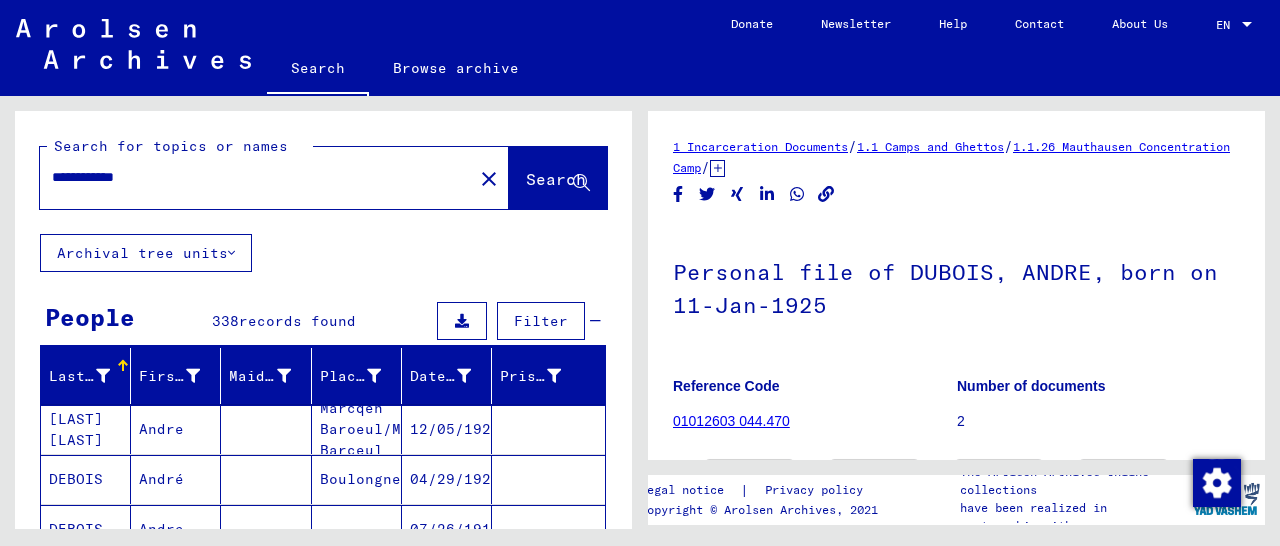 scroll, scrollTop: 0, scrollLeft: 0, axis: both 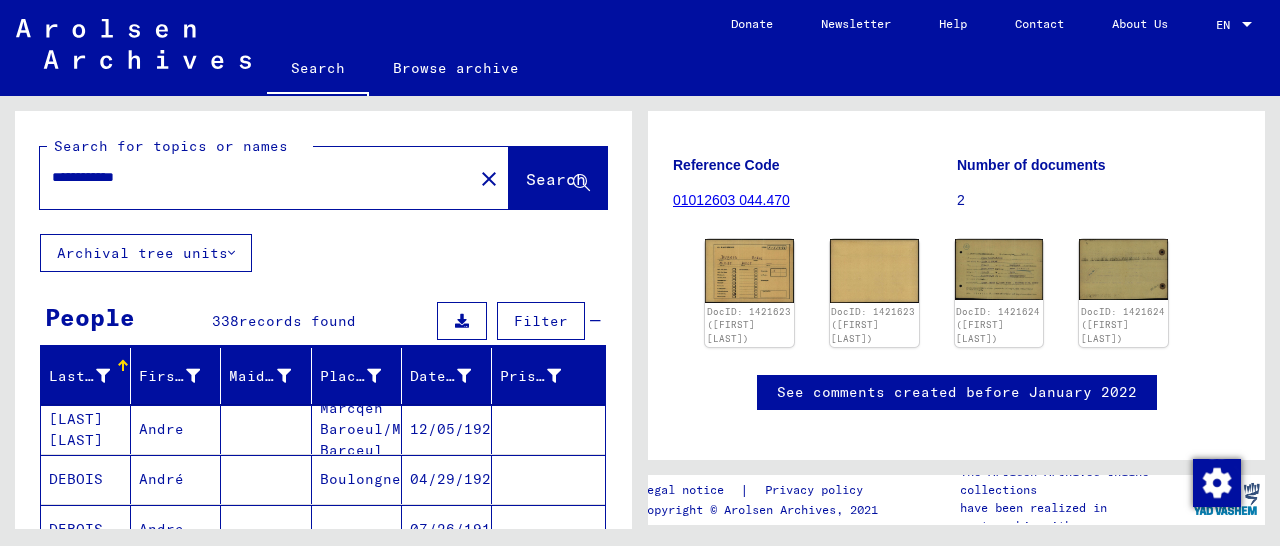 drag, startPoint x: 176, startPoint y: 180, endPoint x: 31, endPoint y: 193, distance: 145.58159 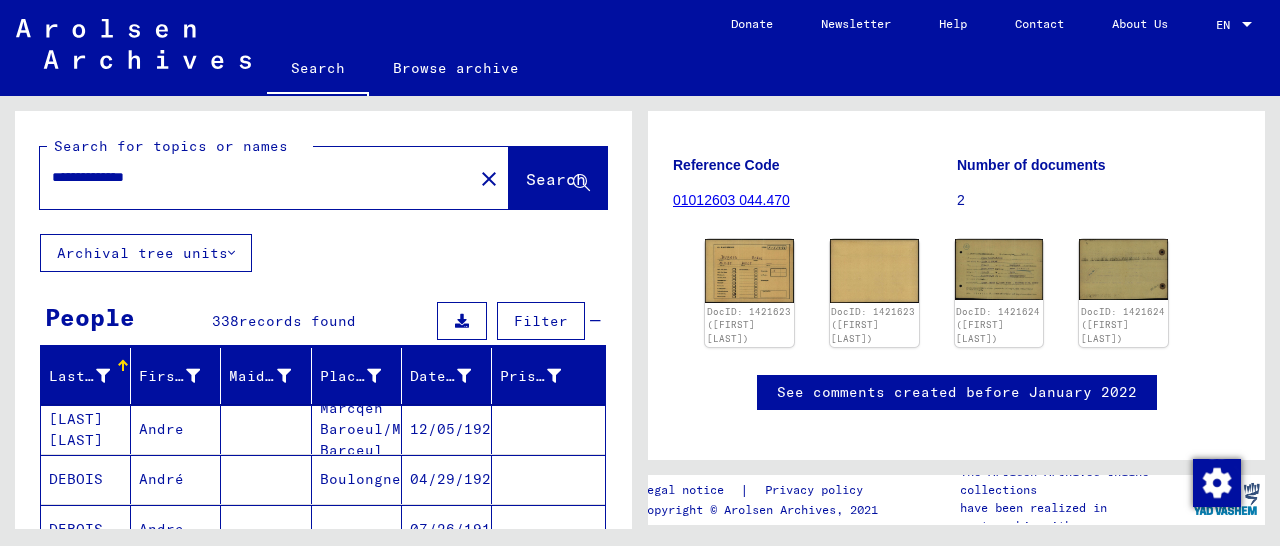 type on "**********" 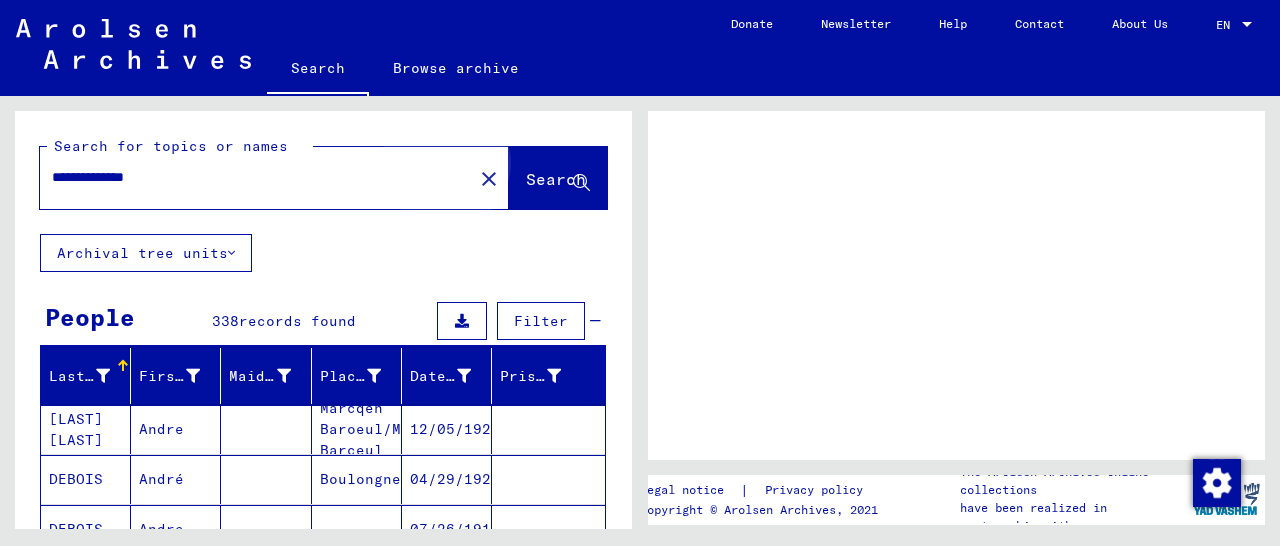 scroll, scrollTop: 0, scrollLeft: 0, axis: both 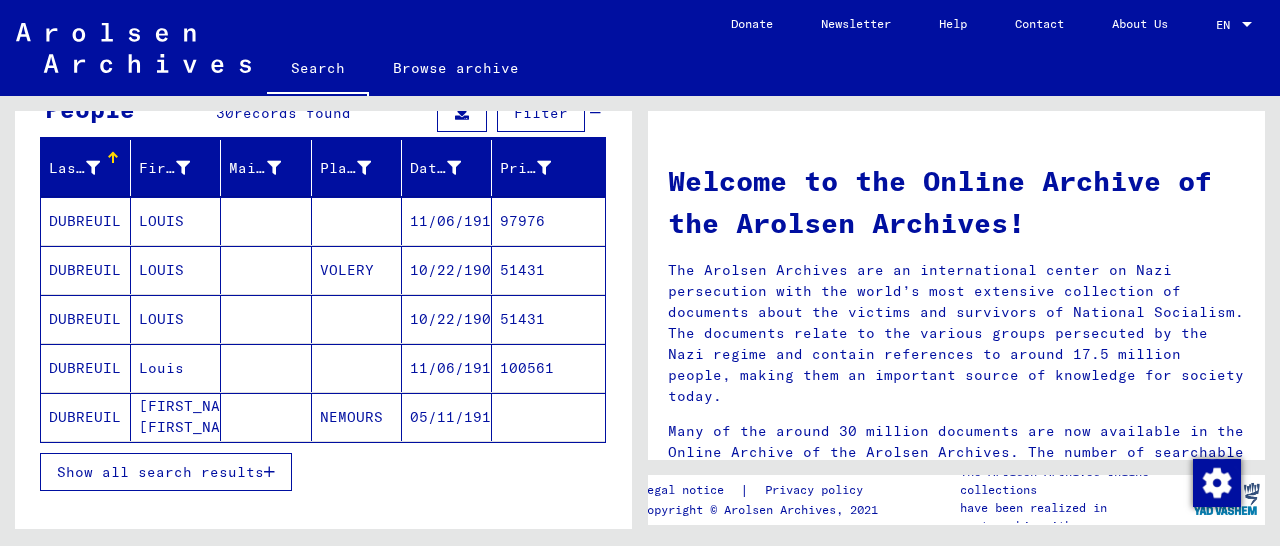 click on "97976" at bounding box center (548, 270) 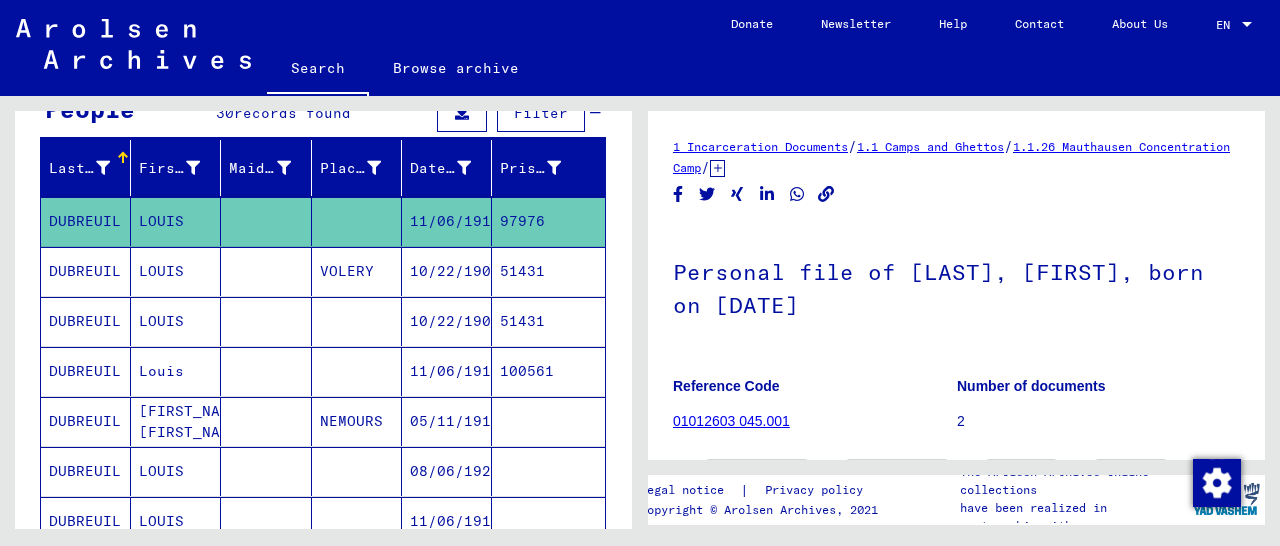scroll, scrollTop: 267, scrollLeft: 0, axis: vertical 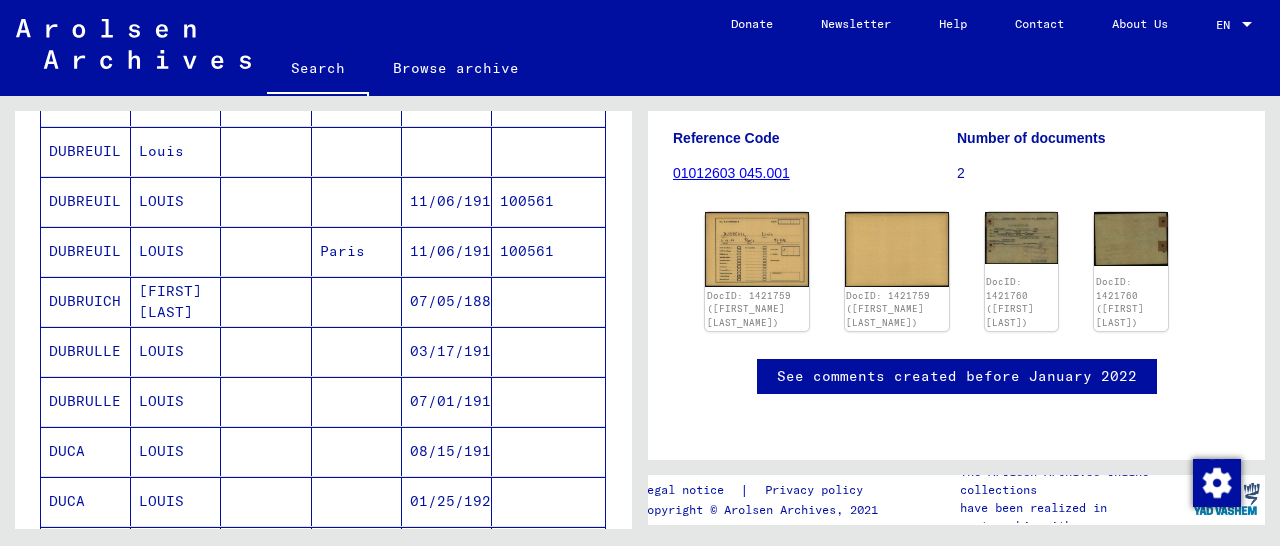 click on "100561" at bounding box center (548, 251) 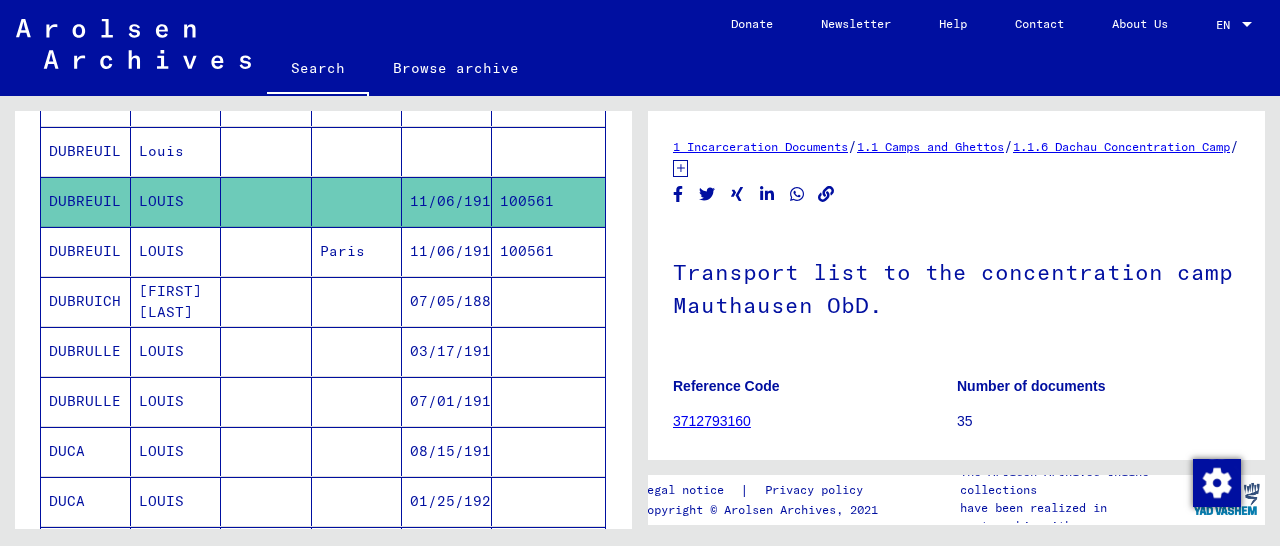 scroll, scrollTop: 312, scrollLeft: 0, axis: vertical 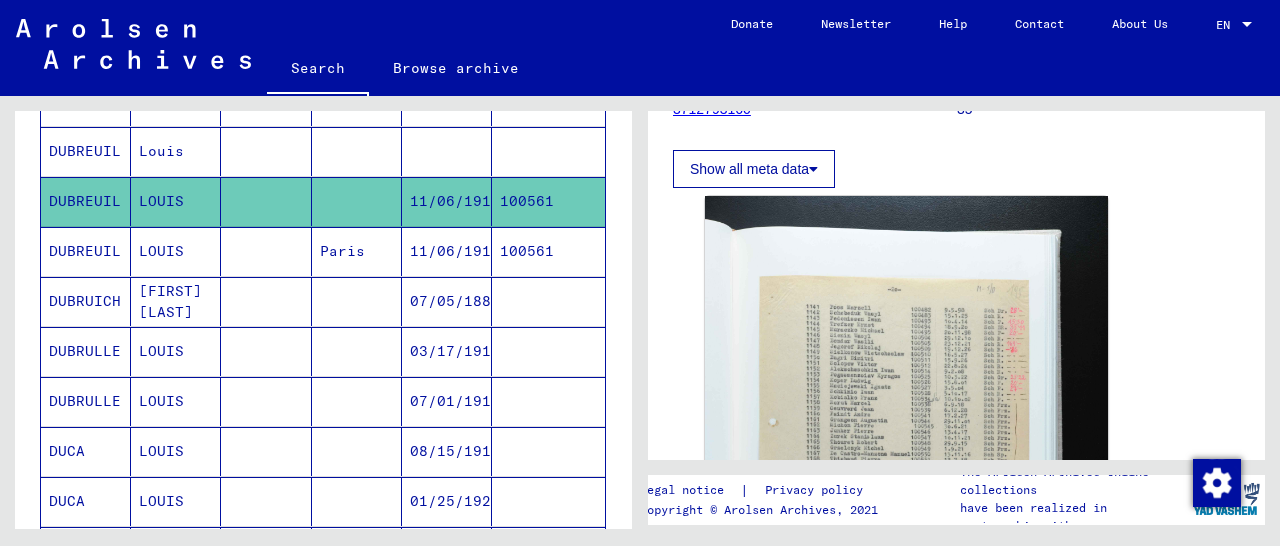 click on "100561" at bounding box center (548, 301) 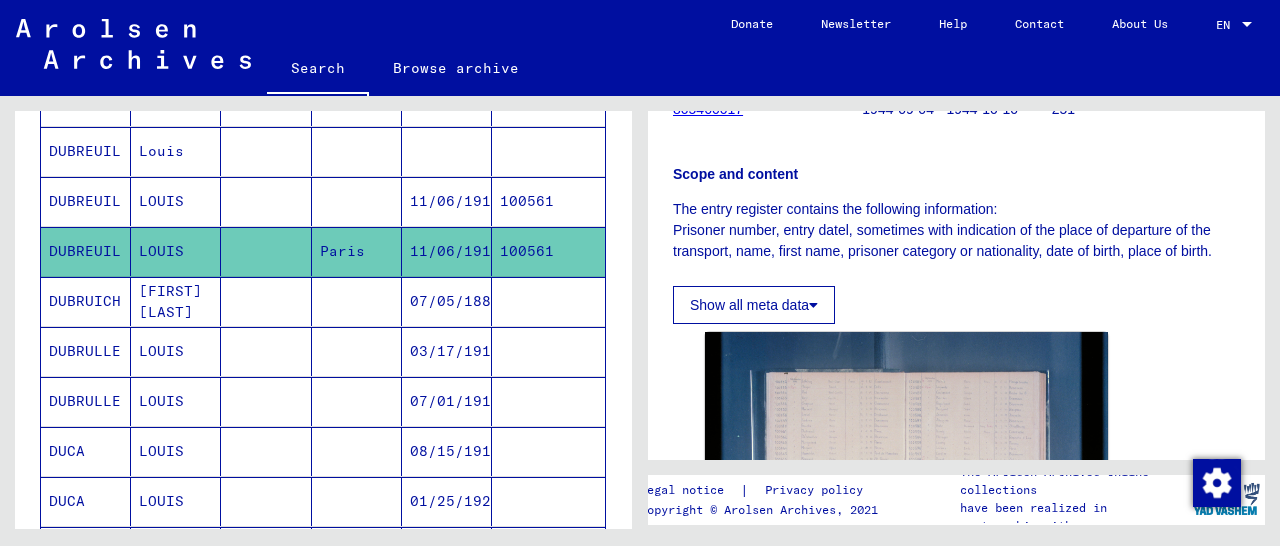 scroll, scrollTop: 416, scrollLeft: 0, axis: vertical 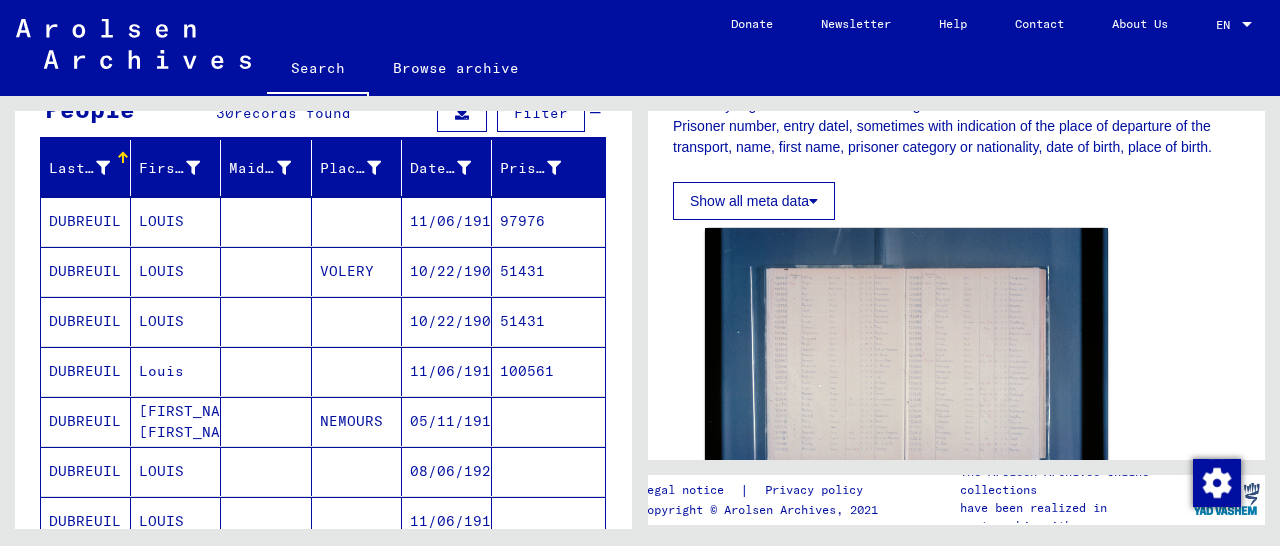 click on "100561" at bounding box center (548, 421) 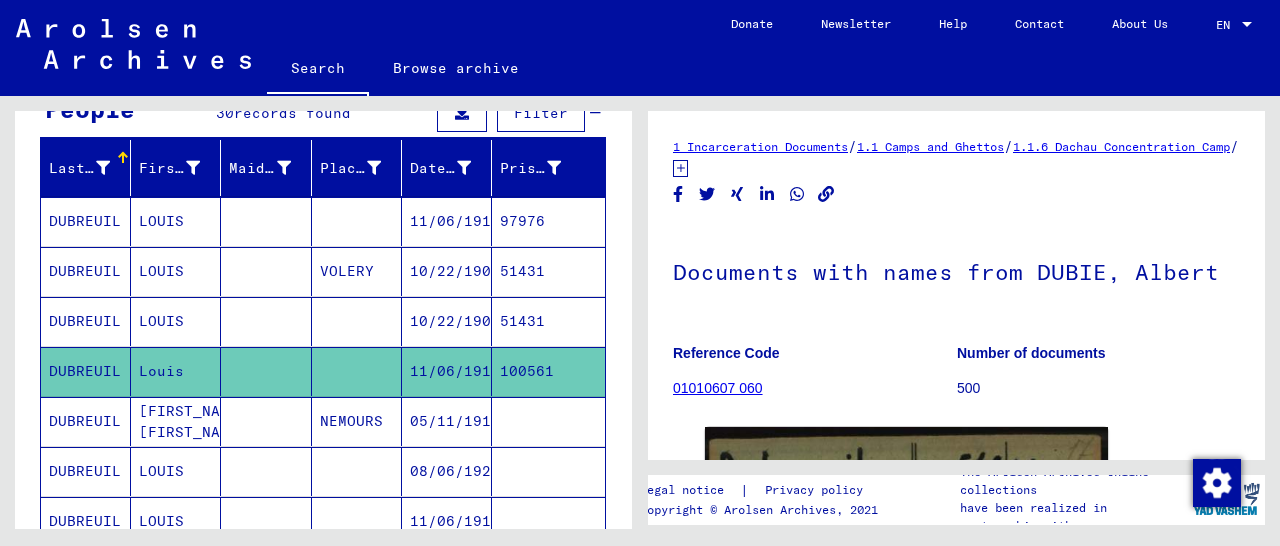 scroll, scrollTop: 312, scrollLeft: 0, axis: vertical 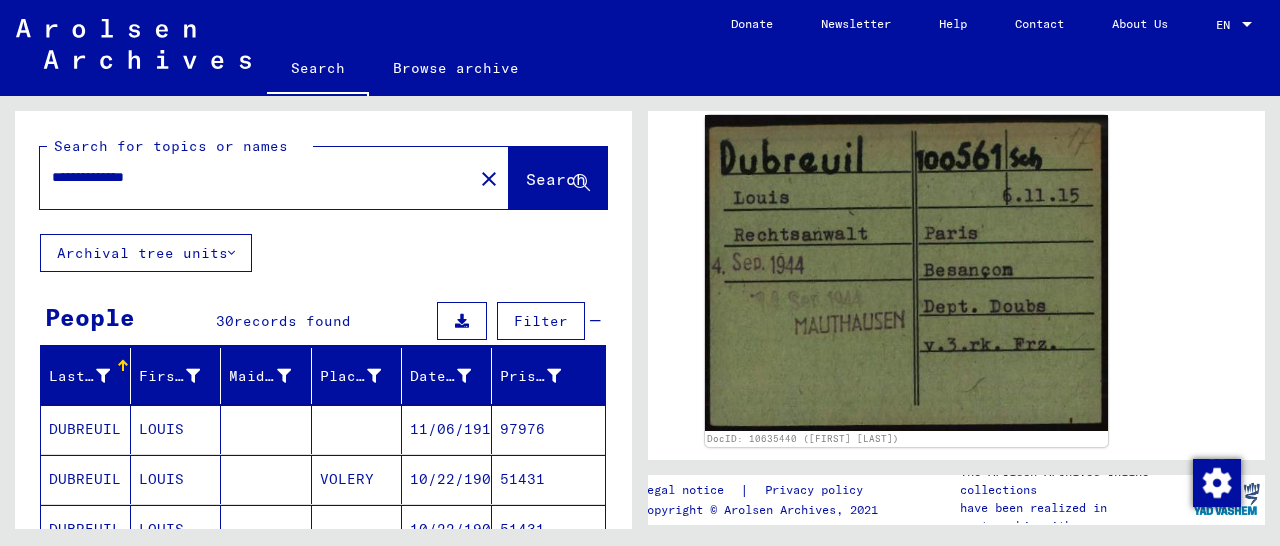 drag, startPoint x: 185, startPoint y: 175, endPoint x: 14, endPoint y: 182, distance: 171.14322 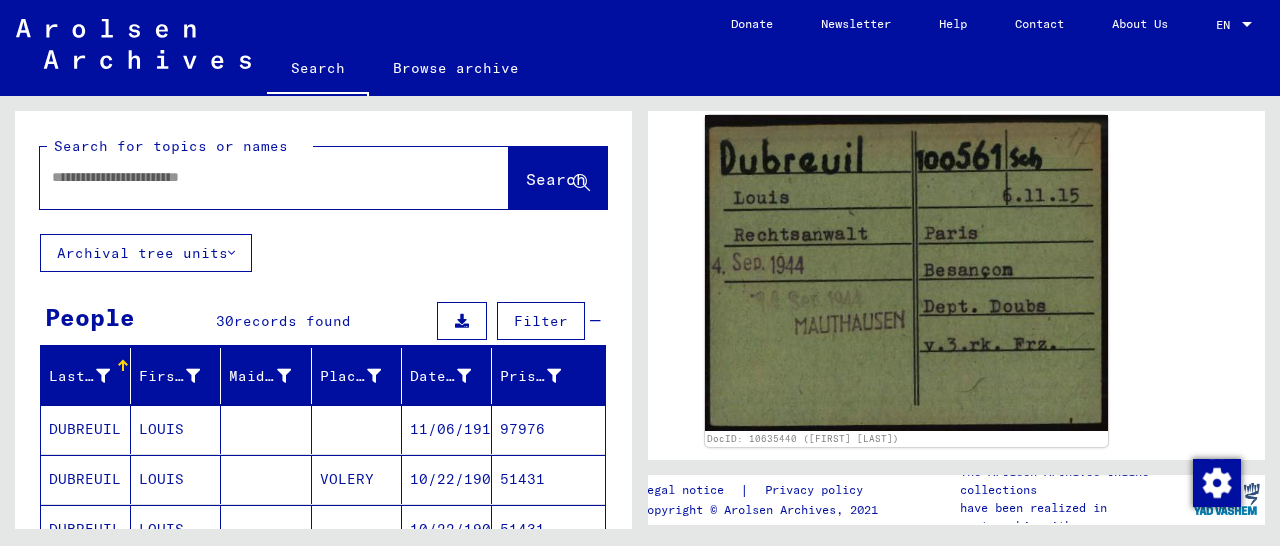 paste on "**********" 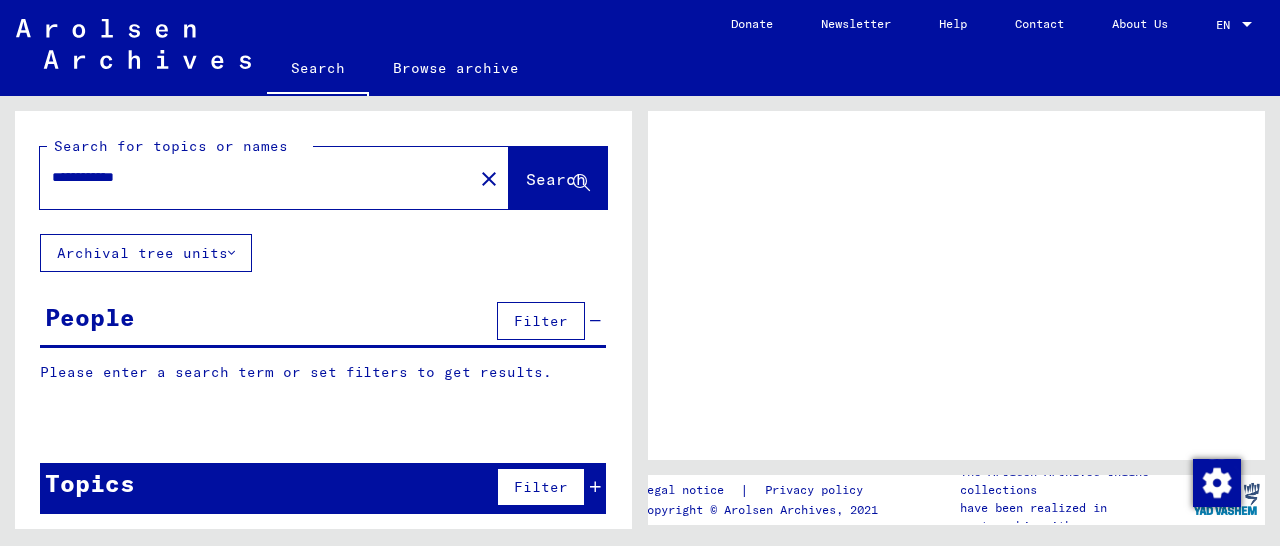 scroll, scrollTop: 0, scrollLeft: 0, axis: both 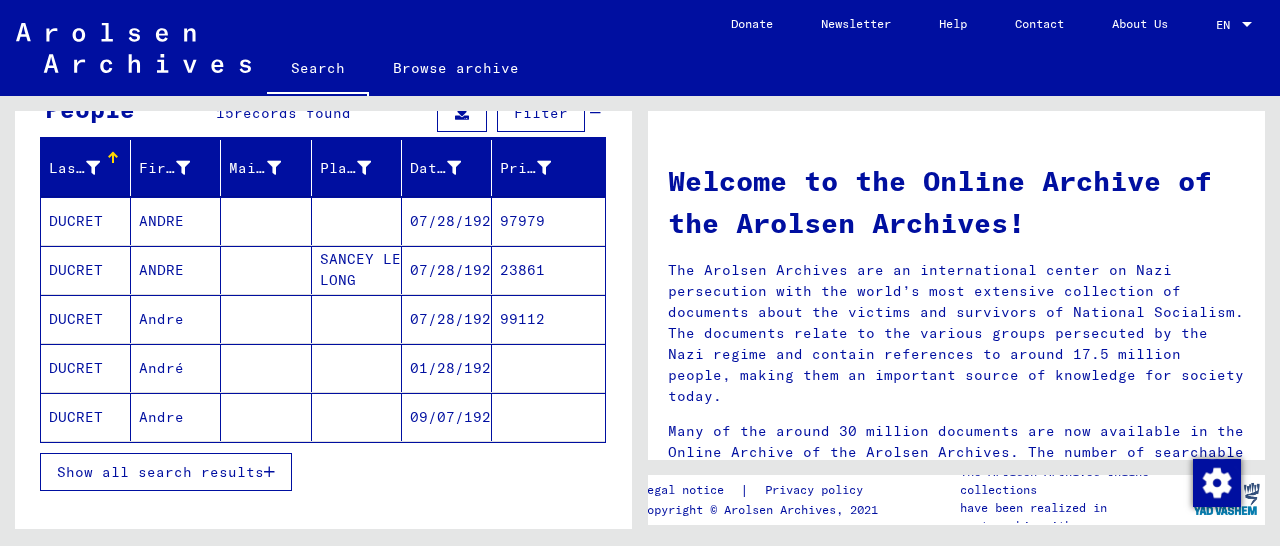 click on "99112" at bounding box center [548, 368] 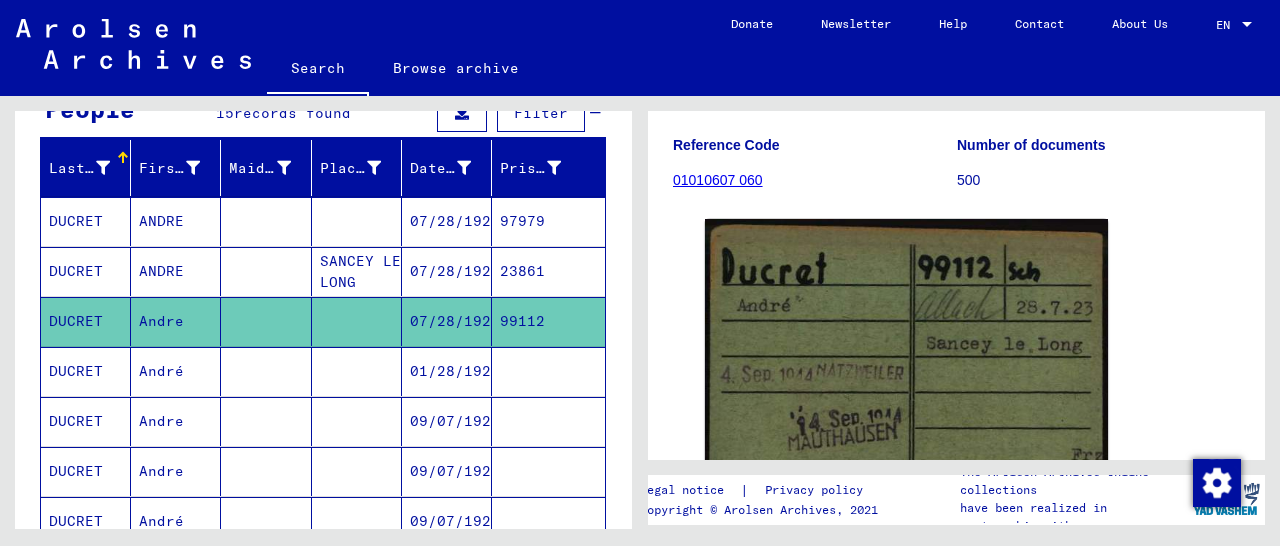 scroll, scrollTop: 312, scrollLeft: 0, axis: vertical 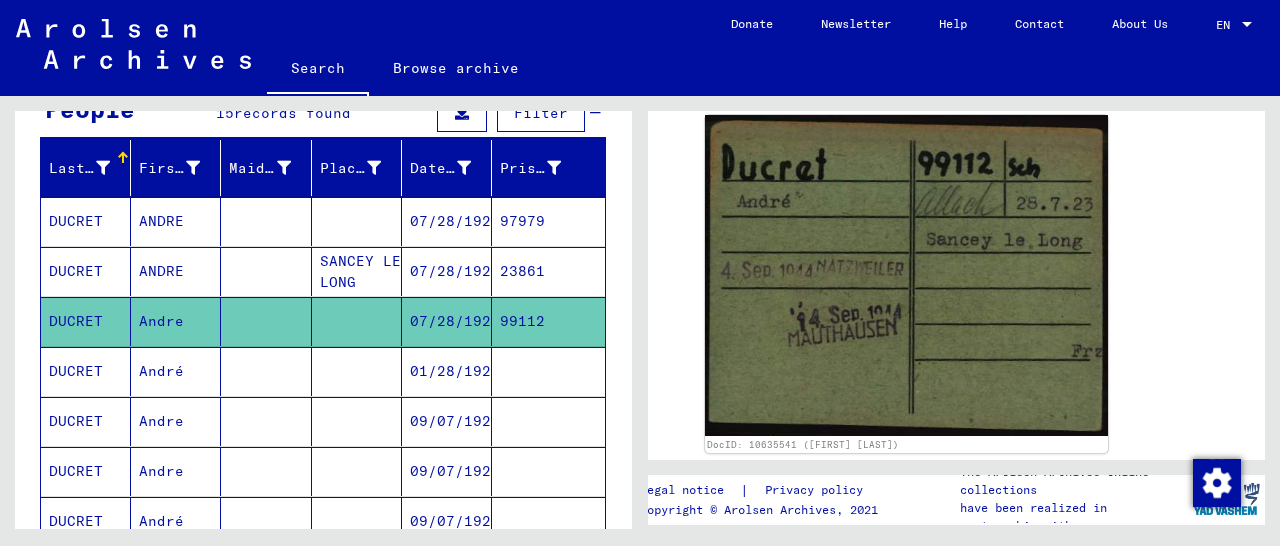 click on "23861" at bounding box center (548, 321) 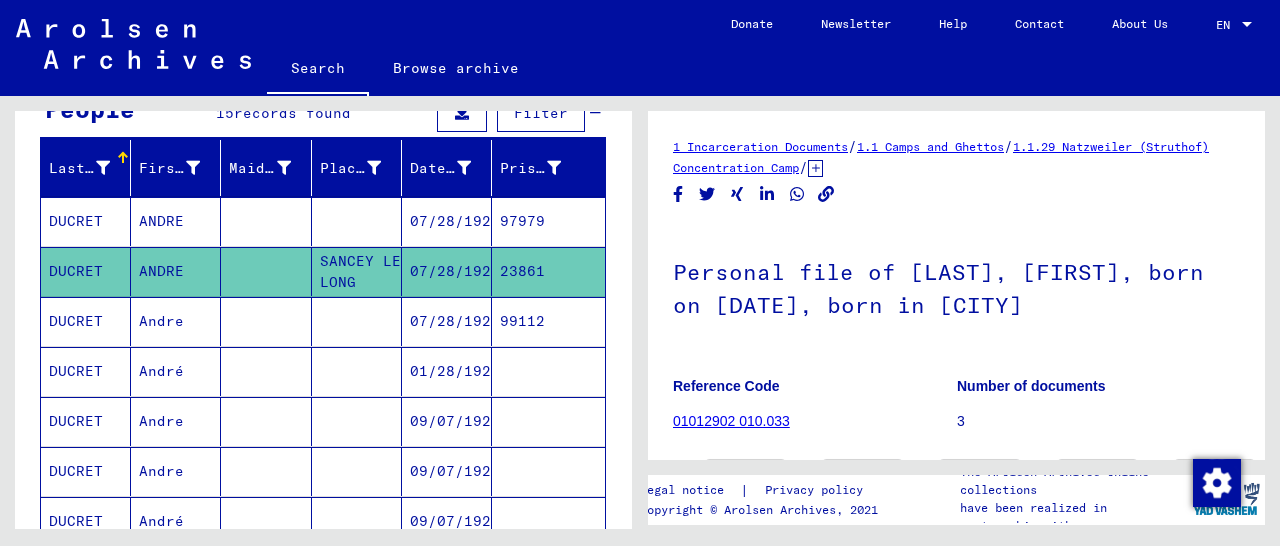scroll, scrollTop: 257, scrollLeft: 0, axis: vertical 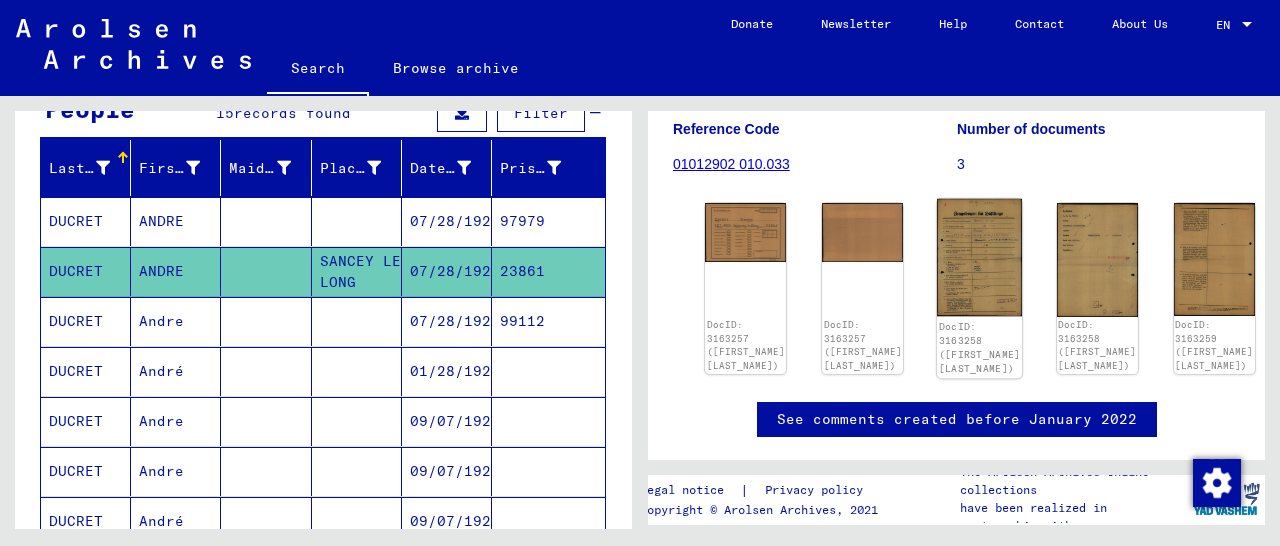 click 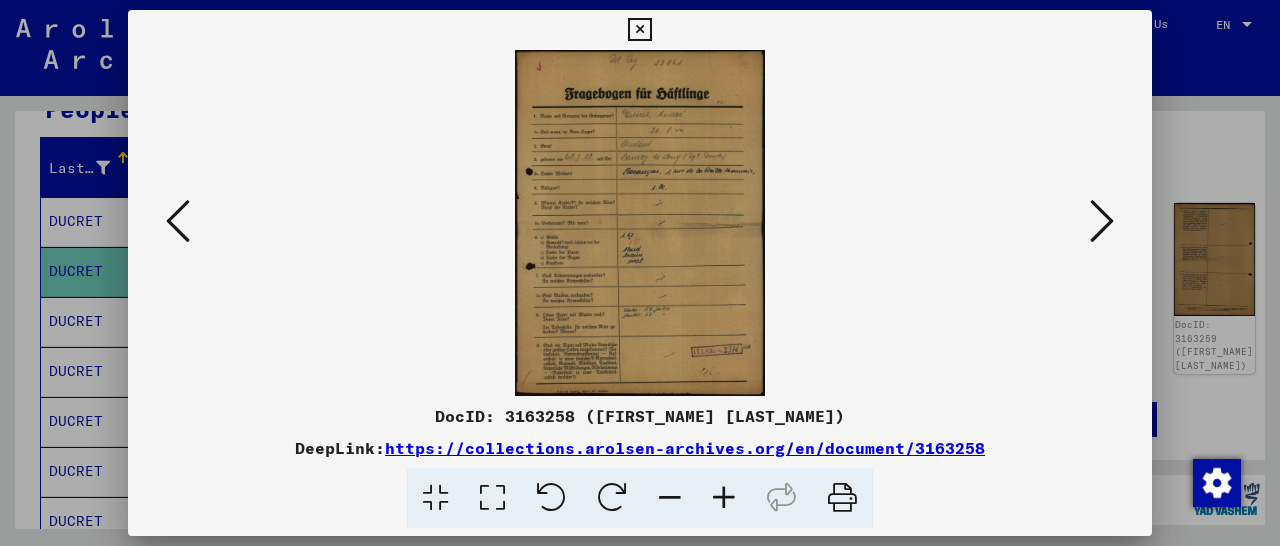 click at bounding box center [639, 30] 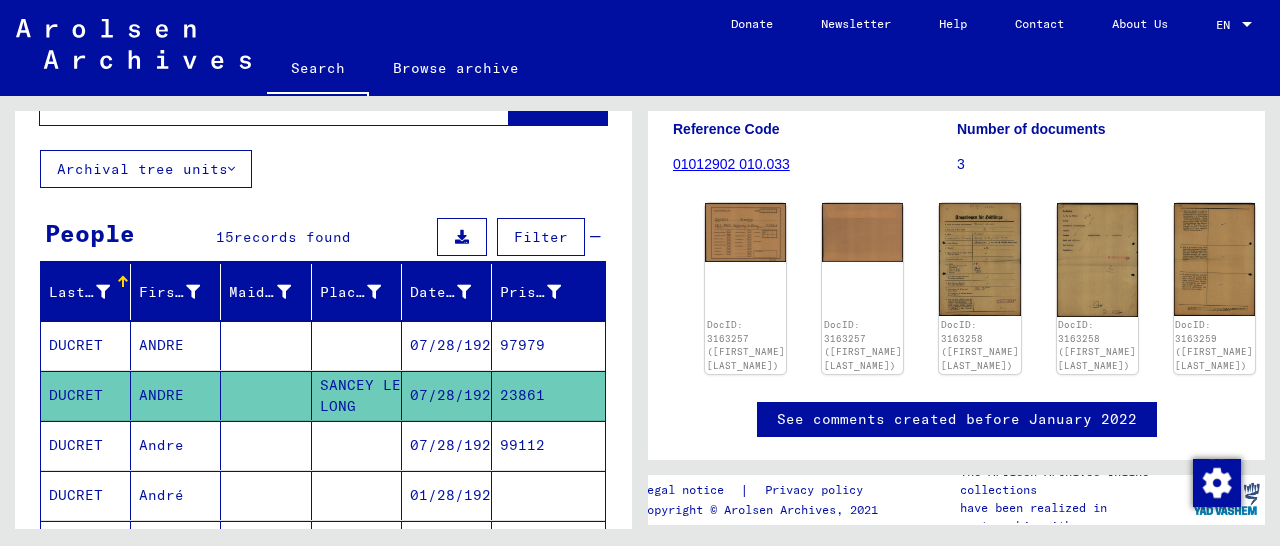 scroll, scrollTop: 0, scrollLeft: 0, axis: both 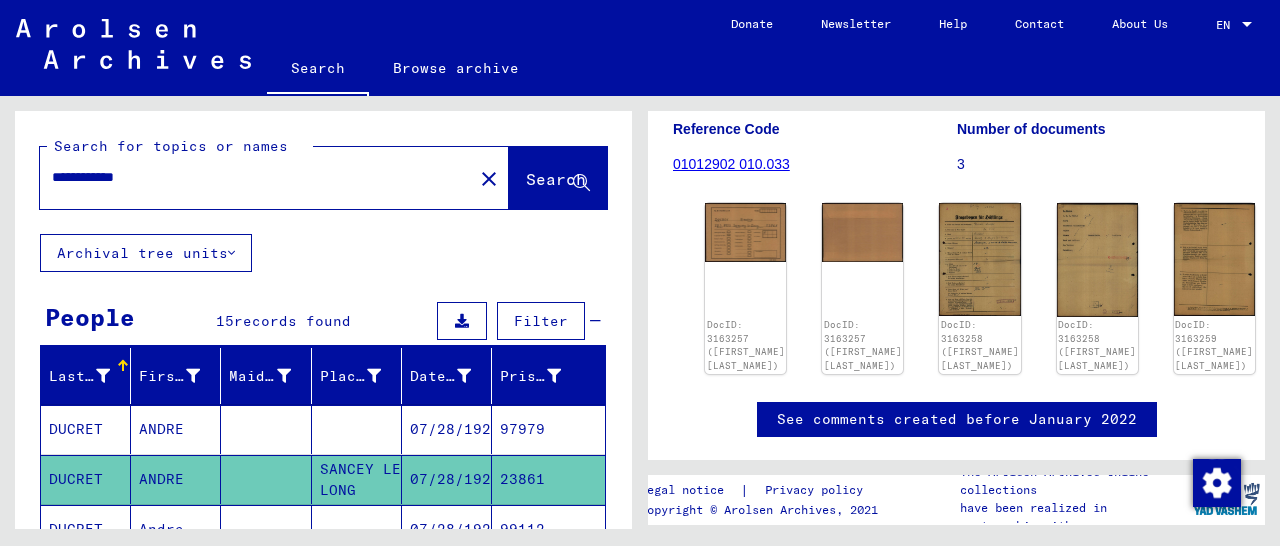 drag, startPoint x: 172, startPoint y: 177, endPoint x: 9, endPoint y: 188, distance: 163.37074 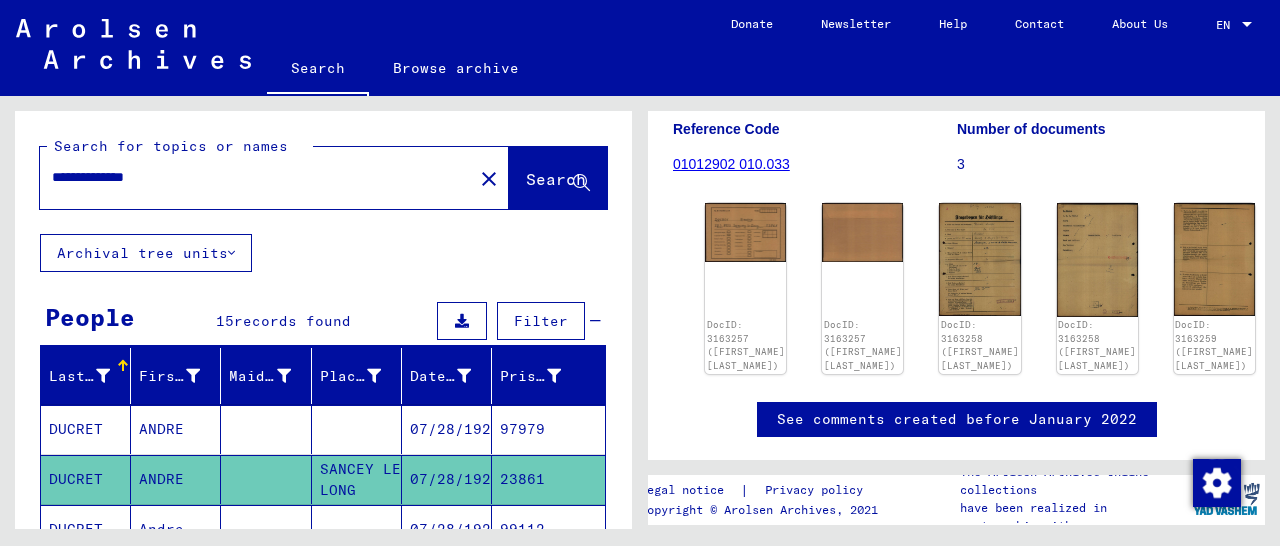 type on "**********" 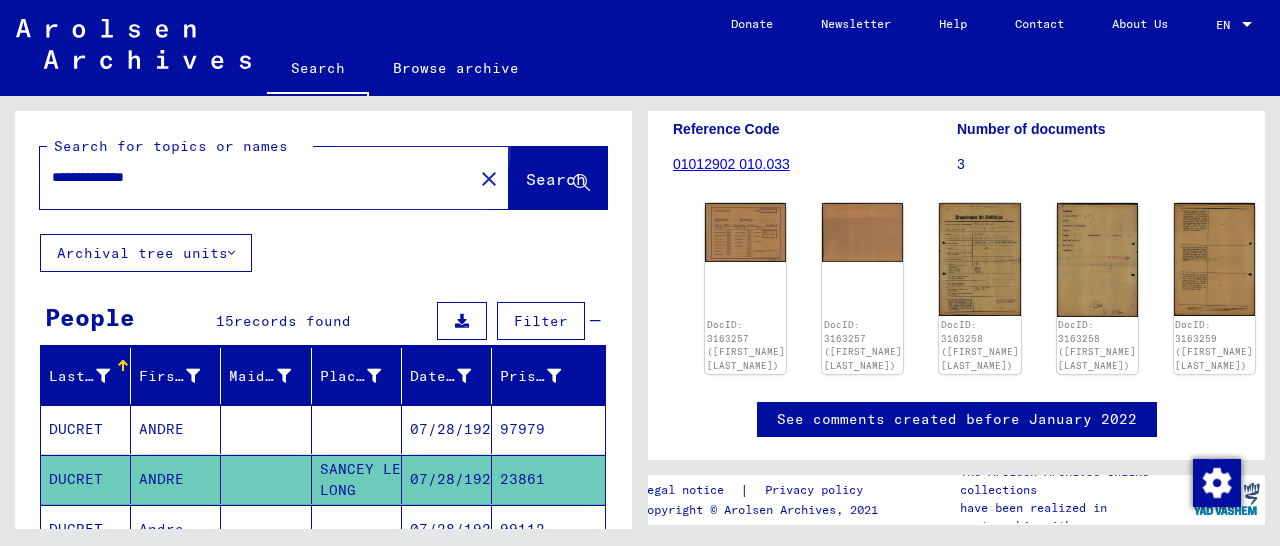 click on "Search" 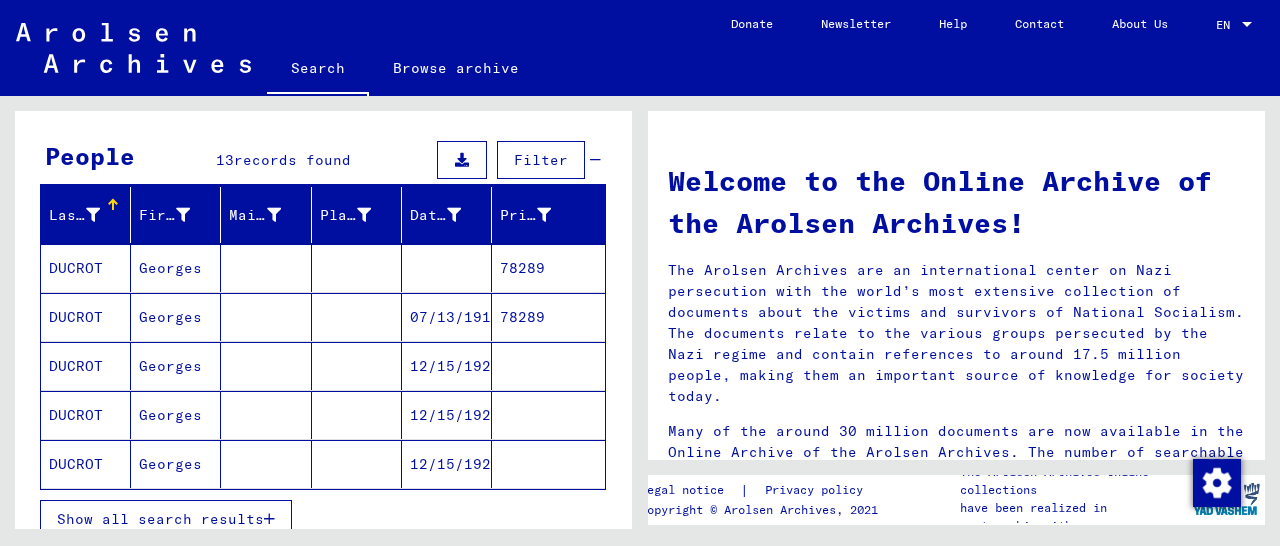 scroll, scrollTop: 208, scrollLeft: 0, axis: vertical 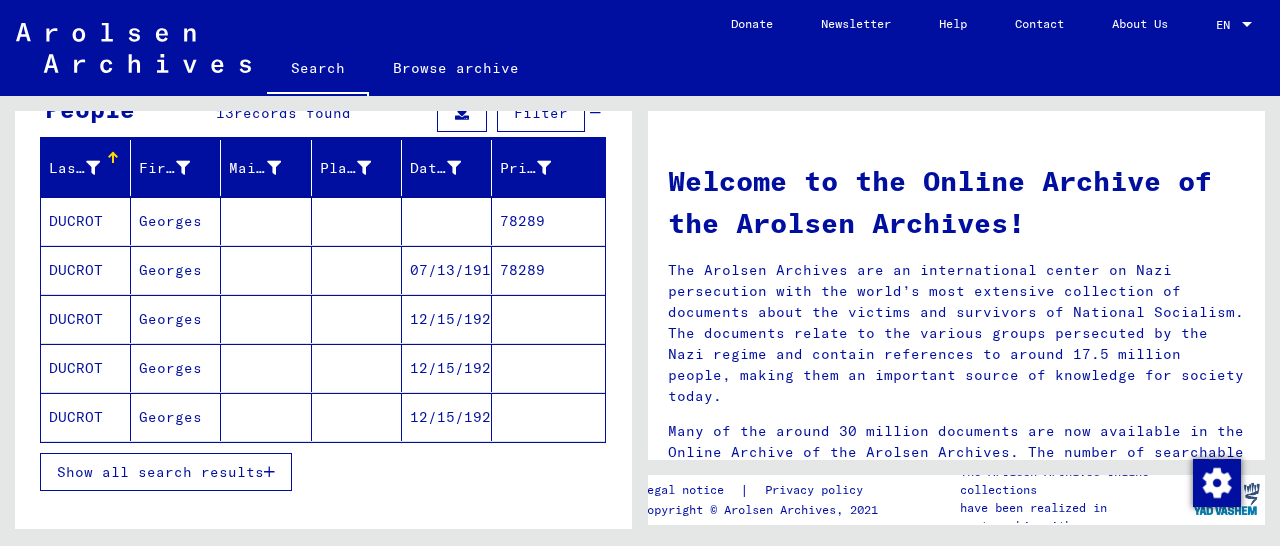 click on "78289" at bounding box center (548, 319) 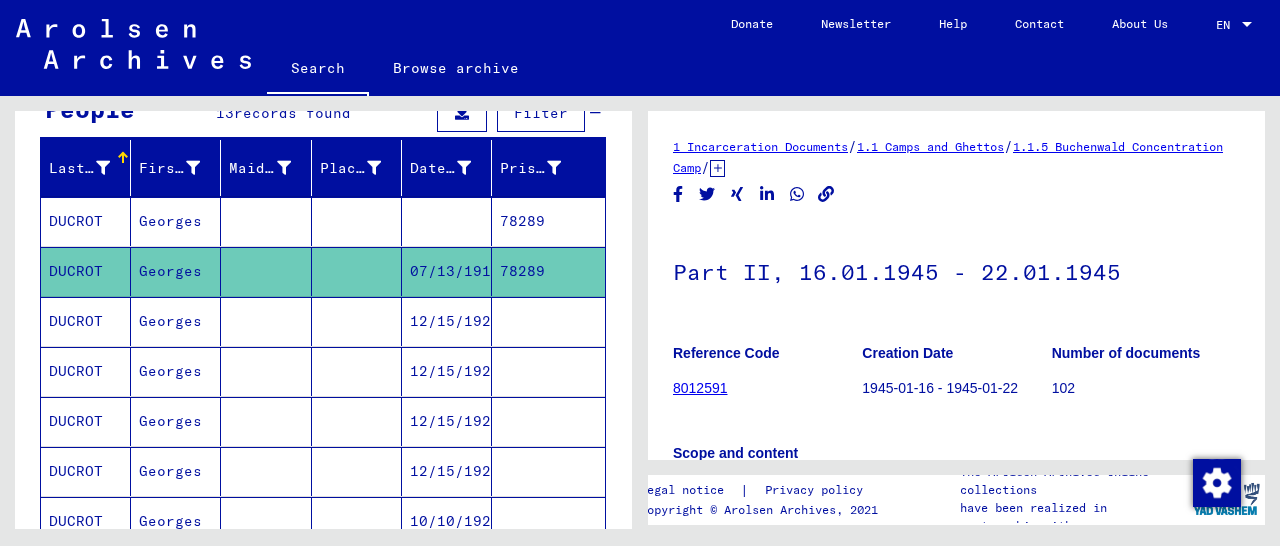 scroll, scrollTop: 312, scrollLeft: 0, axis: vertical 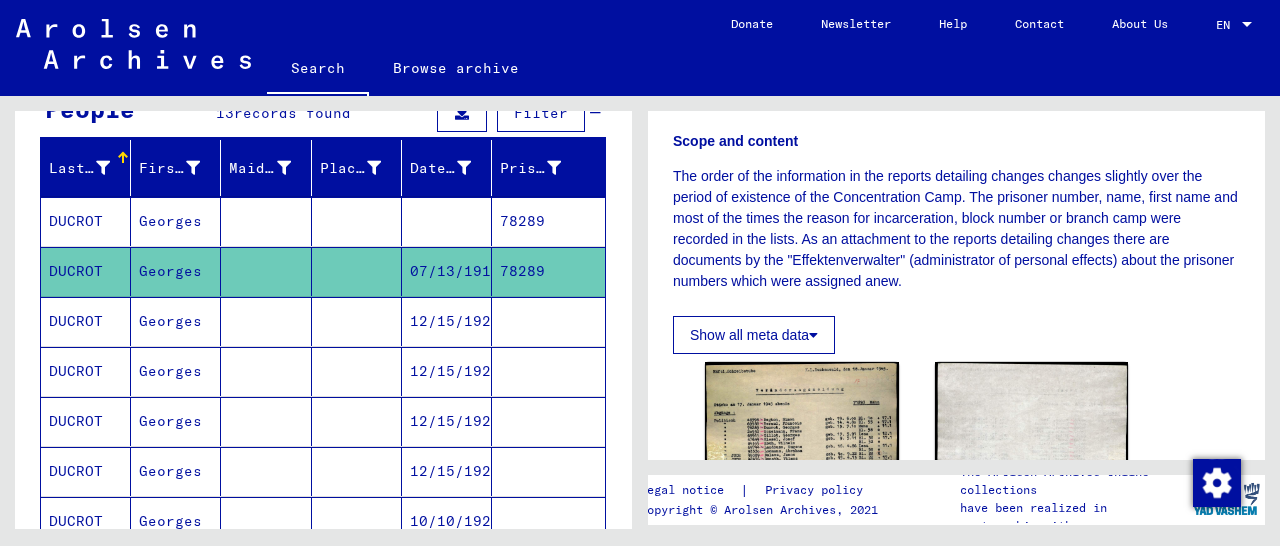 click on "78289" at bounding box center (548, 271) 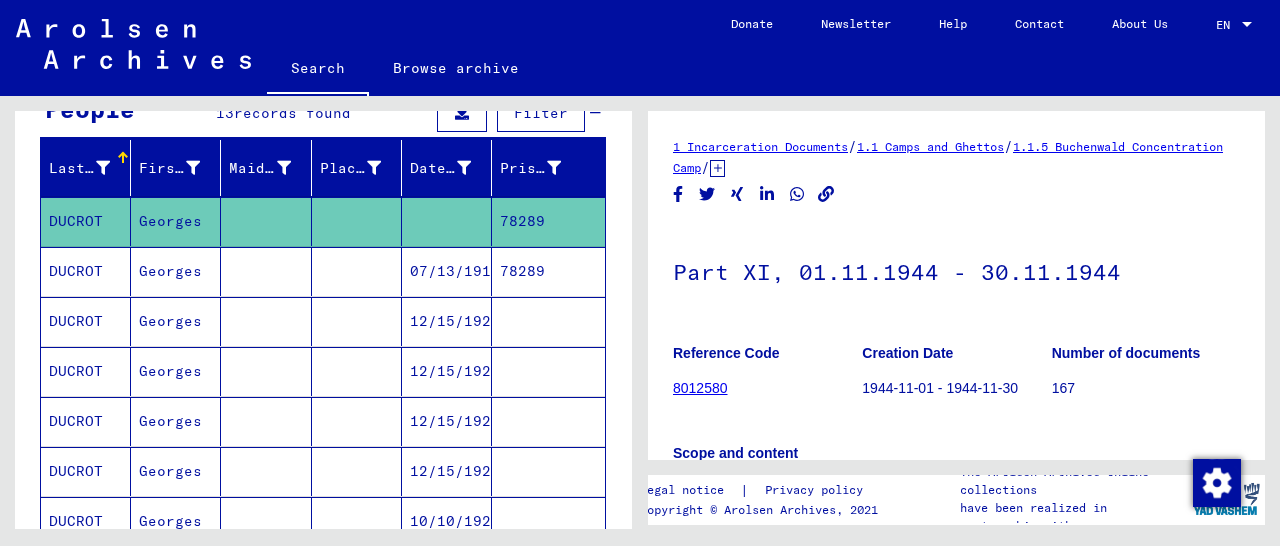 scroll, scrollTop: 312, scrollLeft: 0, axis: vertical 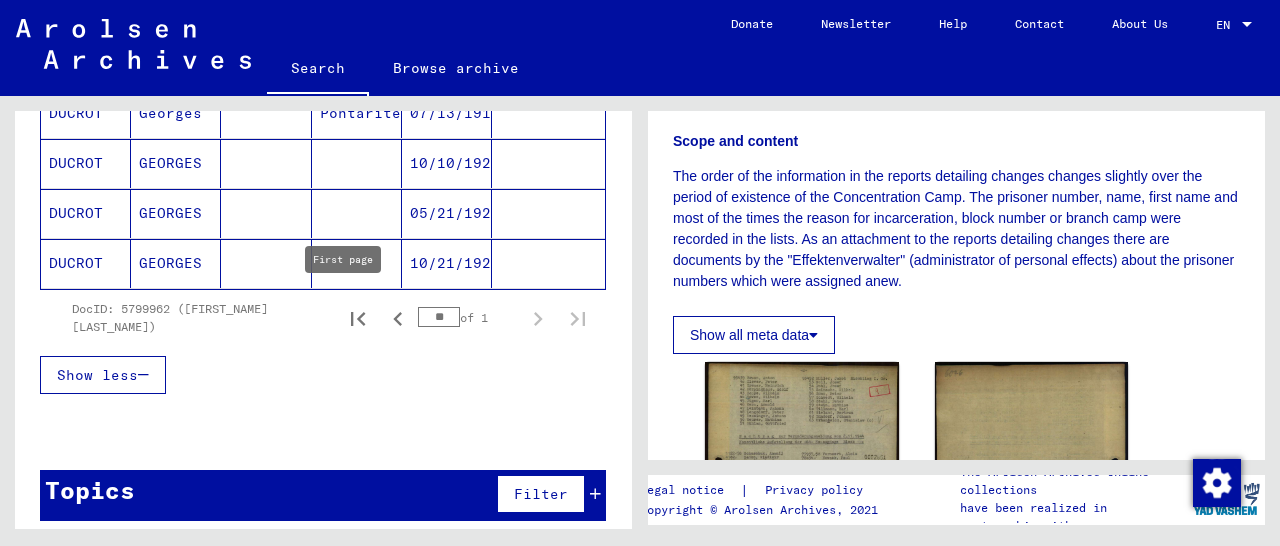 click 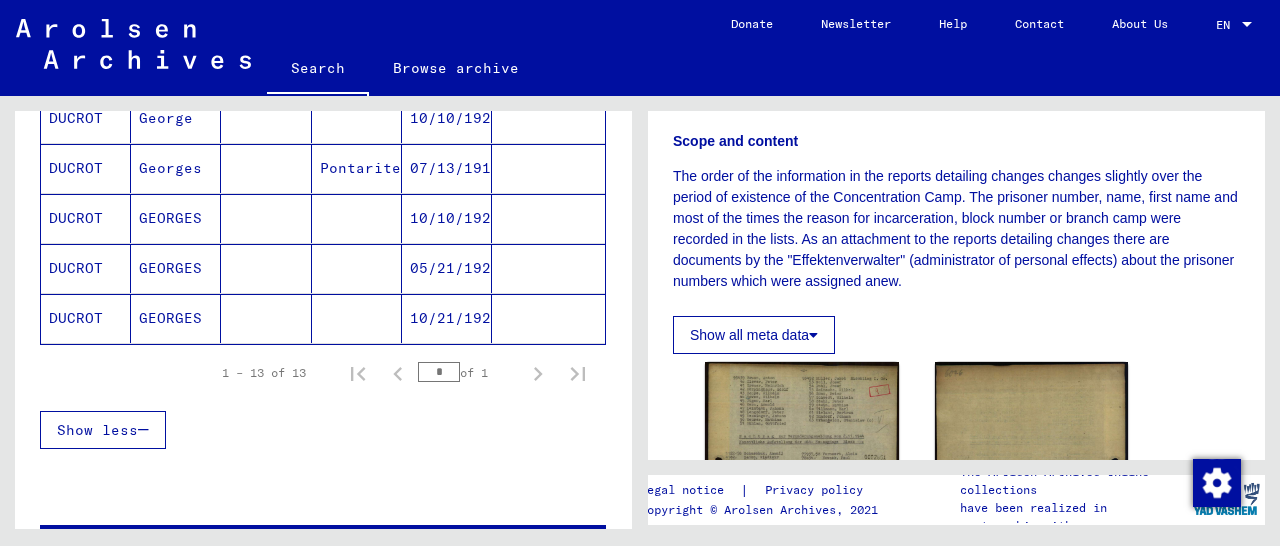 scroll, scrollTop: 662, scrollLeft: 0, axis: vertical 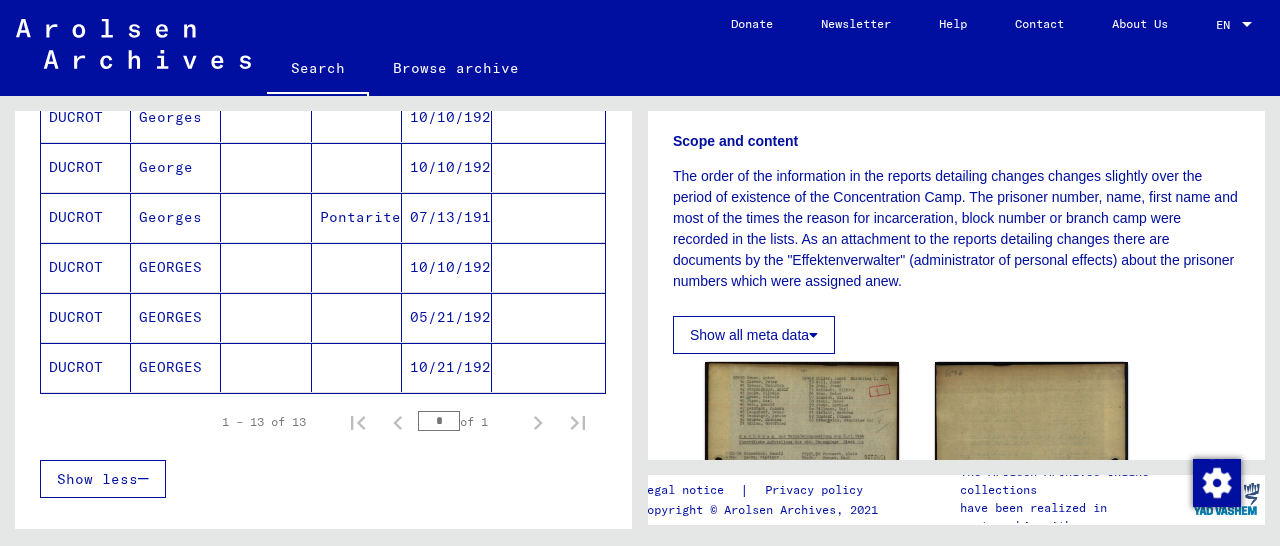 click at bounding box center (548, 267) 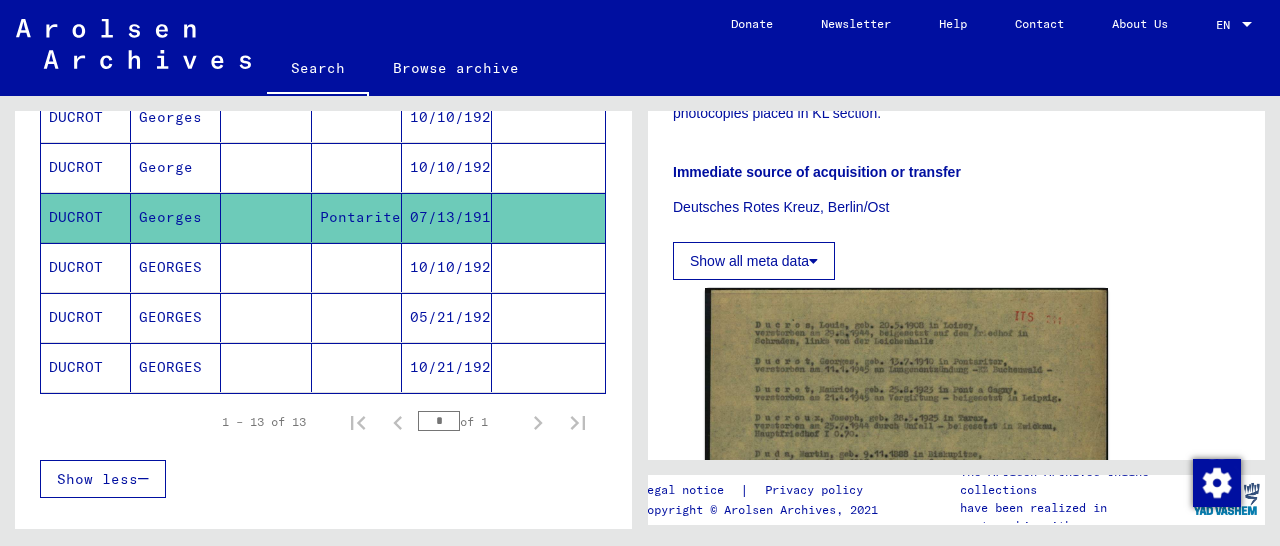 scroll, scrollTop: 728, scrollLeft: 0, axis: vertical 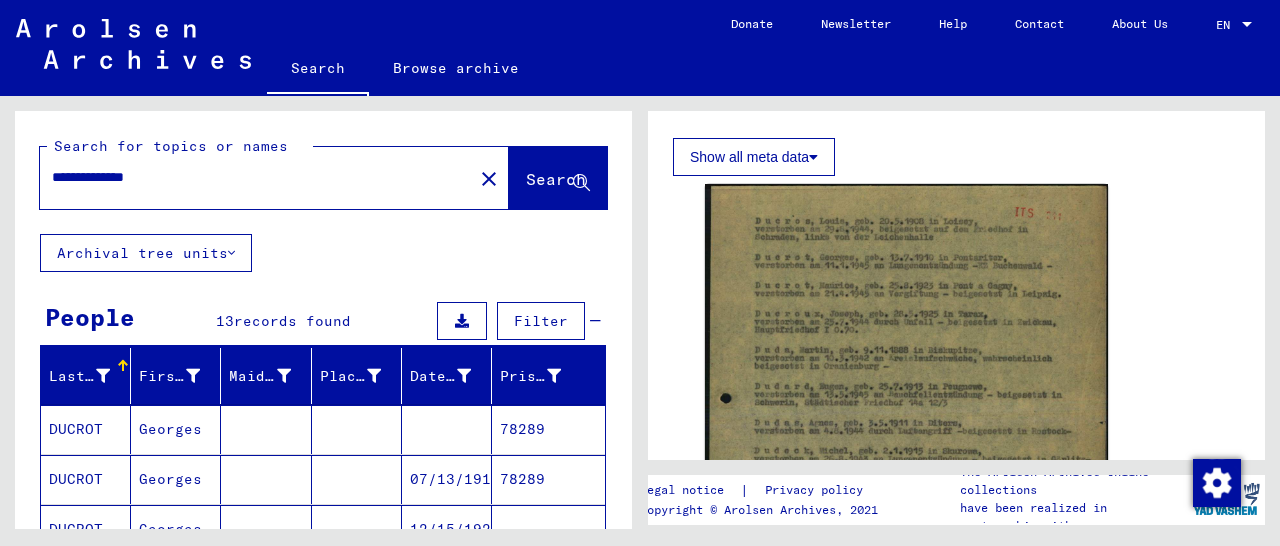 drag, startPoint x: 194, startPoint y: 183, endPoint x: 0, endPoint y: 176, distance: 194.12625 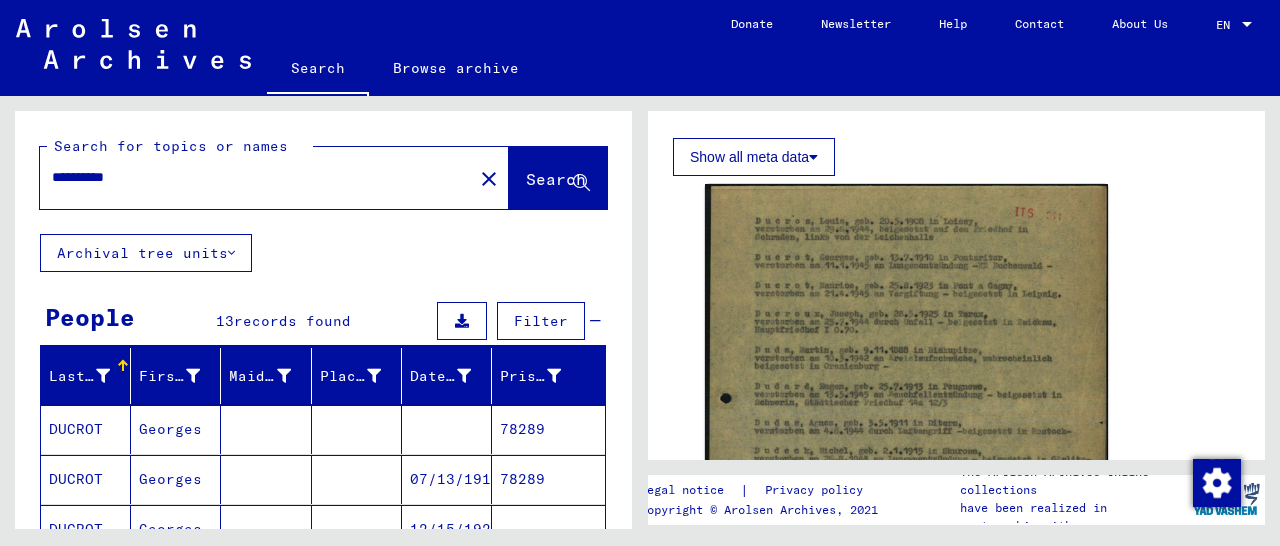 type on "**********" 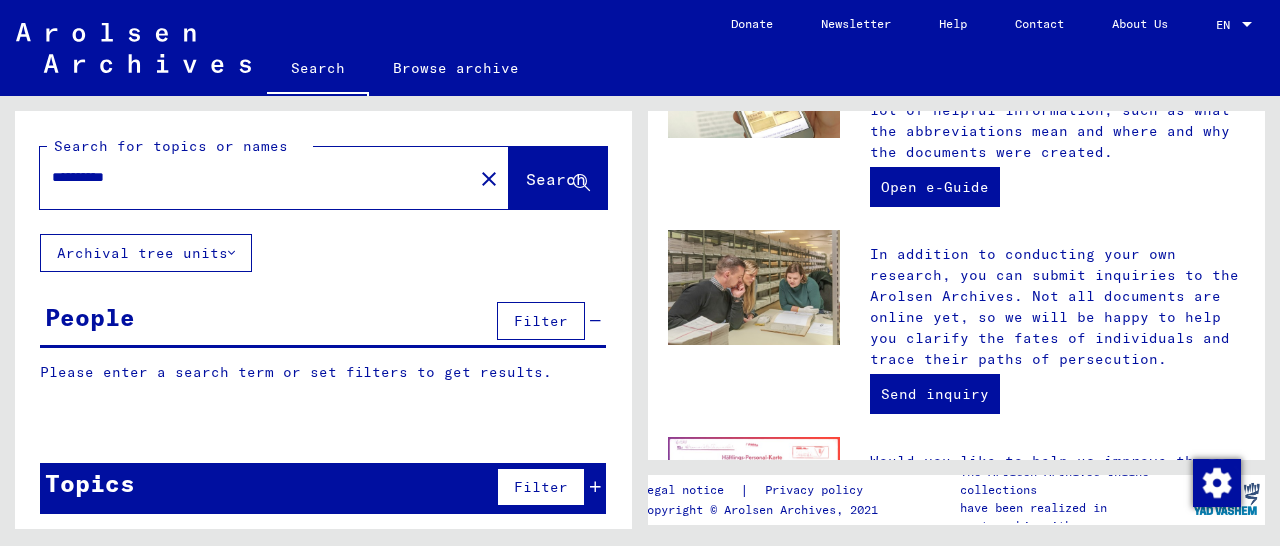 scroll, scrollTop: 0, scrollLeft: 0, axis: both 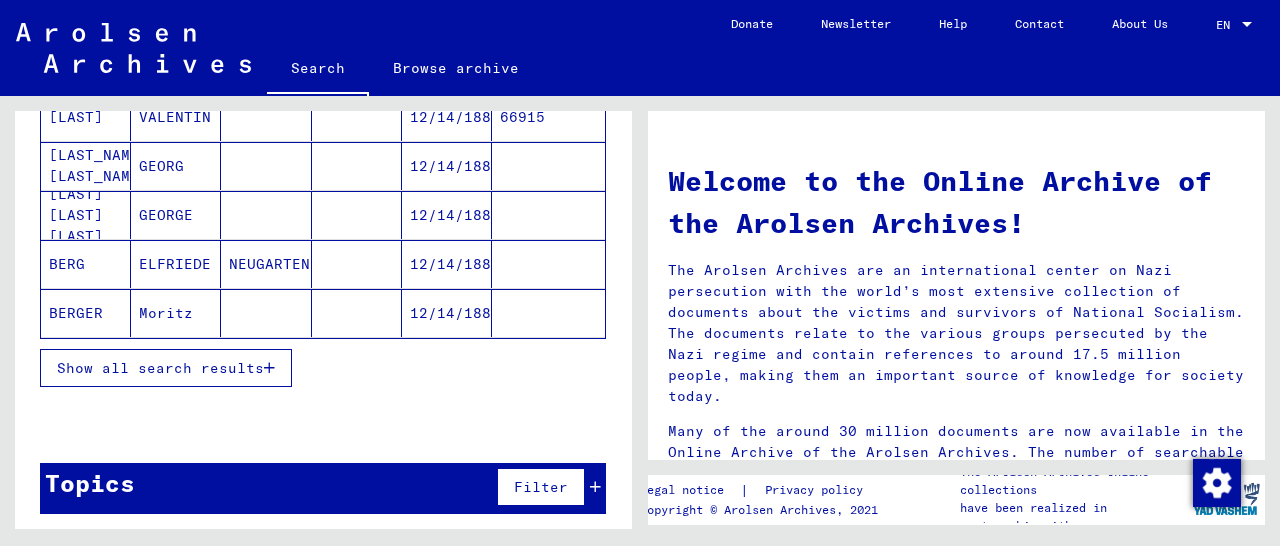 click at bounding box center (269, 368) 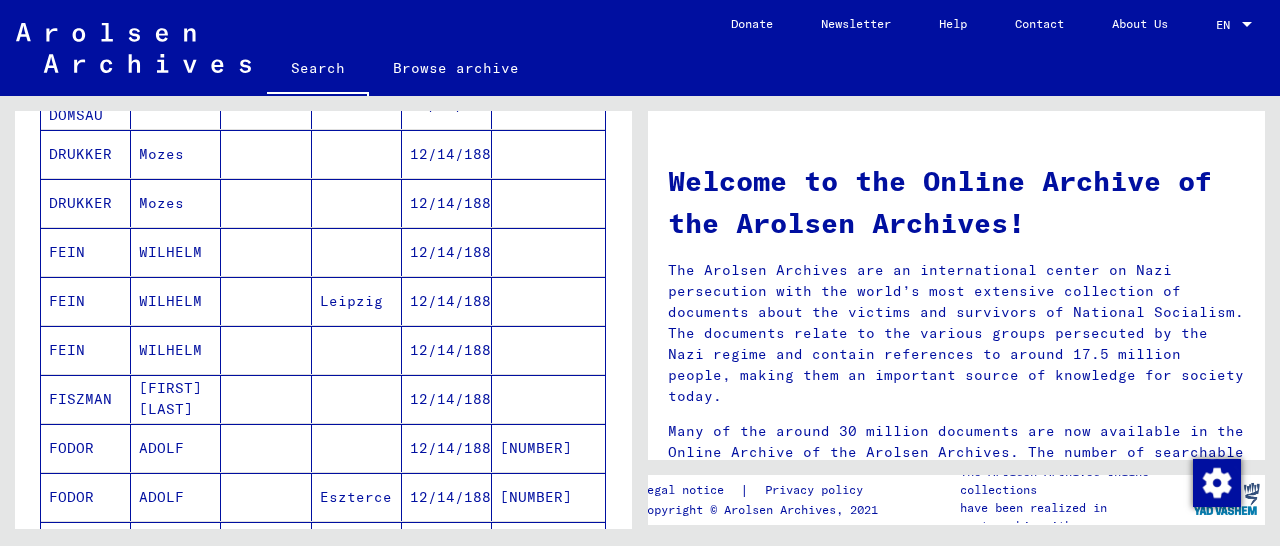 scroll, scrollTop: 1144, scrollLeft: 0, axis: vertical 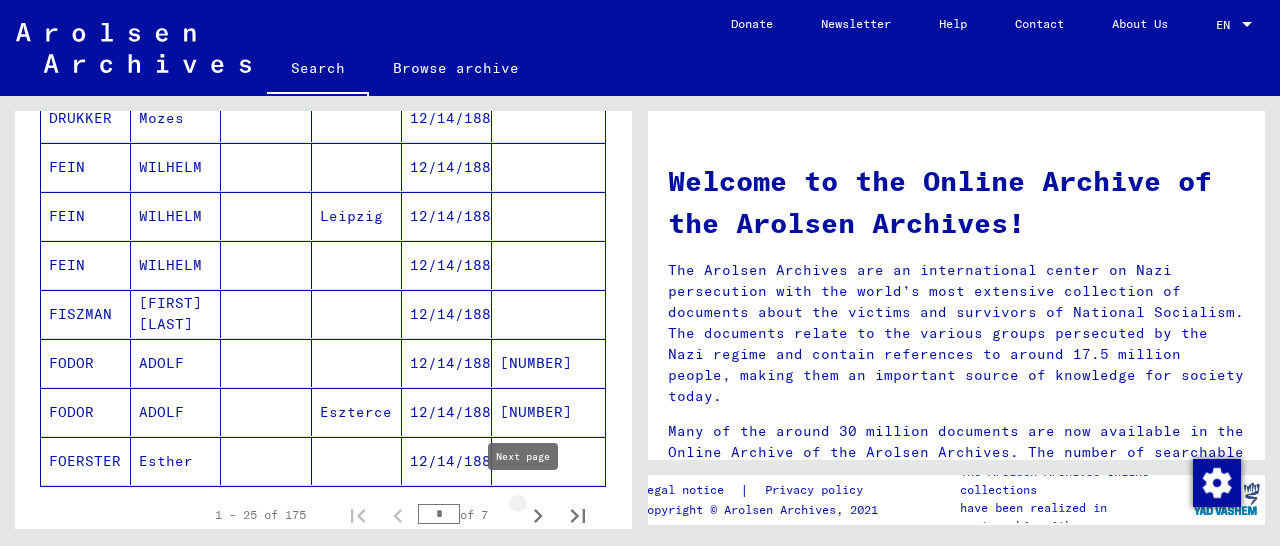 click 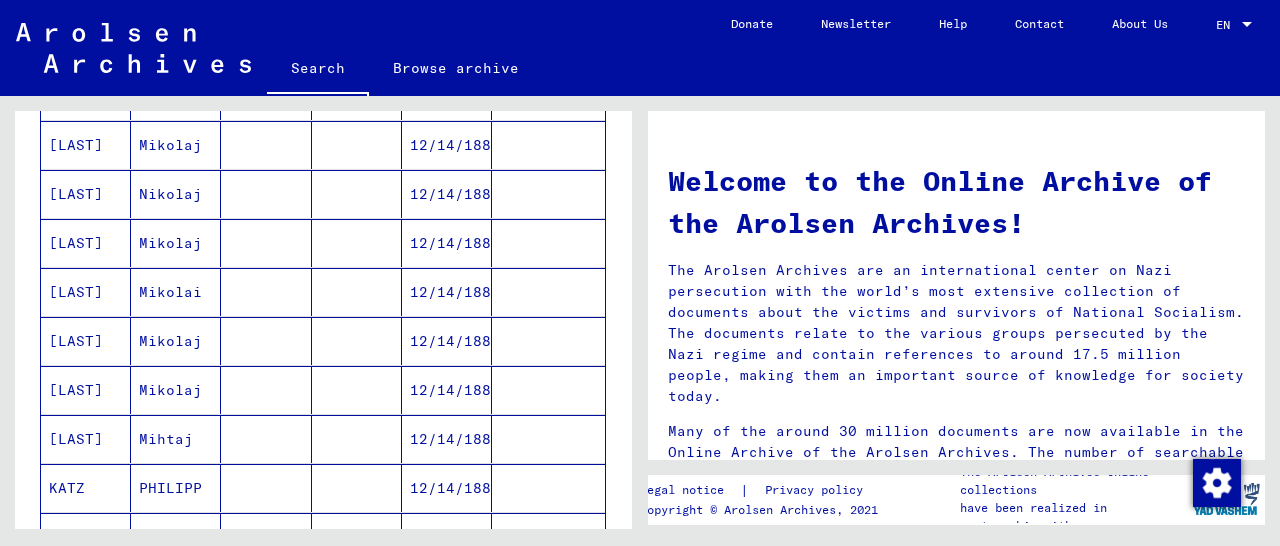 scroll, scrollTop: 1248, scrollLeft: 0, axis: vertical 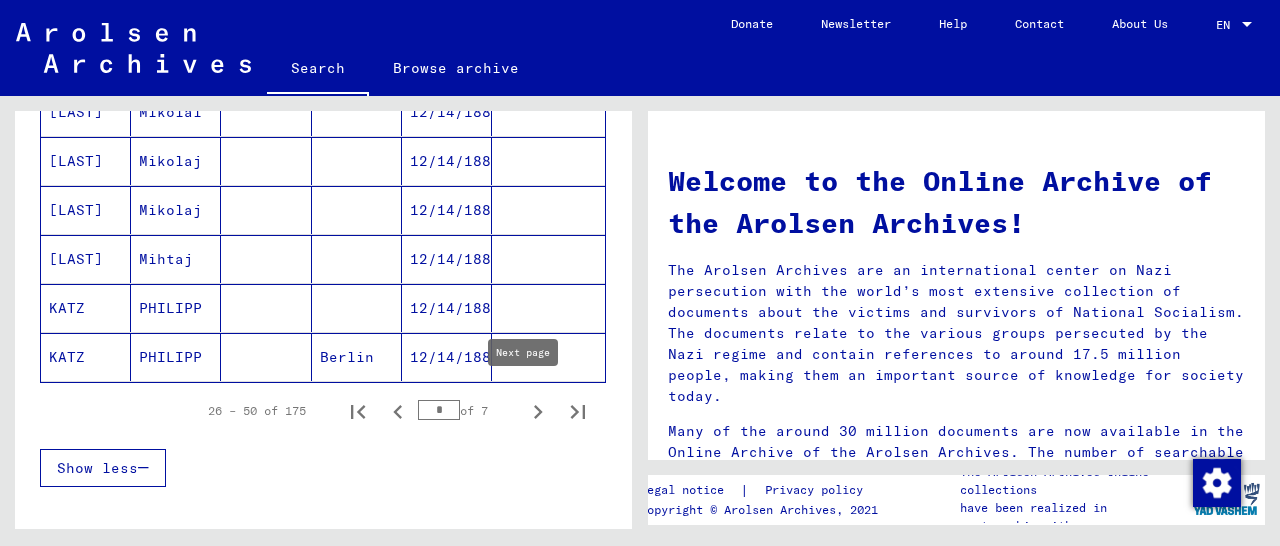 click 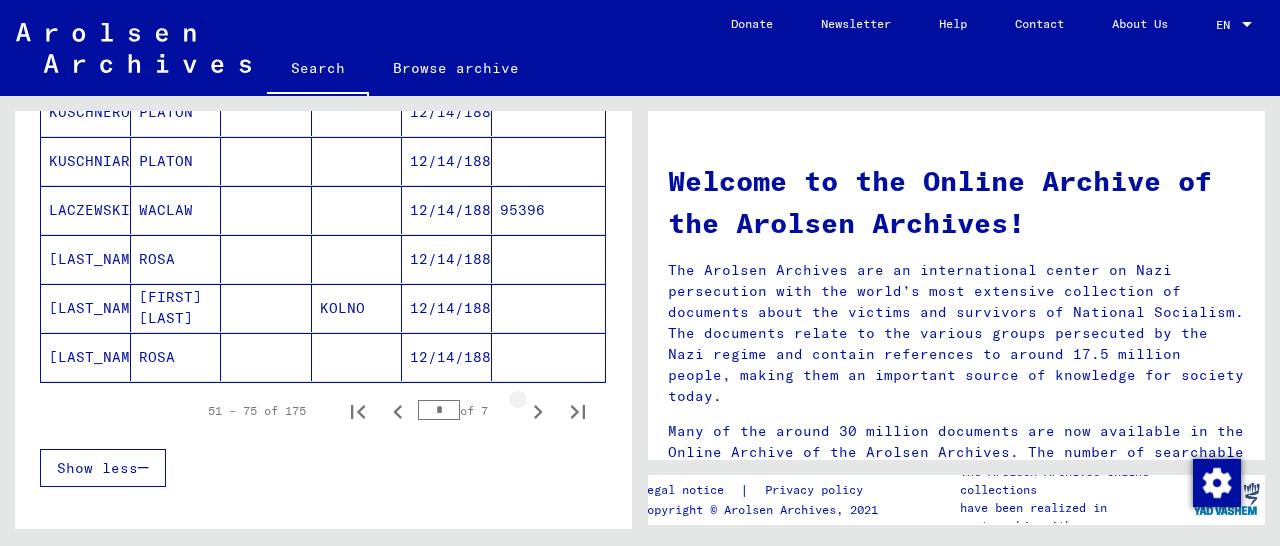click 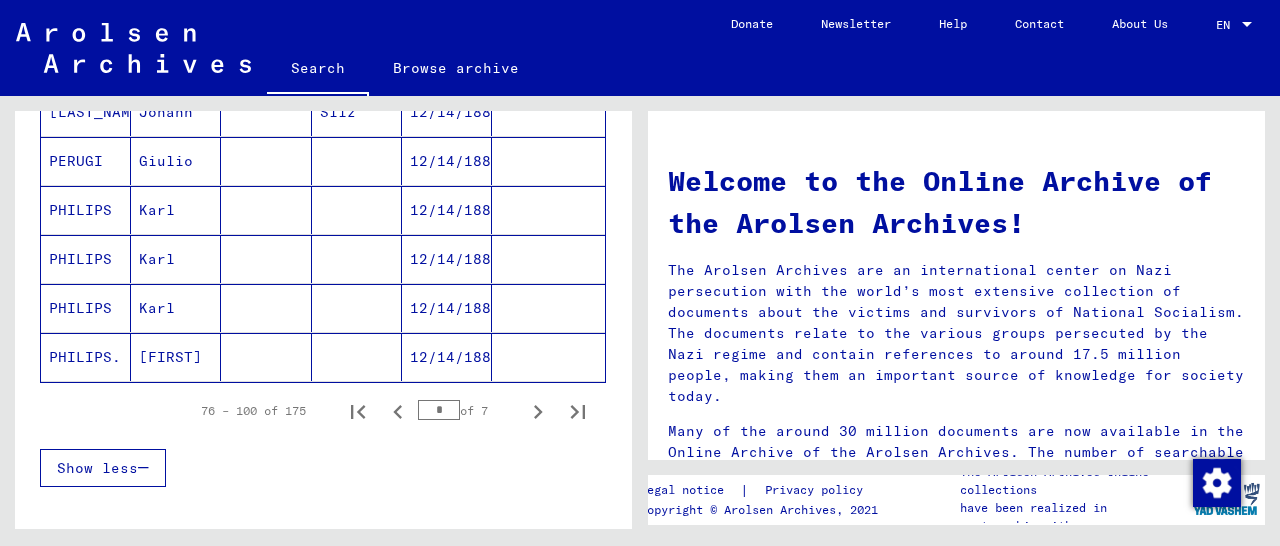 click 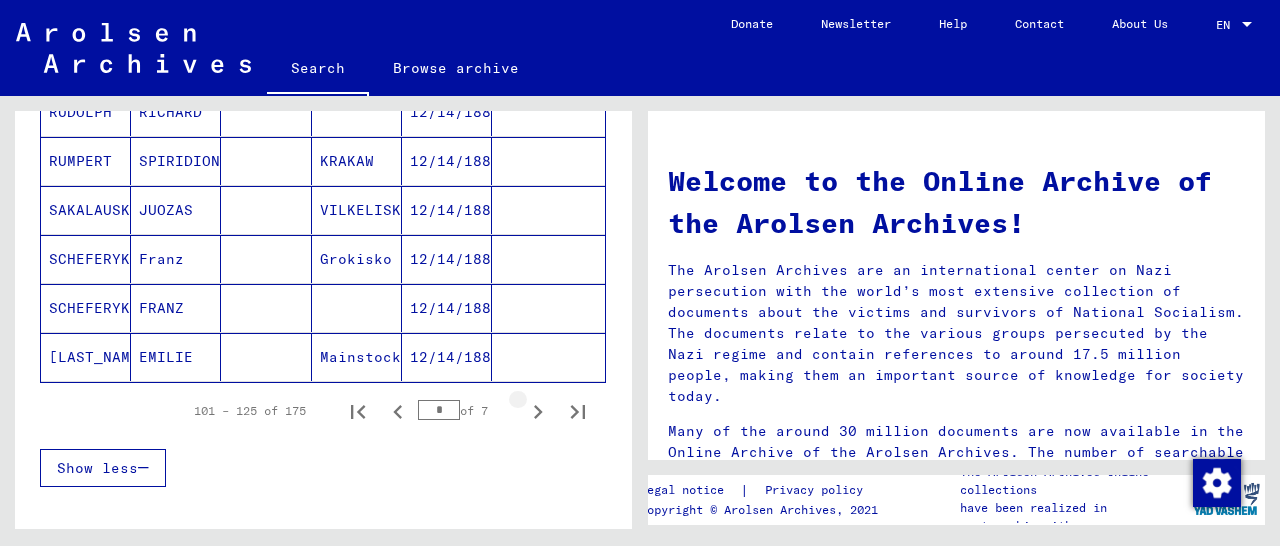 click 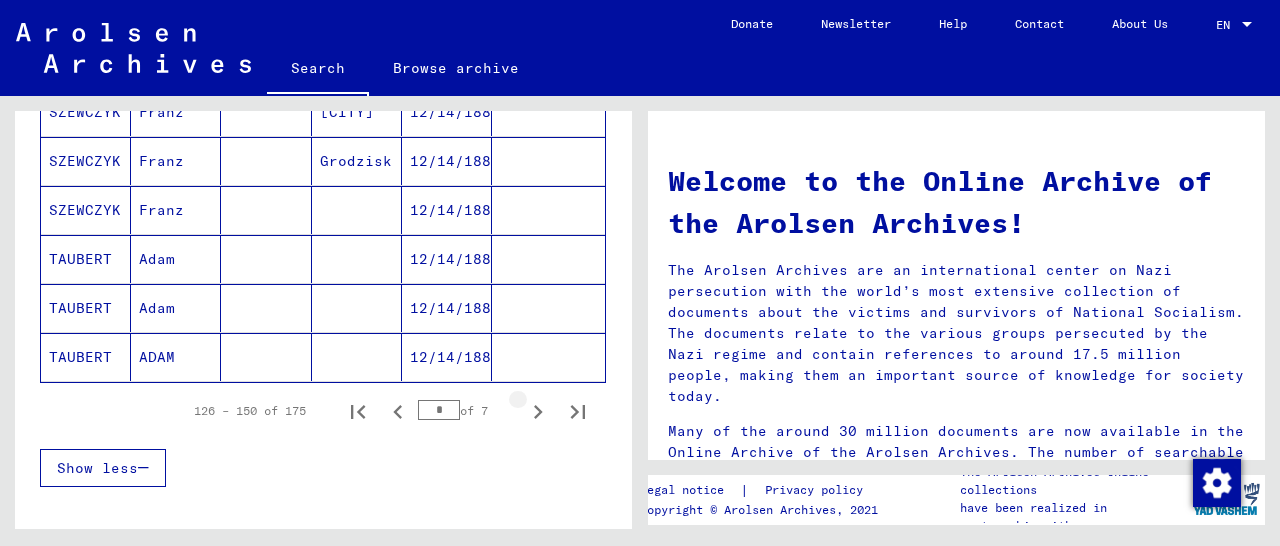click 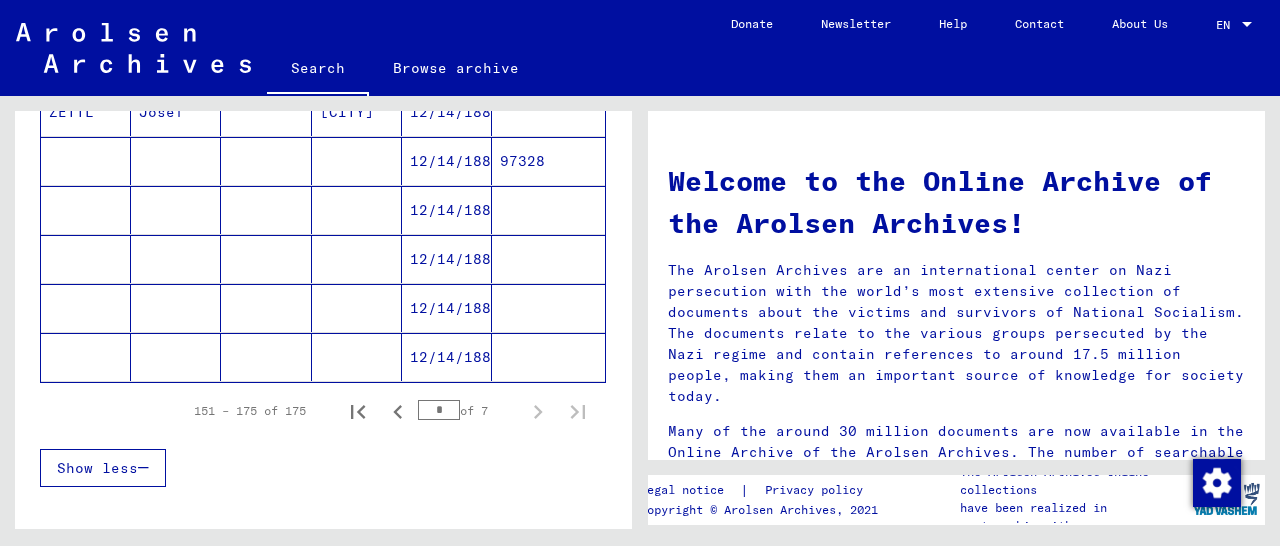 type on "*" 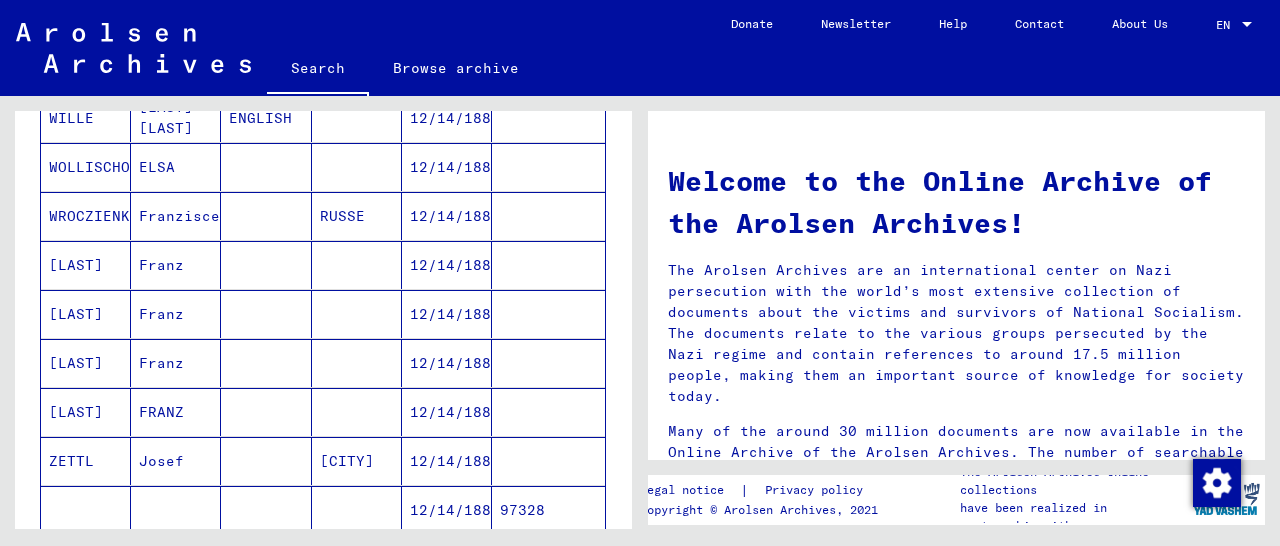 scroll, scrollTop: 728, scrollLeft: 0, axis: vertical 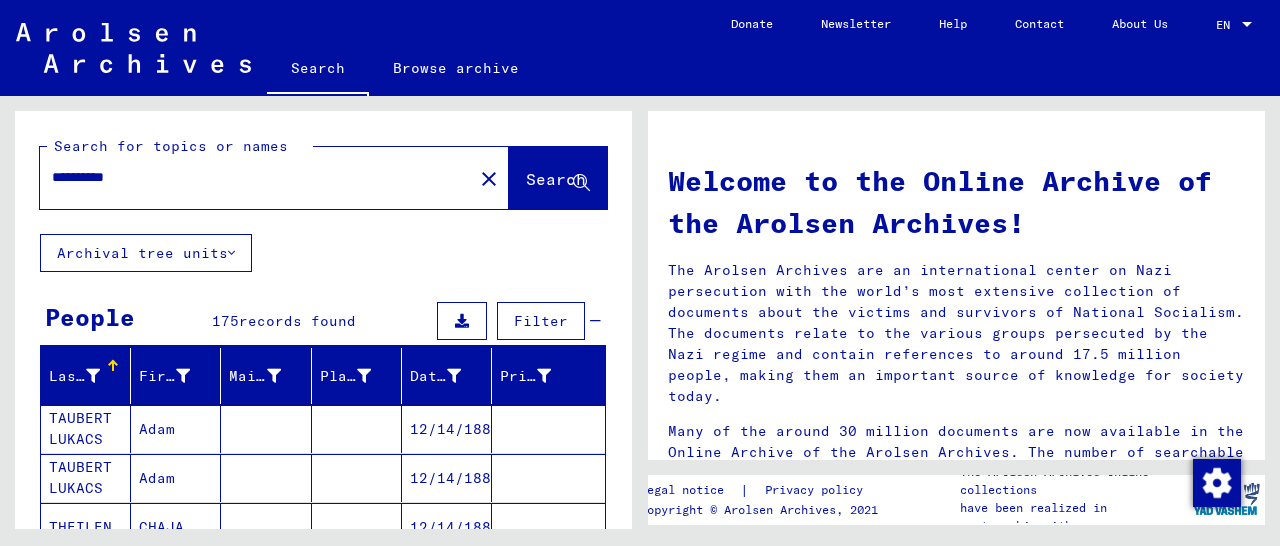 drag, startPoint x: 179, startPoint y: 181, endPoint x: 18, endPoint y: 185, distance: 161.04968 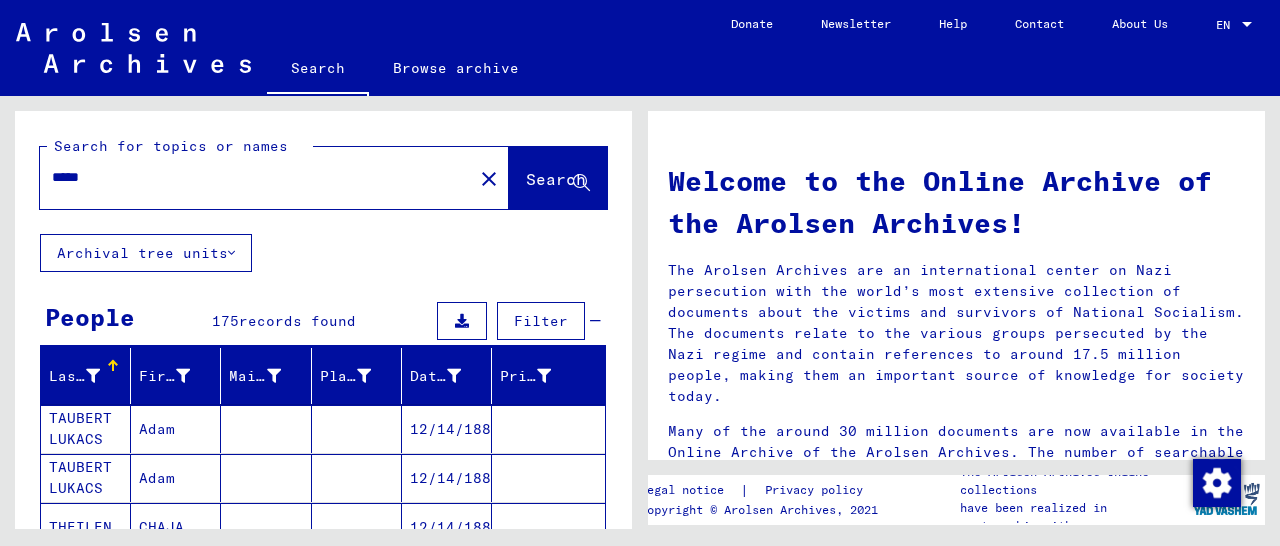 click on "Search" 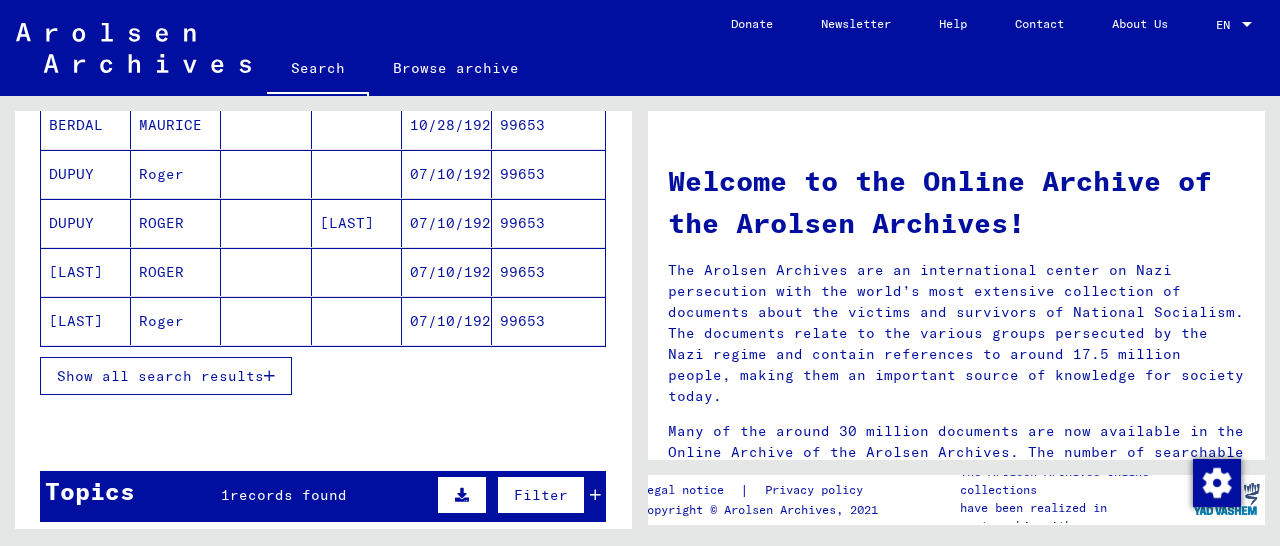 scroll, scrollTop: 312, scrollLeft: 0, axis: vertical 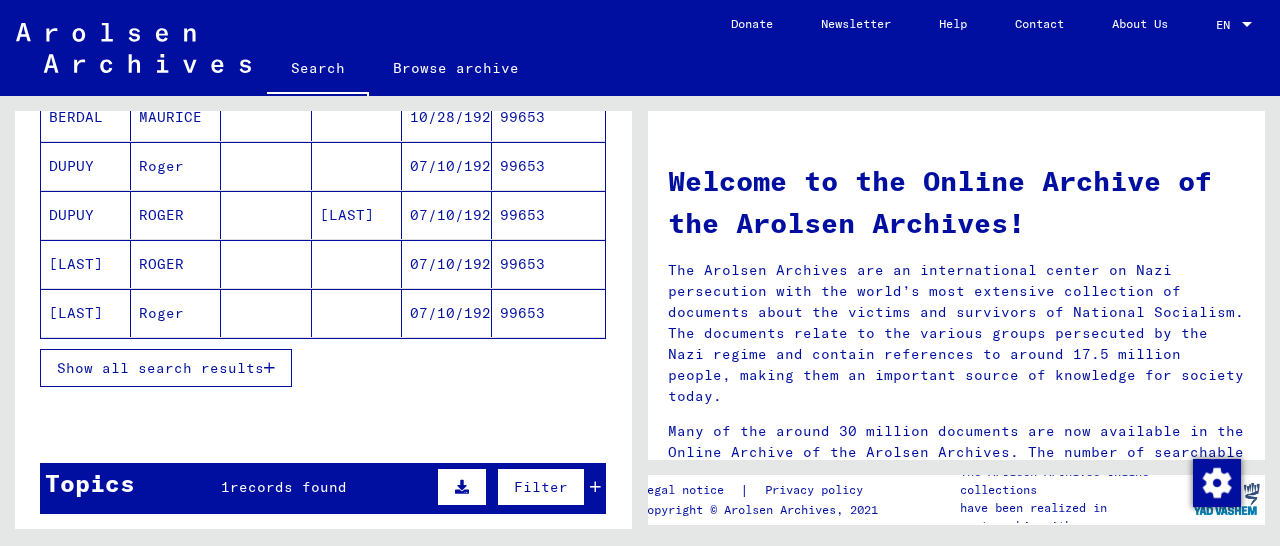 click on "99653" at bounding box center [548, 215] 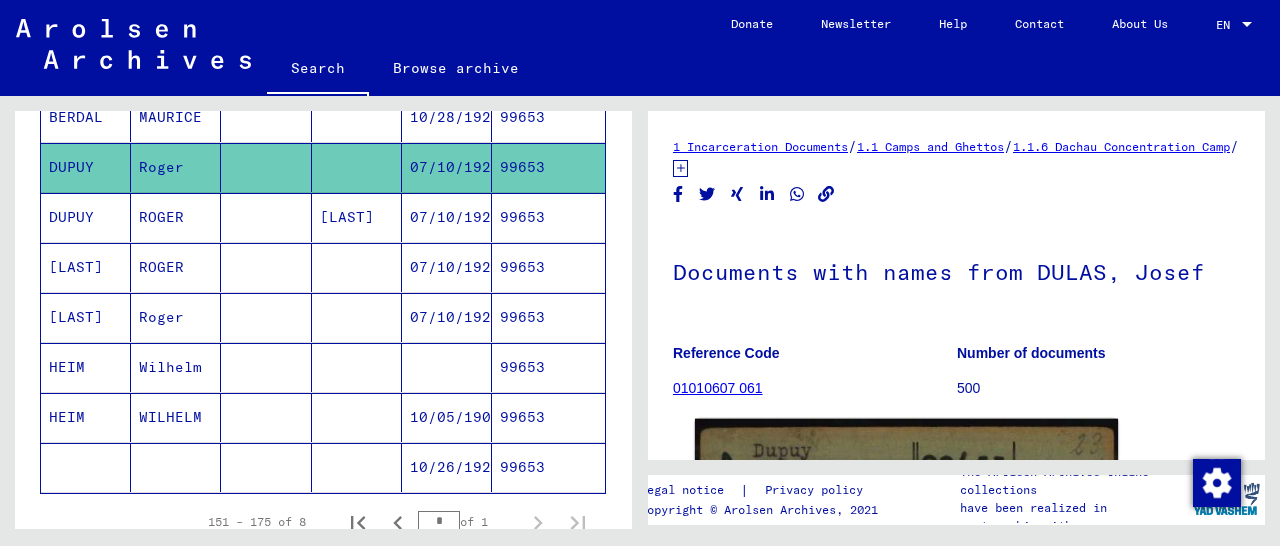 scroll, scrollTop: 312, scrollLeft: 0, axis: vertical 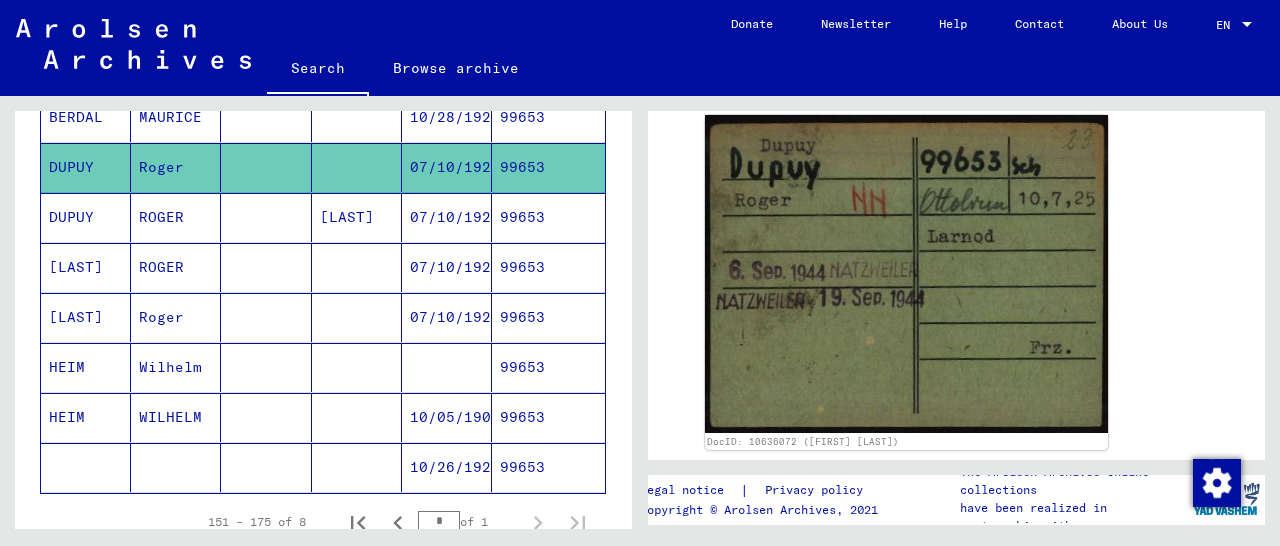 click on "99653" at bounding box center (548, 267) 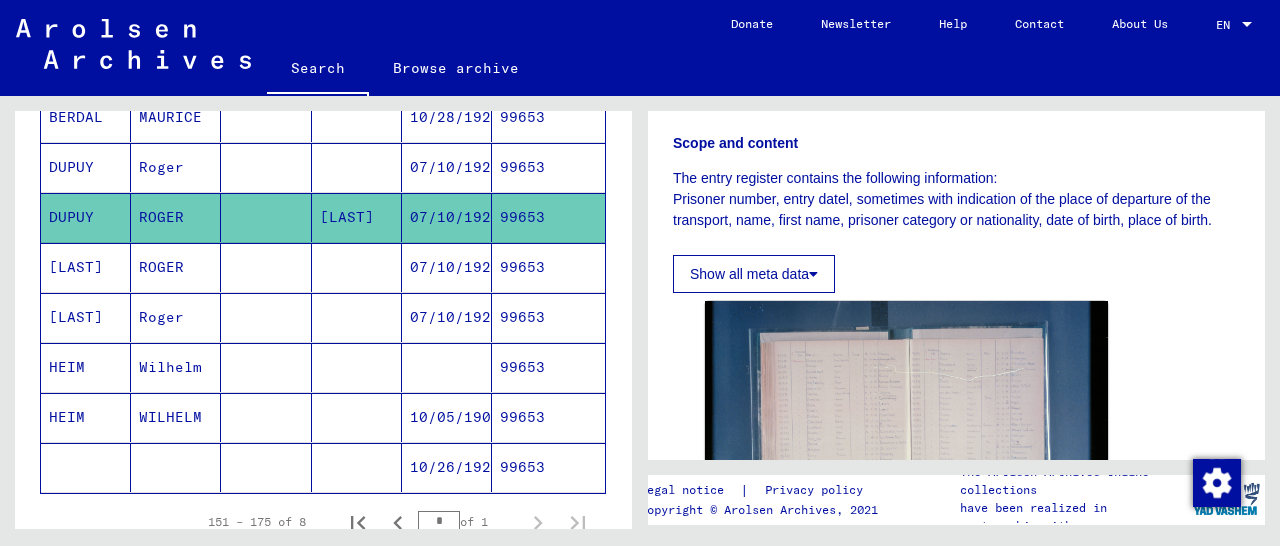 scroll, scrollTop: 362, scrollLeft: 0, axis: vertical 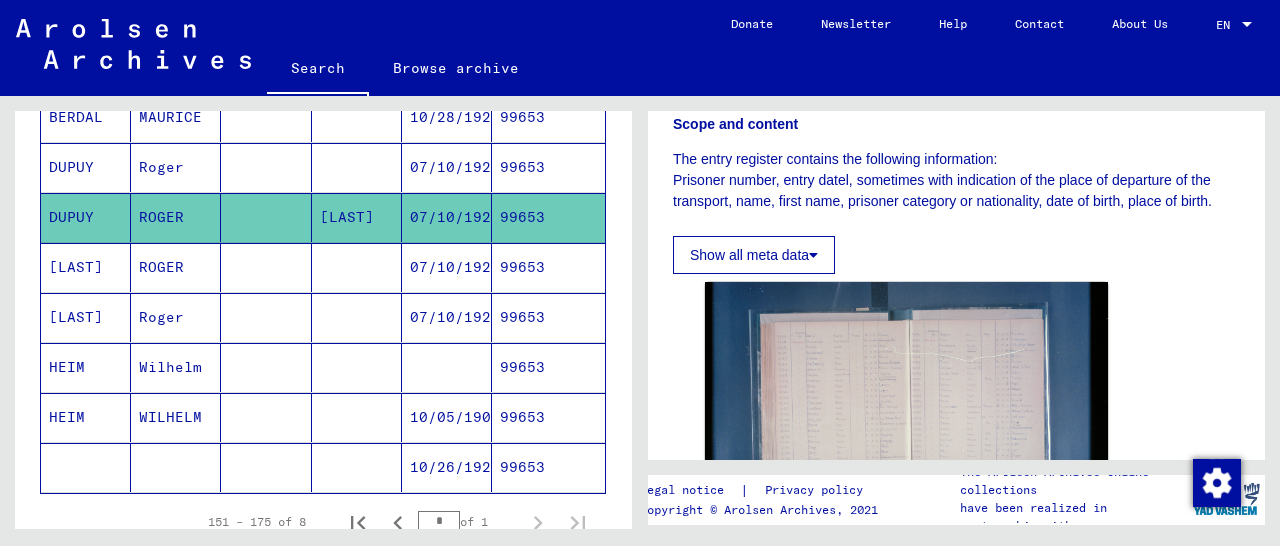 click on "99653" at bounding box center [548, 317] 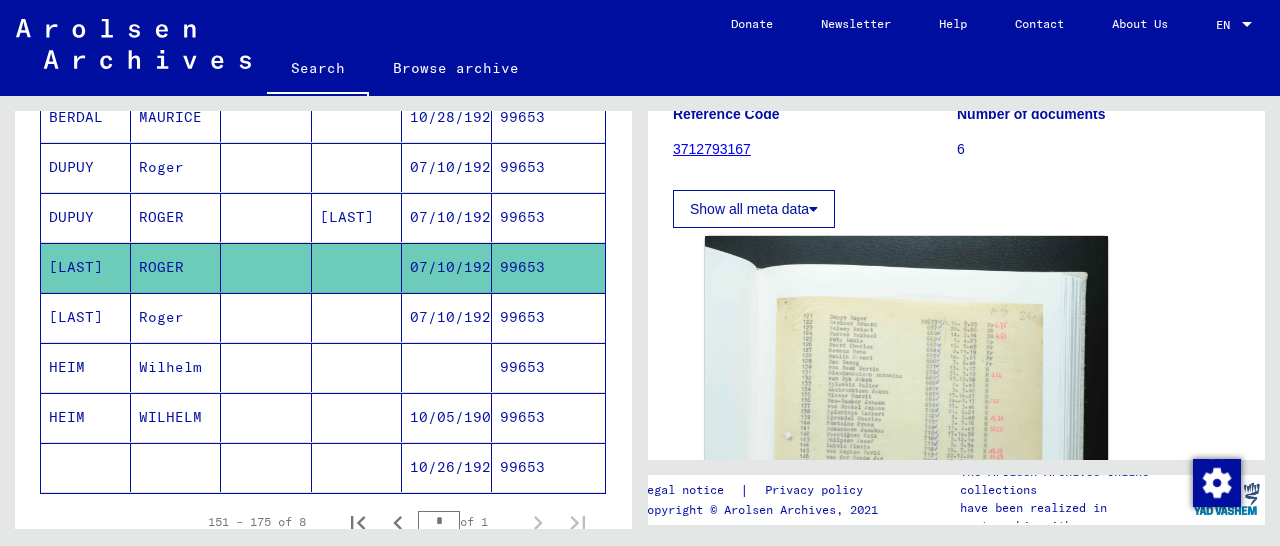 scroll, scrollTop: 312, scrollLeft: 0, axis: vertical 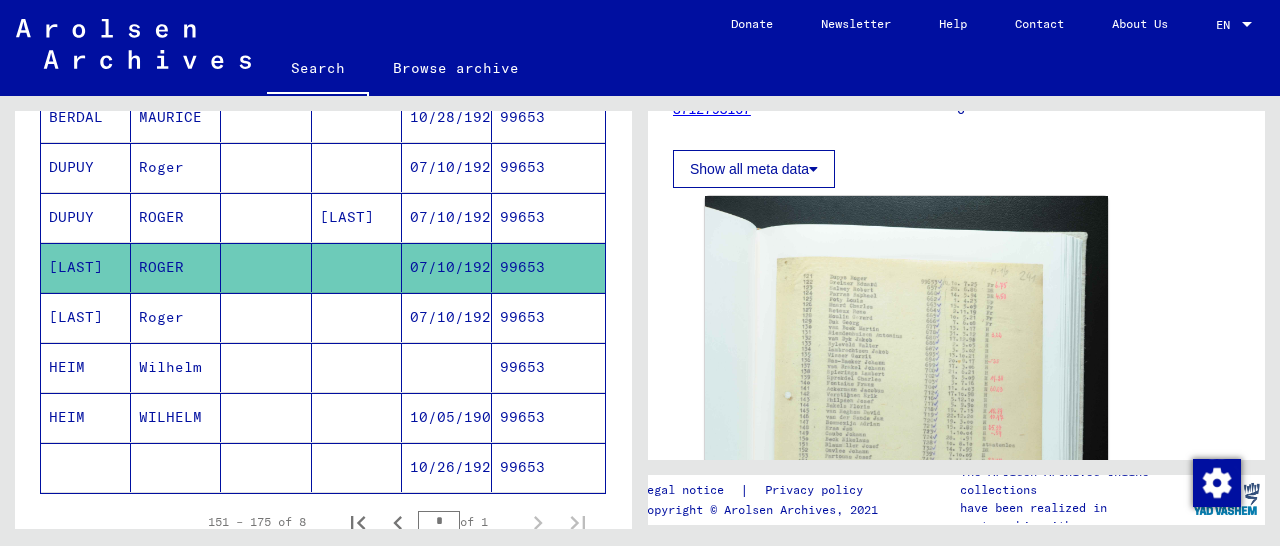 click on "99653" at bounding box center (548, 367) 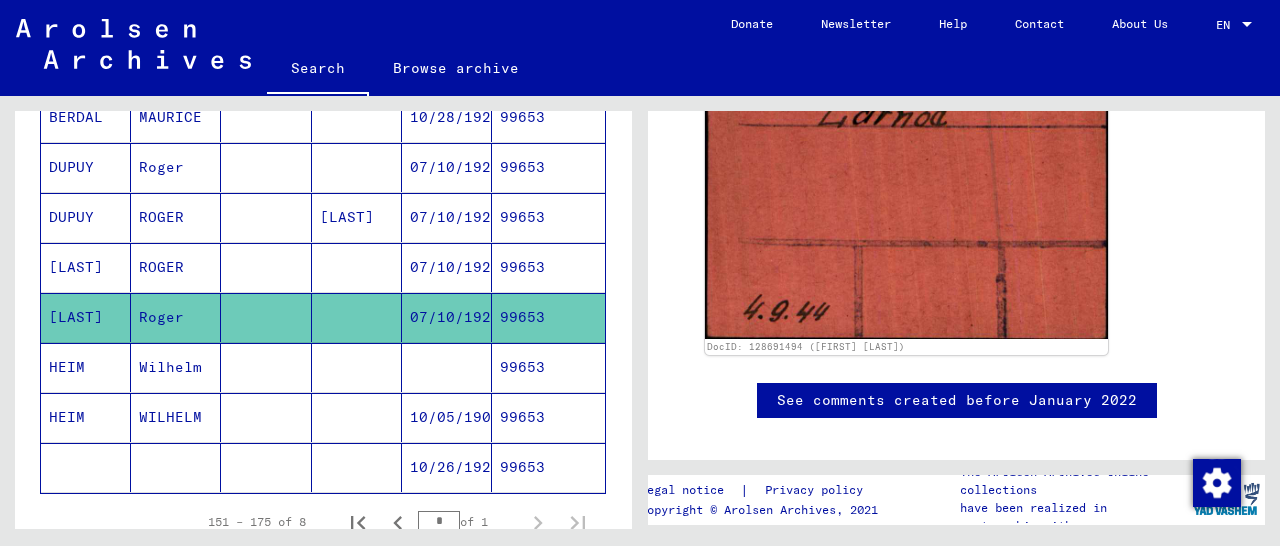 scroll, scrollTop: 624, scrollLeft: 0, axis: vertical 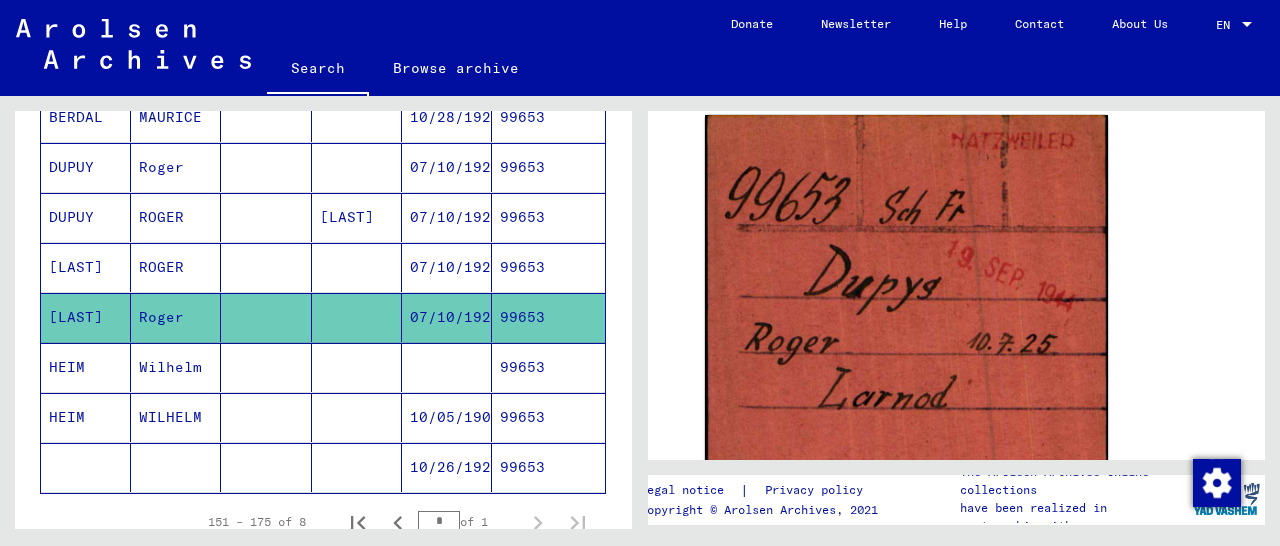 click on "99653" at bounding box center [548, 217] 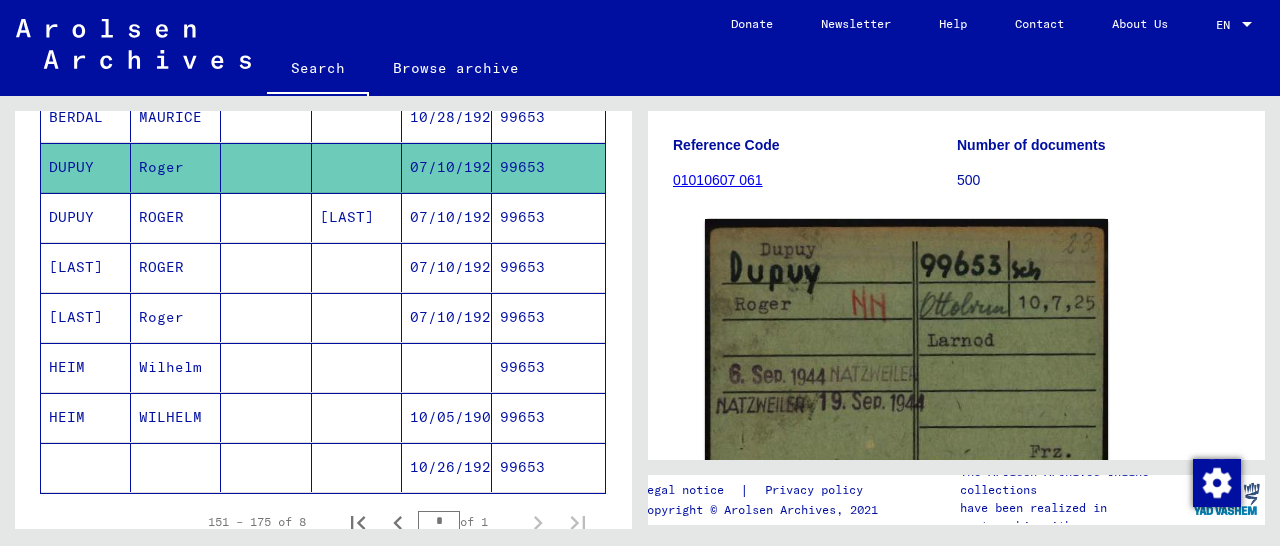 scroll, scrollTop: 312, scrollLeft: 0, axis: vertical 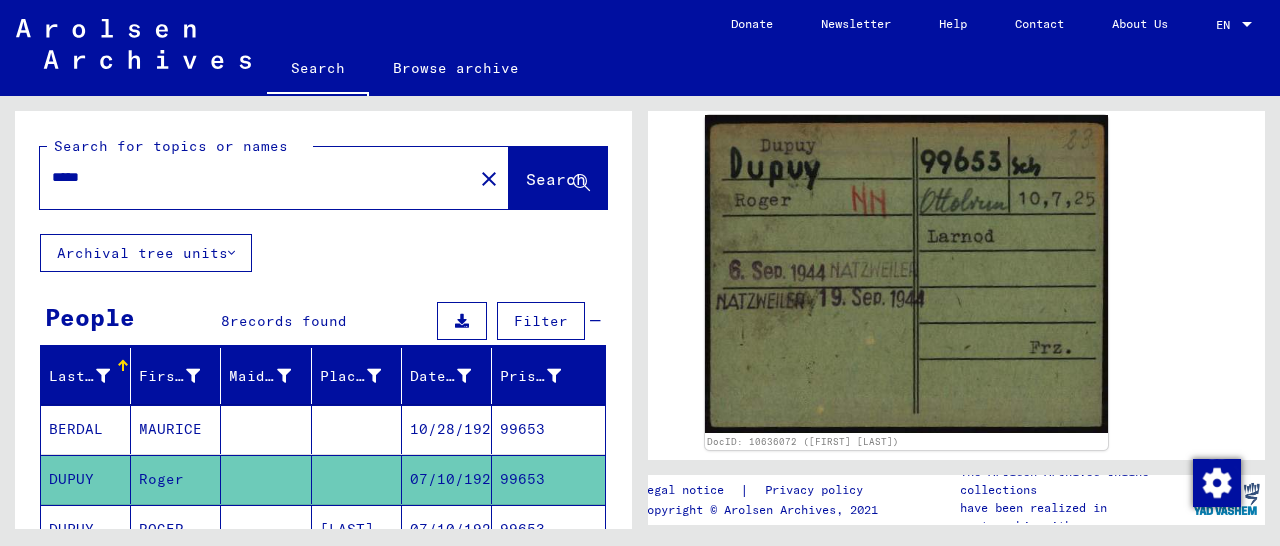 drag, startPoint x: 131, startPoint y: 174, endPoint x: 0, endPoint y: 191, distance: 132.09845 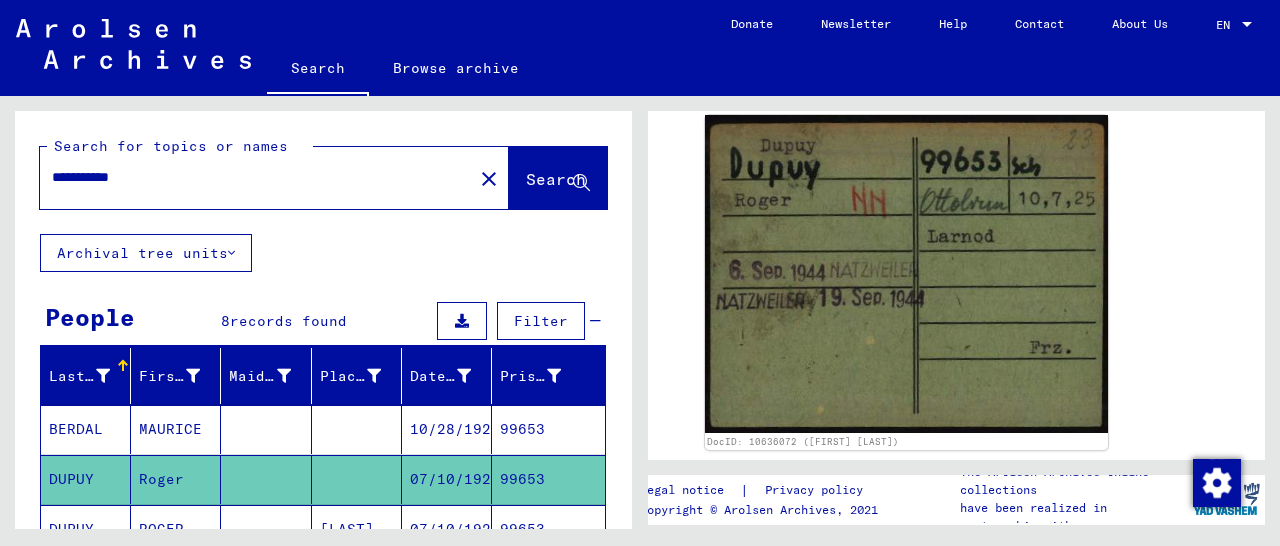 click on "Search" 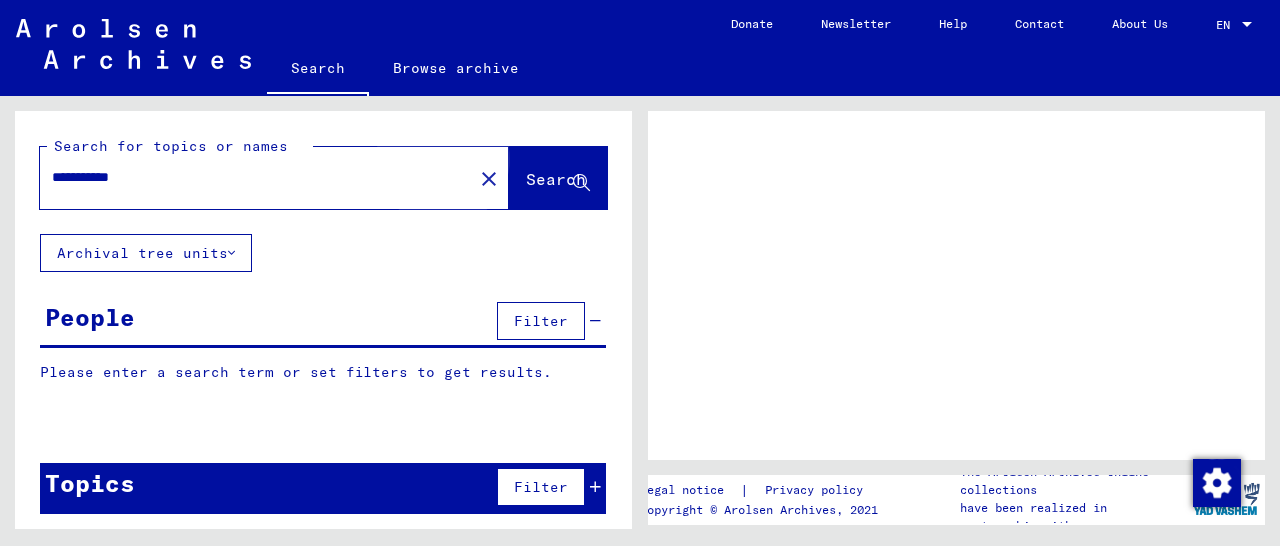 scroll, scrollTop: 0, scrollLeft: 0, axis: both 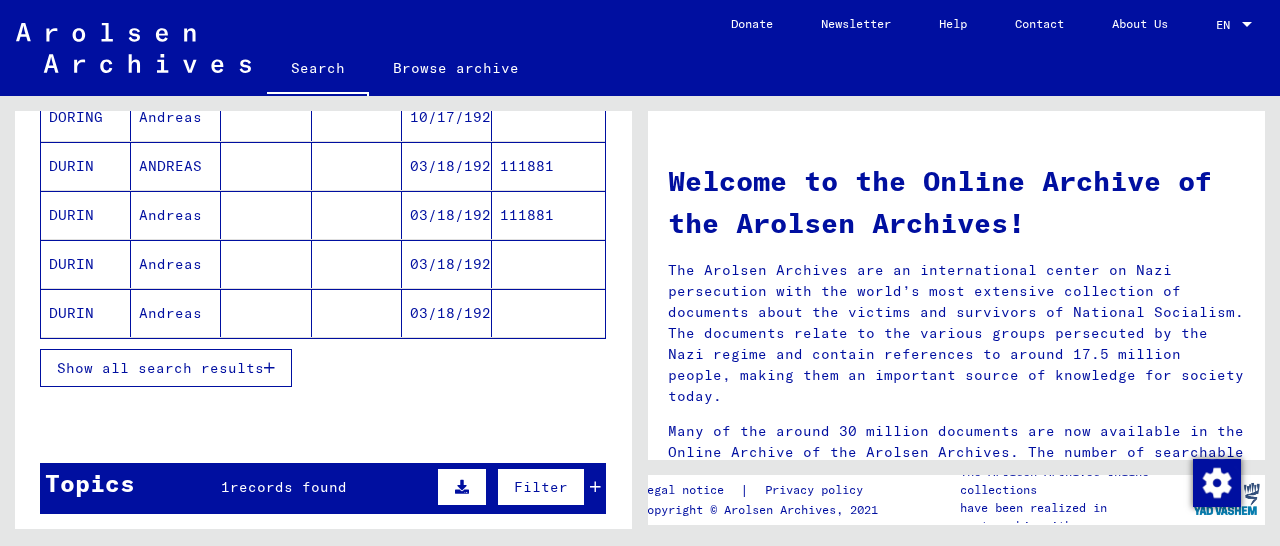click on "111881" at bounding box center [548, 264] 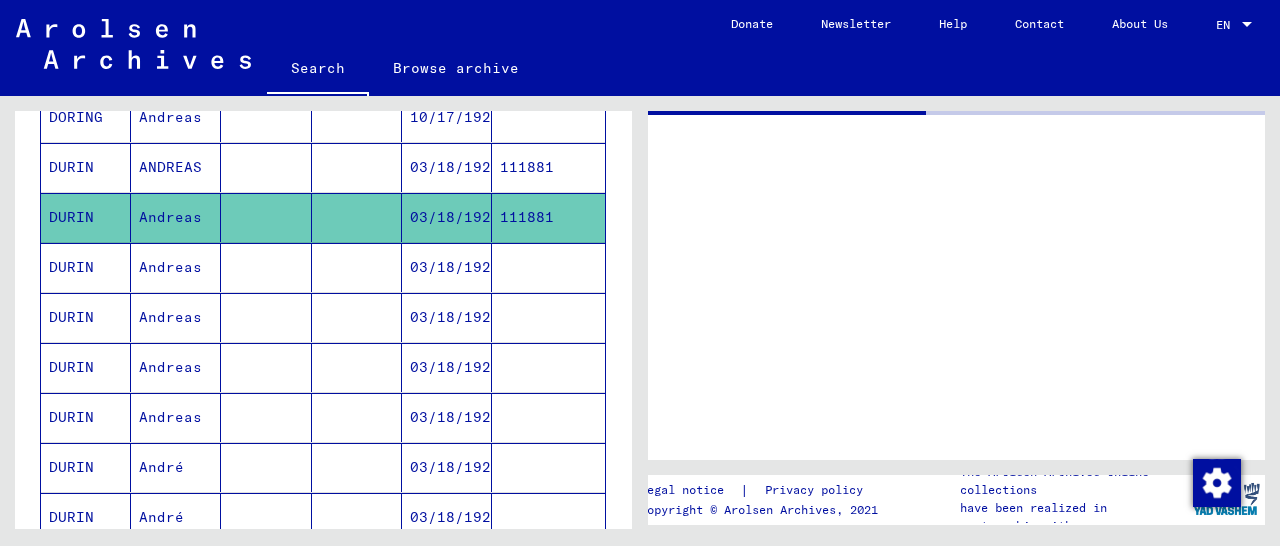 scroll, scrollTop: 312, scrollLeft: 0, axis: vertical 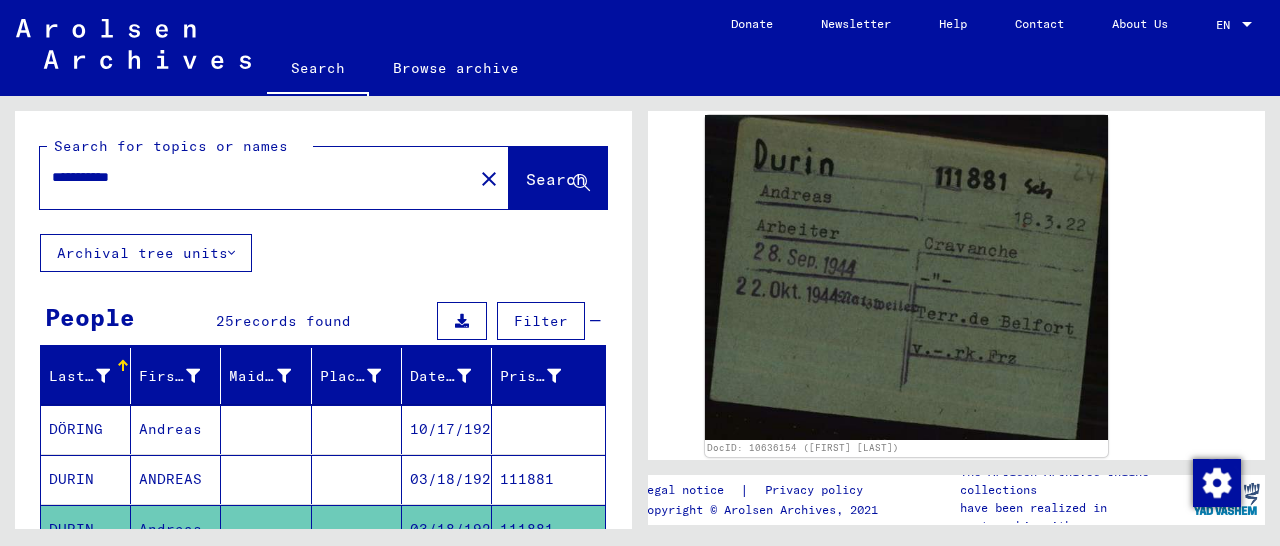 drag, startPoint x: 171, startPoint y: 173, endPoint x: 15, endPoint y: 195, distance: 157.54364 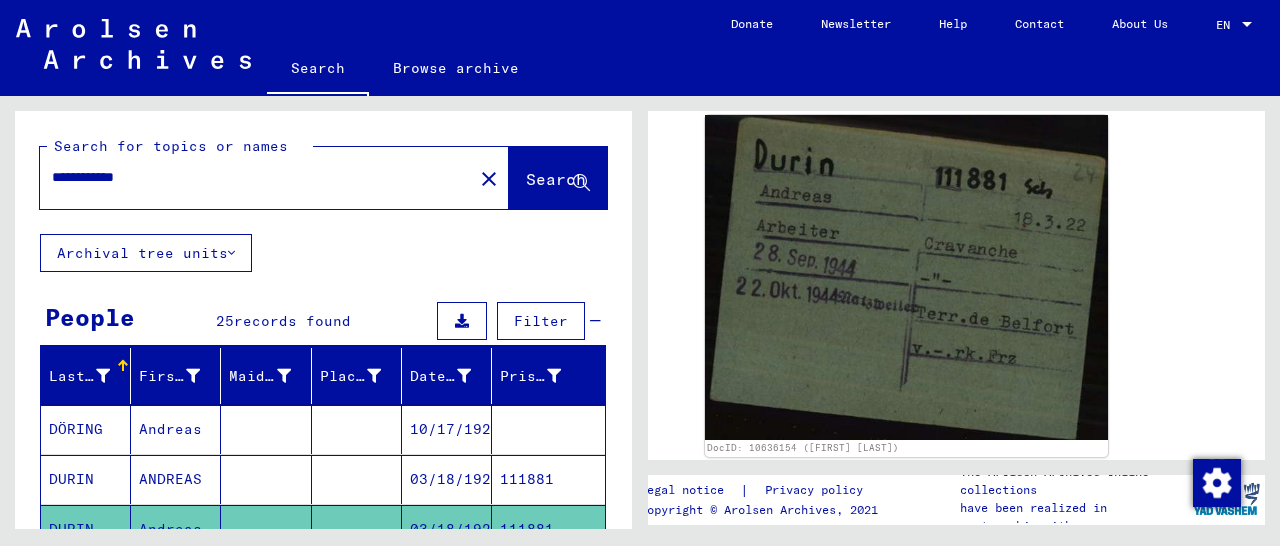 click on "Search" 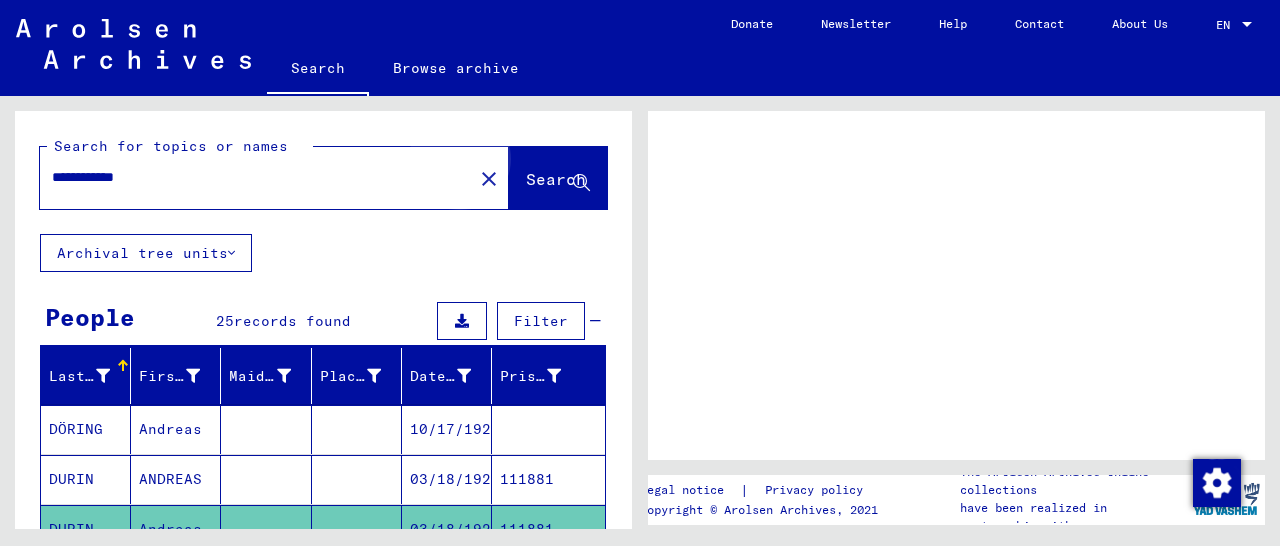 scroll, scrollTop: 0, scrollLeft: 0, axis: both 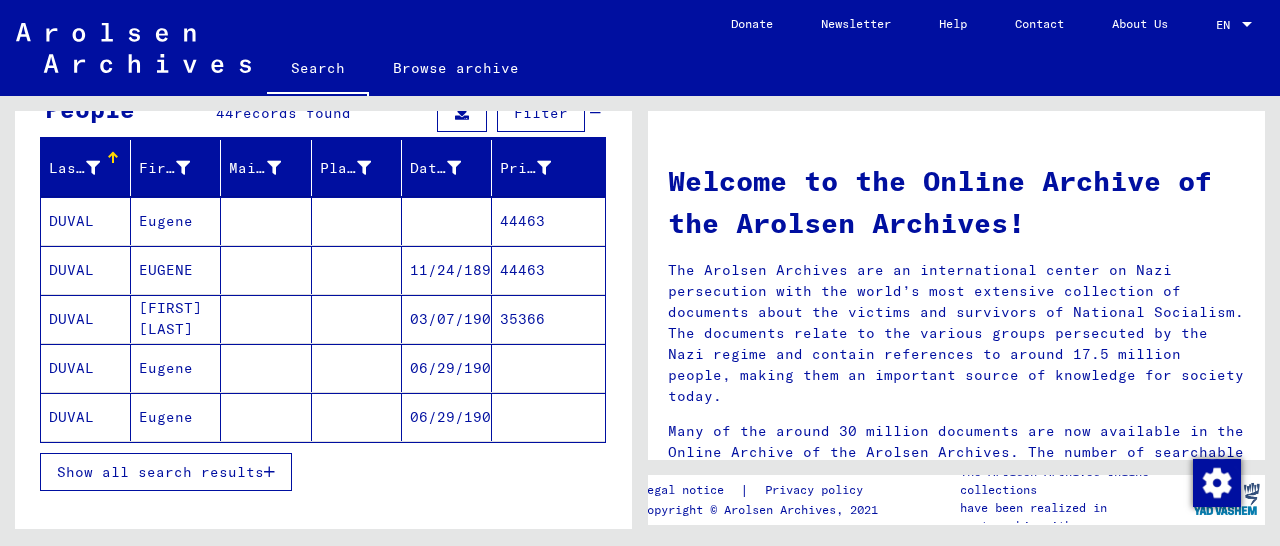 click on "44463" at bounding box center (548, 319) 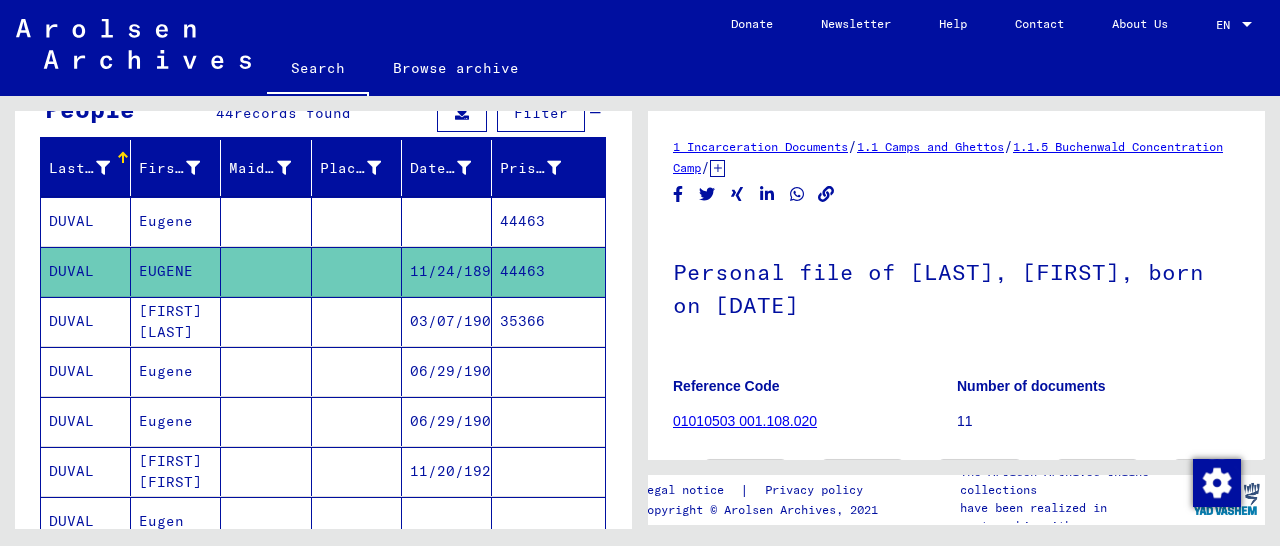 scroll, scrollTop: 312, scrollLeft: 0, axis: vertical 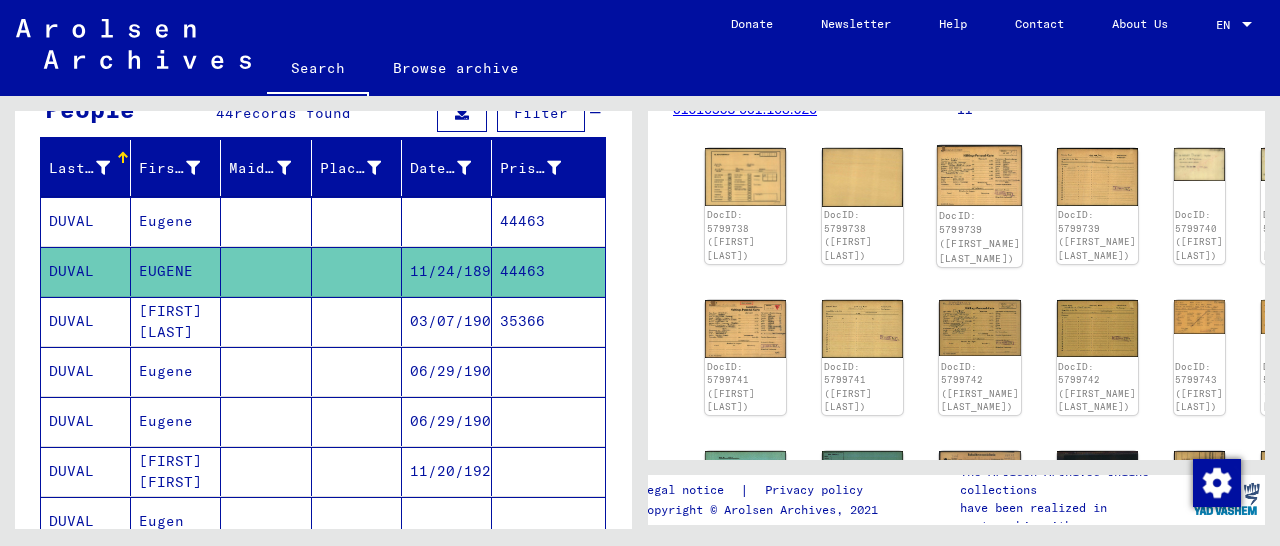 click 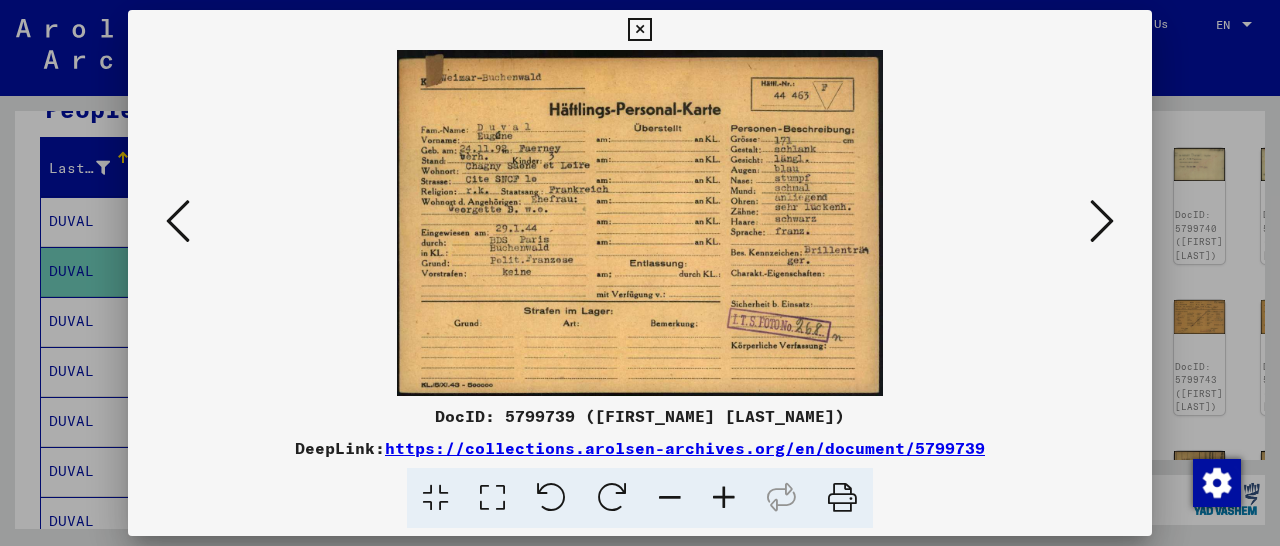 click at bounding box center (639, 30) 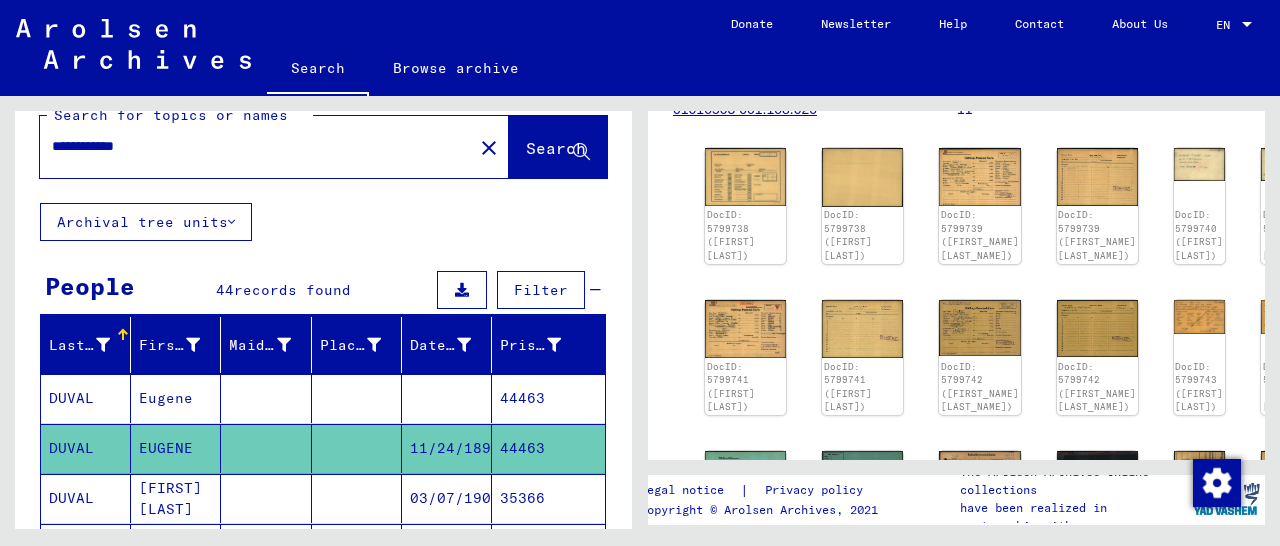 scroll, scrollTop: 0, scrollLeft: 0, axis: both 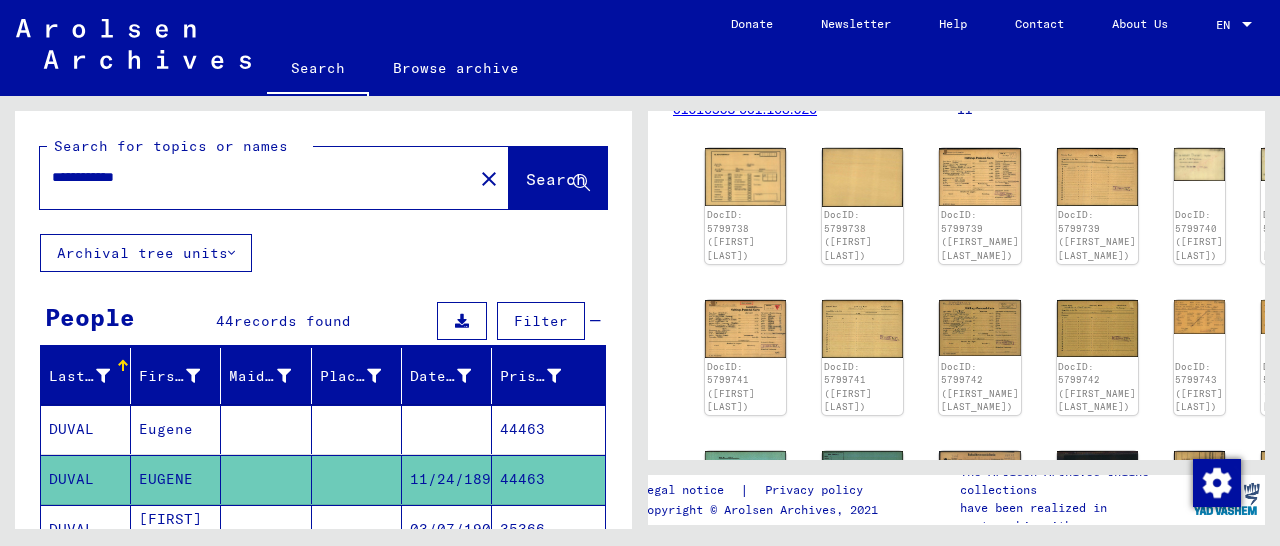 drag, startPoint x: 166, startPoint y: 185, endPoint x: 31, endPoint y: 187, distance: 135.01482 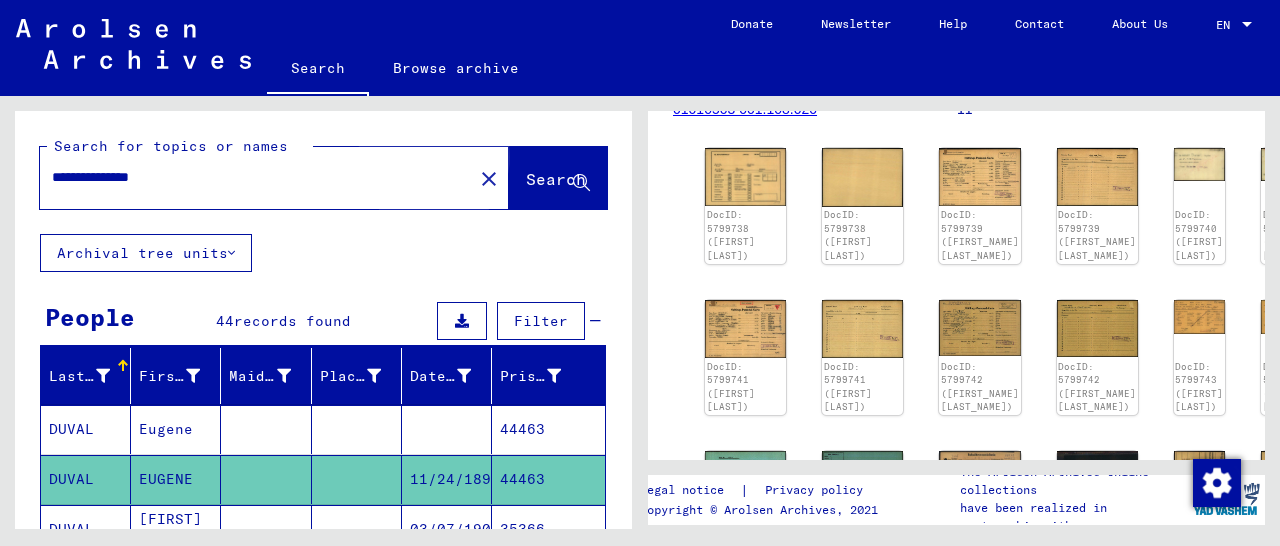 click on "Search" 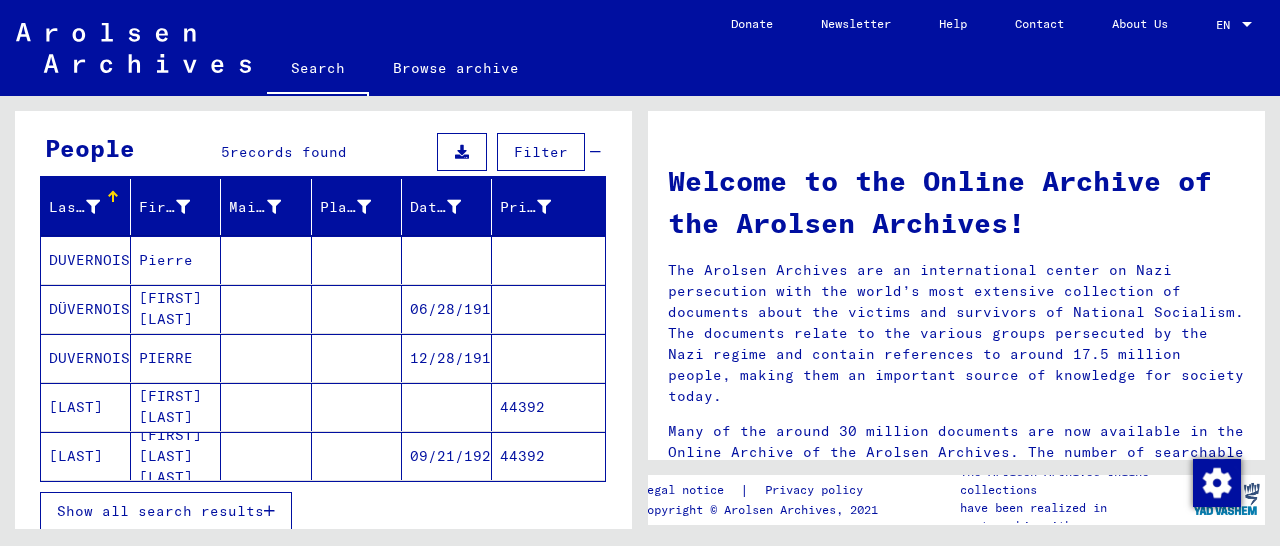 scroll, scrollTop: 208, scrollLeft: 0, axis: vertical 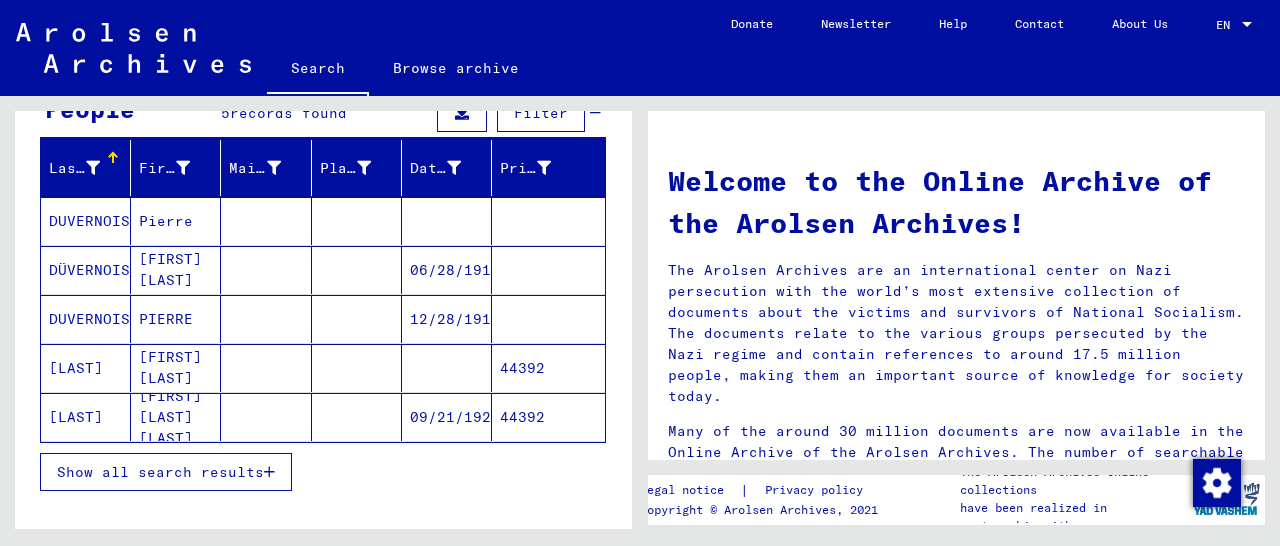 click on "44392" 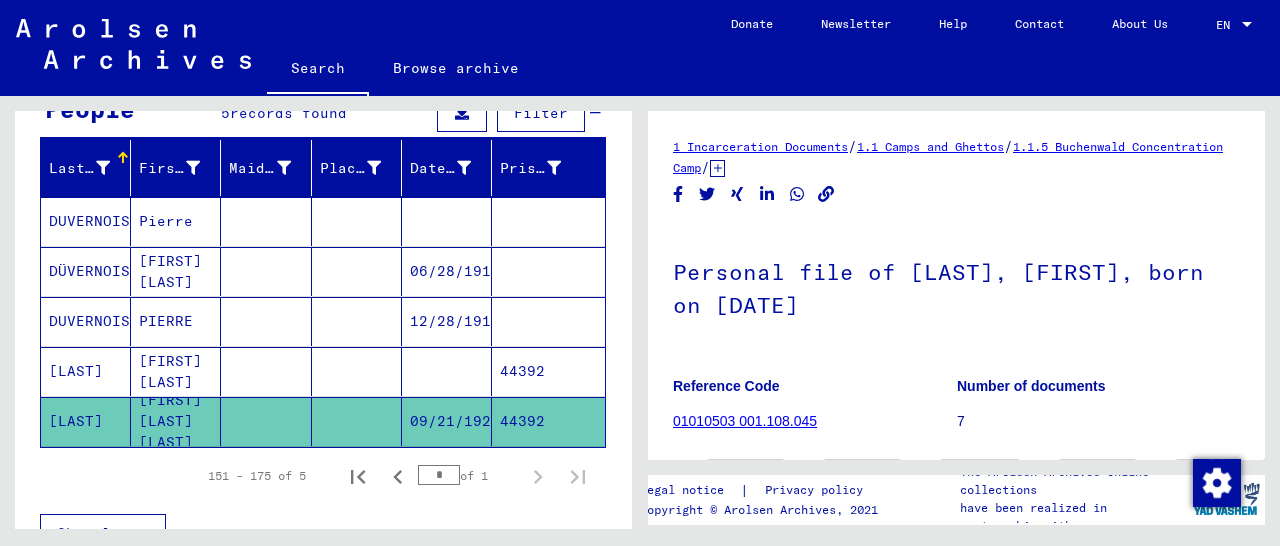 scroll, scrollTop: 208, scrollLeft: 0, axis: vertical 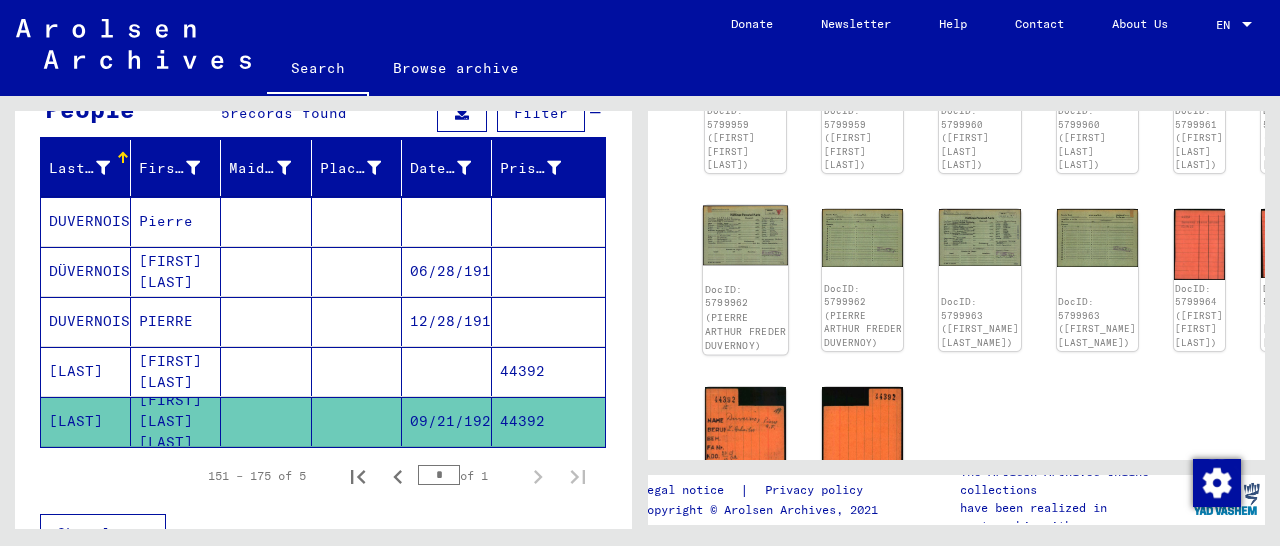 click 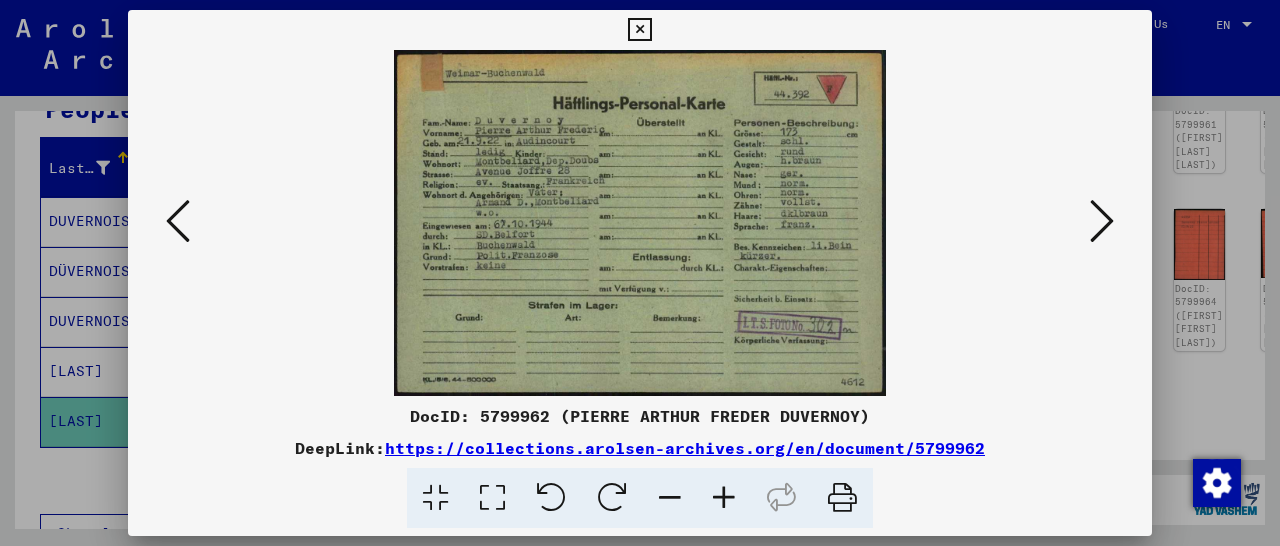 click at bounding box center (639, 30) 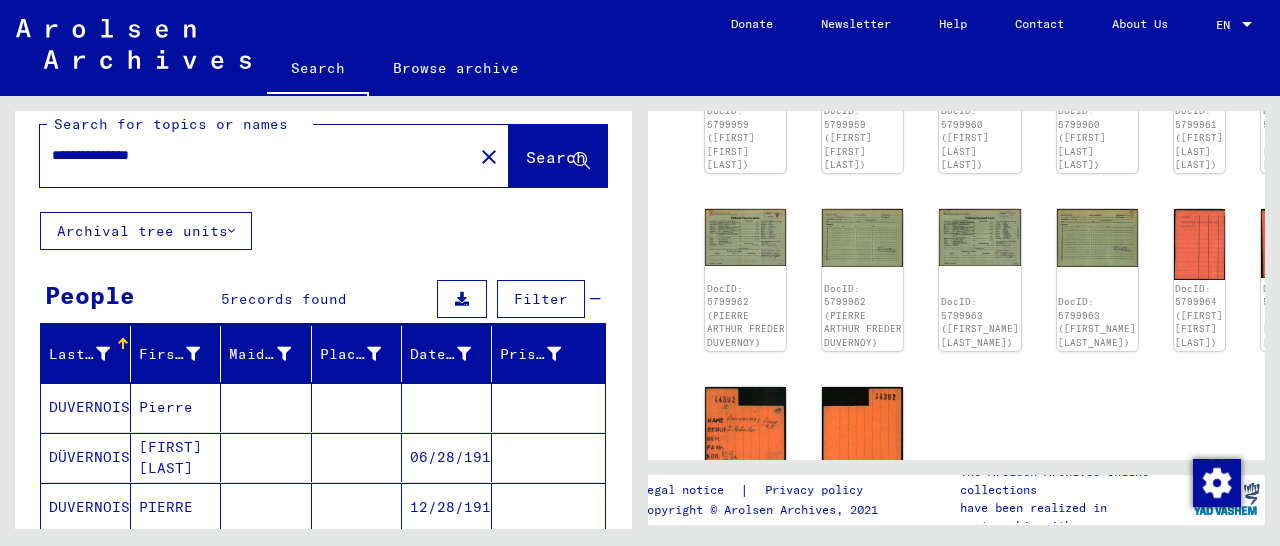 scroll, scrollTop: 0, scrollLeft: 0, axis: both 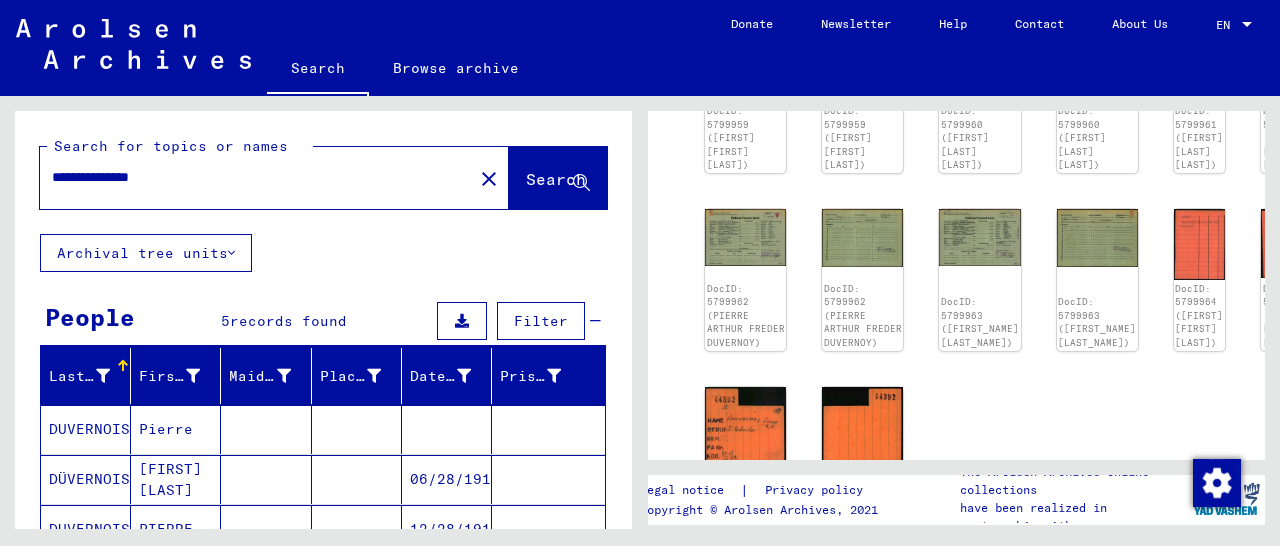 drag, startPoint x: 194, startPoint y: 170, endPoint x: 61, endPoint y: 179, distance: 133.30417 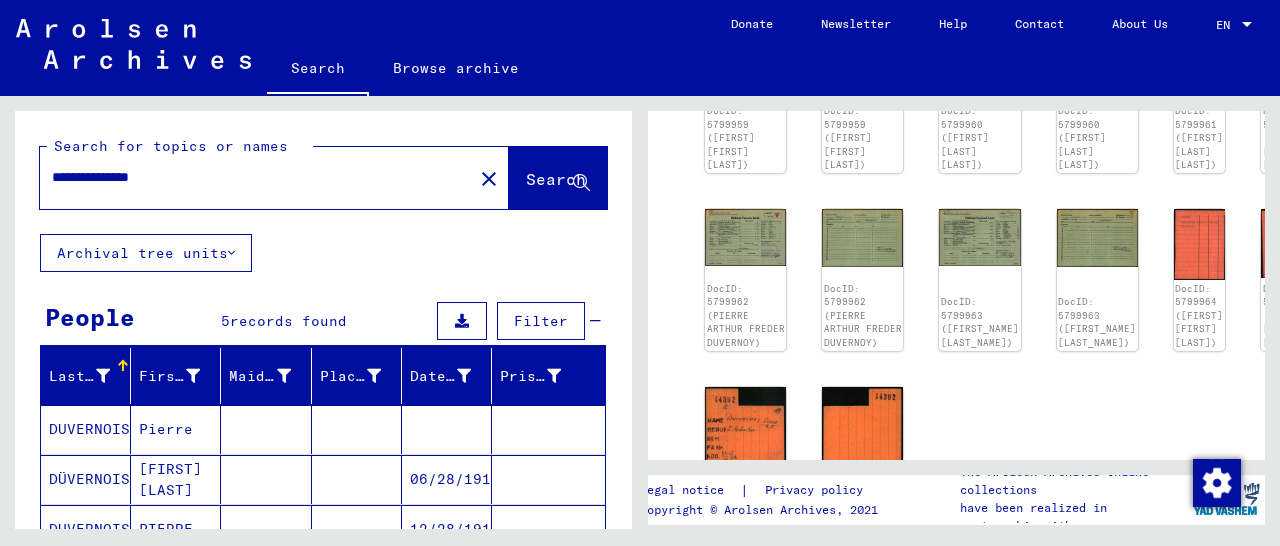 paste 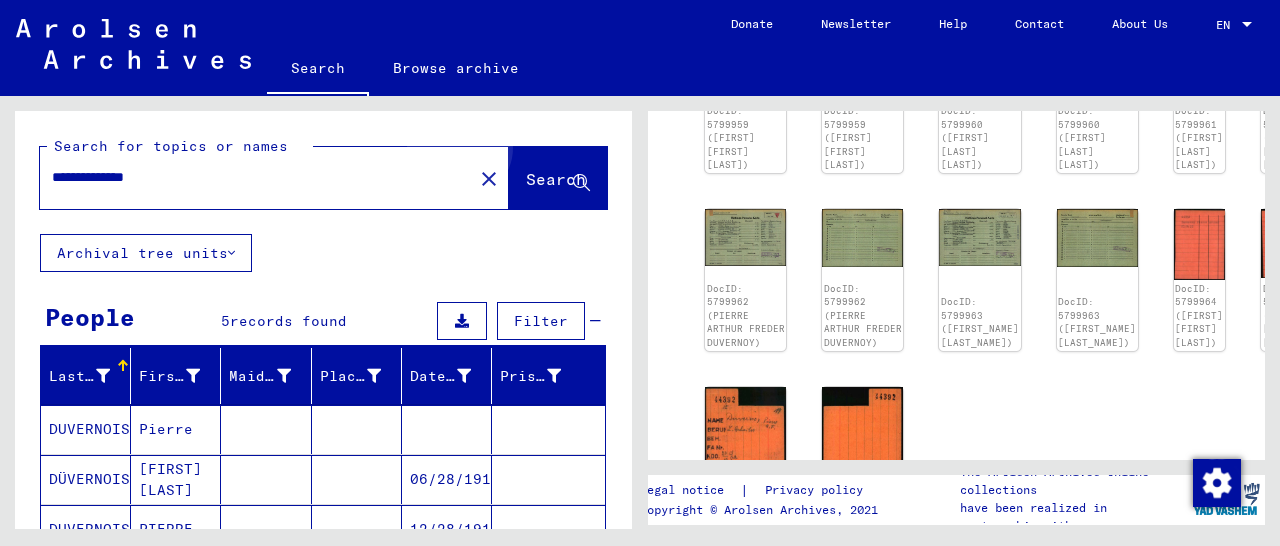 click on "Search" 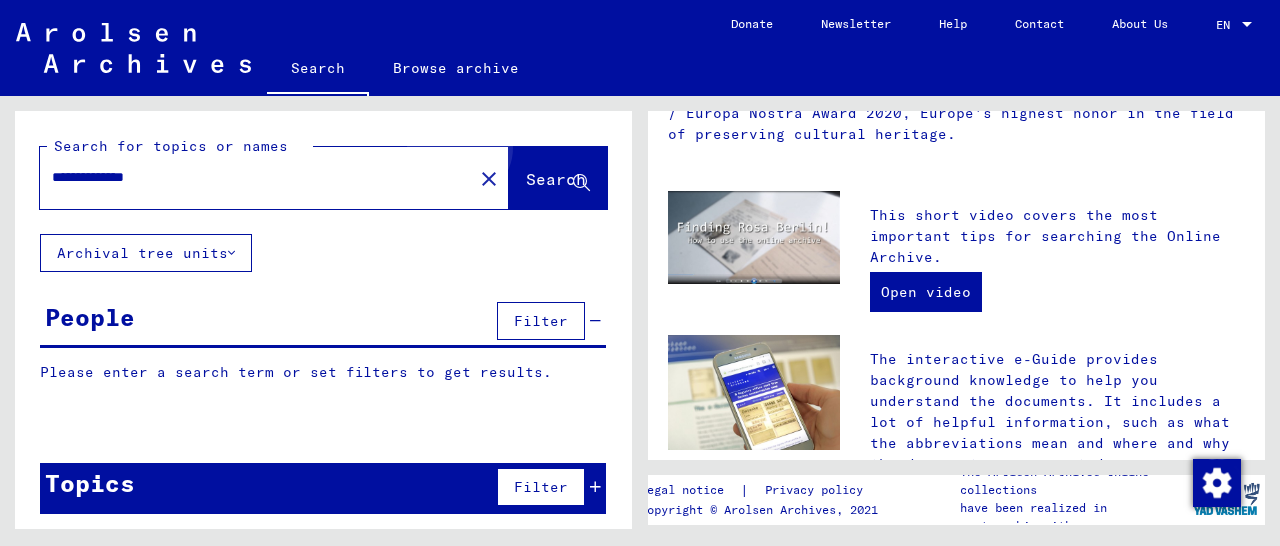 scroll, scrollTop: 0, scrollLeft: 0, axis: both 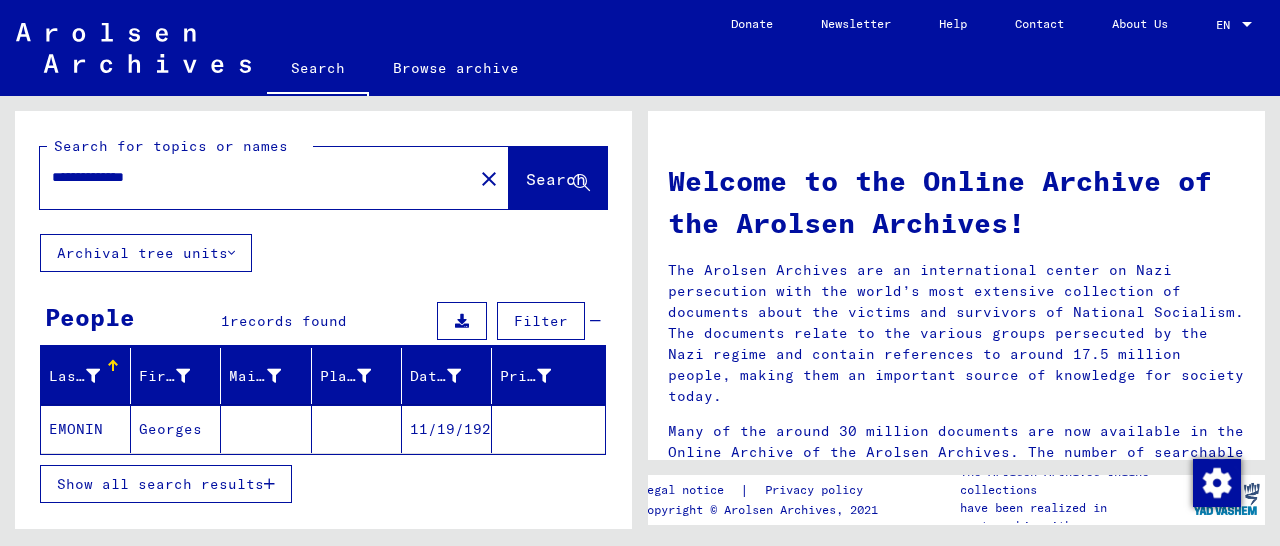 click 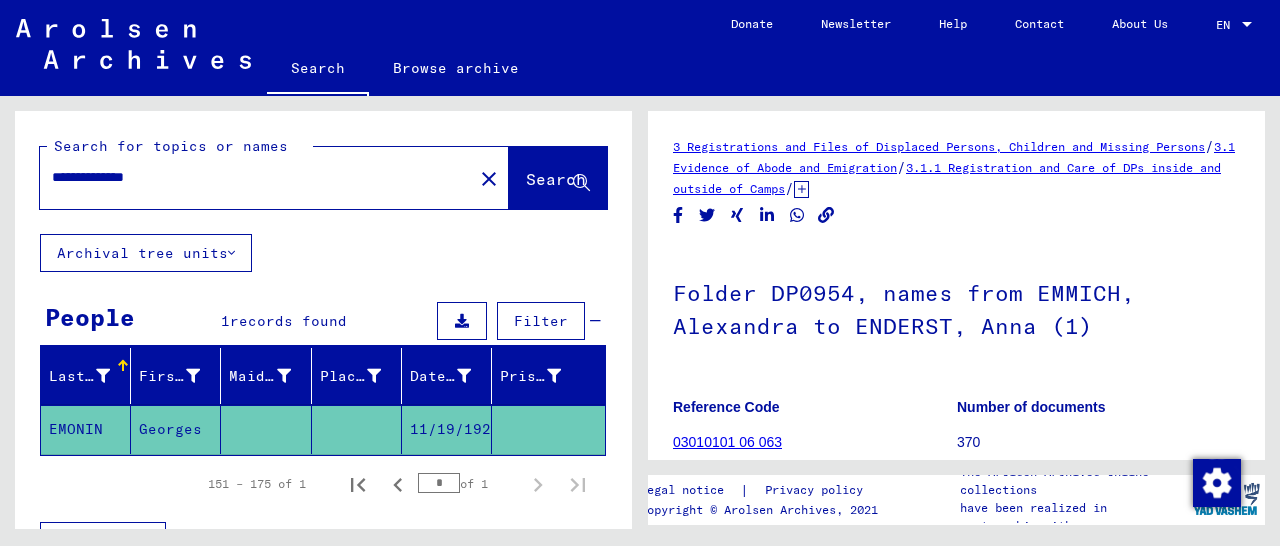scroll, scrollTop: 200, scrollLeft: 0, axis: vertical 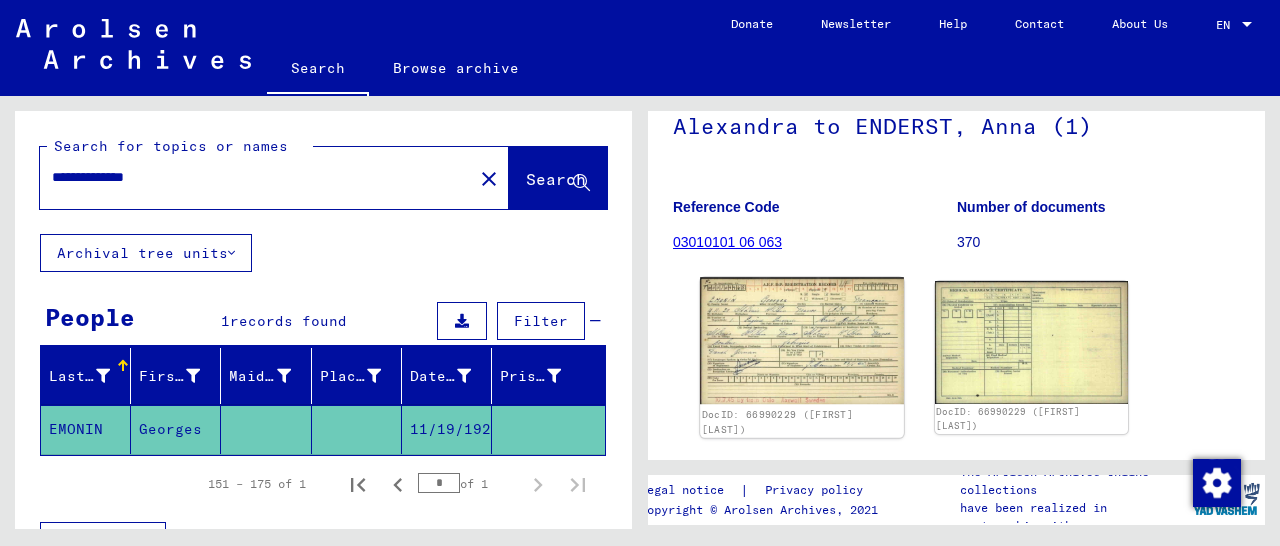 click 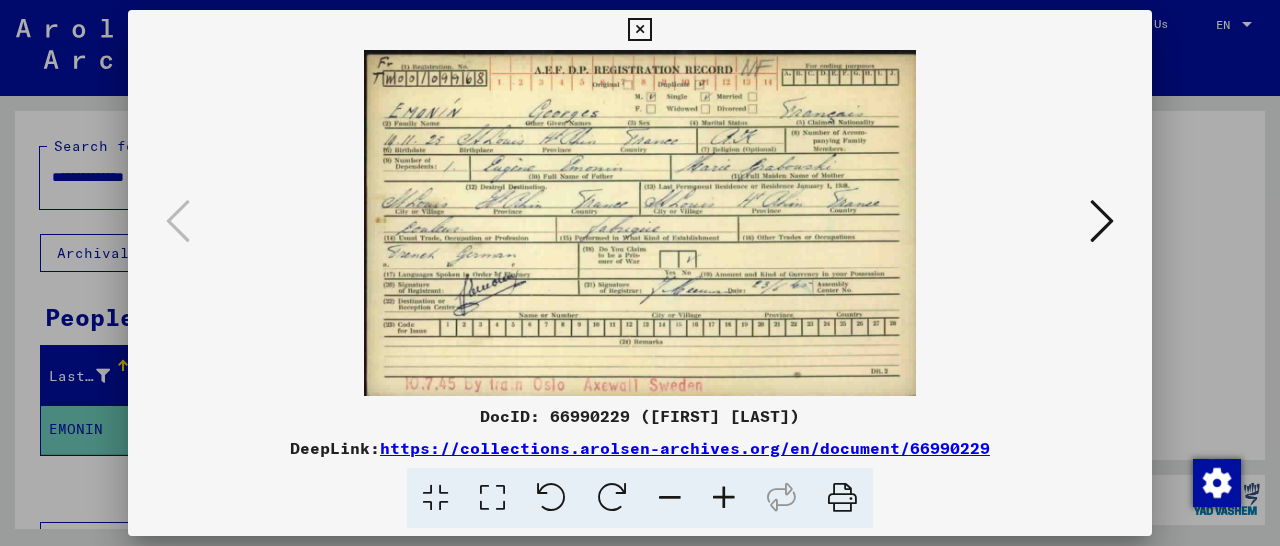 click at bounding box center [724, 498] 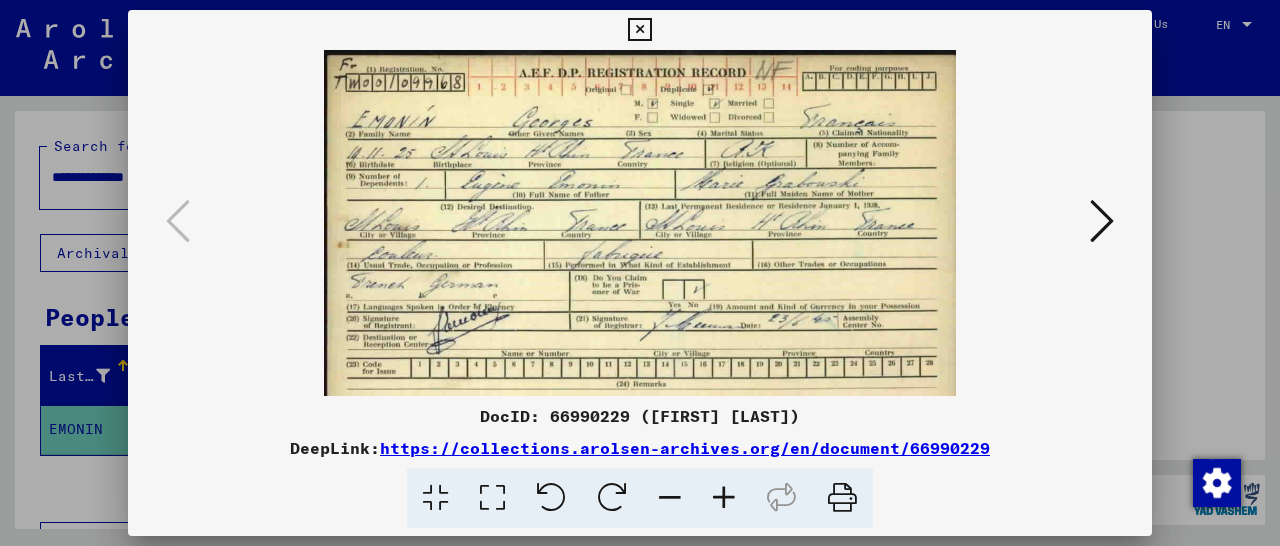 click at bounding box center [724, 498] 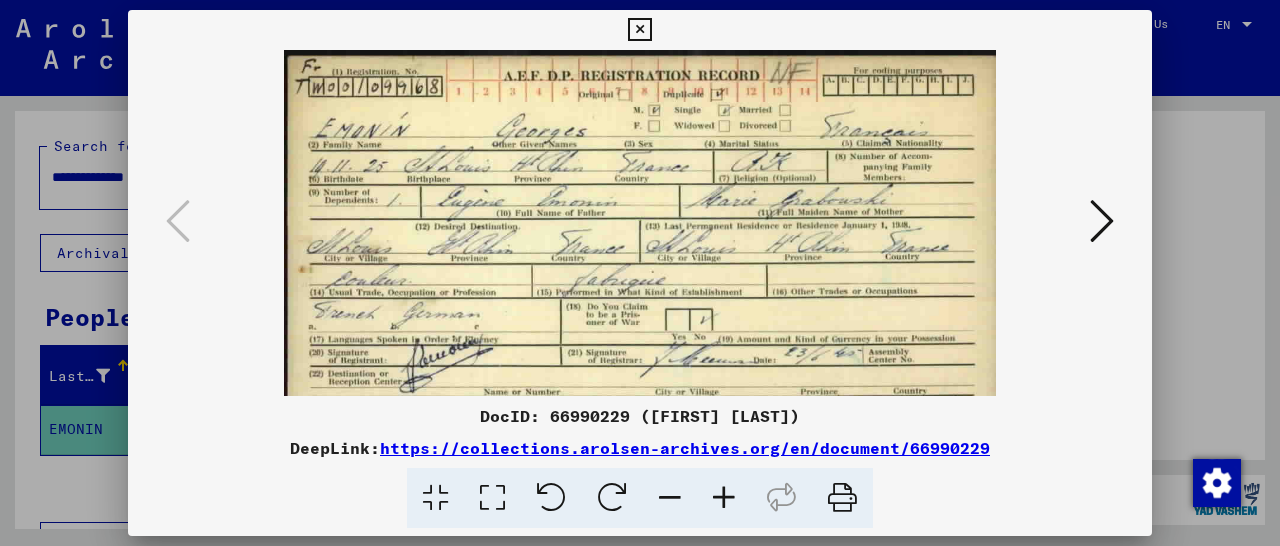 click at bounding box center (724, 498) 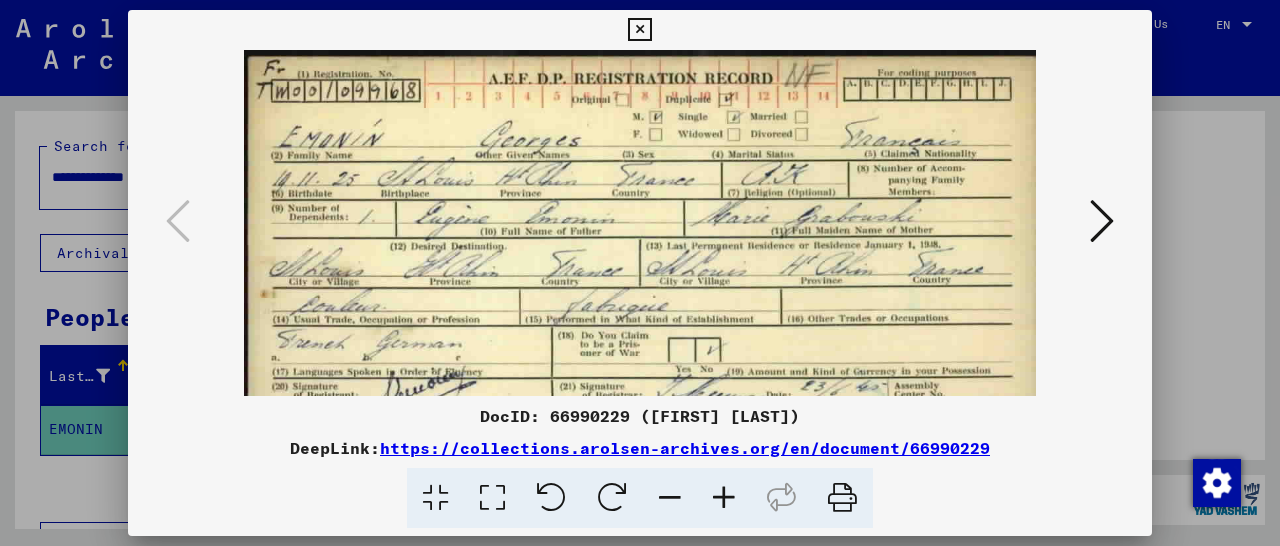 click at bounding box center (724, 498) 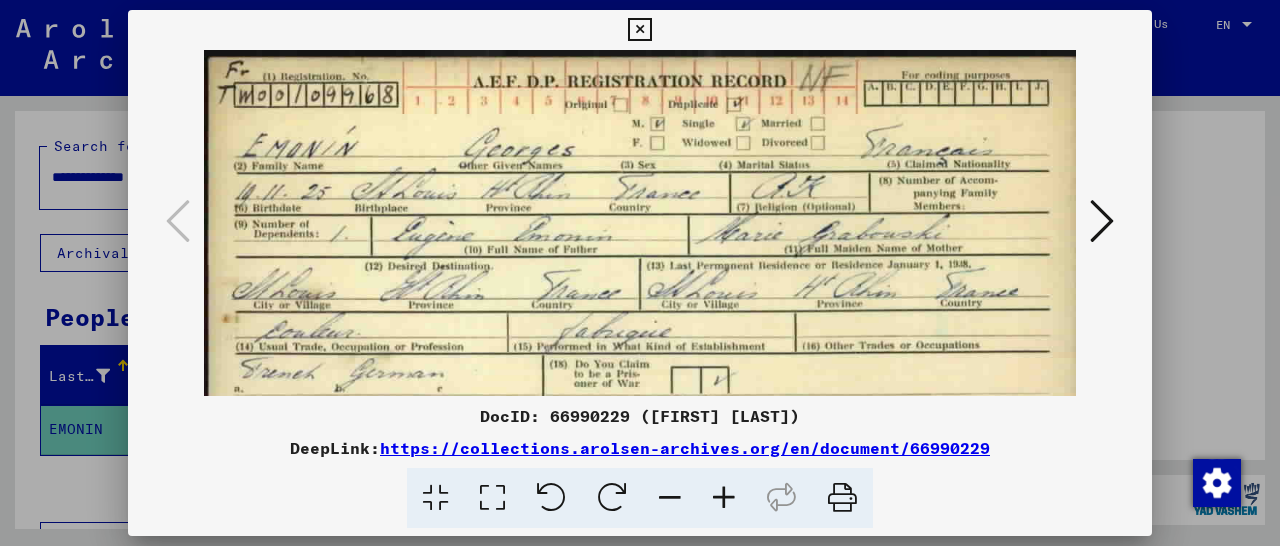 click at bounding box center (724, 498) 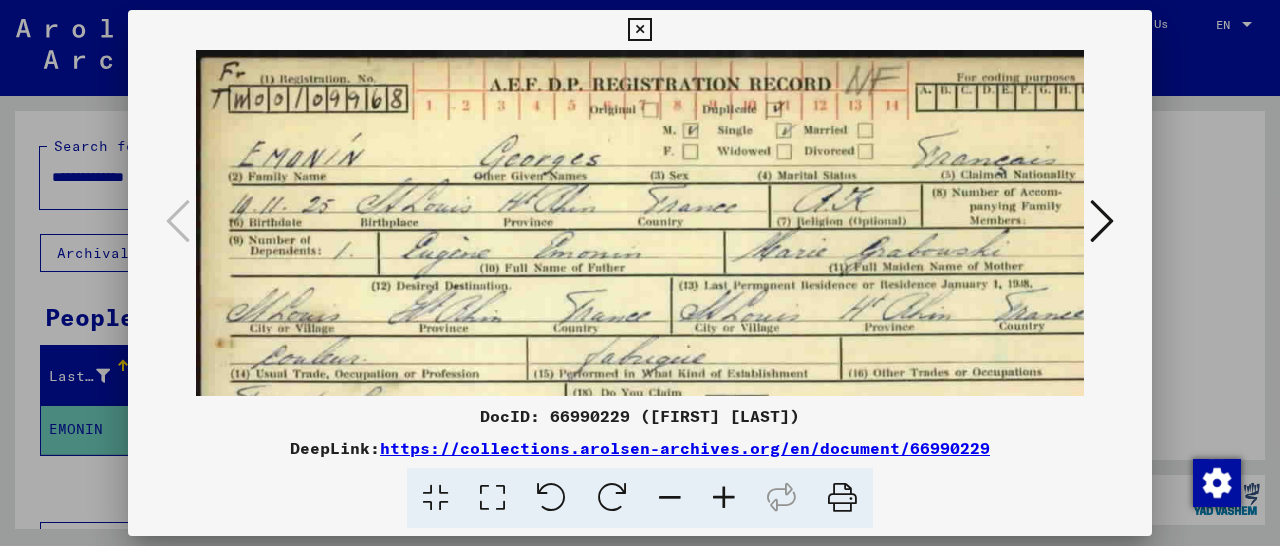click at bounding box center (724, 498) 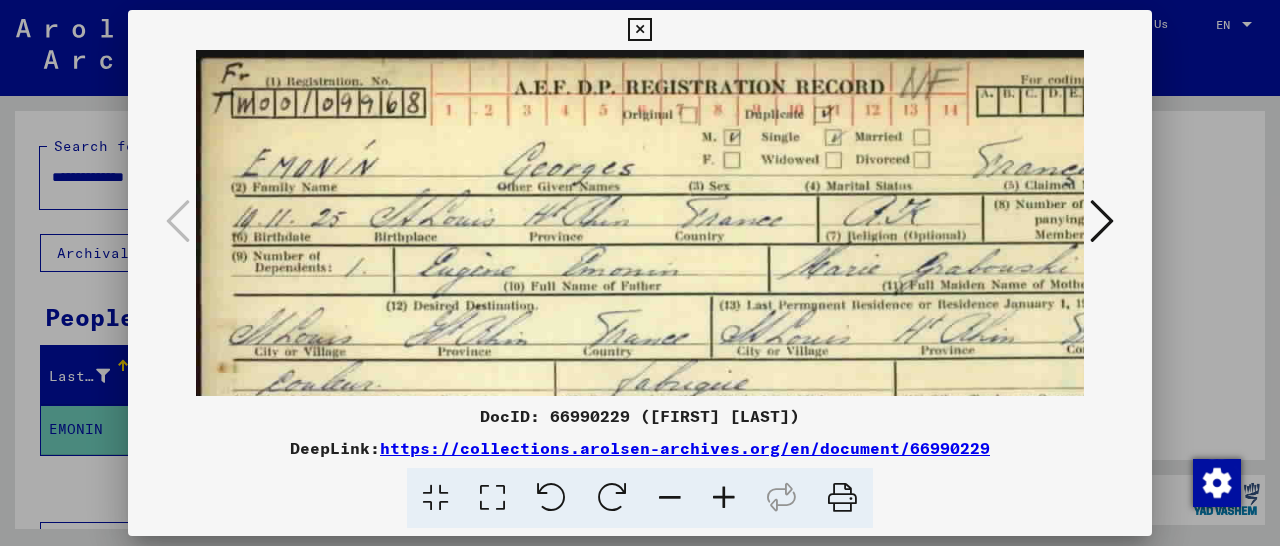 click at bounding box center [724, 498] 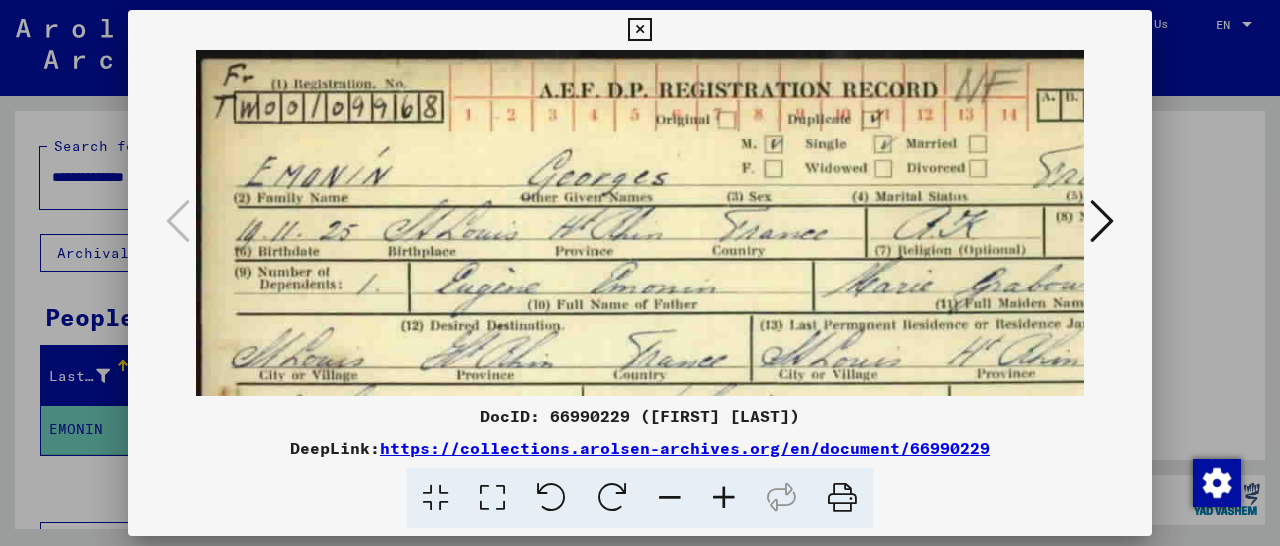 click at bounding box center [724, 498] 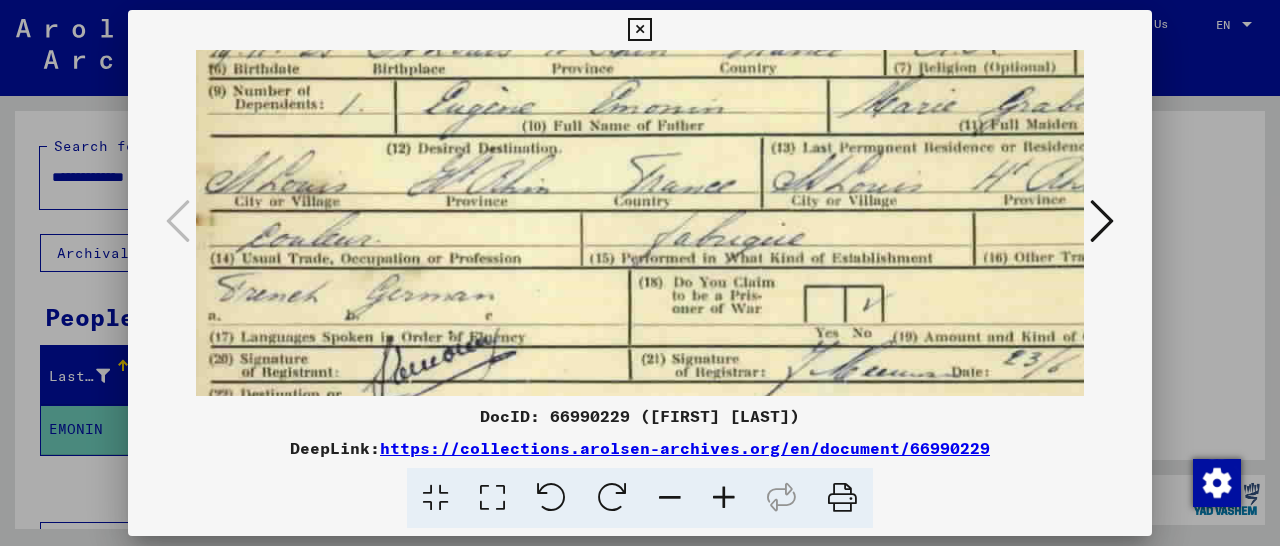 drag, startPoint x: 778, startPoint y: 319, endPoint x: 751, endPoint y: 119, distance: 201.81427 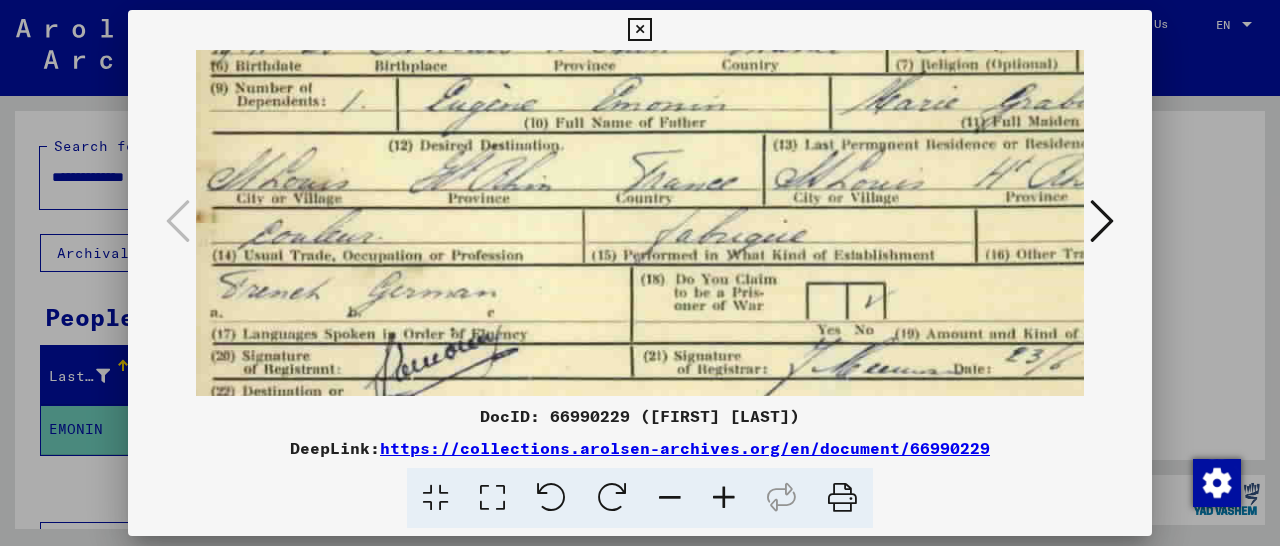 click at bounding box center (639, 30) 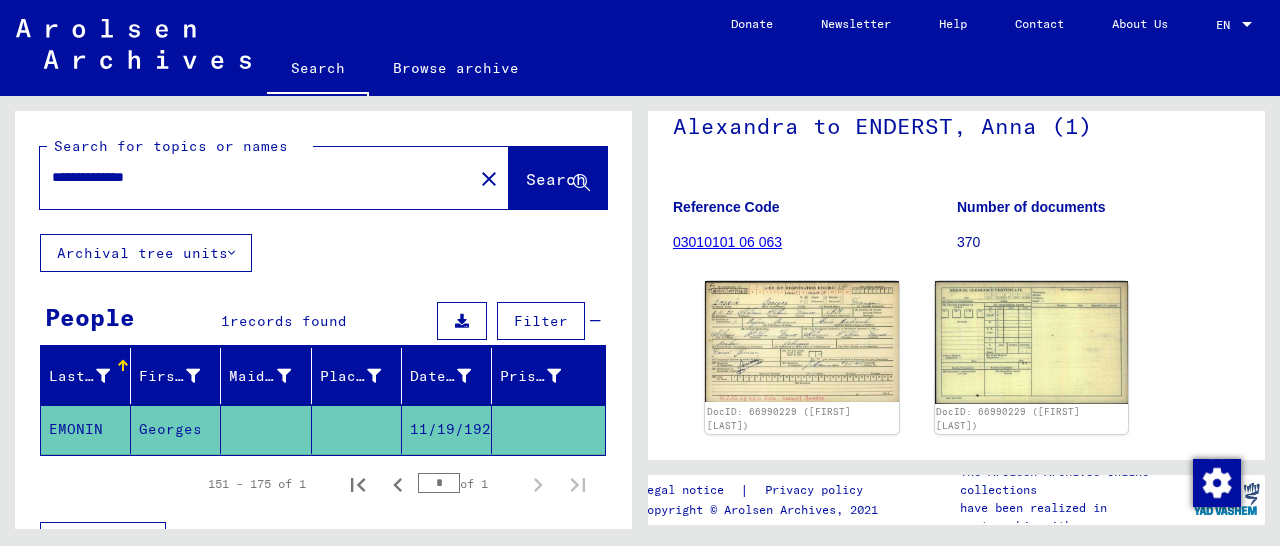 drag, startPoint x: 189, startPoint y: 185, endPoint x: 3, endPoint y: 181, distance: 186.043 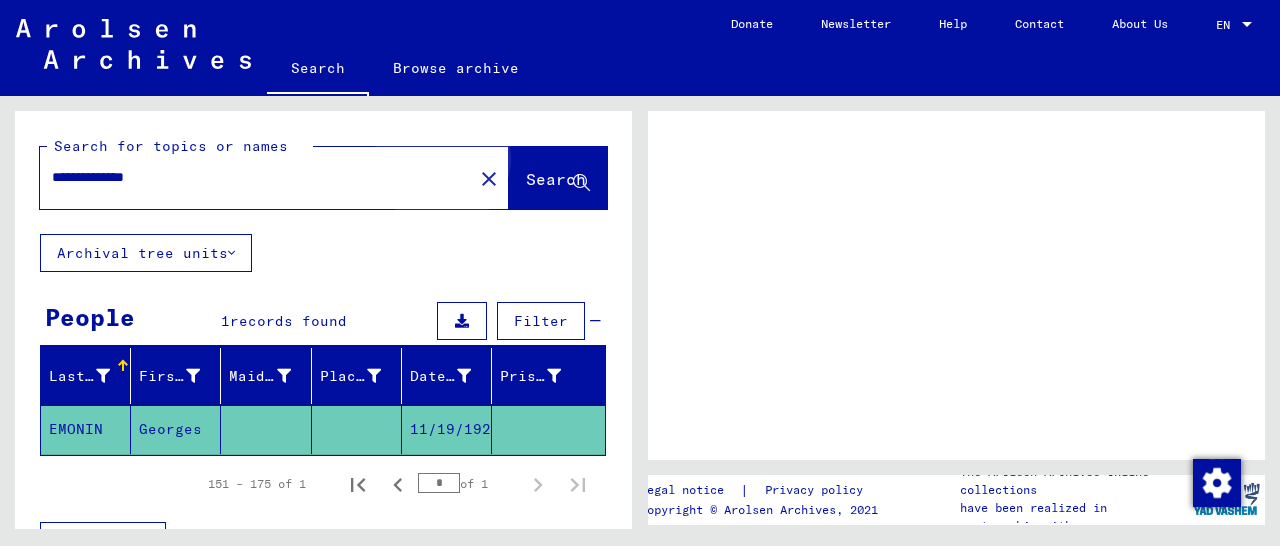 scroll, scrollTop: 0, scrollLeft: 0, axis: both 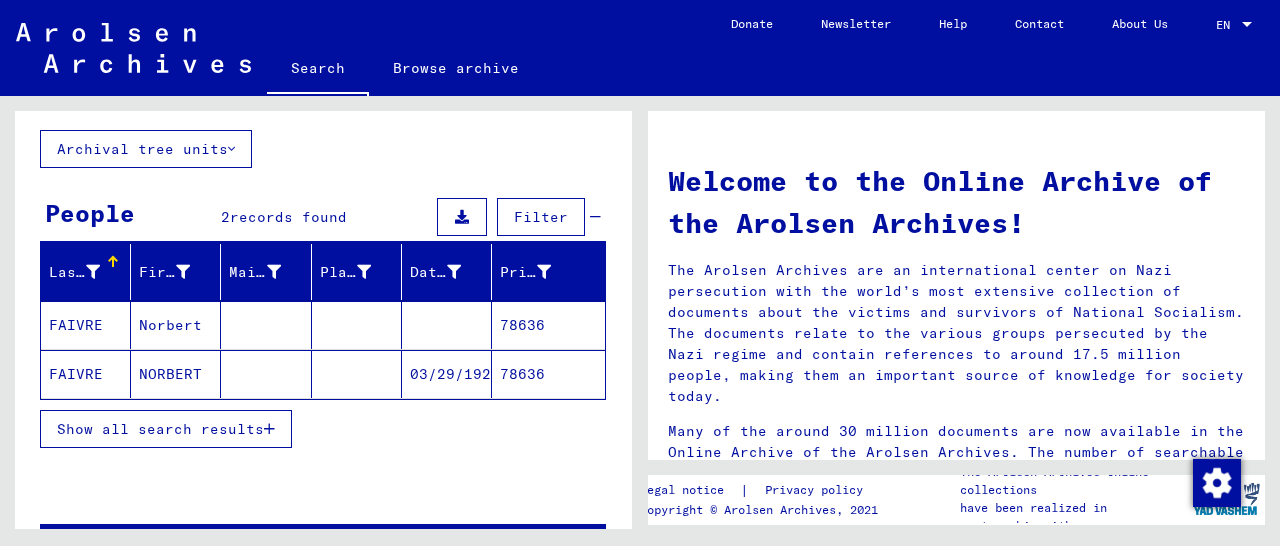 click on "78636" 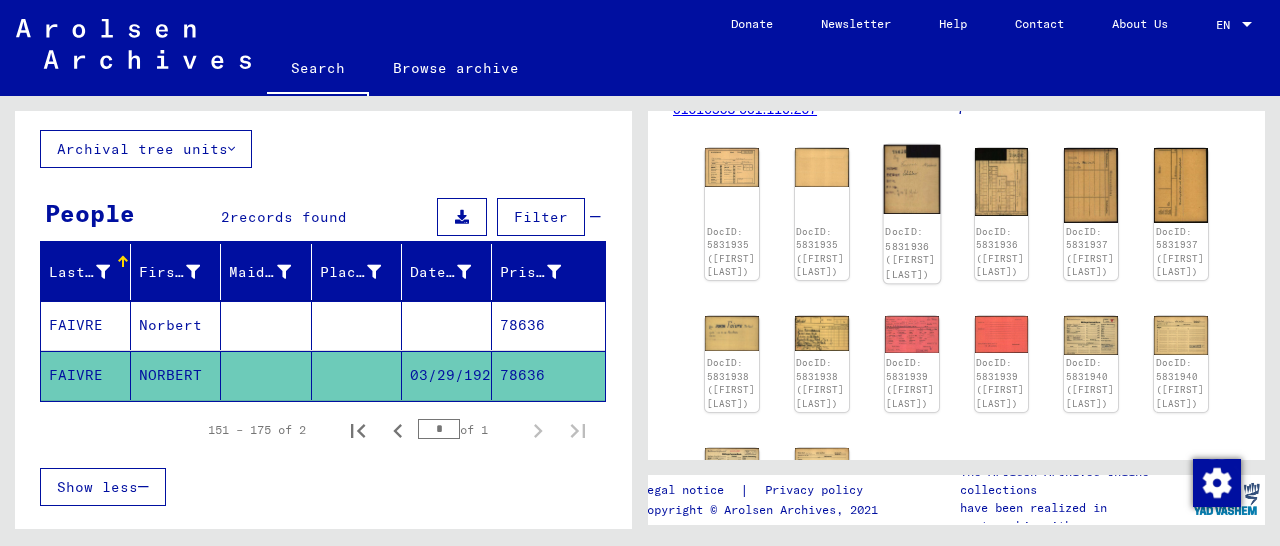 scroll, scrollTop: 416, scrollLeft: 0, axis: vertical 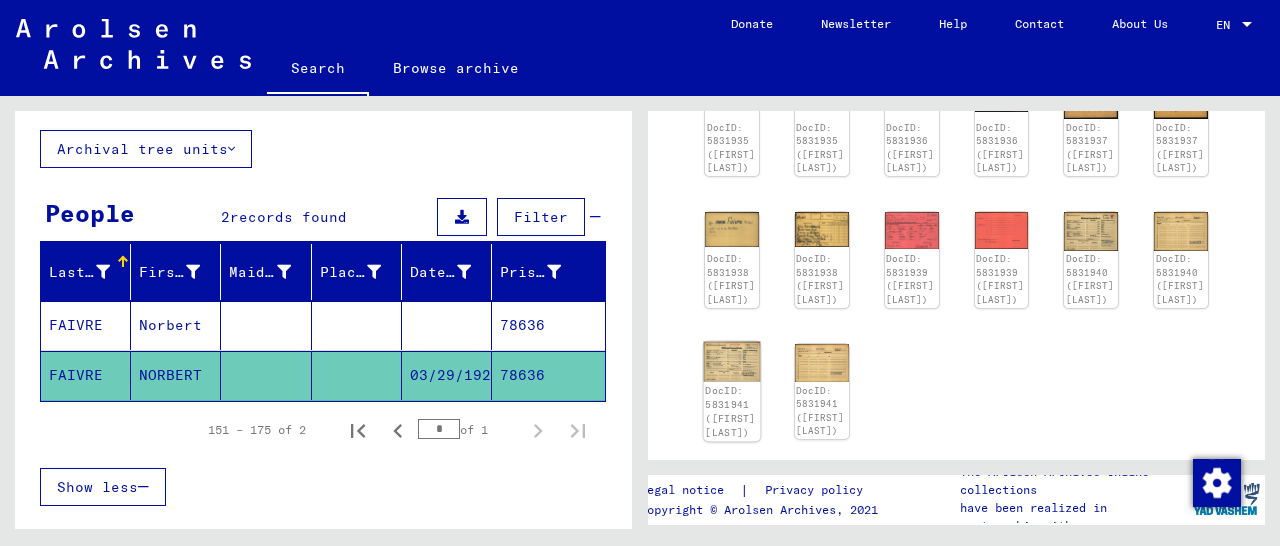 click 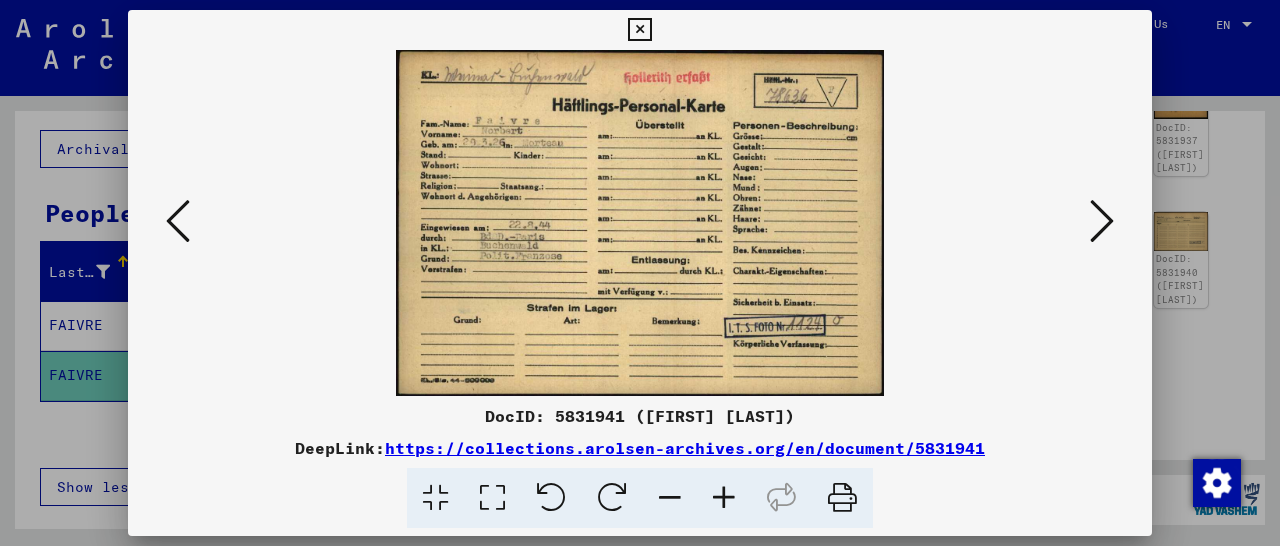 scroll, scrollTop: 416, scrollLeft: 0, axis: vertical 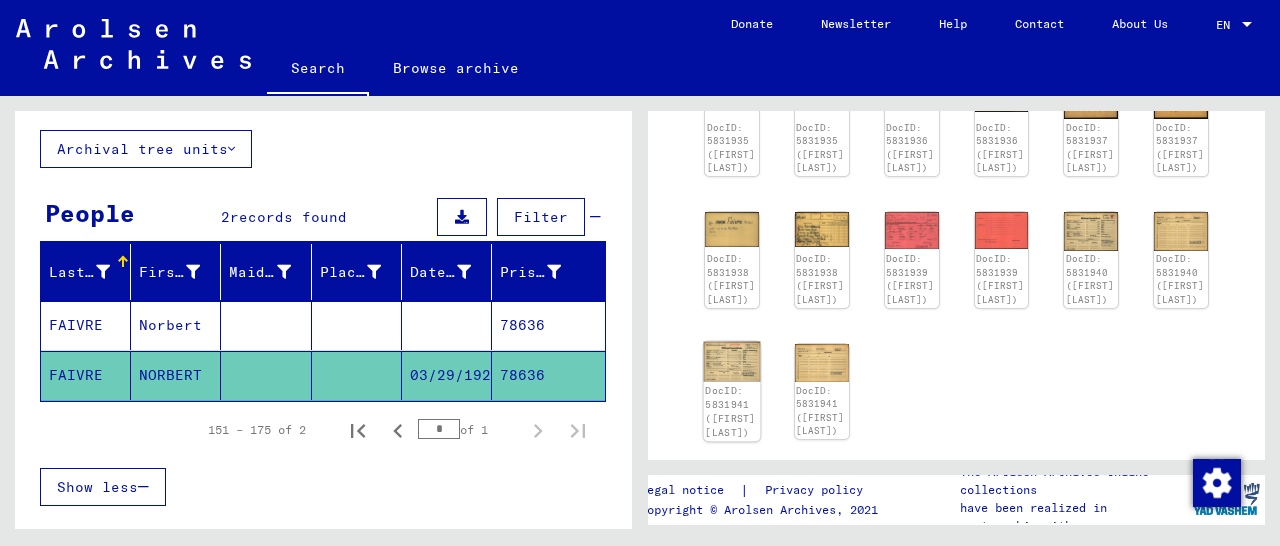 click 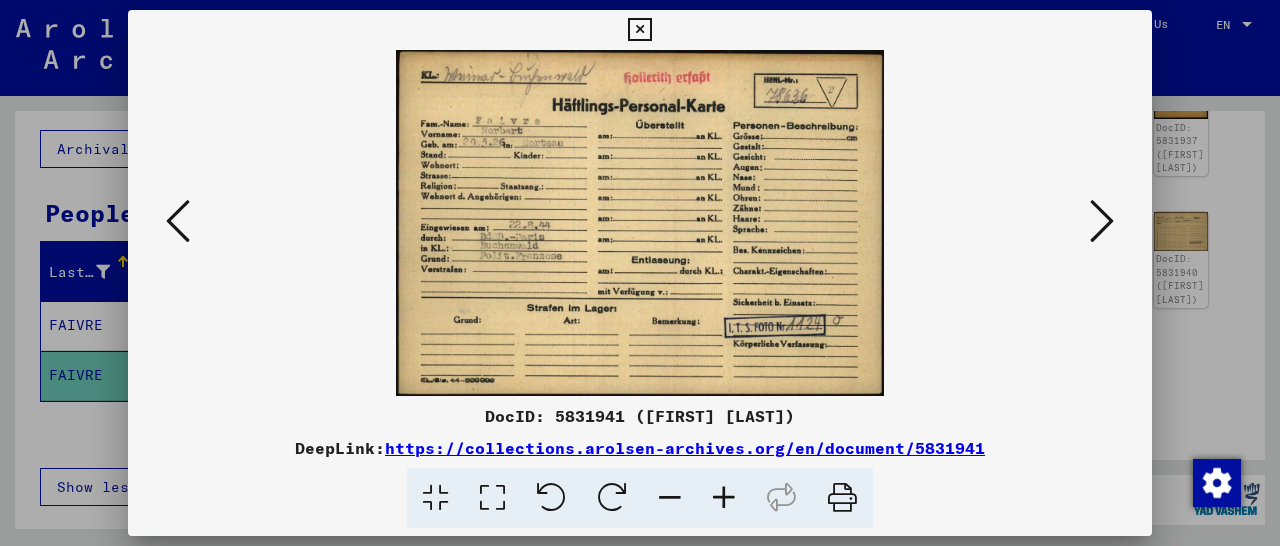 click at bounding box center (639, 30) 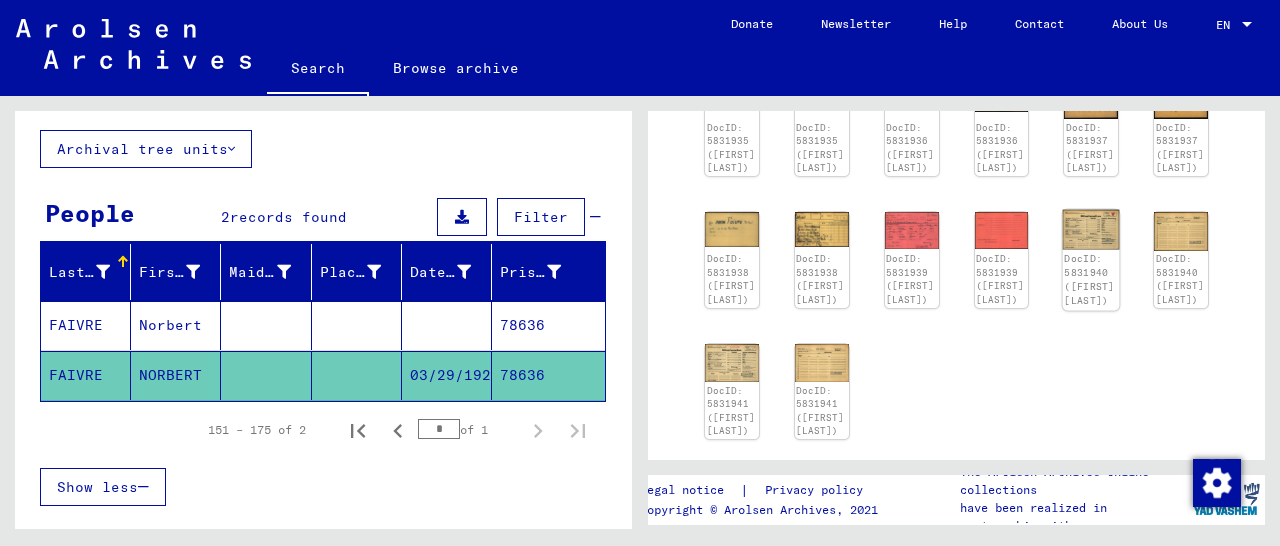 click 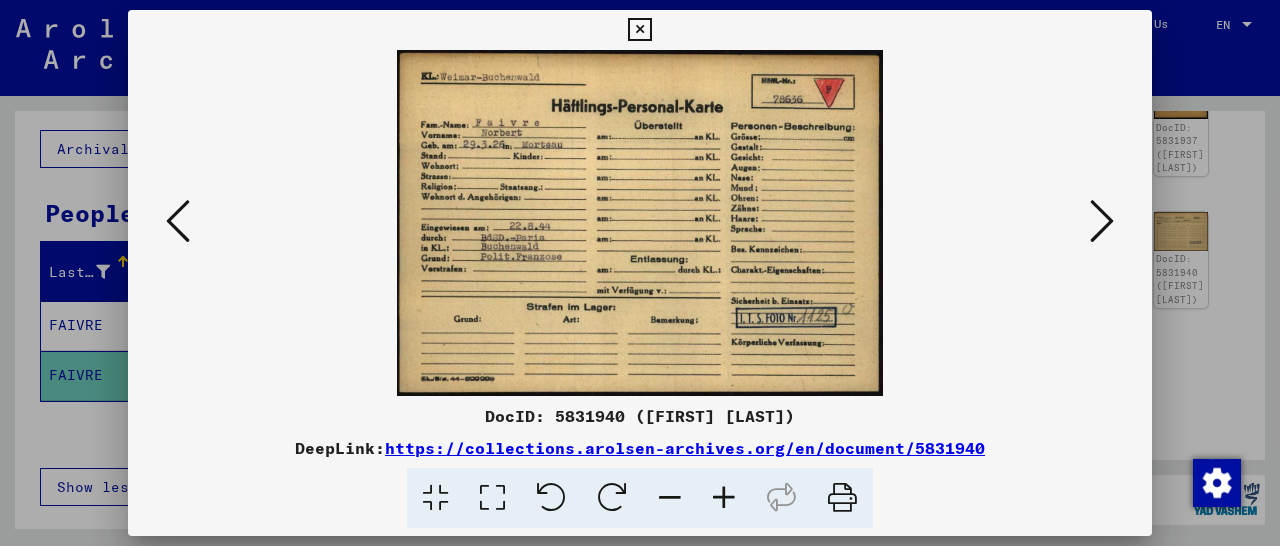 scroll, scrollTop: 416, scrollLeft: 0, axis: vertical 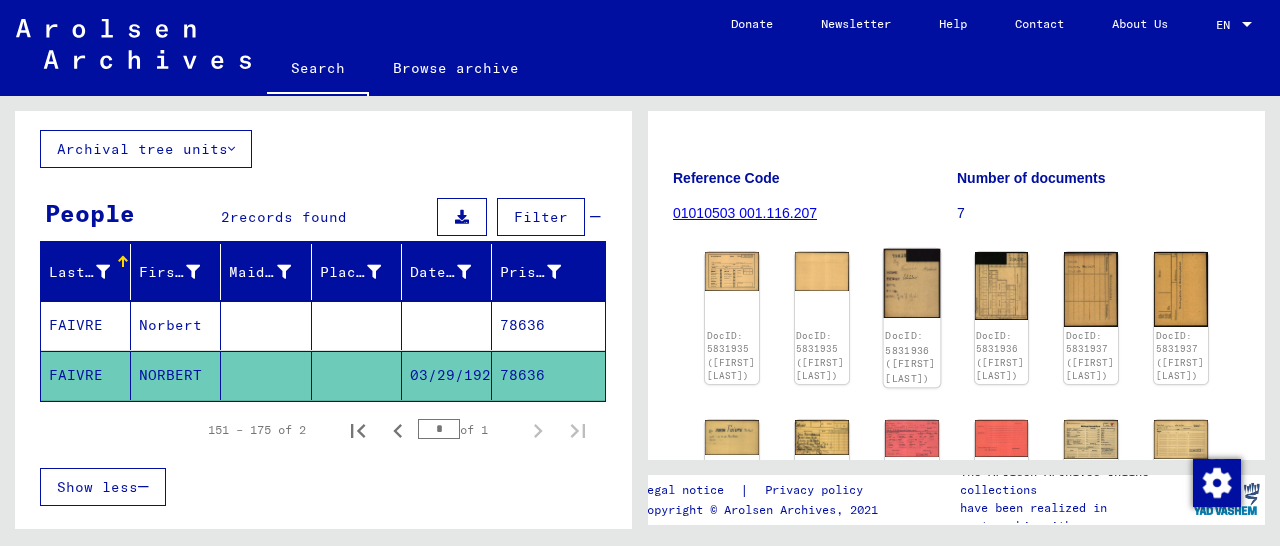 click 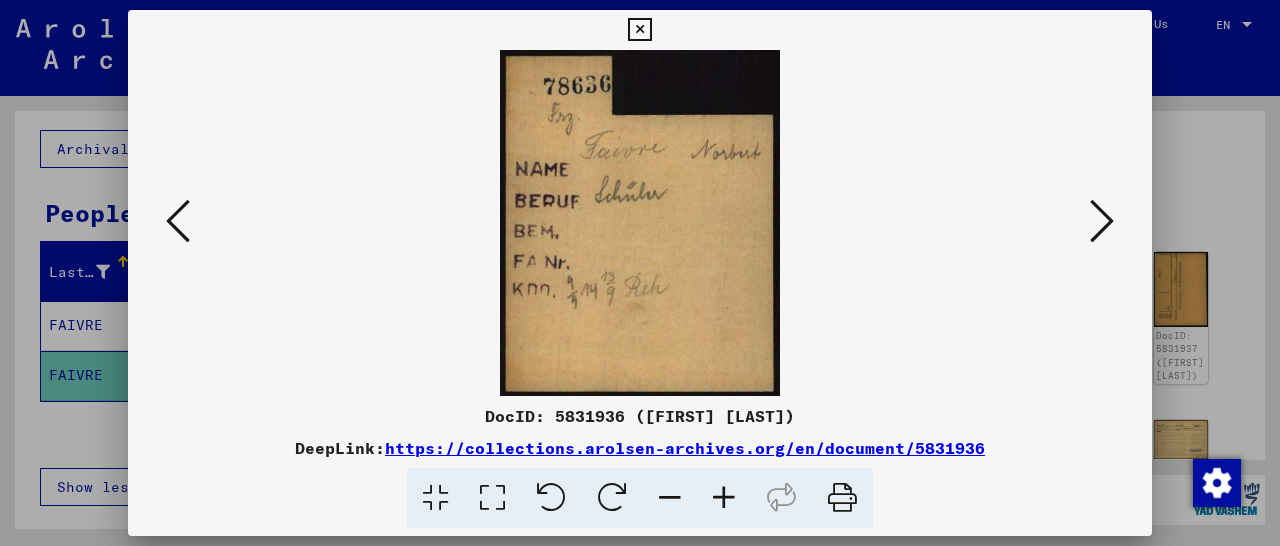 click at bounding box center [639, 30] 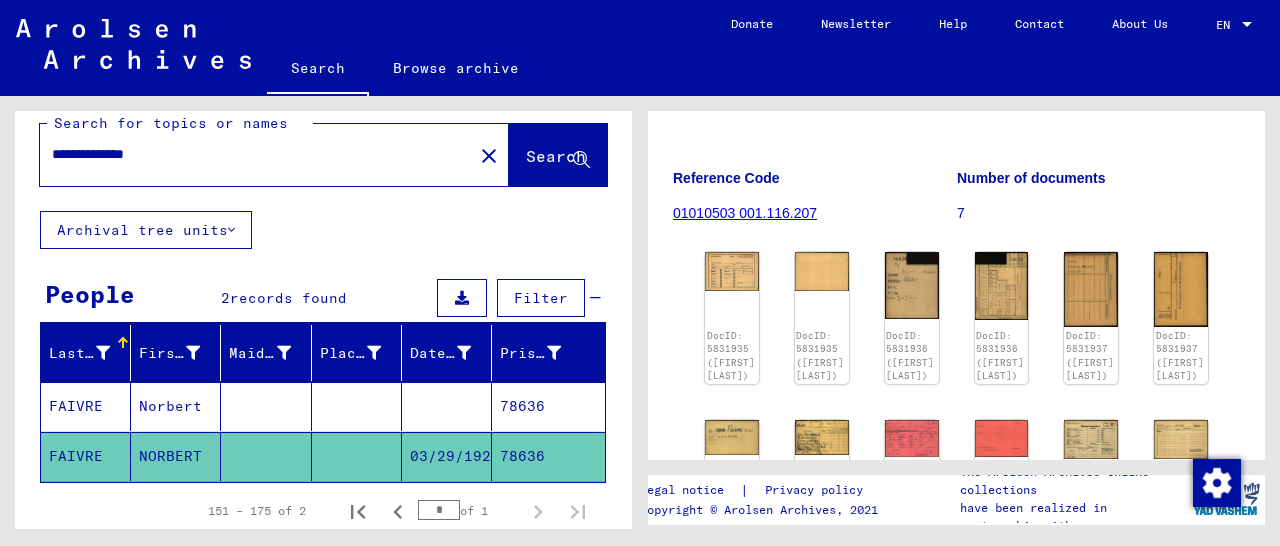 scroll, scrollTop: 0, scrollLeft: 0, axis: both 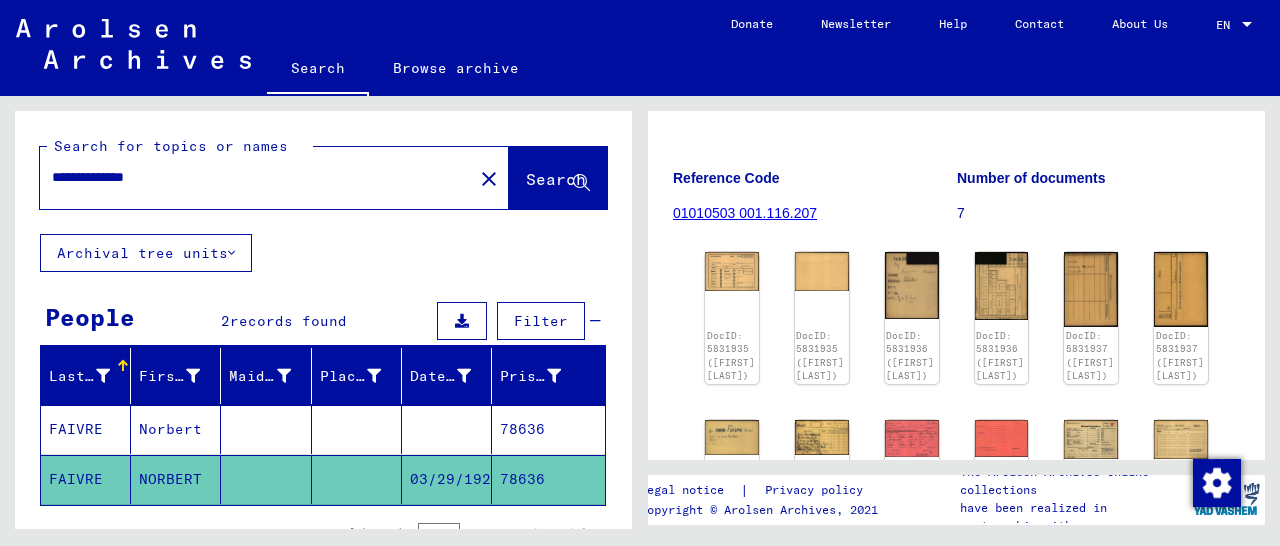drag, startPoint x: 212, startPoint y: 177, endPoint x: 54, endPoint y: 184, distance: 158.15498 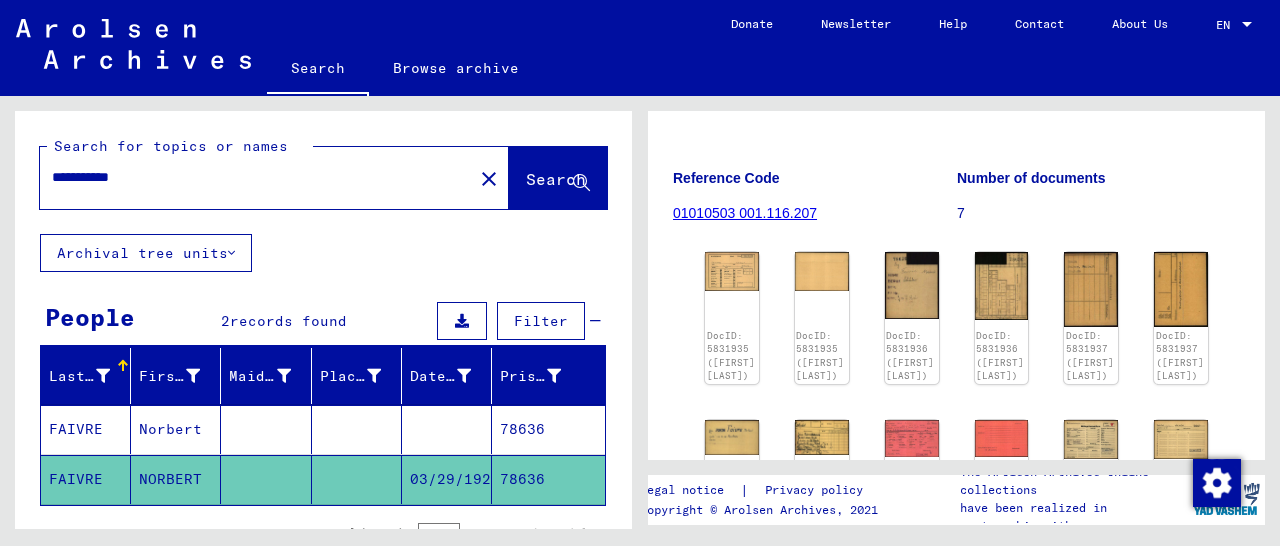 click on "Search" 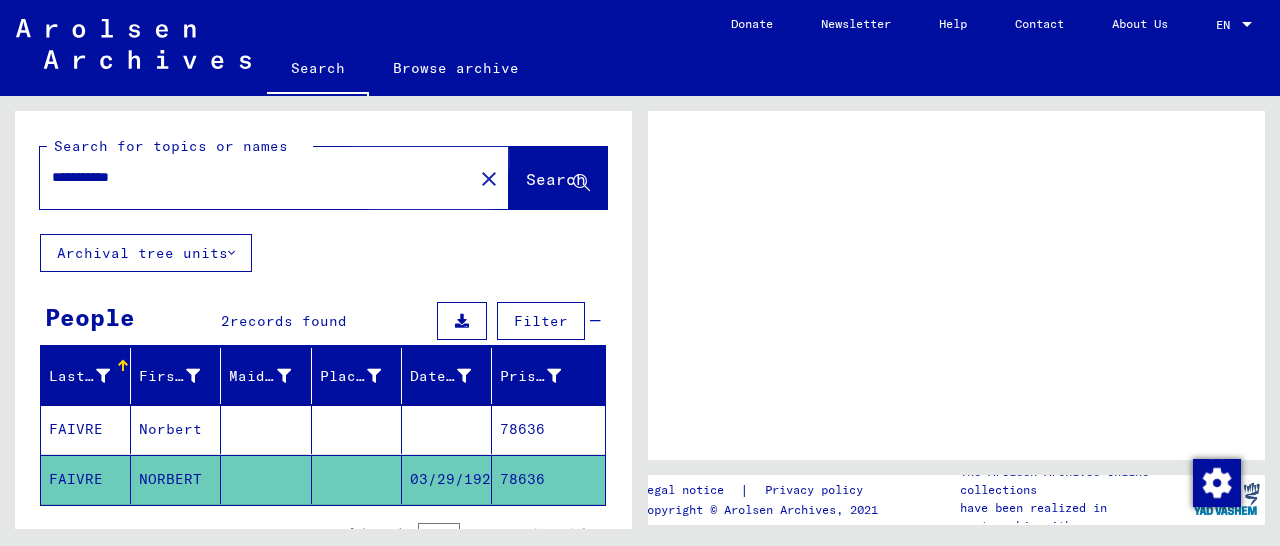 scroll, scrollTop: 0, scrollLeft: 0, axis: both 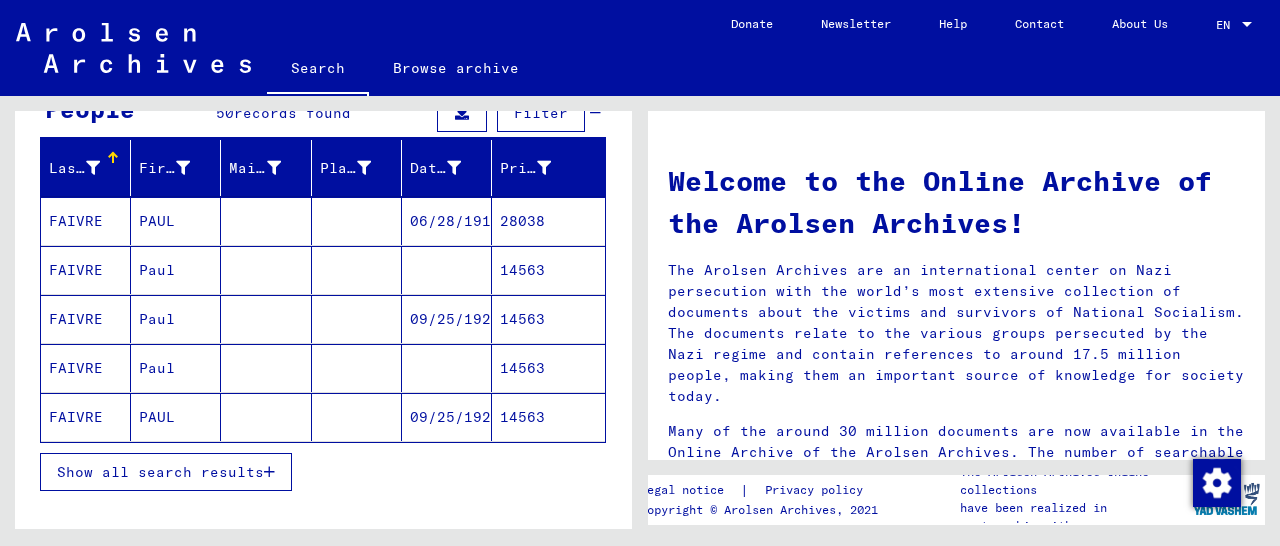 click on "14563" at bounding box center [548, 368] 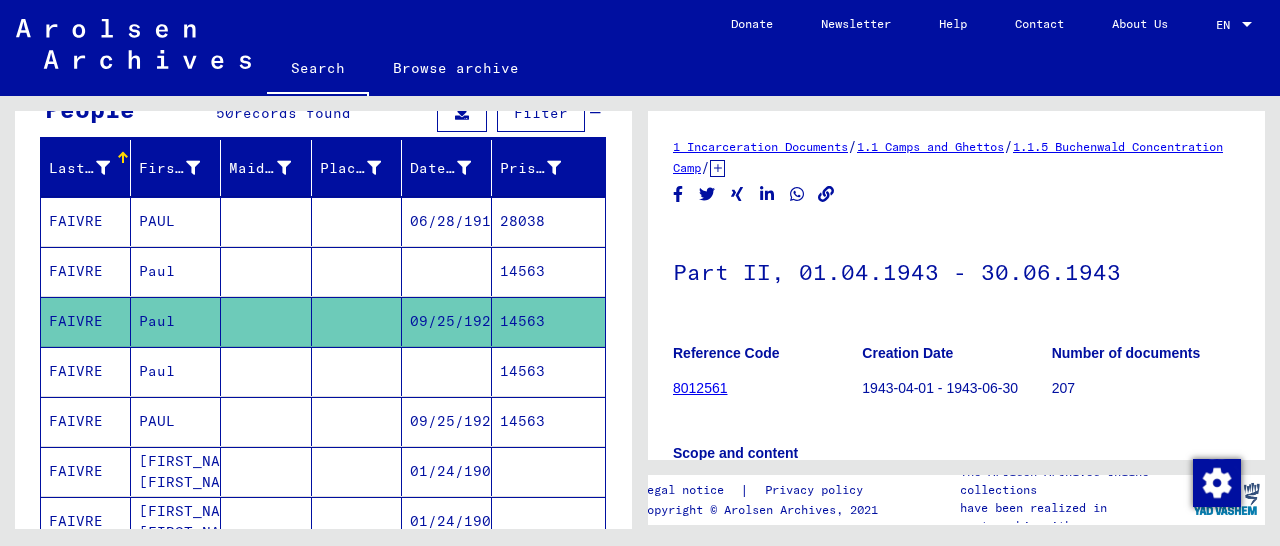 scroll, scrollTop: 312, scrollLeft: 0, axis: vertical 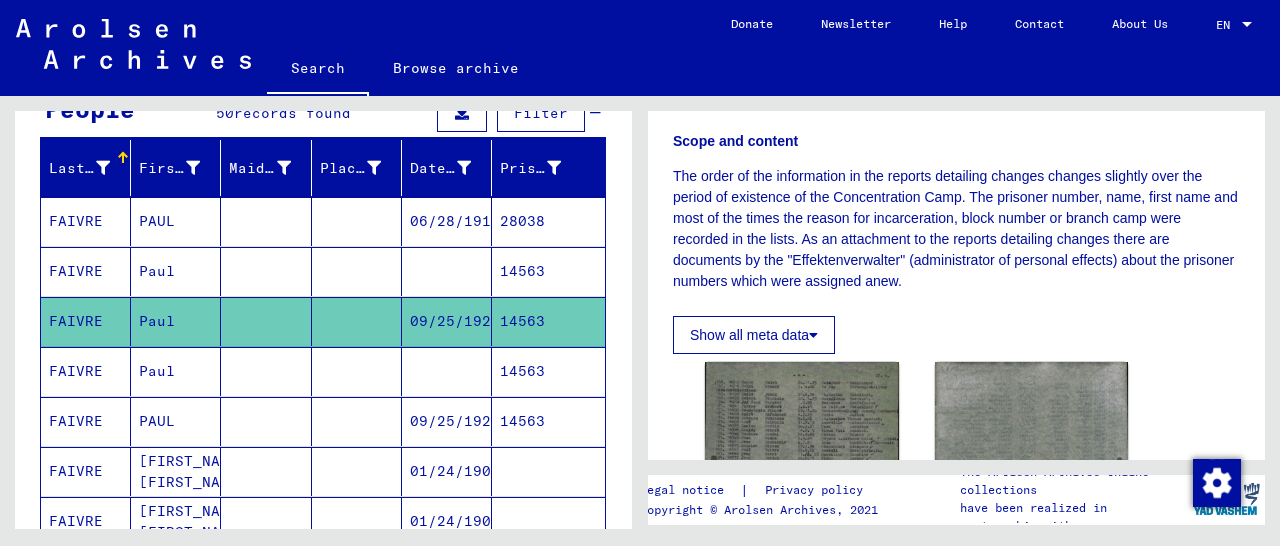 click on "14563" at bounding box center (548, 321) 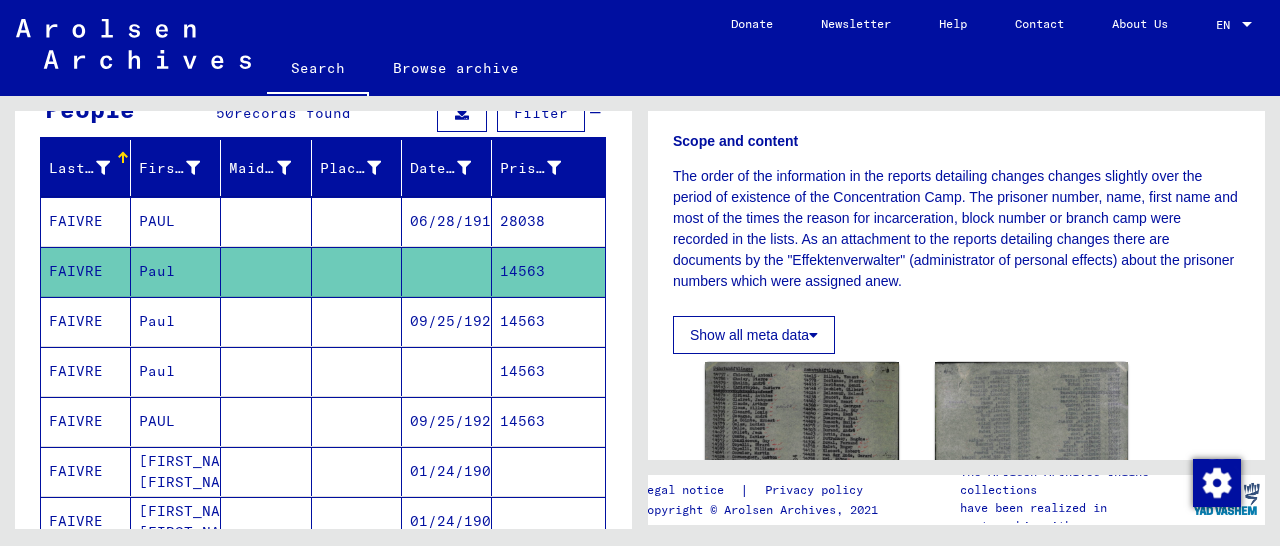 scroll, scrollTop: 520, scrollLeft: 0, axis: vertical 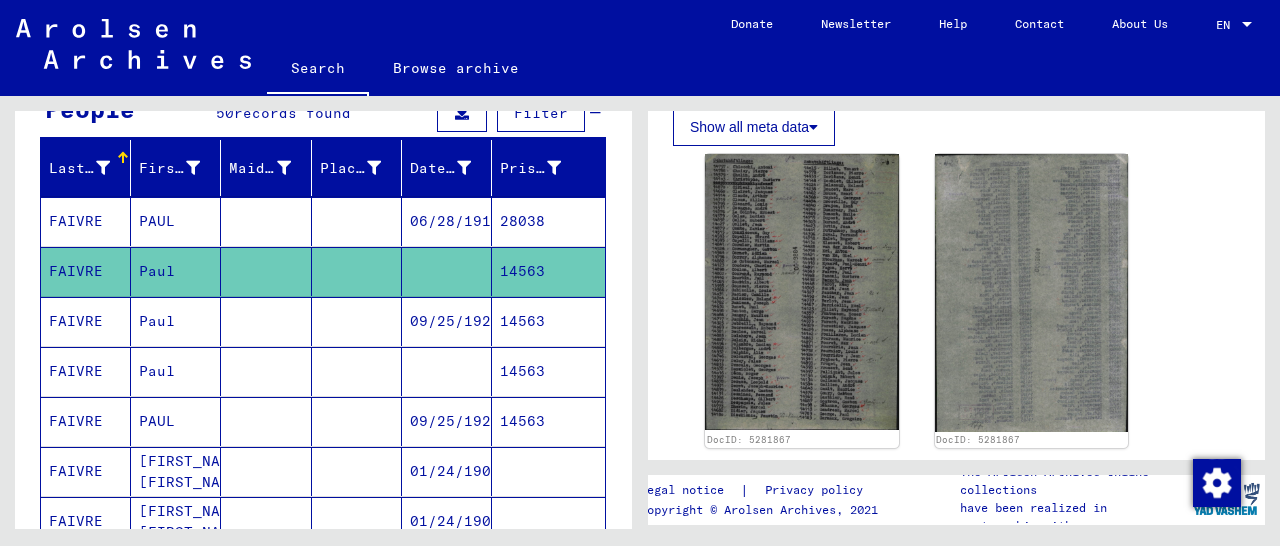 click on "14563" at bounding box center (548, 421) 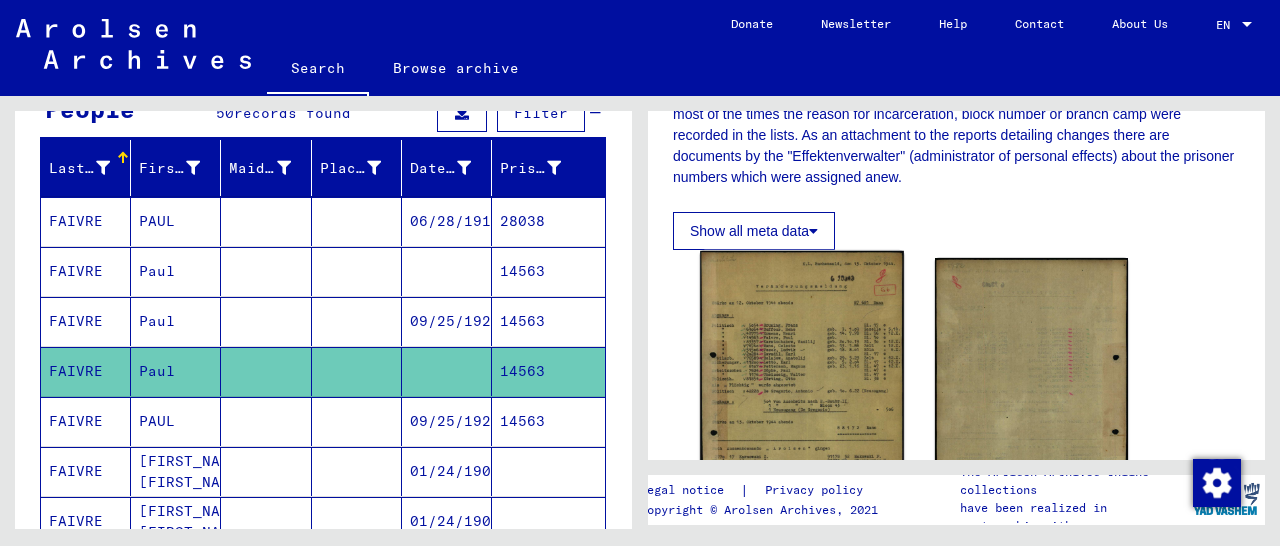 scroll, scrollTop: 520, scrollLeft: 0, axis: vertical 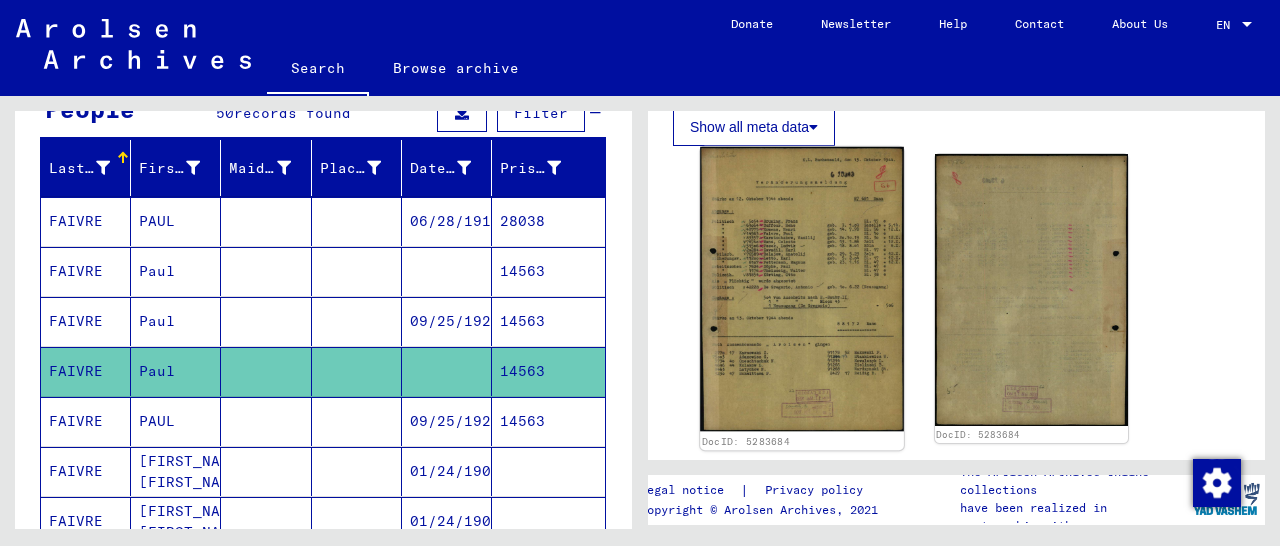 click 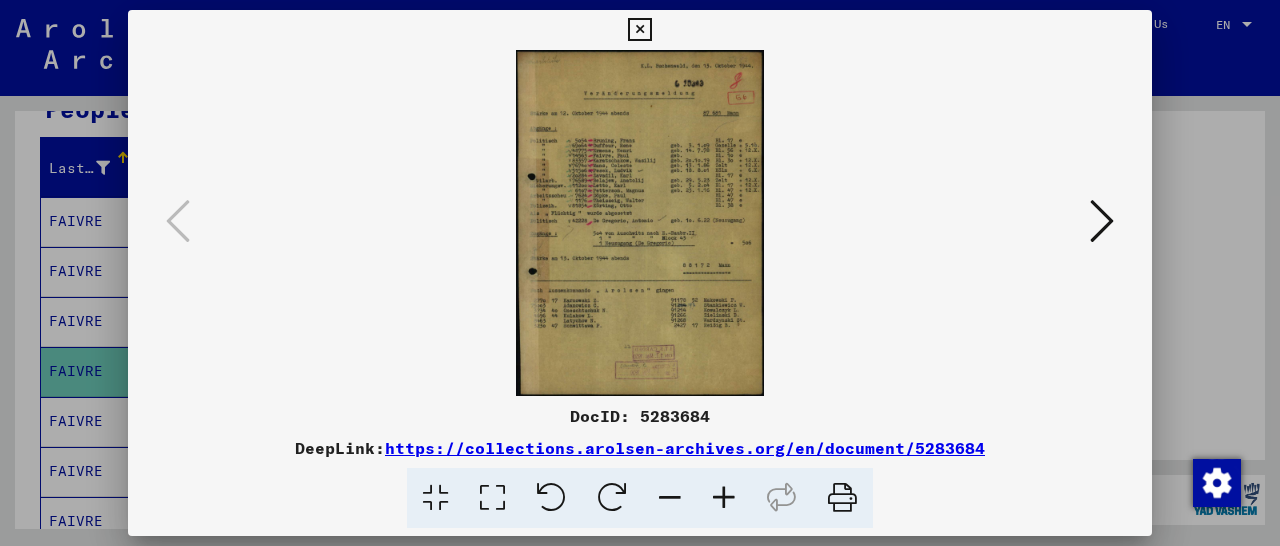 click at bounding box center (724, 498) 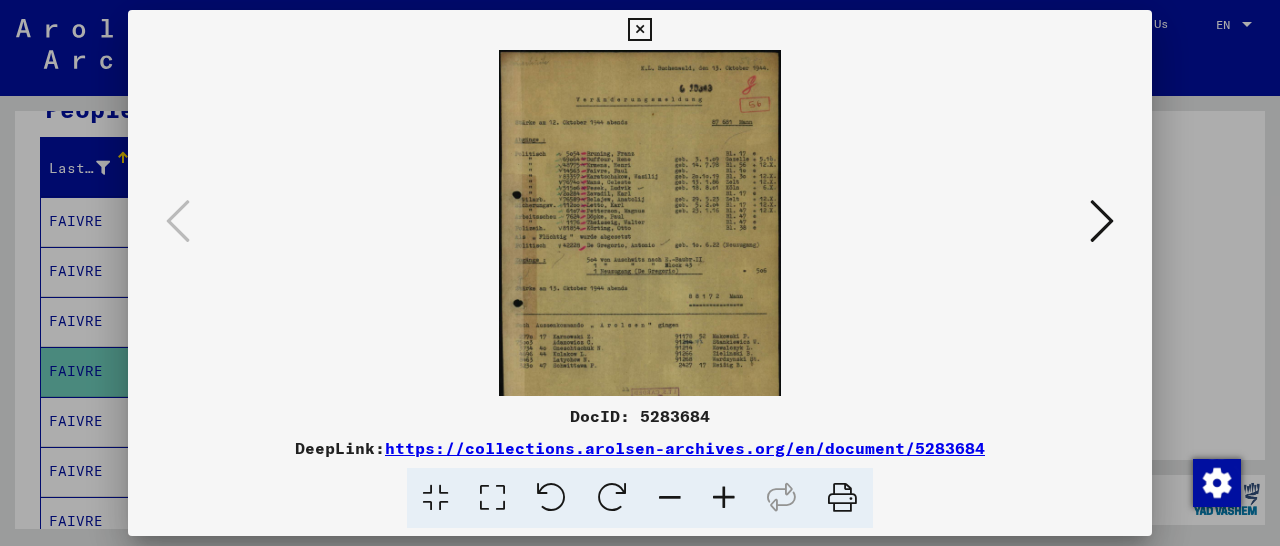 click at bounding box center [724, 498] 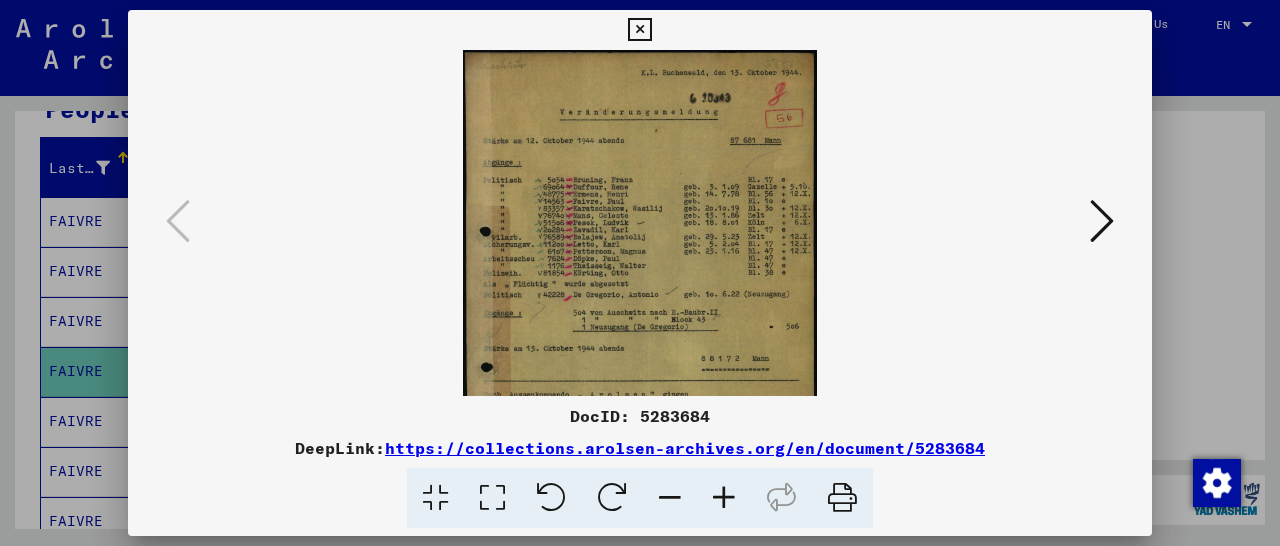 click at bounding box center (724, 498) 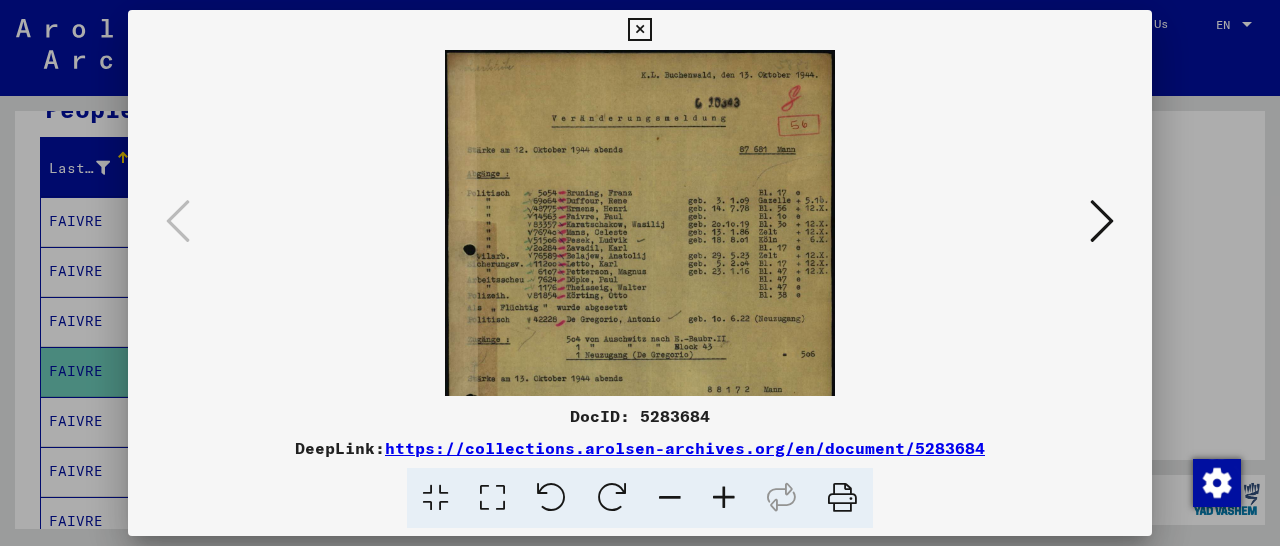 click at bounding box center [724, 498] 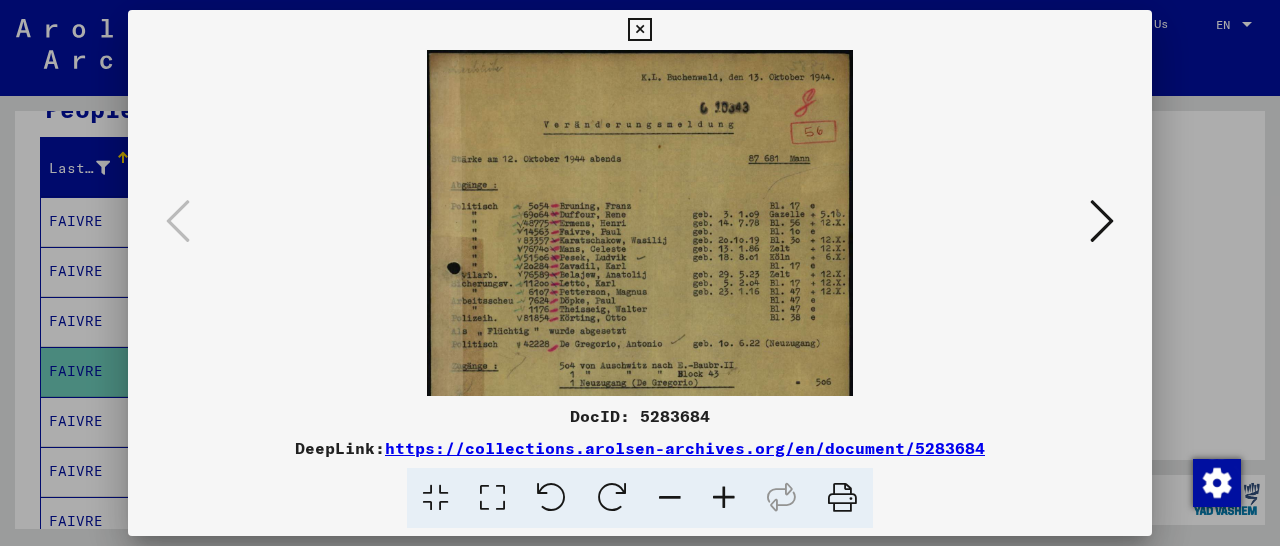 click at bounding box center (724, 498) 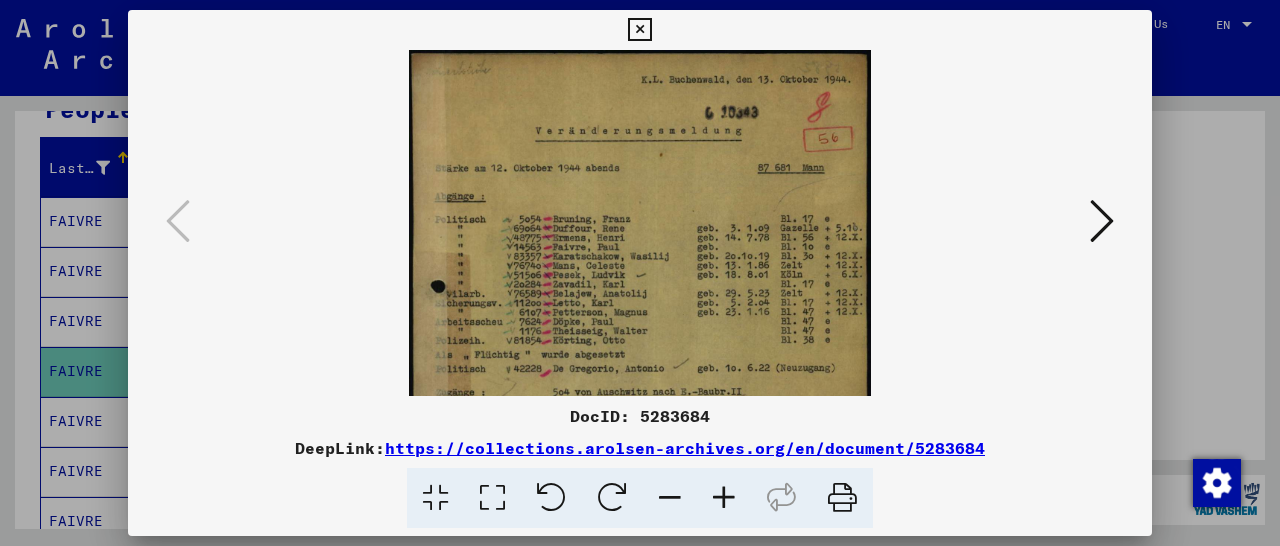 click at bounding box center [724, 498] 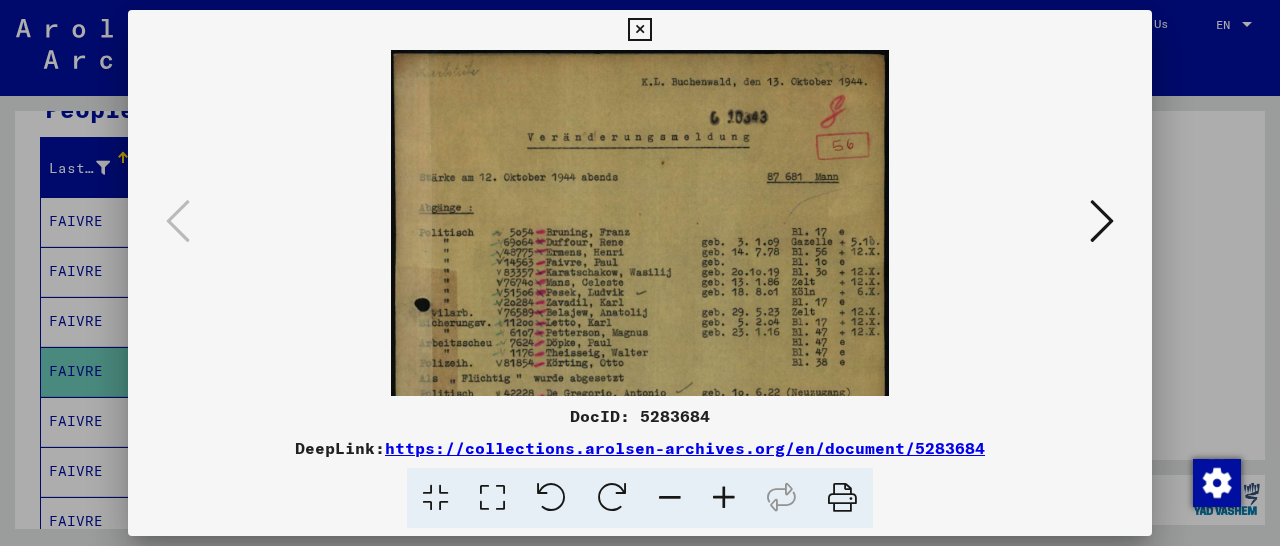 click at bounding box center (724, 498) 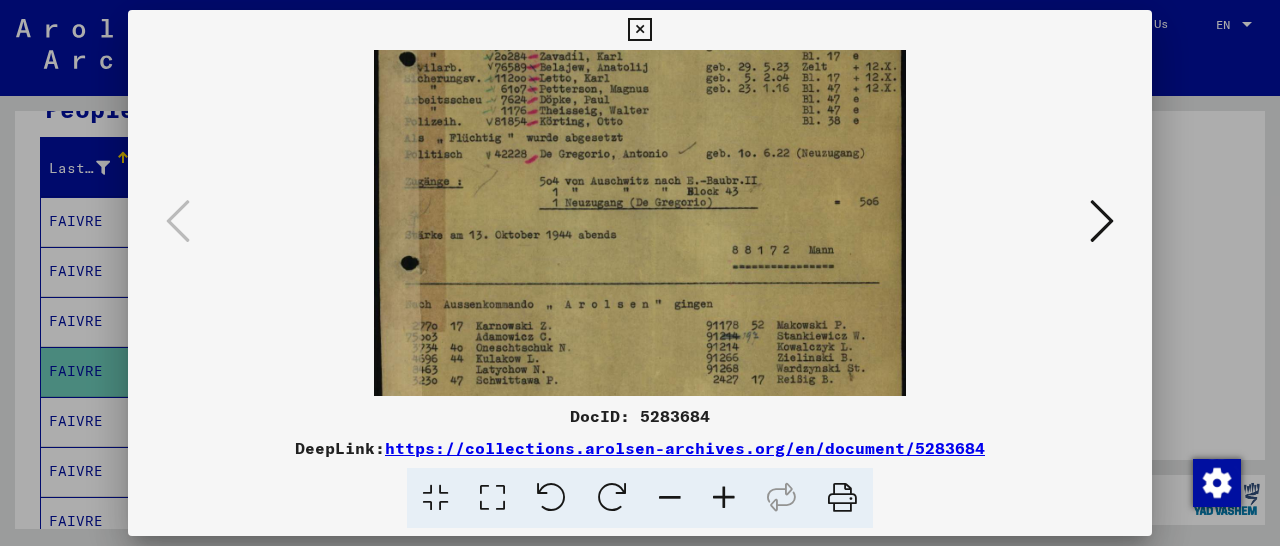 drag, startPoint x: 745, startPoint y: 314, endPoint x: 791, endPoint y: 39, distance: 278.82074 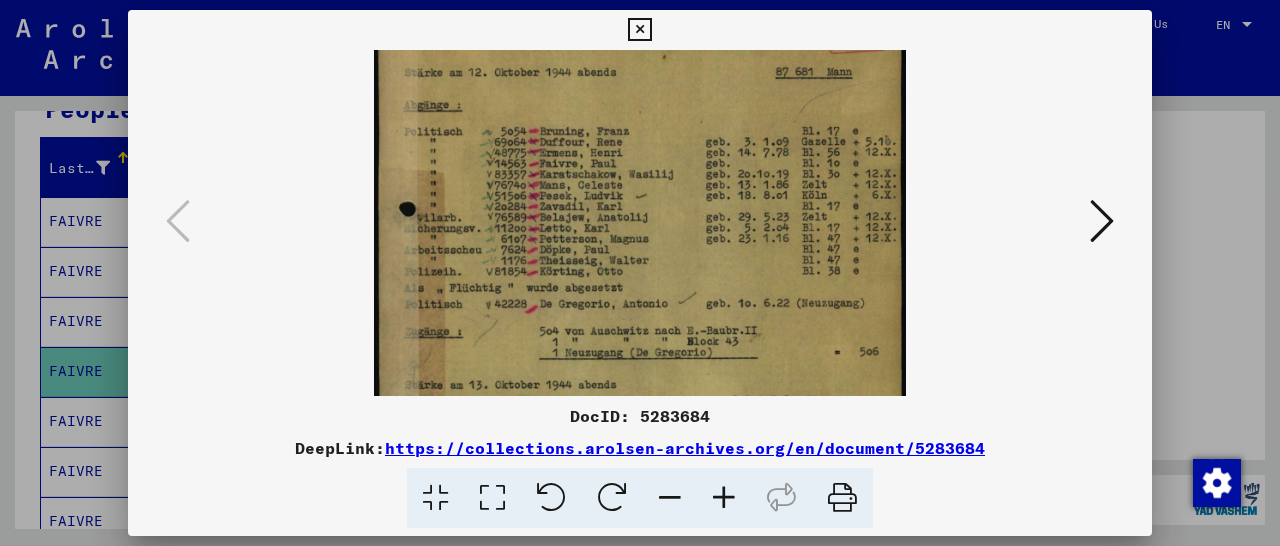 scroll, scrollTop: 59, scrollLeft: 0, axis: vertical 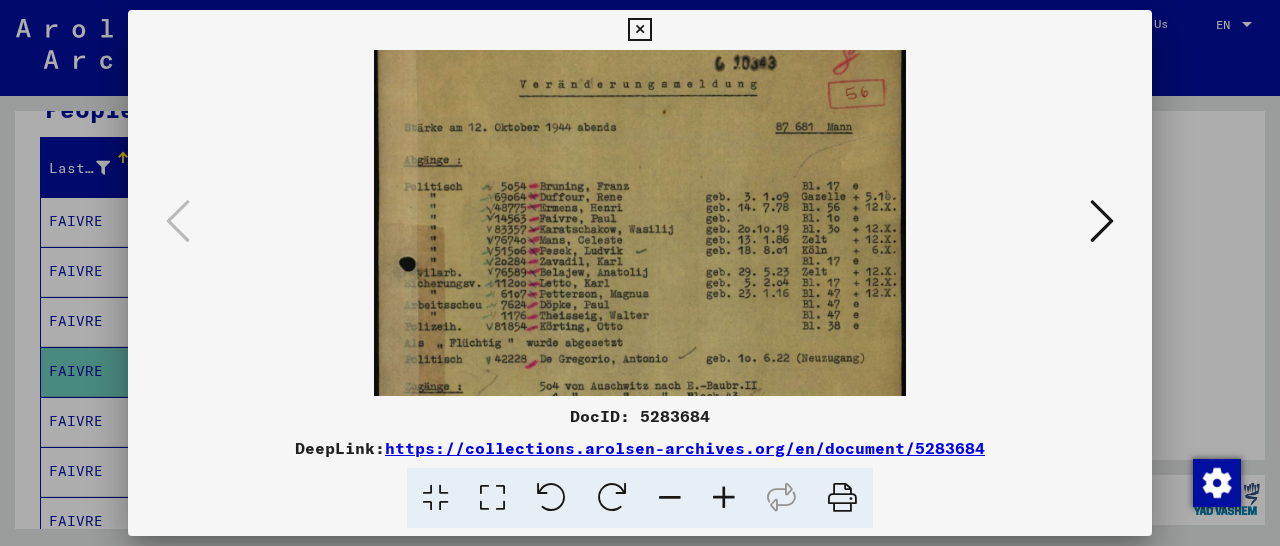 drag, startPoint x: 645, startPoint y: 130, endPoint x: 603, endPoint y: 343, distance: 217.10136 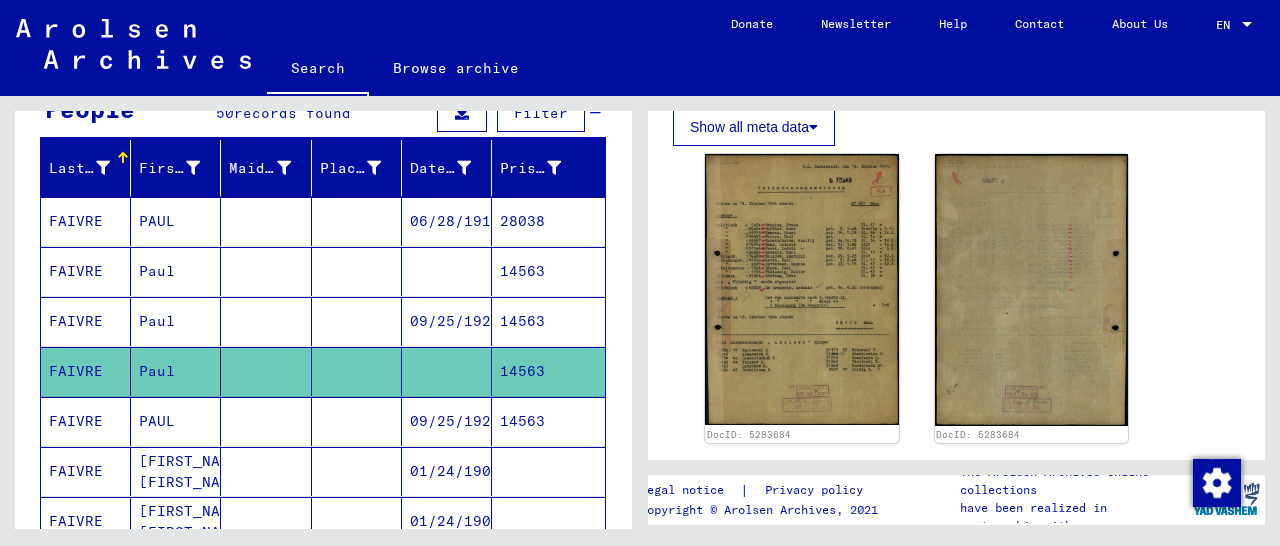 click on "14563" at bounding box center [548, 471] 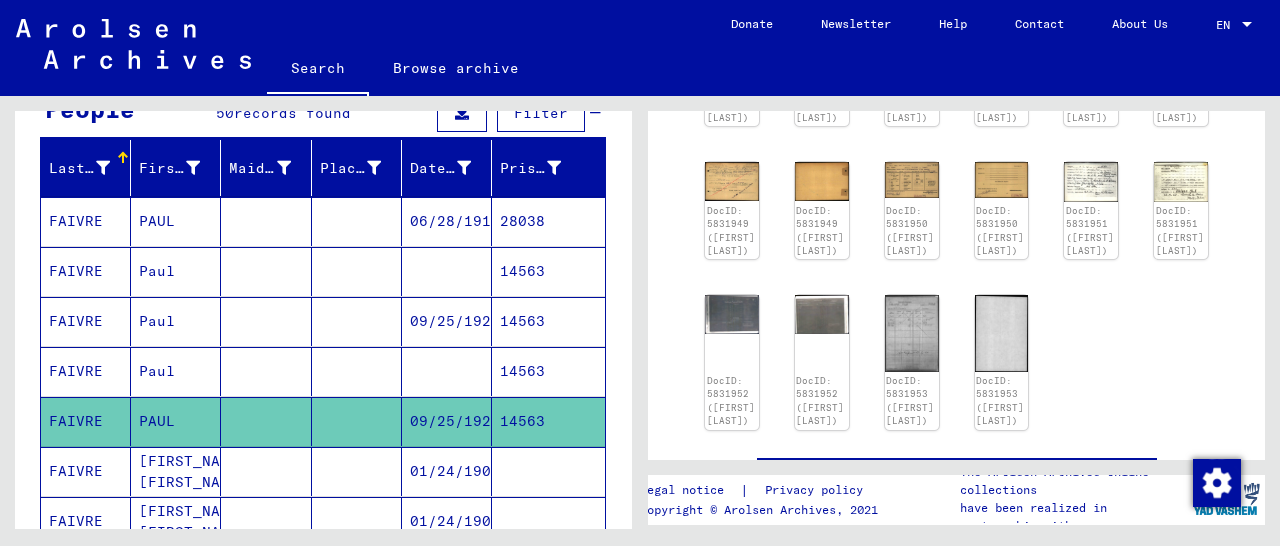 scroll, scrollTop: 81, scrollLeft: 0, axis: vertical 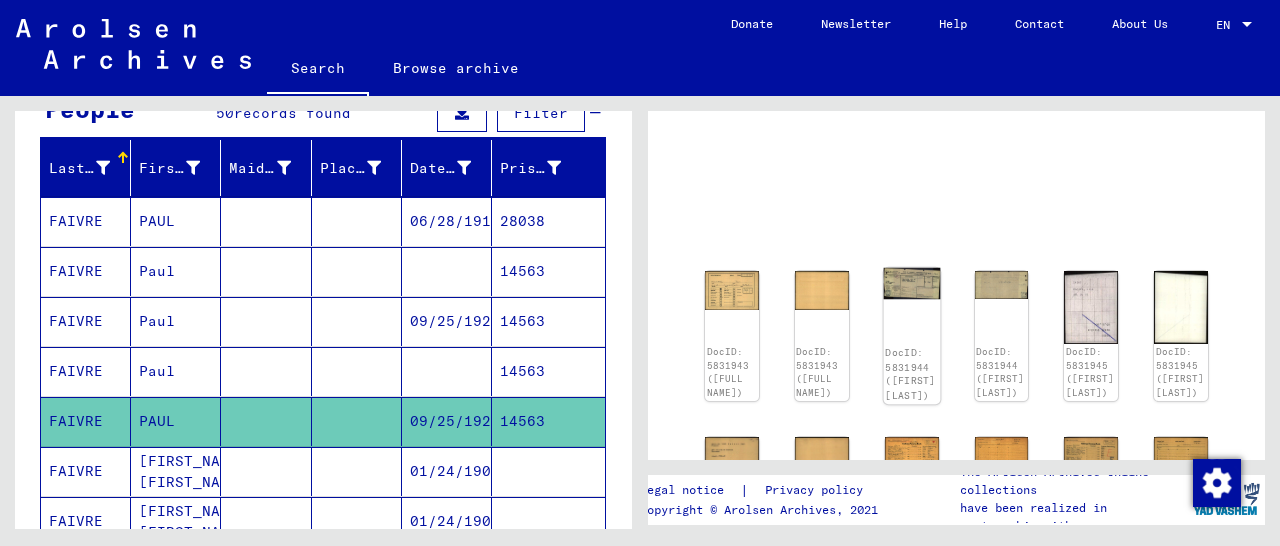click 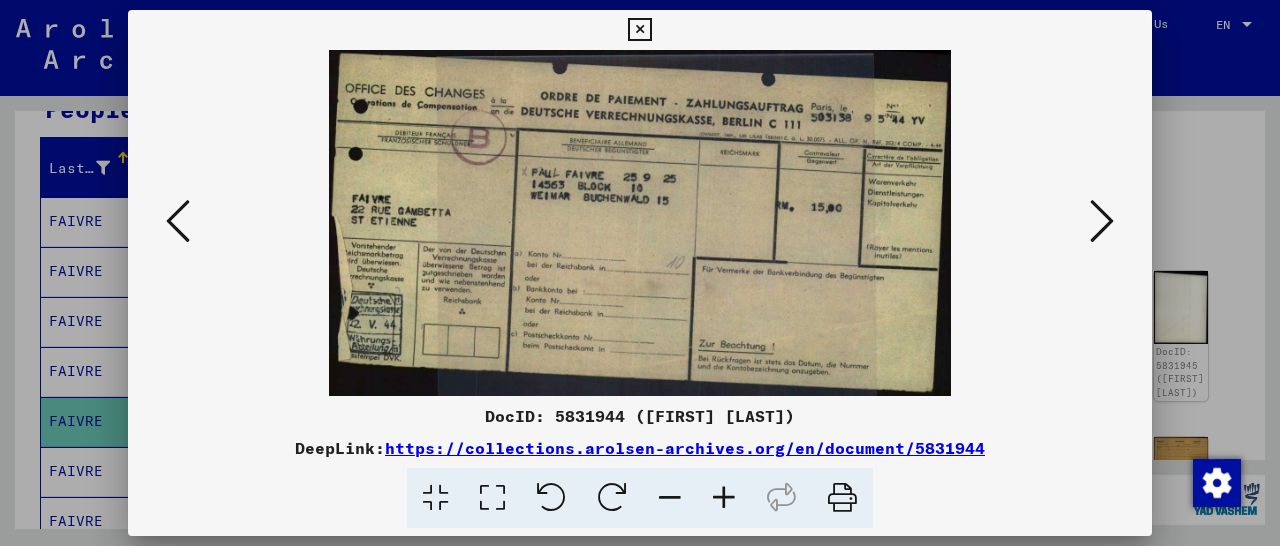 click at bounding box center (1102, 221) 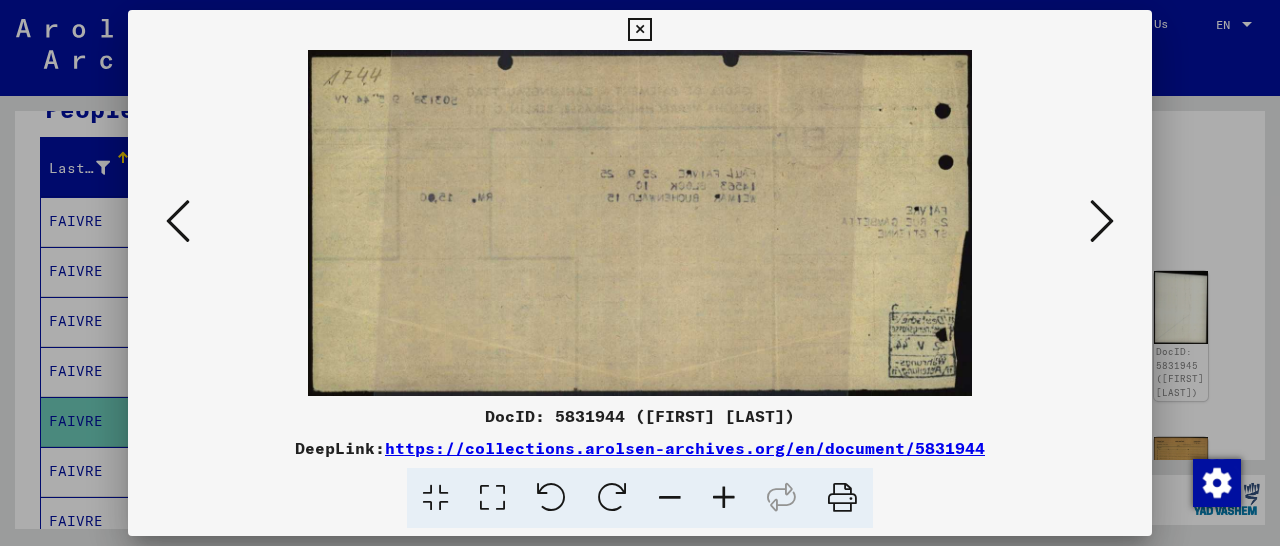 click at bounding box center (1102, 221) 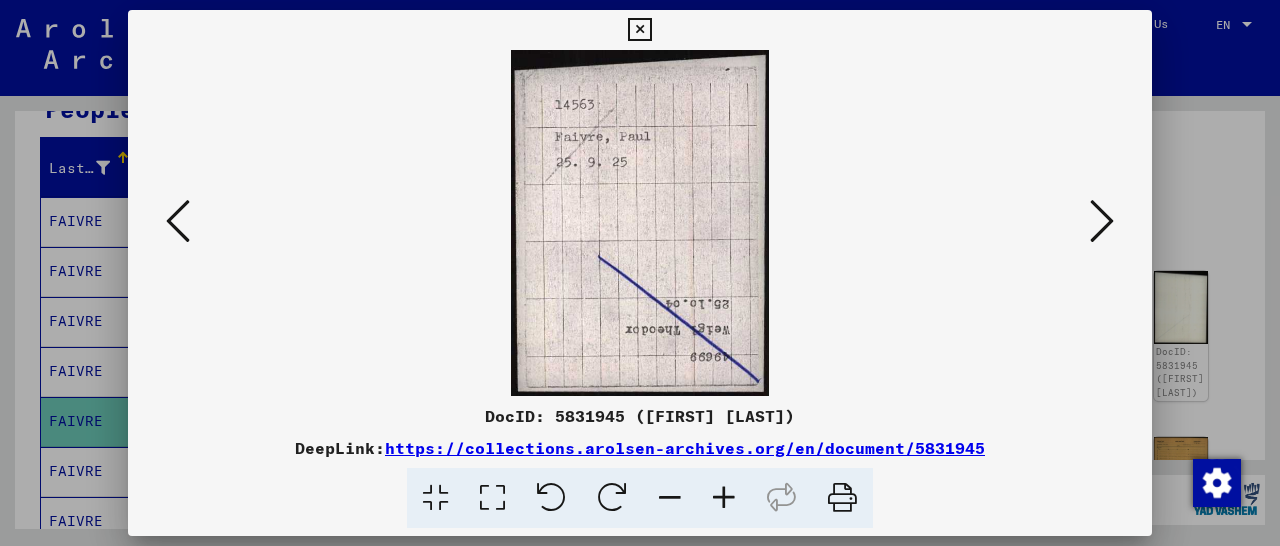 click at bounding box center [1102, 221] 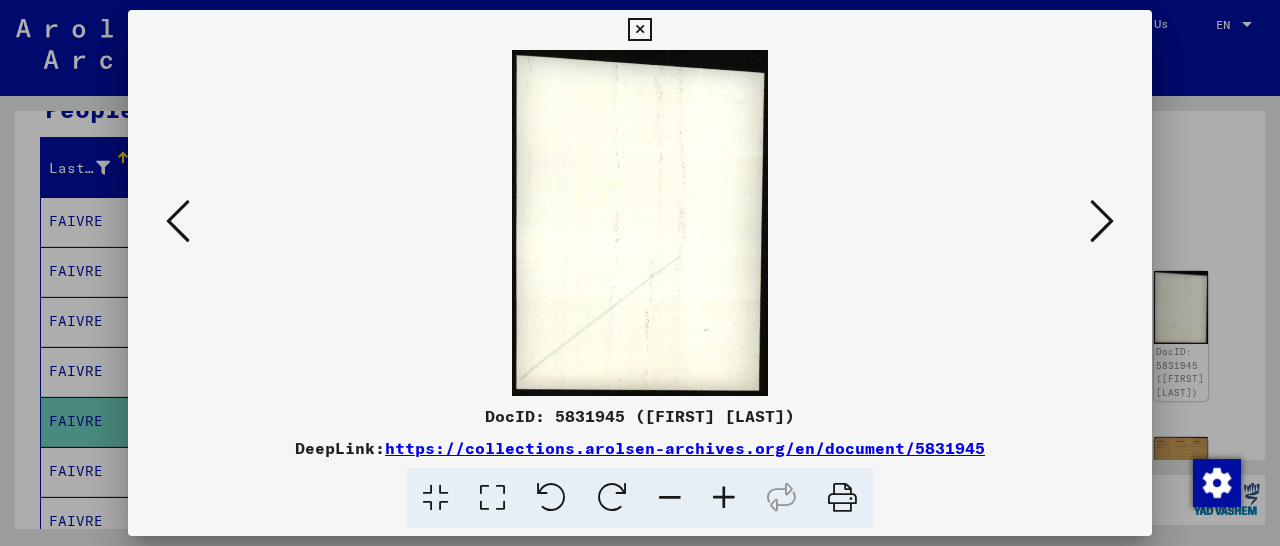 click at bounding box center [1102, 221] 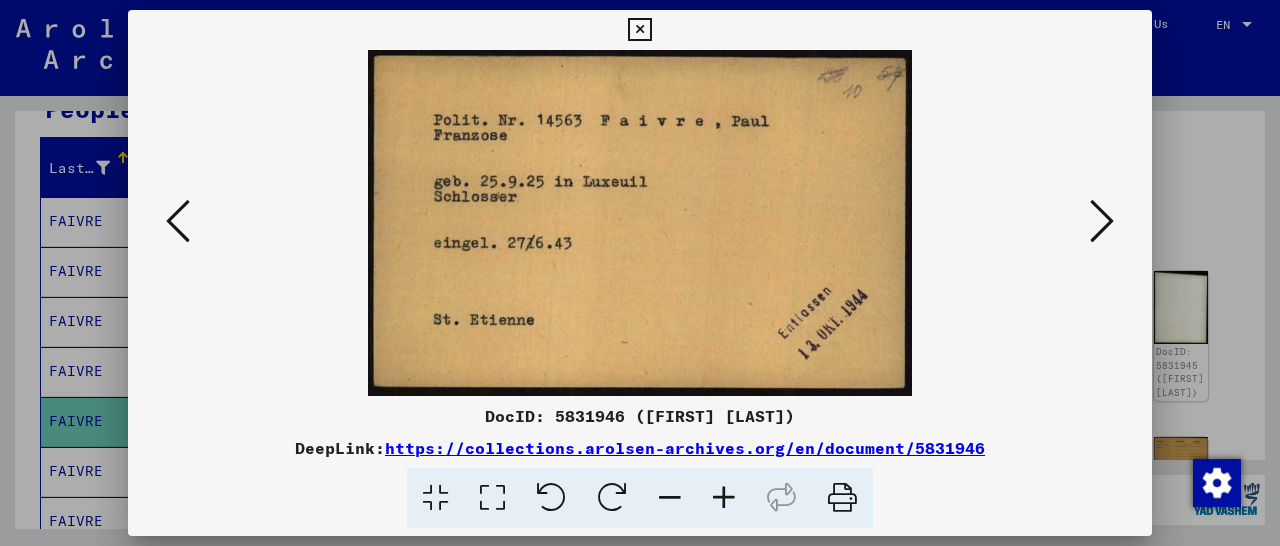click at bounding box center [1102, 221] 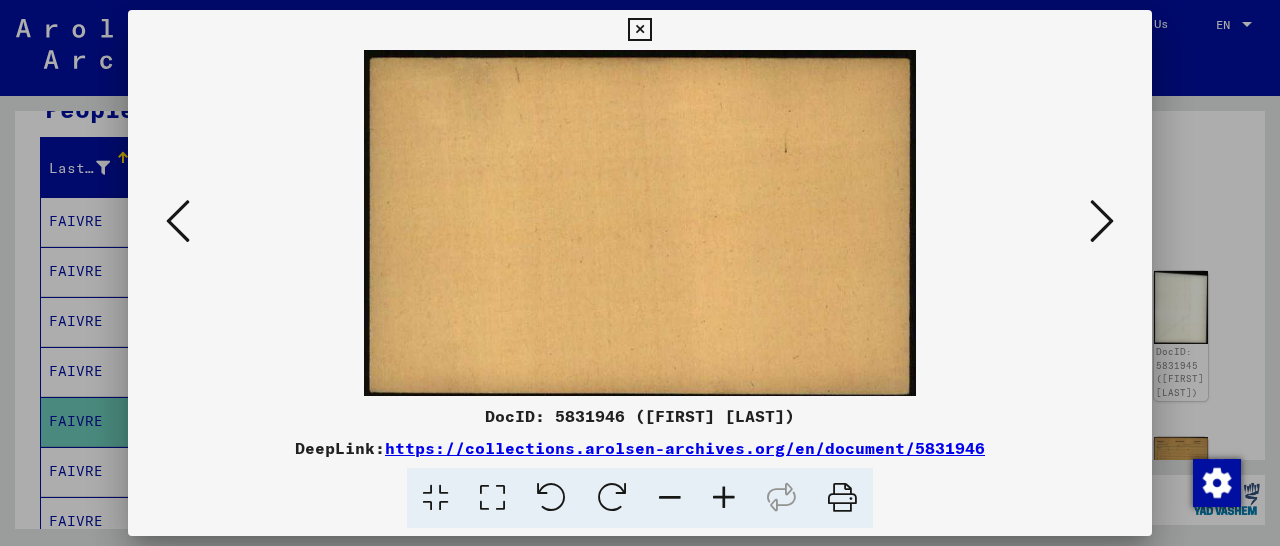 click at bounding box center (1102, 221) 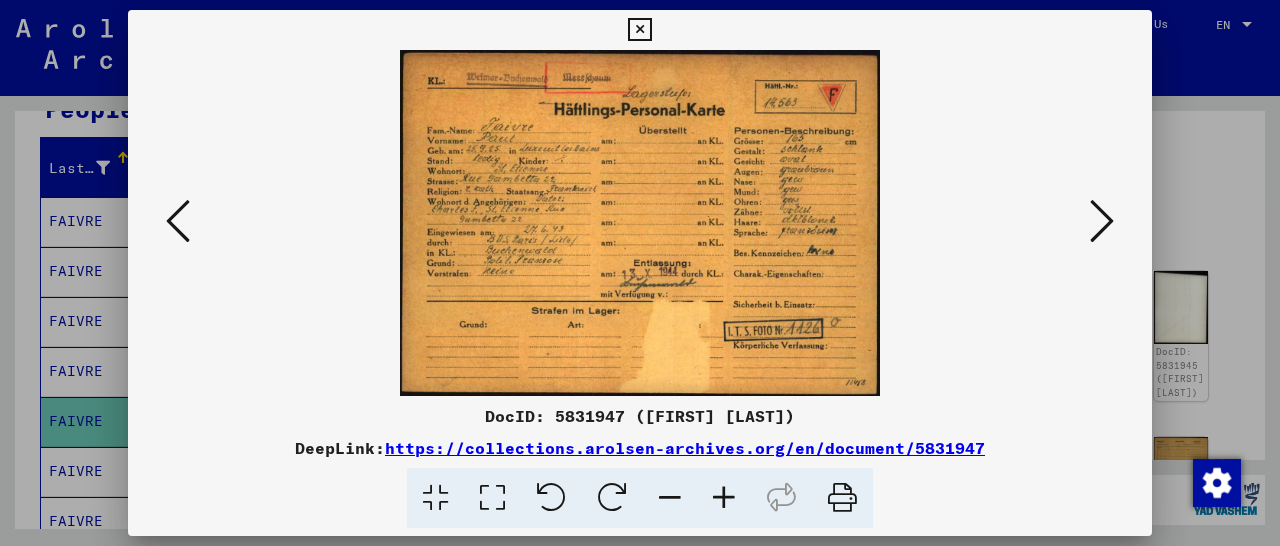 click at bounding box center [1102, 221] 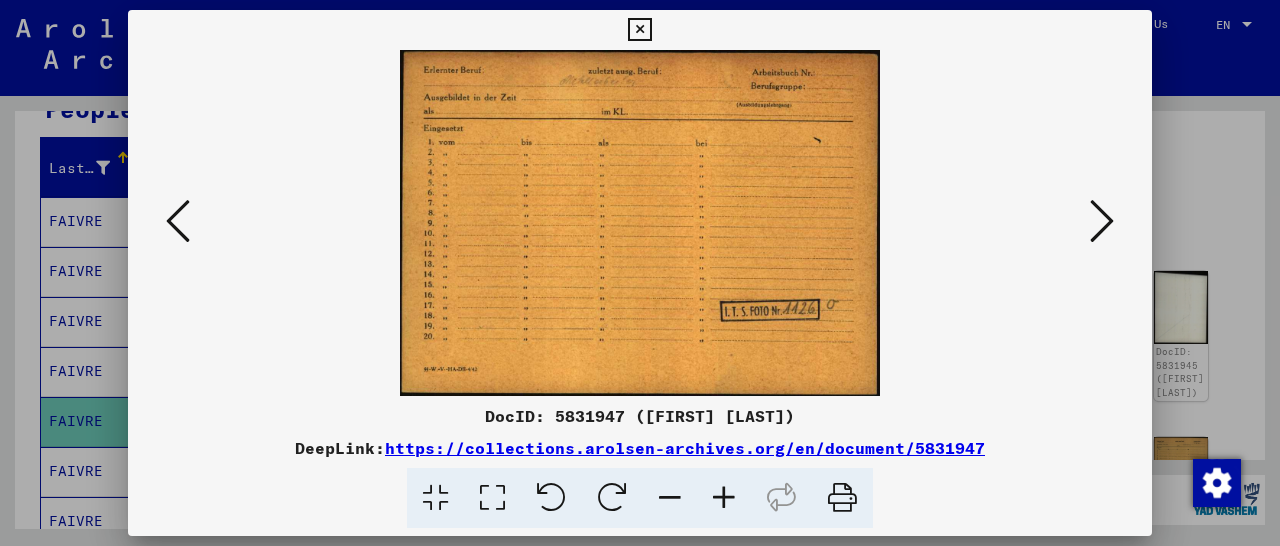 click at bounding box center [1102, 221] 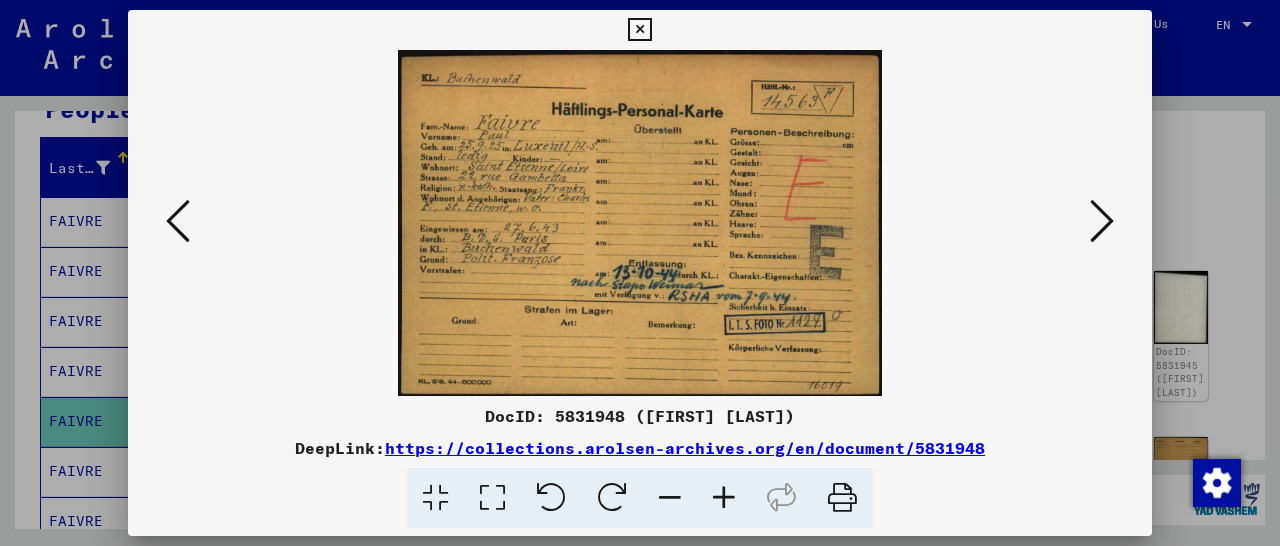 click at bounding box center [724, 498] 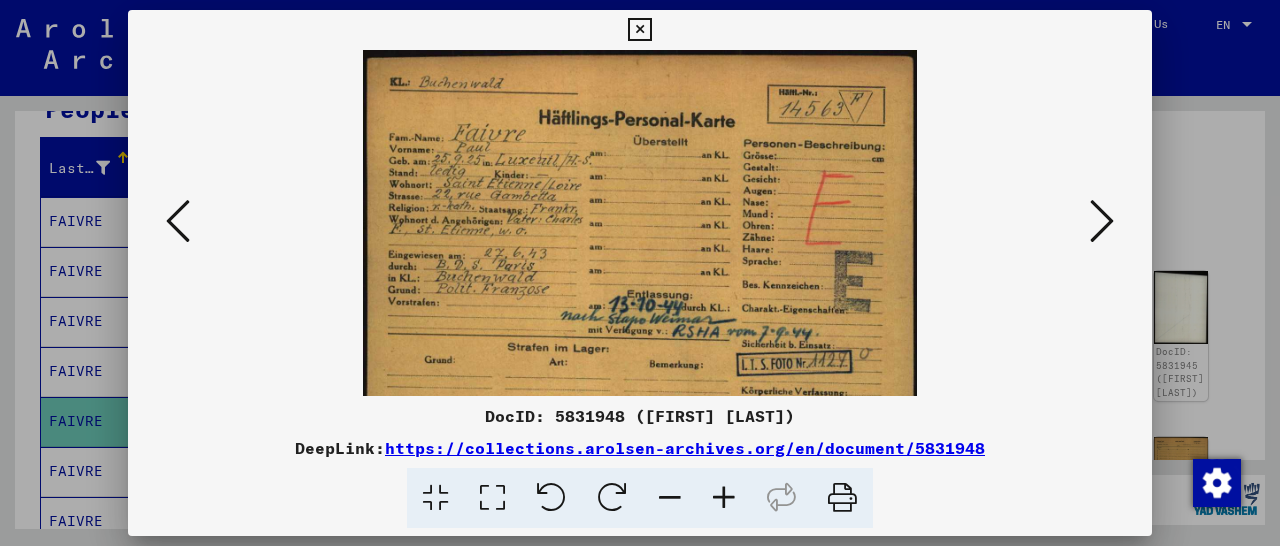click at bounding box center [724, 498] 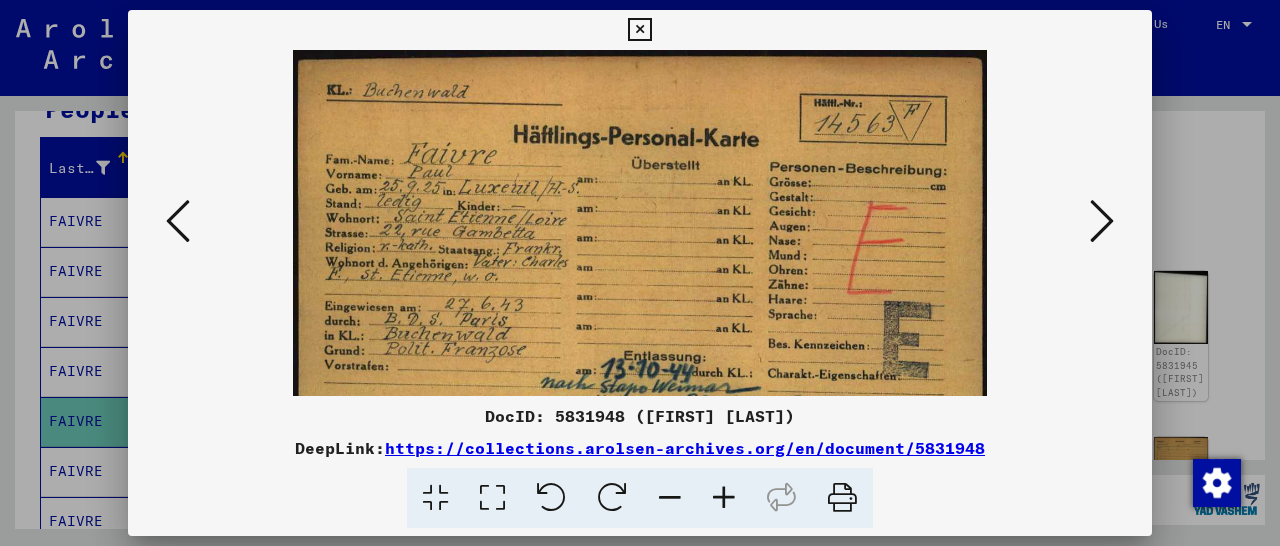 click at bounding box center (724, 498) 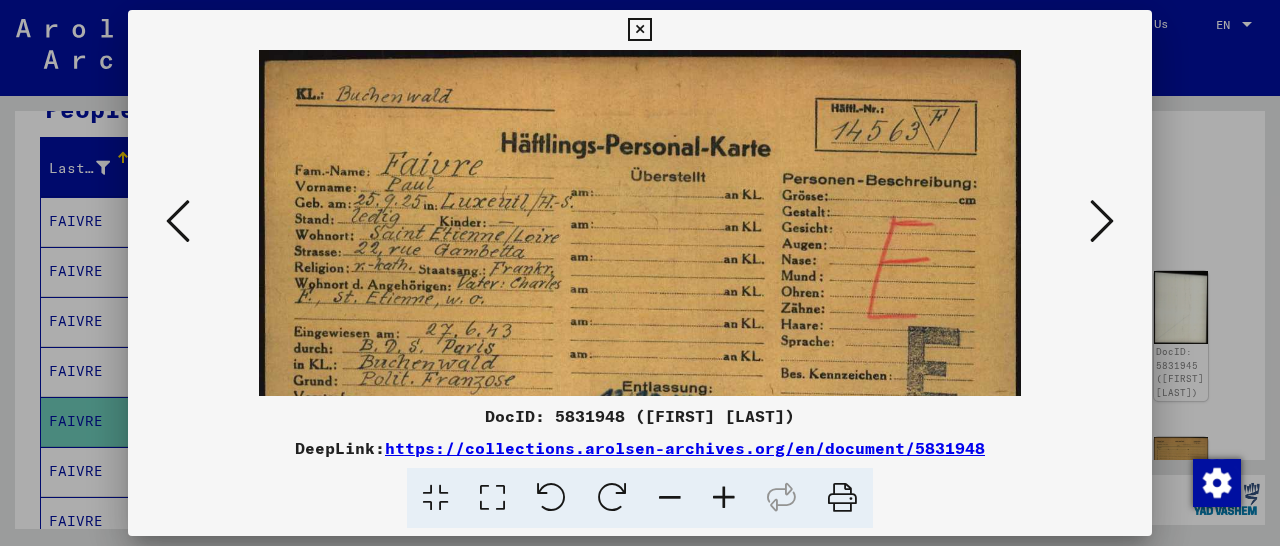 click at bounding box center (724, 498) 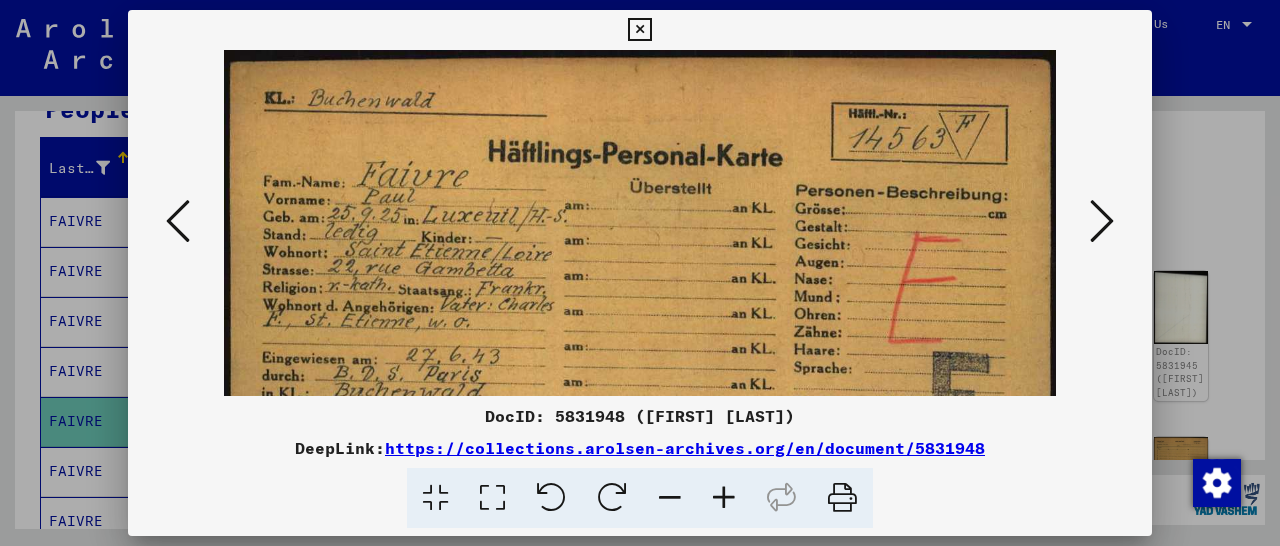 click at bounding box center [724, 498] 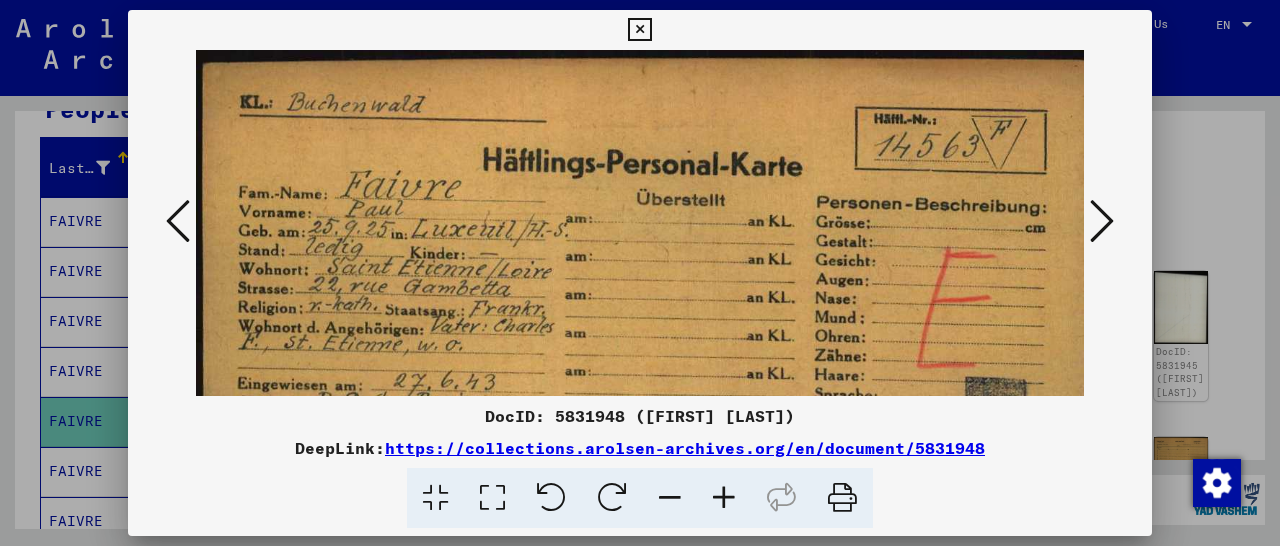 click at bounding box center (724, 498) 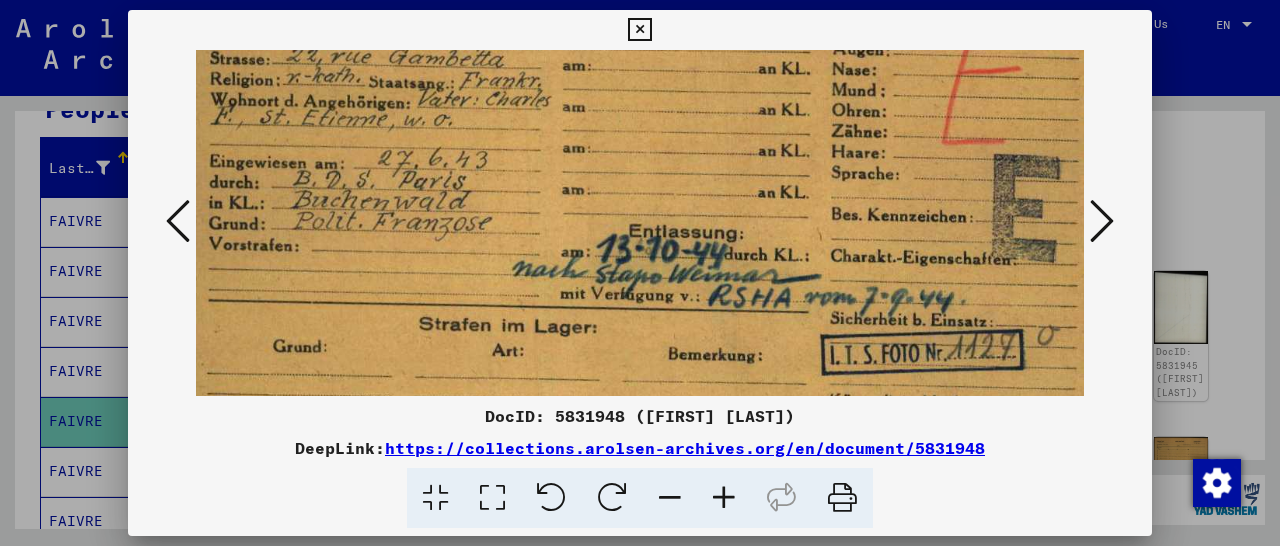 scroll, scrollTop: 253, scrollLeft: 28, axis: both 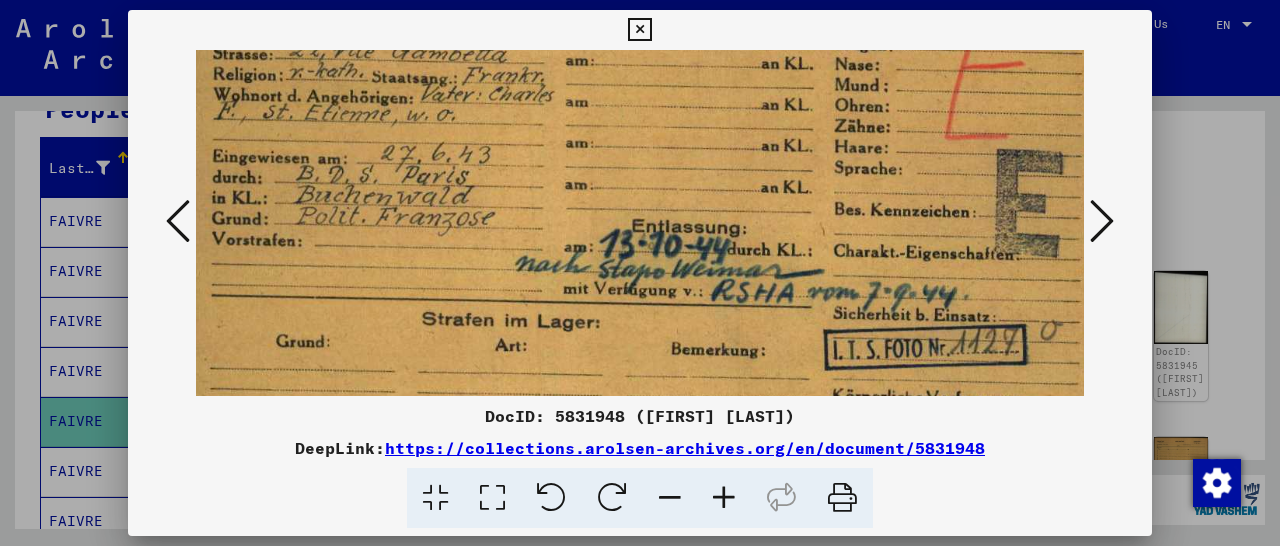 drag, startPoint x: 726, startPoint y: 283, endPoint x: 698, endPoint y: 100, distance: 185.12968 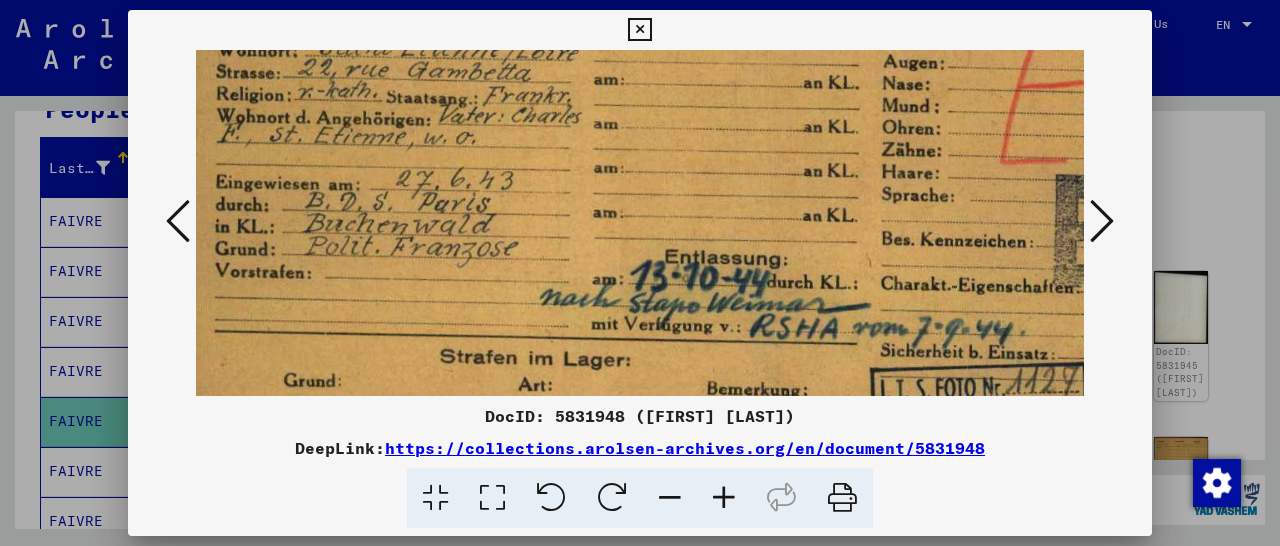 click at bounding box center [724, 498] 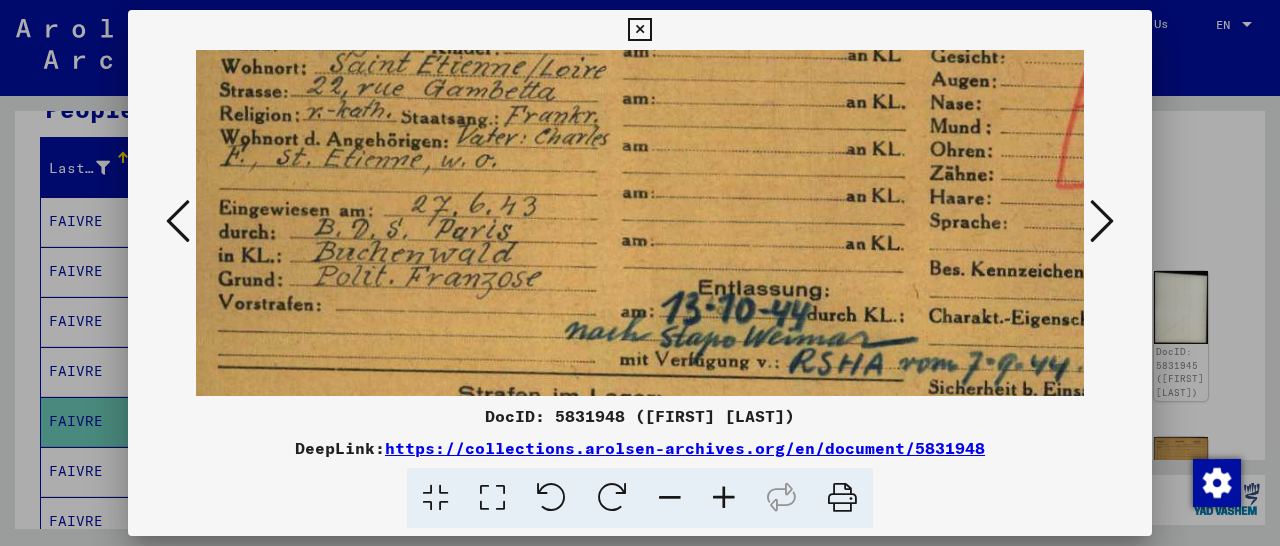 click at bounding box center (724, 498) 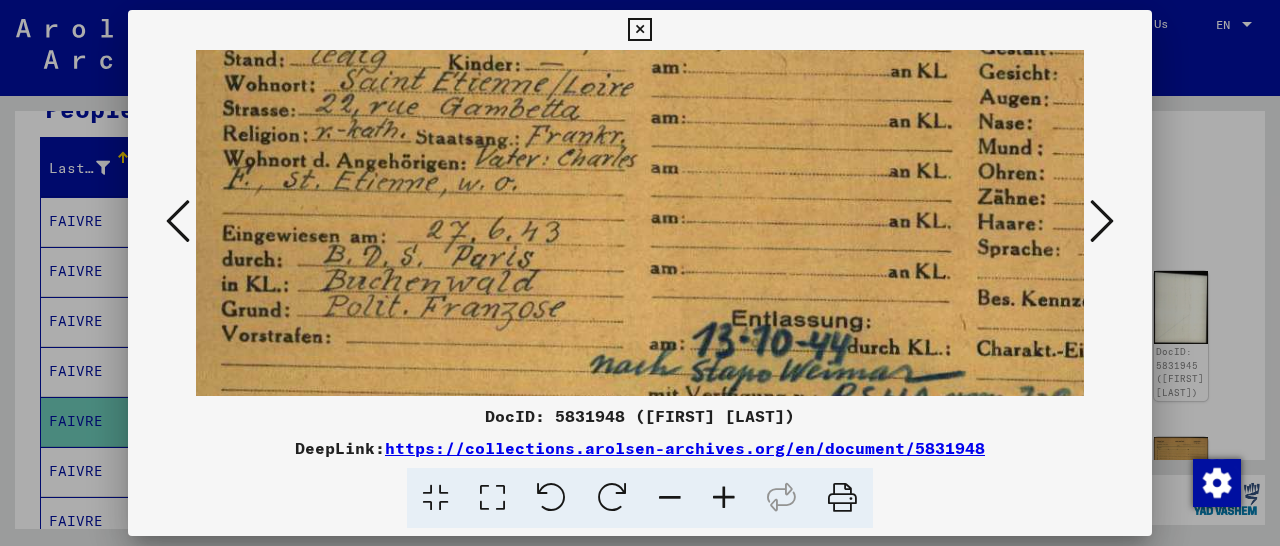 click at bounding box center (724, 498) 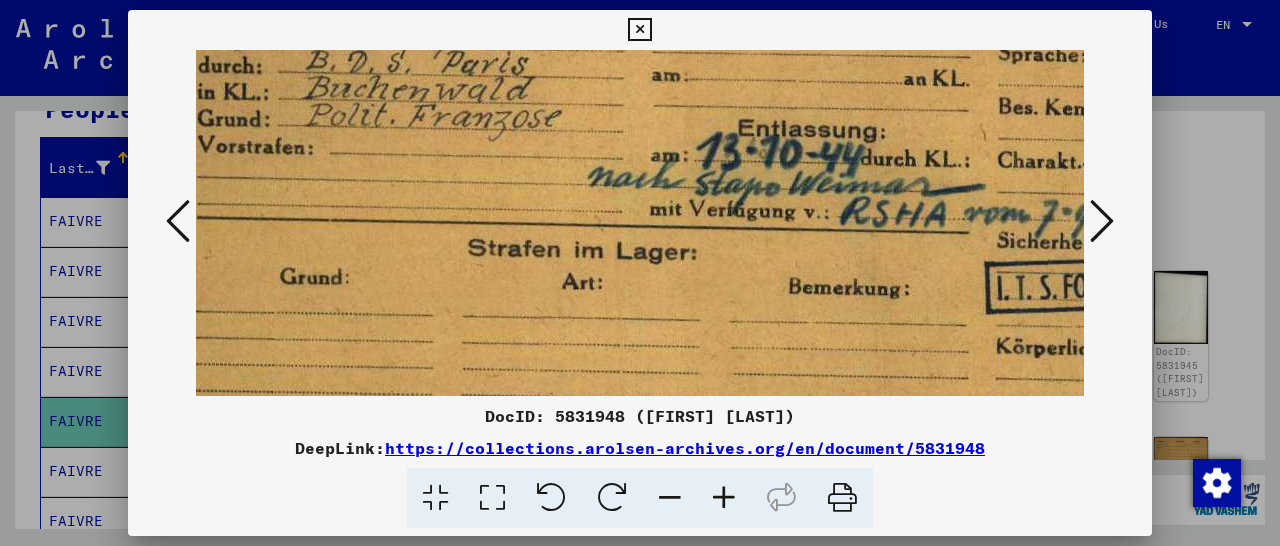 scroll, scrollTop: 476, scrollLeft: 55, axis: both 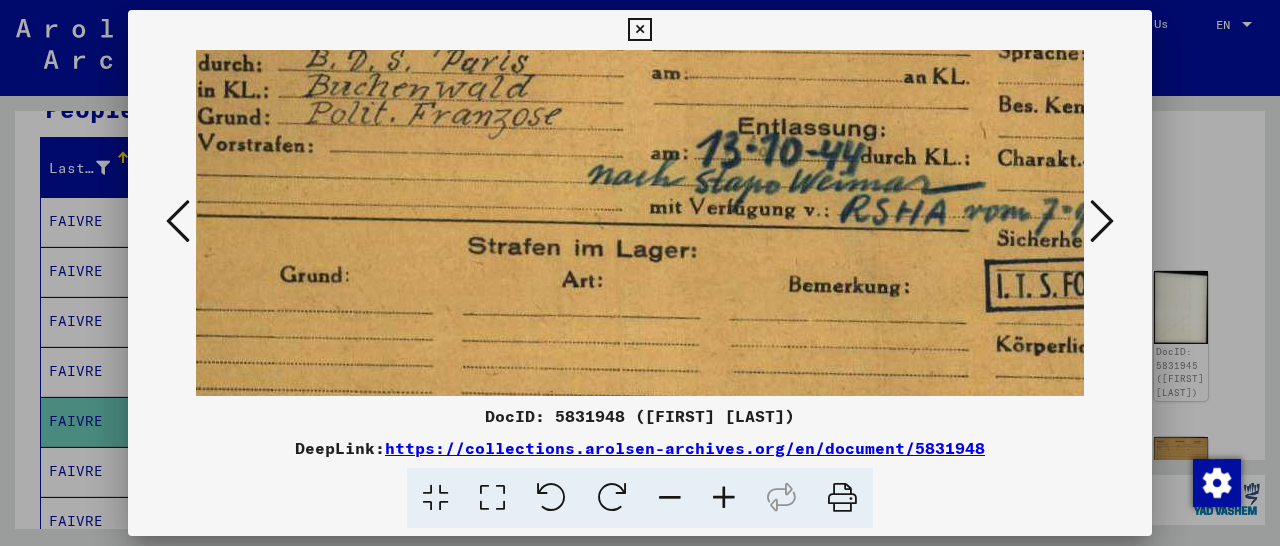 drag, startPoint x: 717, startPoint y: 296, endPoint x: 695, endPoint y: 143, distance: 154.57361 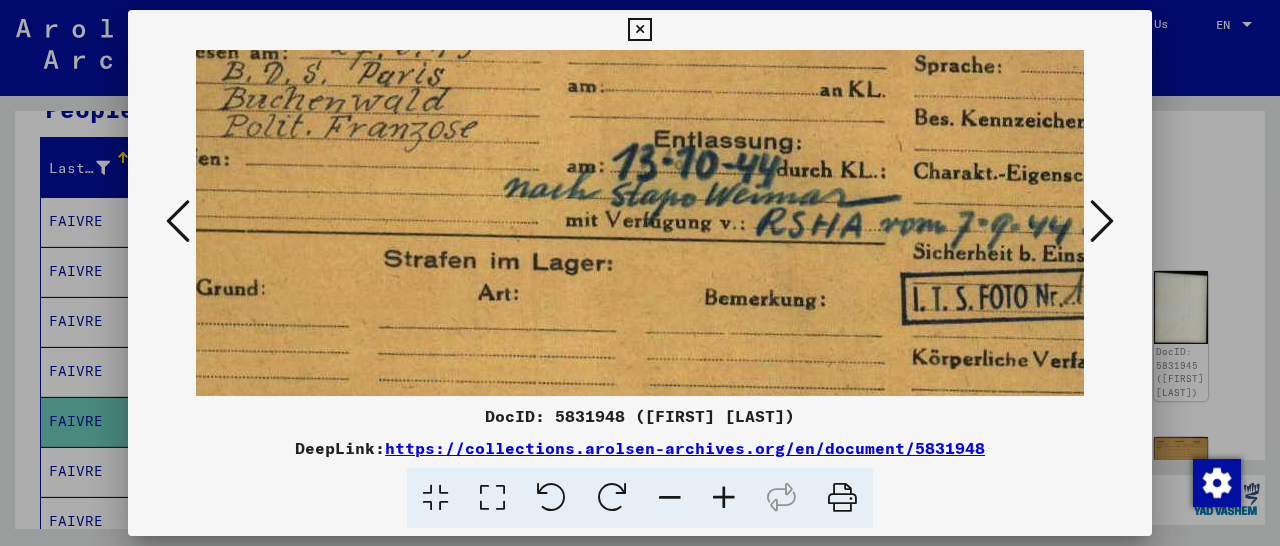 scroll, scrollTop: 459, scrollLeft: 161, axis: both 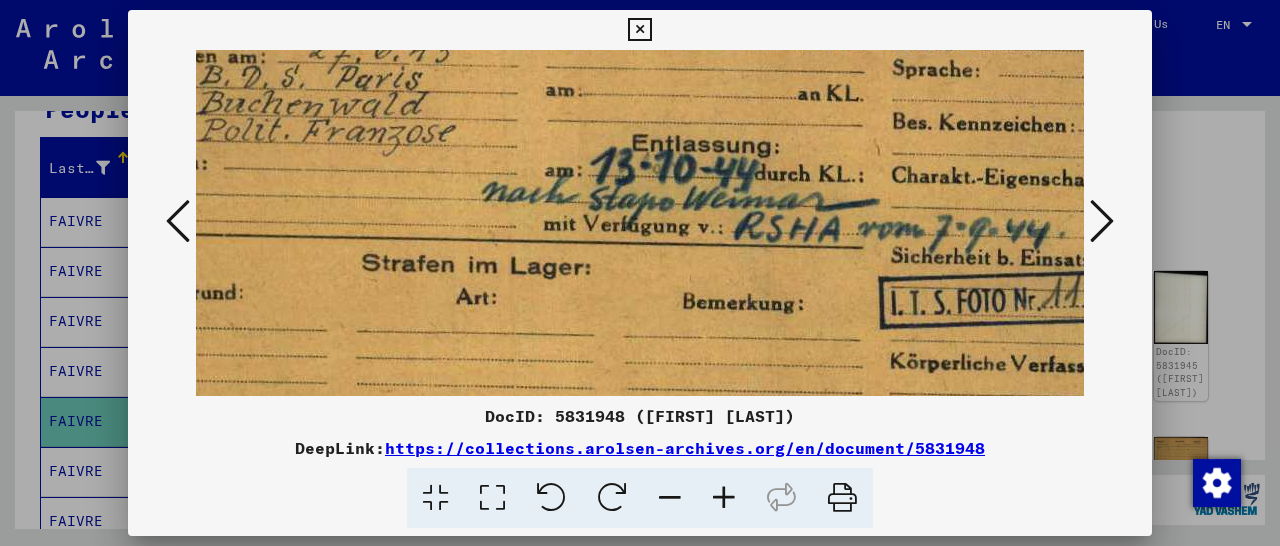 drag, startPoint x: 765, startPoint y: 200, endPoint x: 659, endPoint y: 217, distance: 107.35455 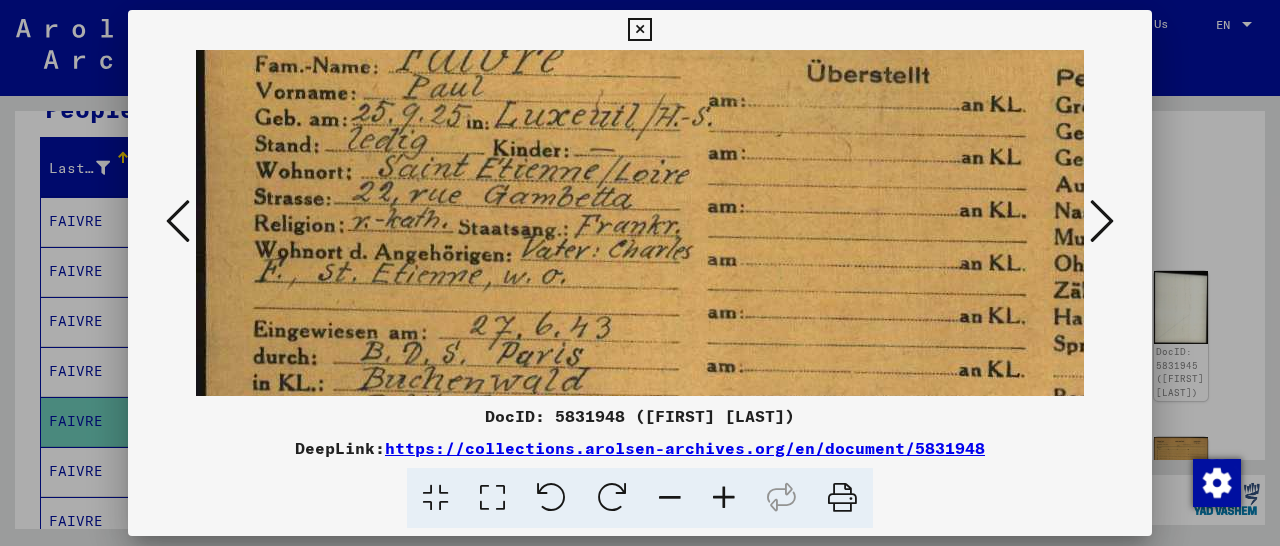 scroll, scrollTop: 179, scrollLeft: 0, axis: vertical 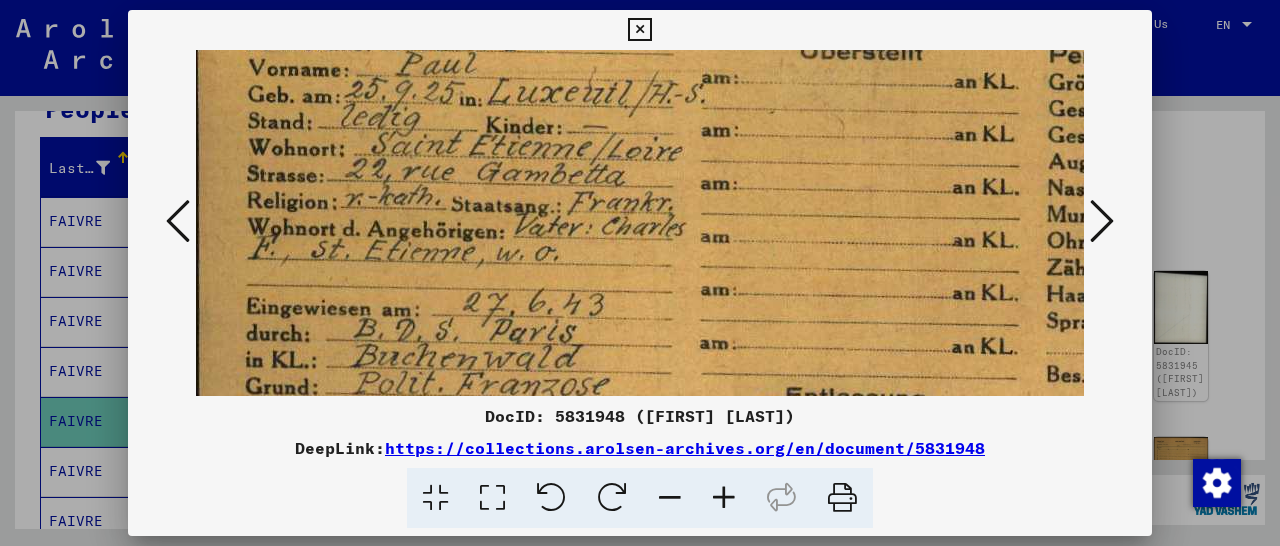 drag, startPoint x: 411, startPoint y: 119, endPoint x: 674, endPoint y: 337, distance: 341.60358 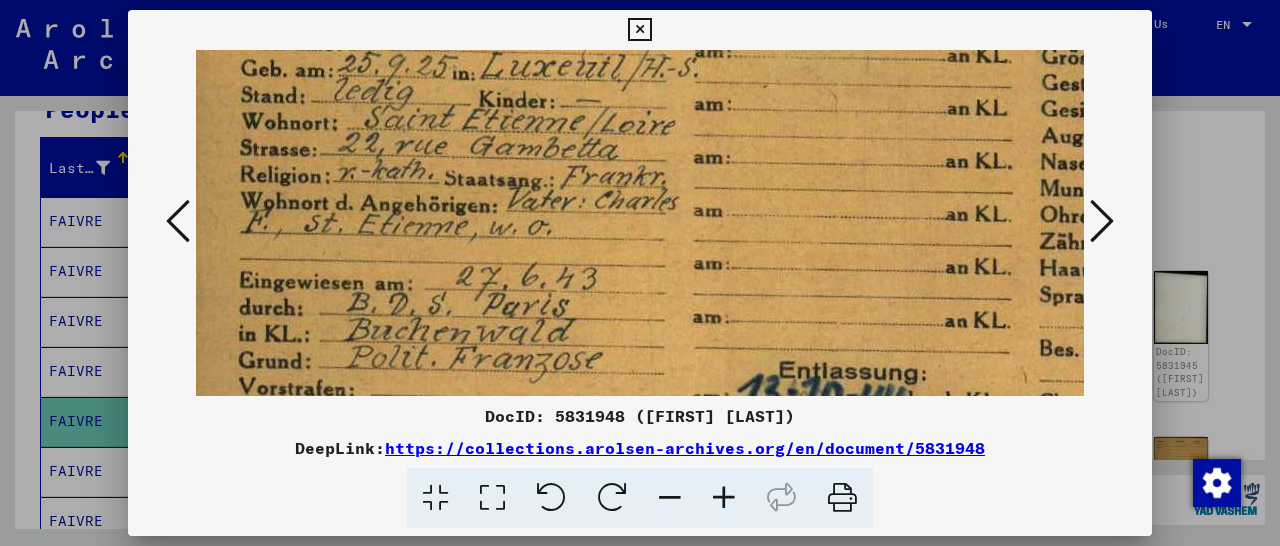 click at bounding box center [639, 30] 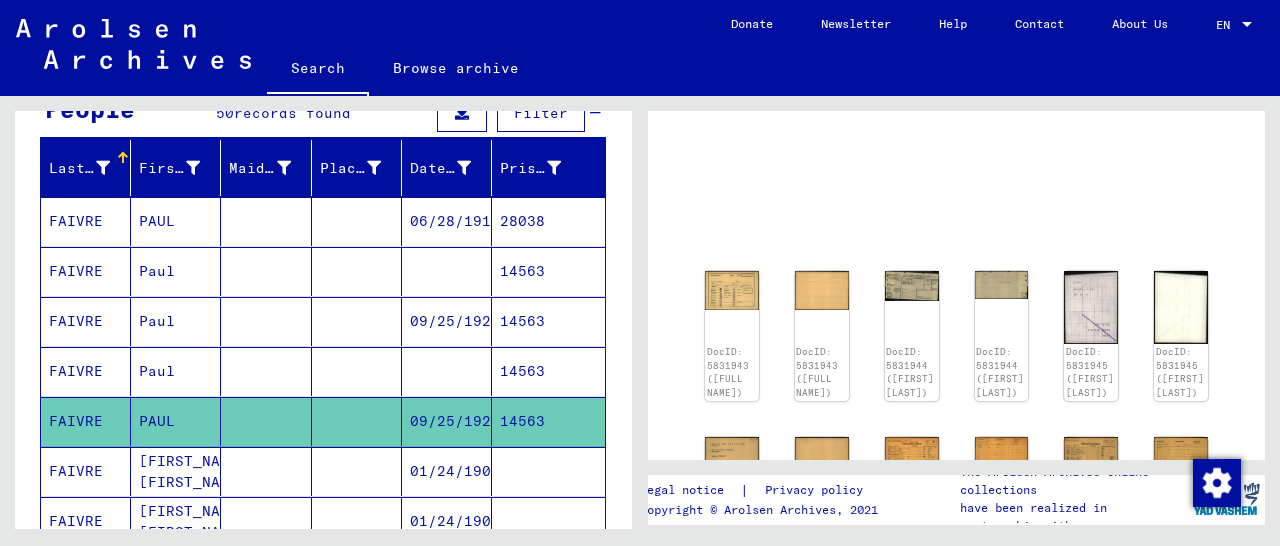 scroll, scrollTop: 0, scrollLeft: 0, axis: both 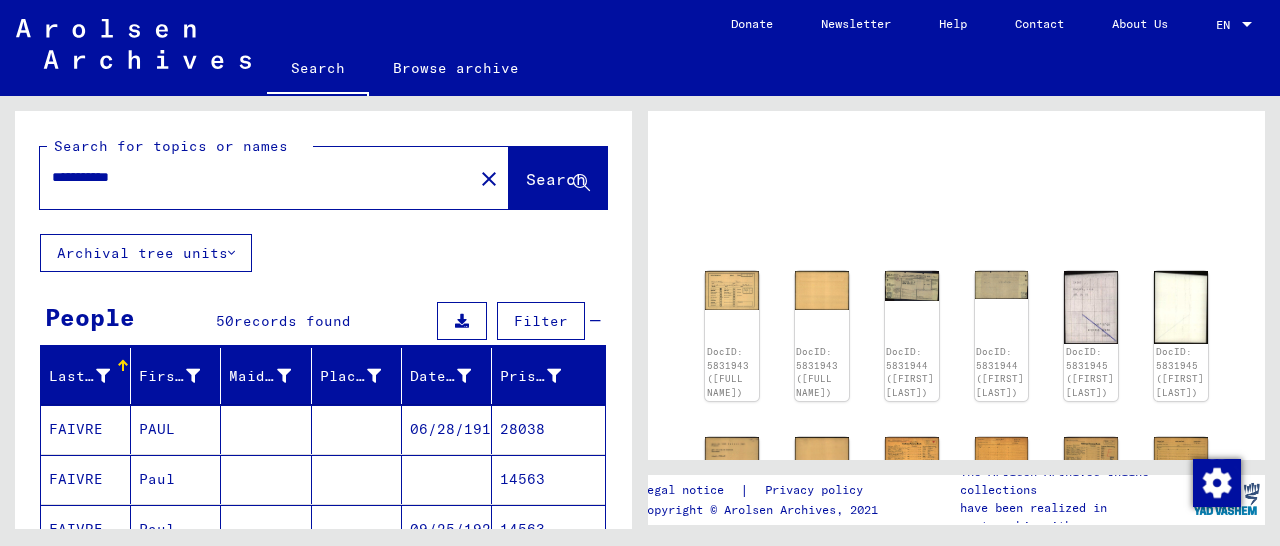 drag, startPoint x: 175, startPoint y: 177, endPoint x: 79, endPoint y: 182, distance: 96.13012 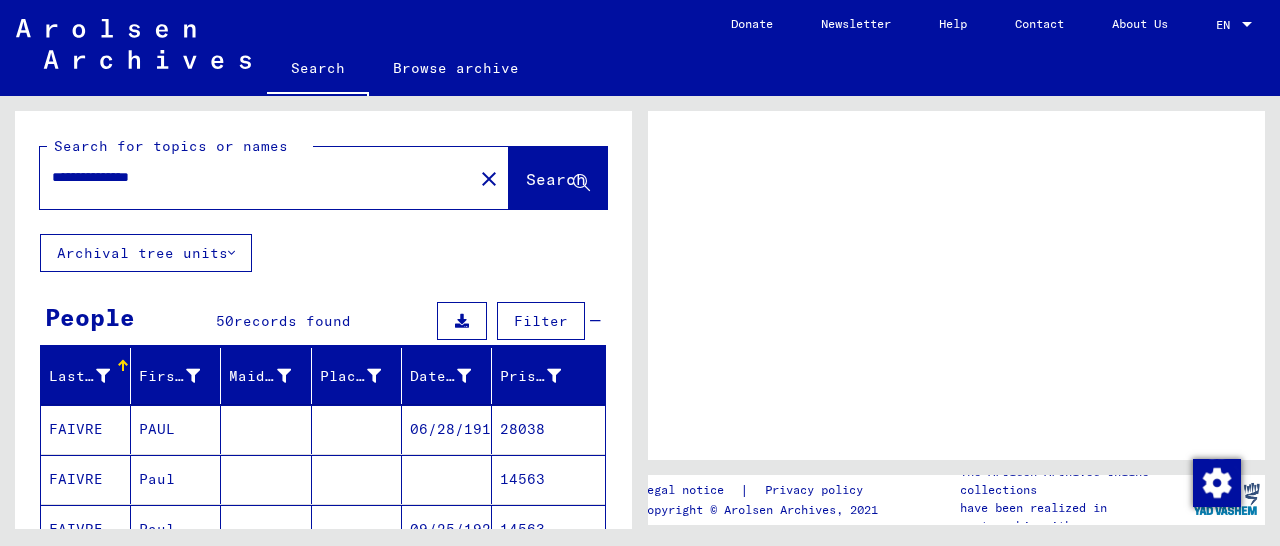 scroll, scrollTop: 0, scrollLeft: 0, axis: both 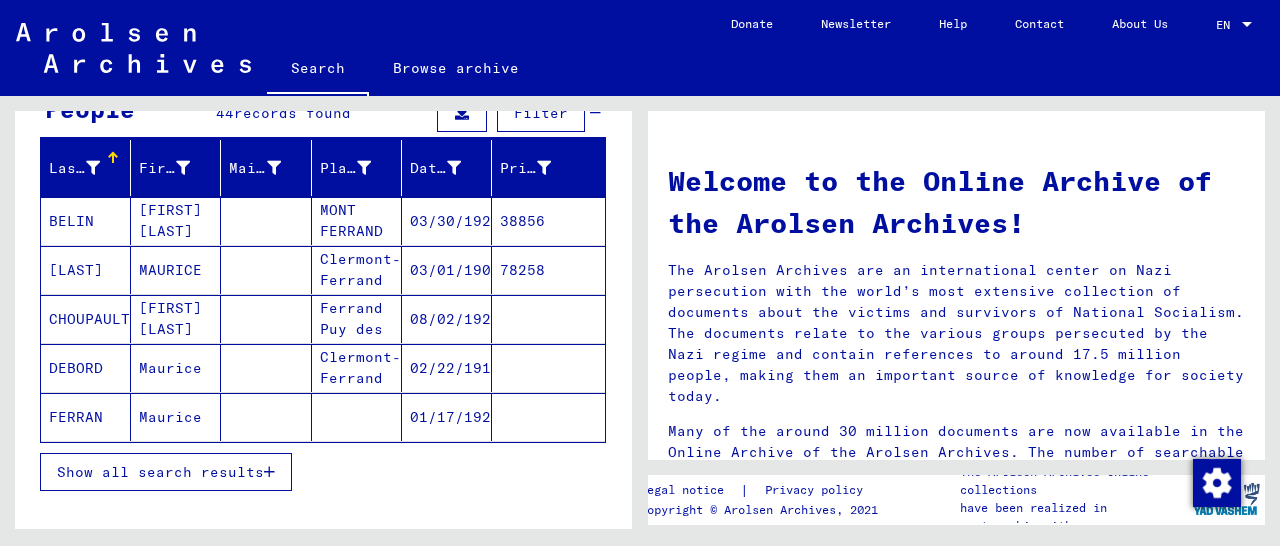 click at bounding box center [269, 472] 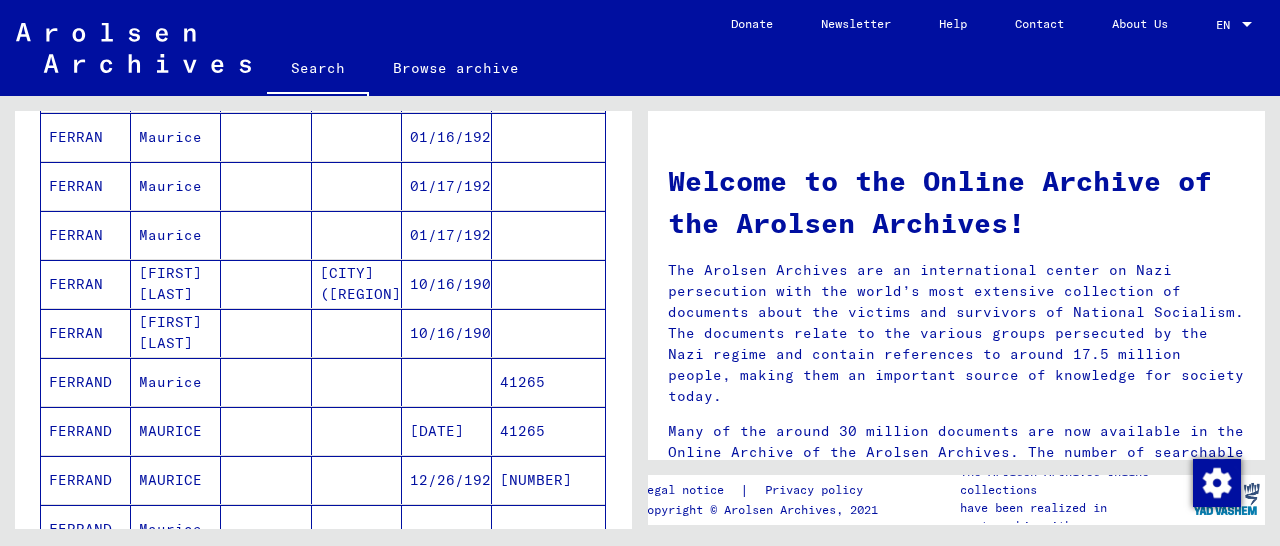 scroll, scrollTop: 728, scrollLeft: 0, axis: vertical 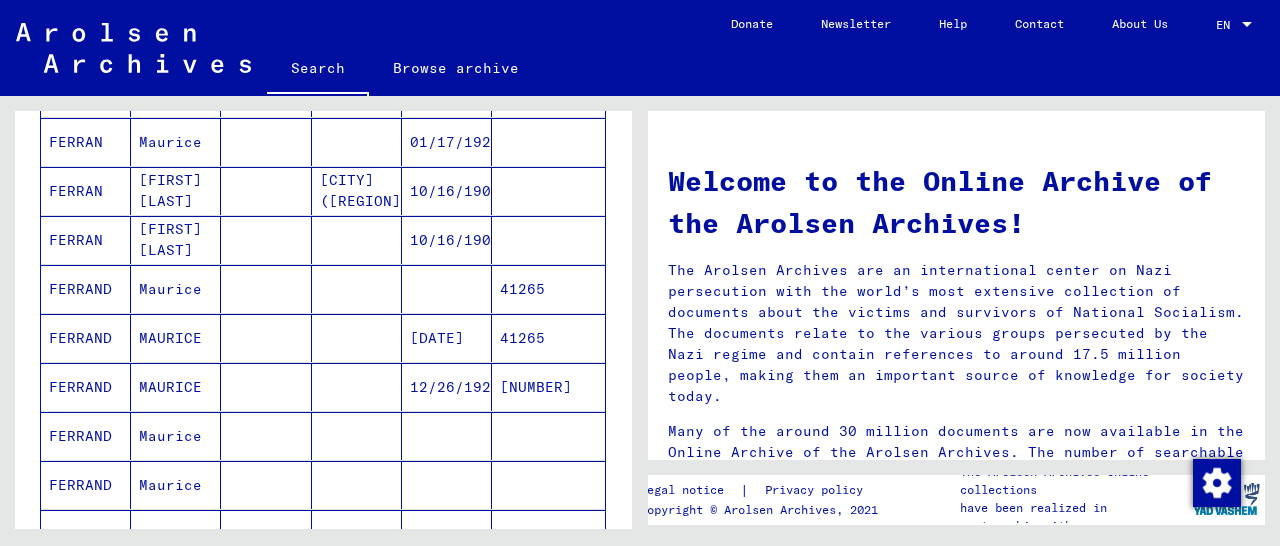 click on "[NUMBER]" at bounding box center [548, 436] 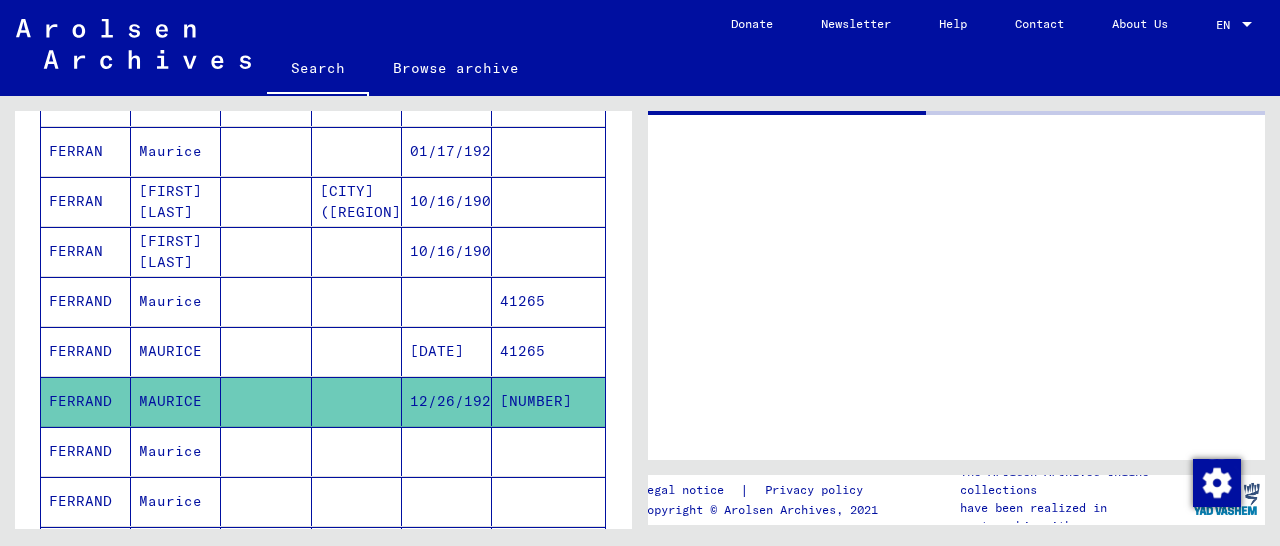 scroll, scrollTop: 733, scrollLeft: 0, axis: vertical 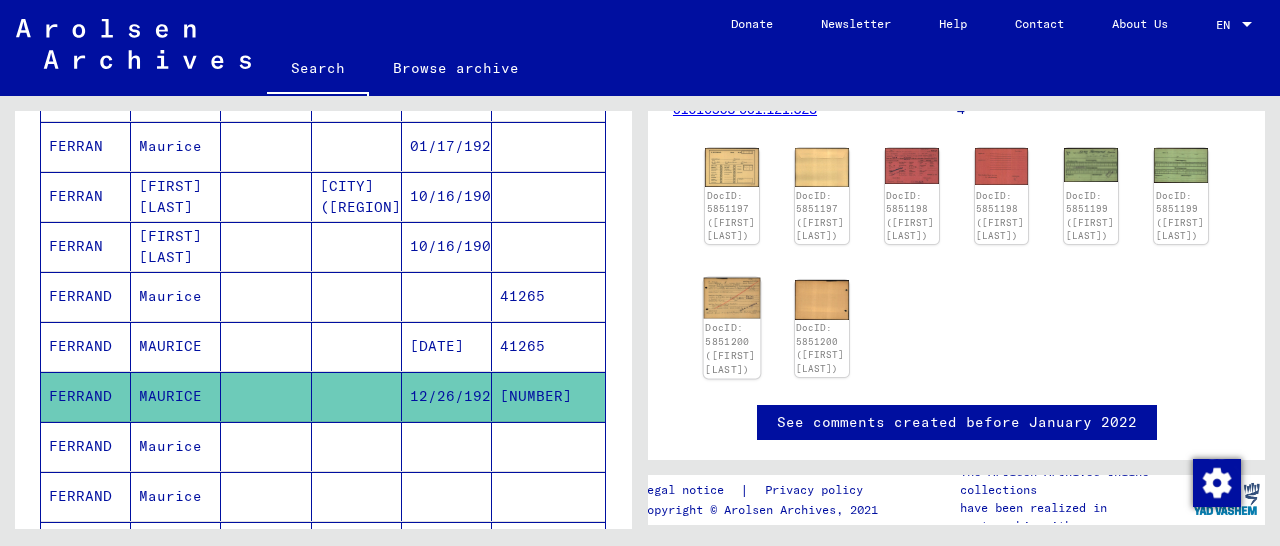 click 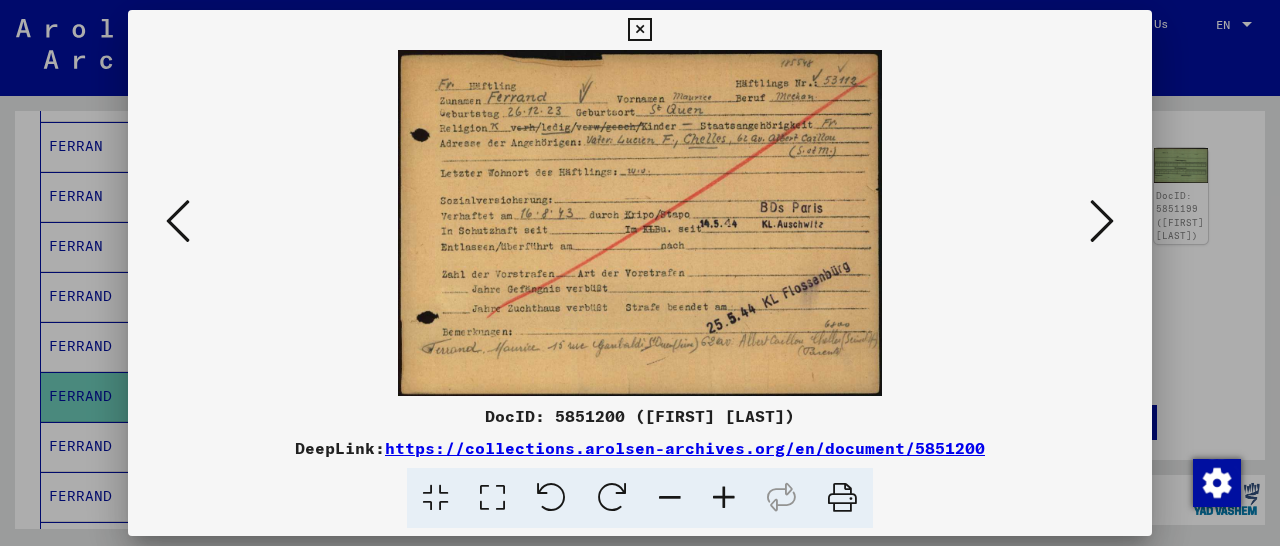 click at bounding box center (639, 30) 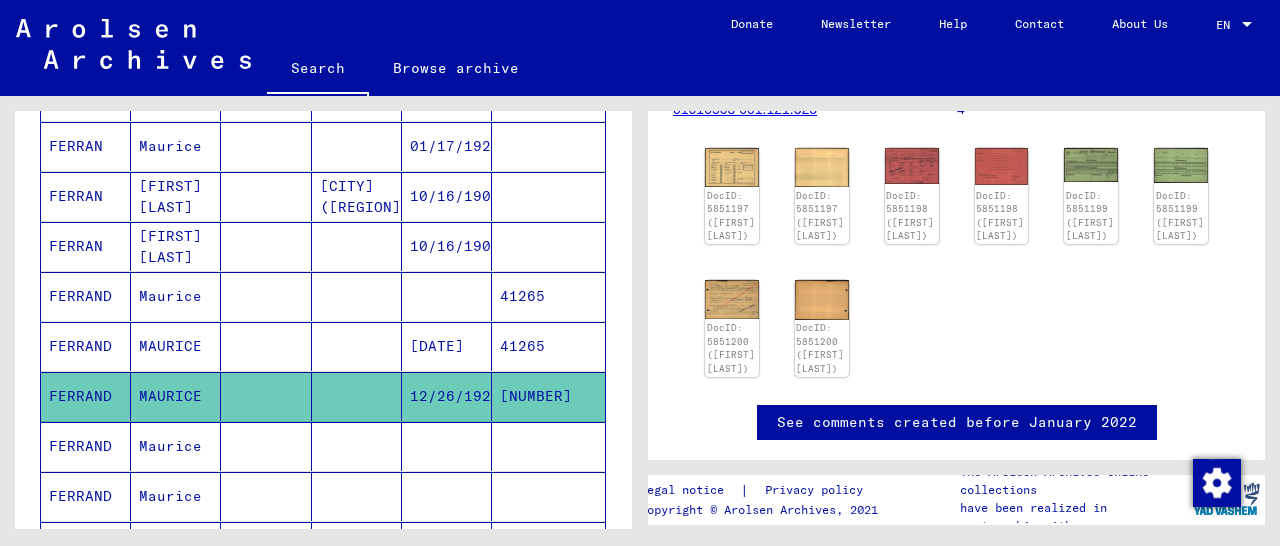click on "41265" at bounding box center [548, 396] 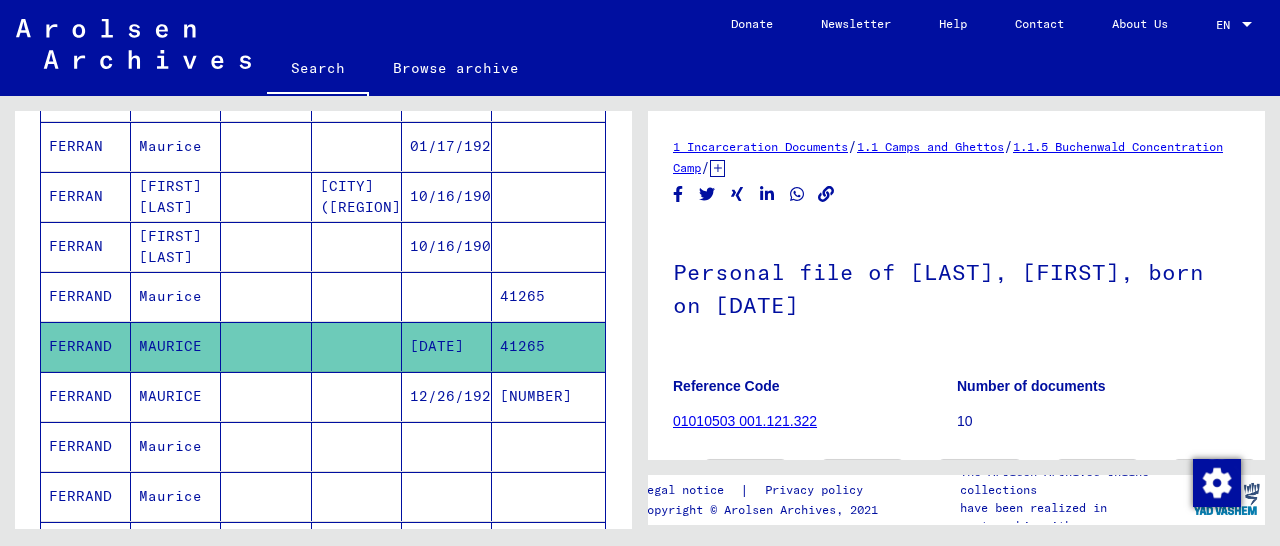 scroll, scrollTop: 312, scrollLeft: 0, axis: vertical 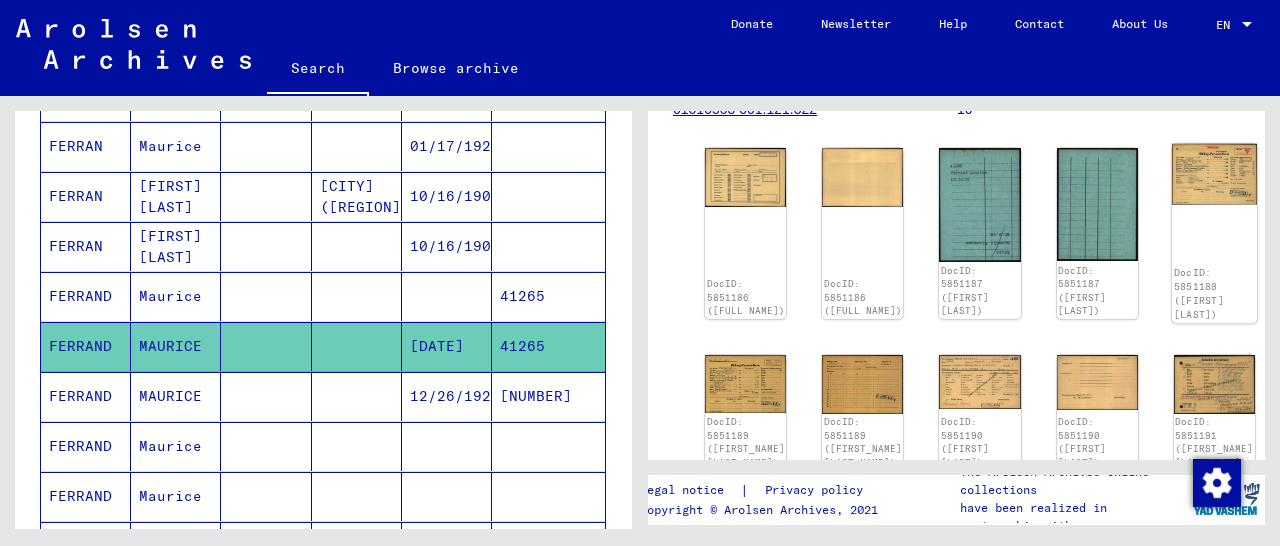 click 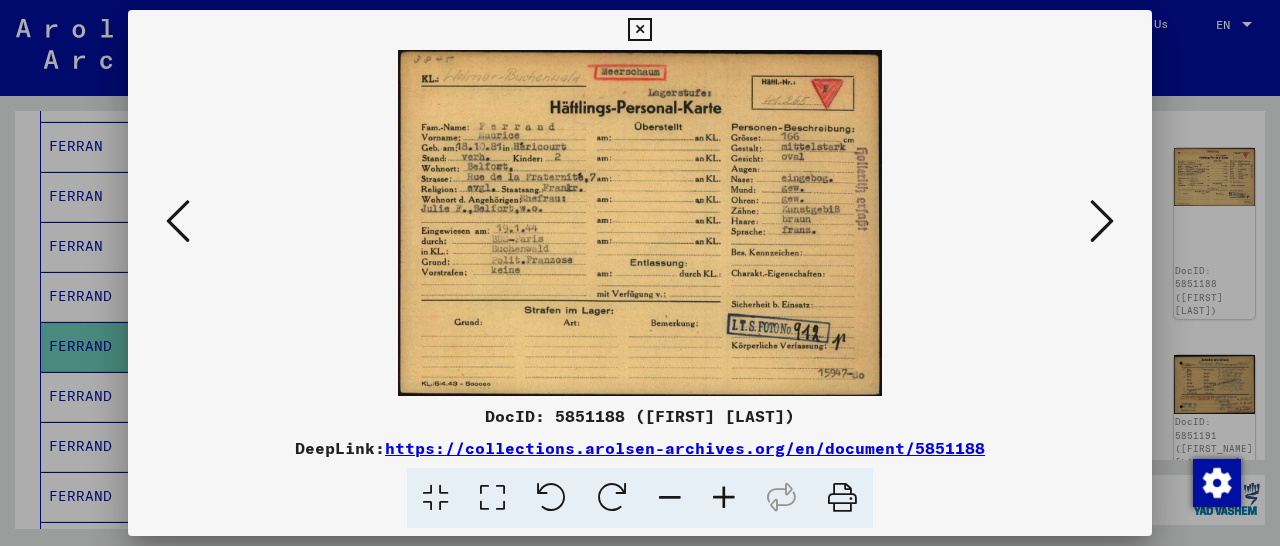 click at bounding box center [639, 30] 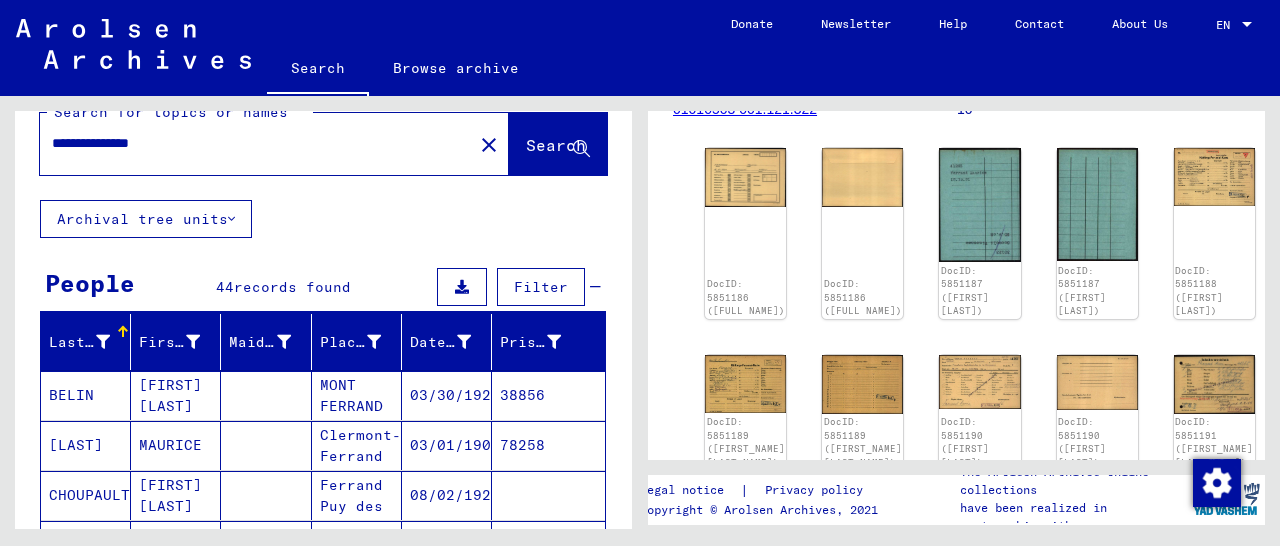 scroll, scrollTop: 0, scrollLeft: 0, axis: both 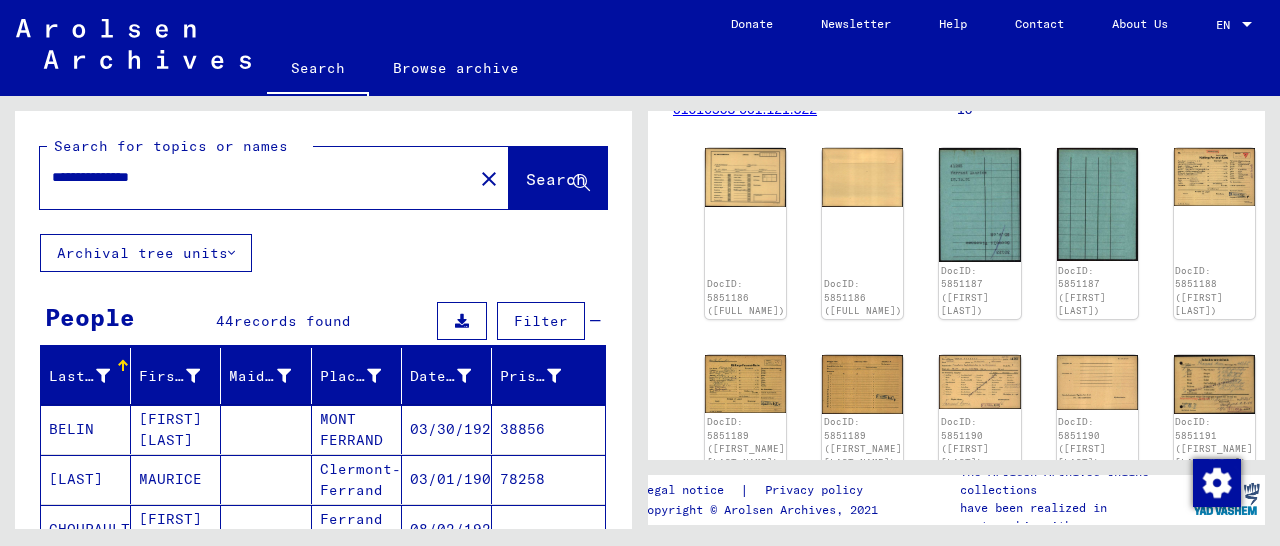 drag, startPoint x: 201, startPoint y: 182, endPoint x: 1, endPoint y: 183, distance: 200.0025 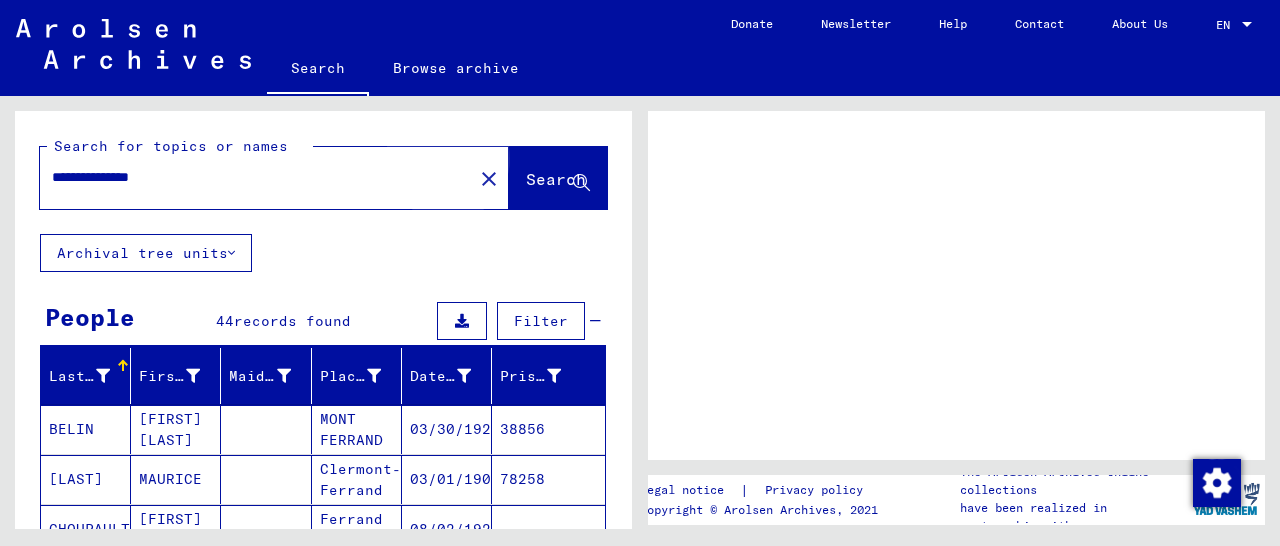 scroll, scrollTop: 0, scrollLeft: 0, axis: both 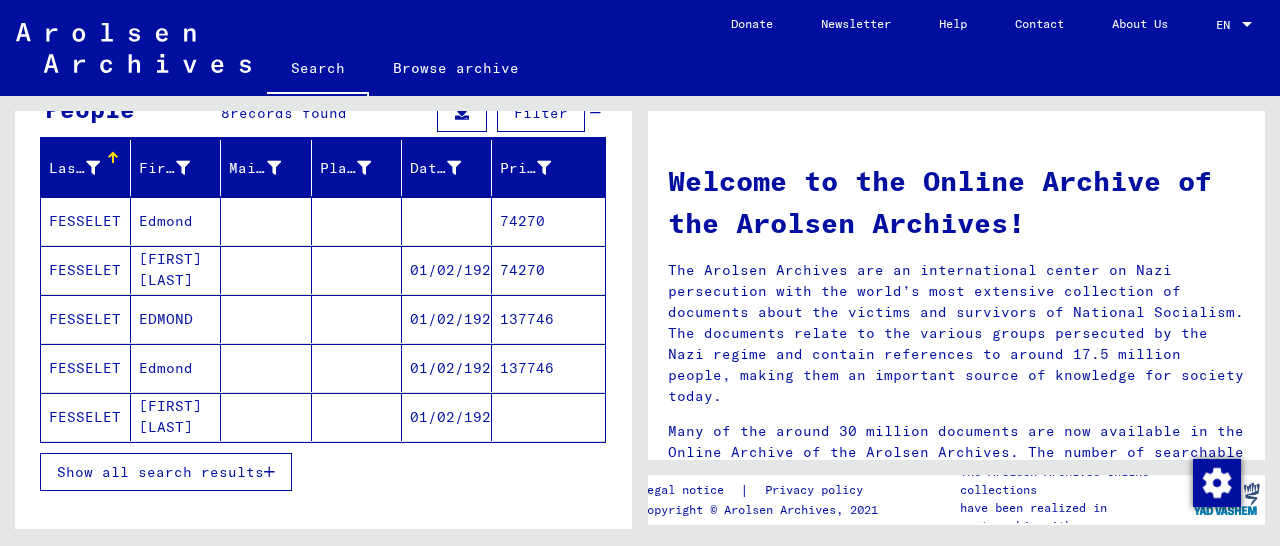 click on "74270" at bounding box center [548, 319] 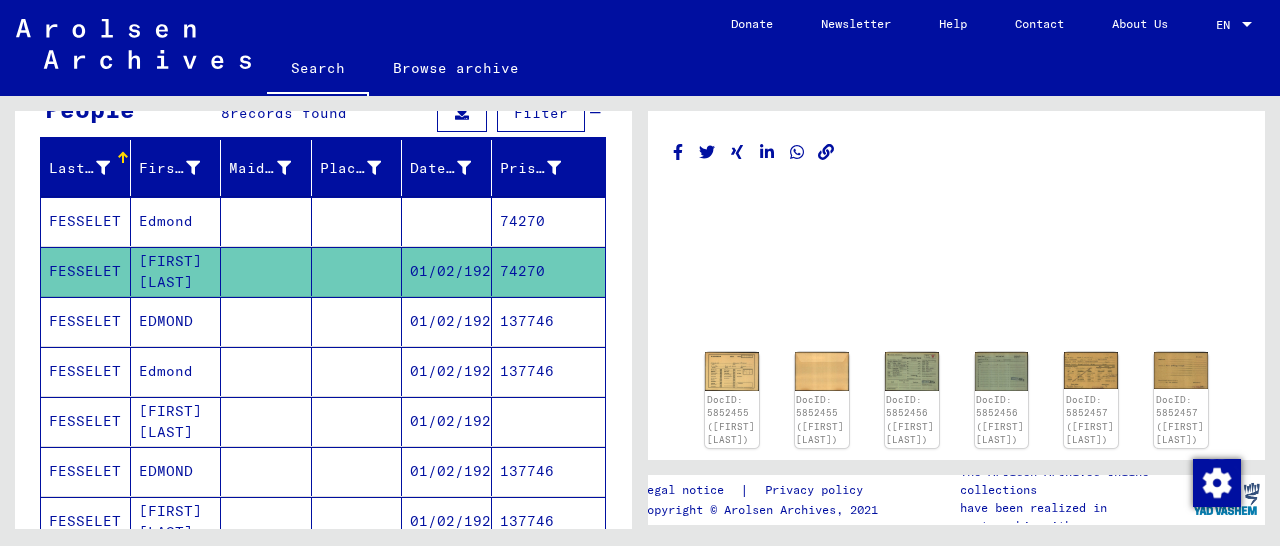 scroll, scrollTop: 104, scrollLeft: 0, axis: vertical 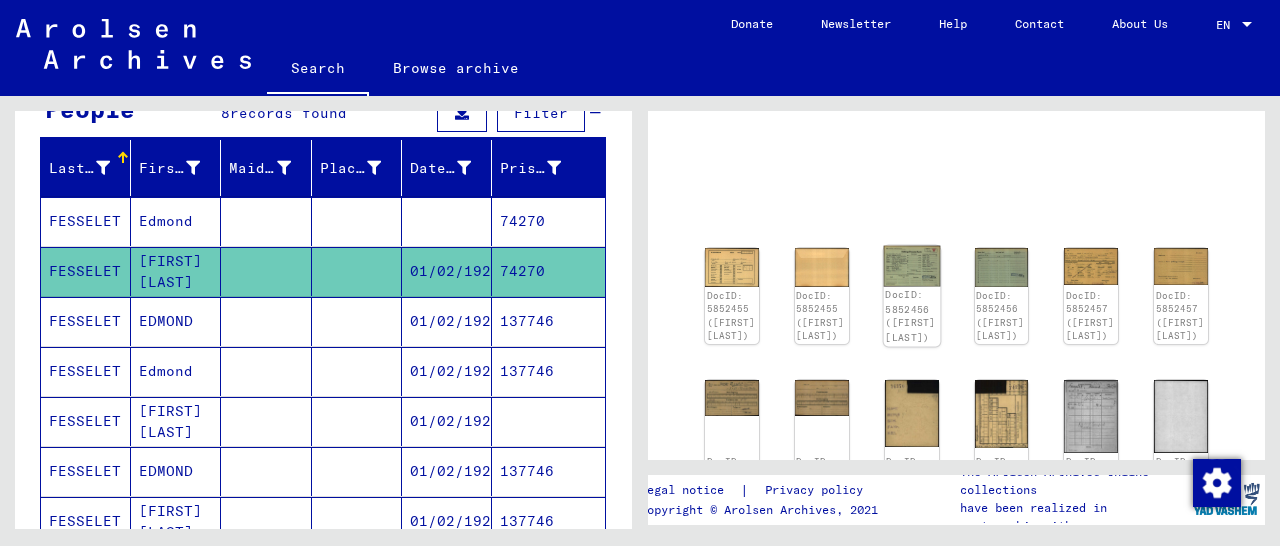 click 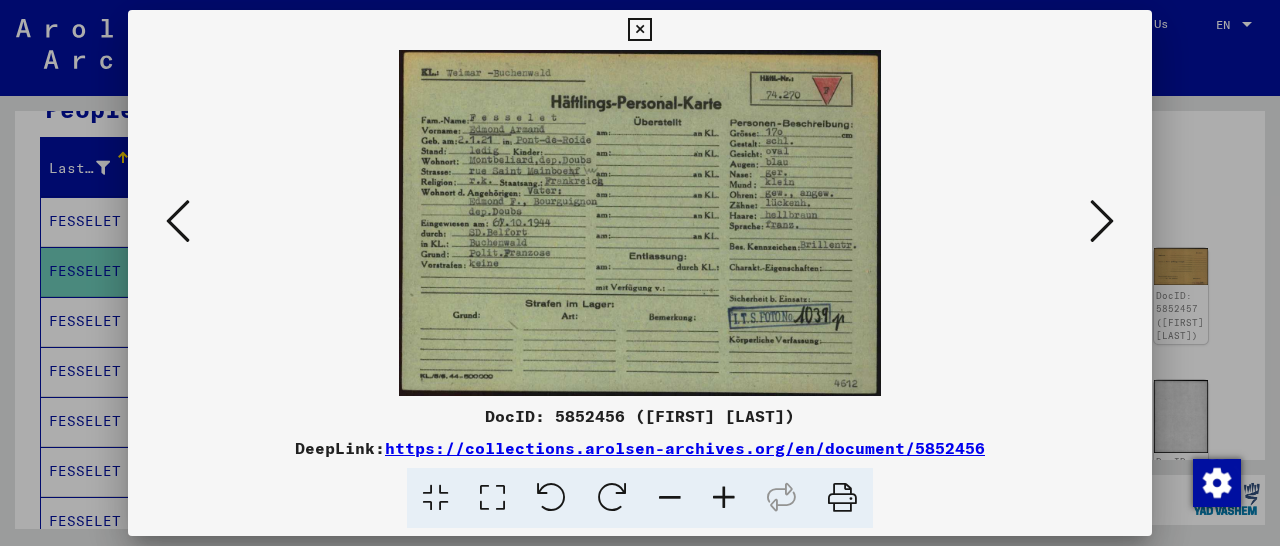 click at bounding box center [639, 30] 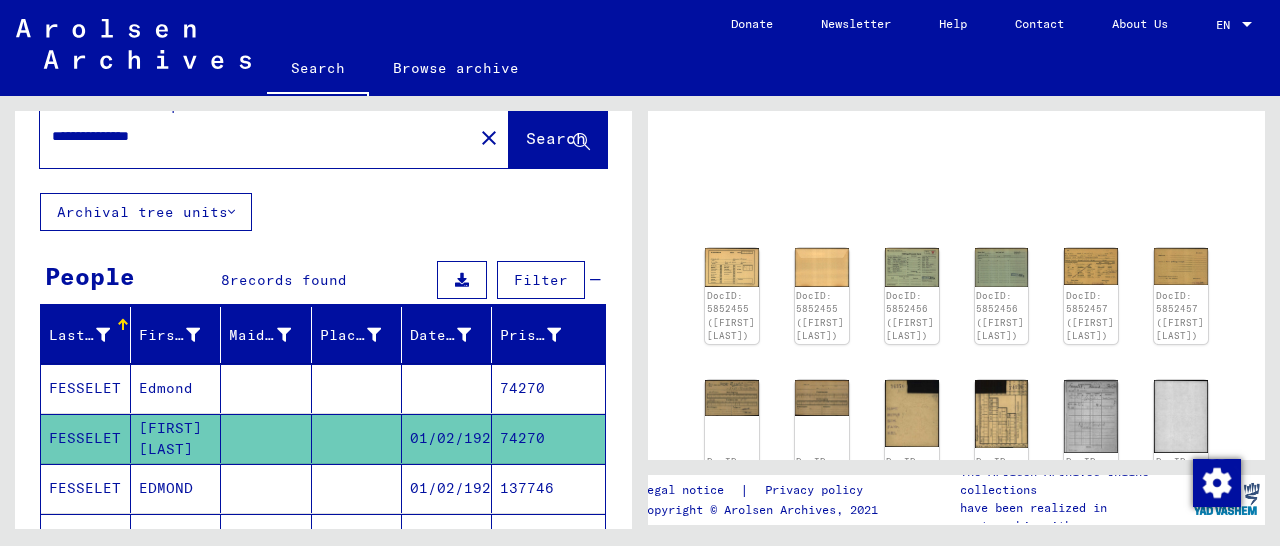 scroll, scrollTop: 0, scrollLeft: 0, axis: both 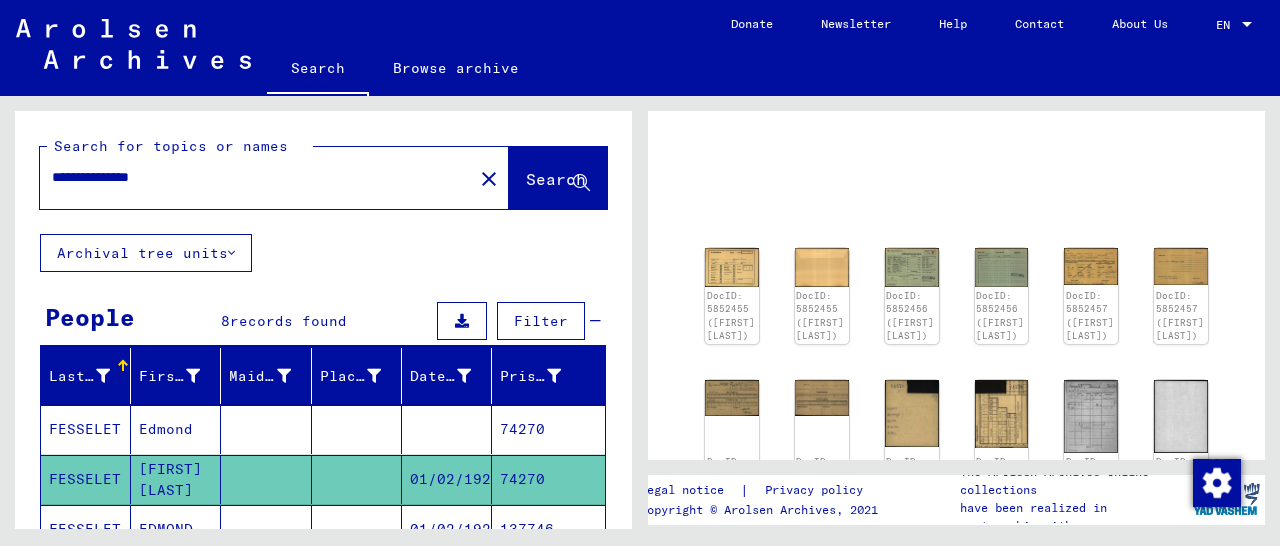 drag, startPoint x: 193, startPoint y: 177, endPoint x: 0, endPoint y: 209, distance: 195.63486 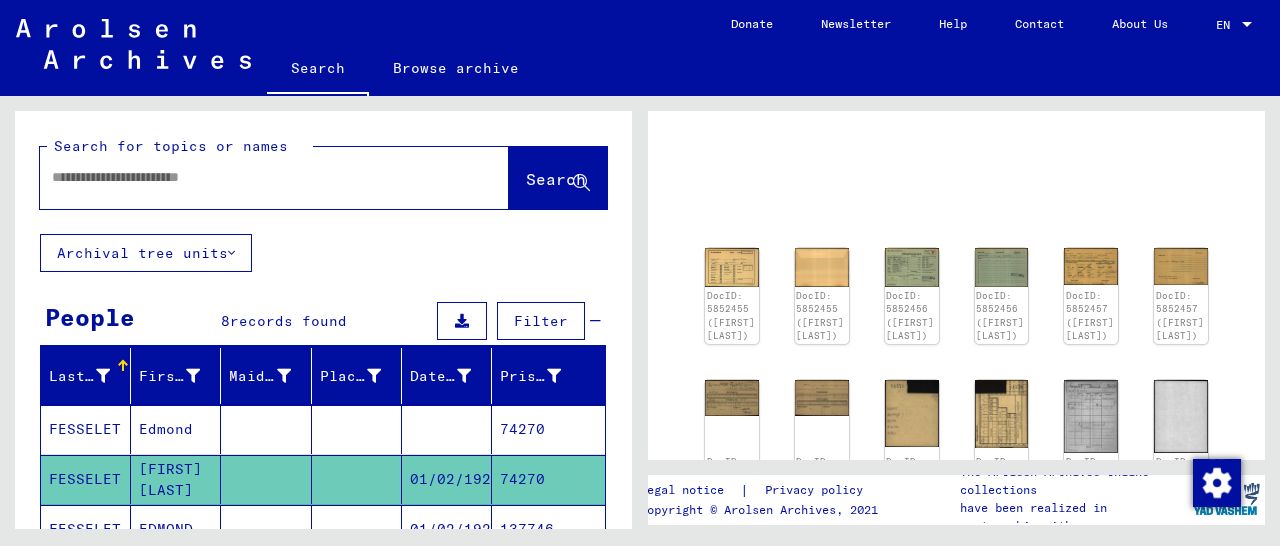 paste on "*****" 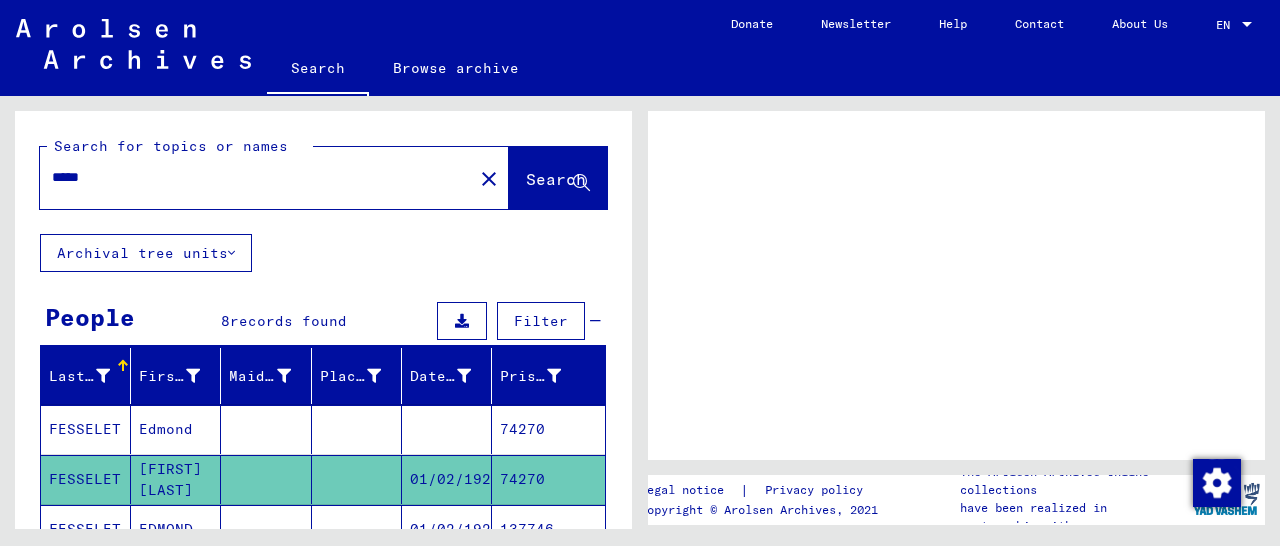 scroll, scrollTop: 0, scrollLeft: 0, axis: both 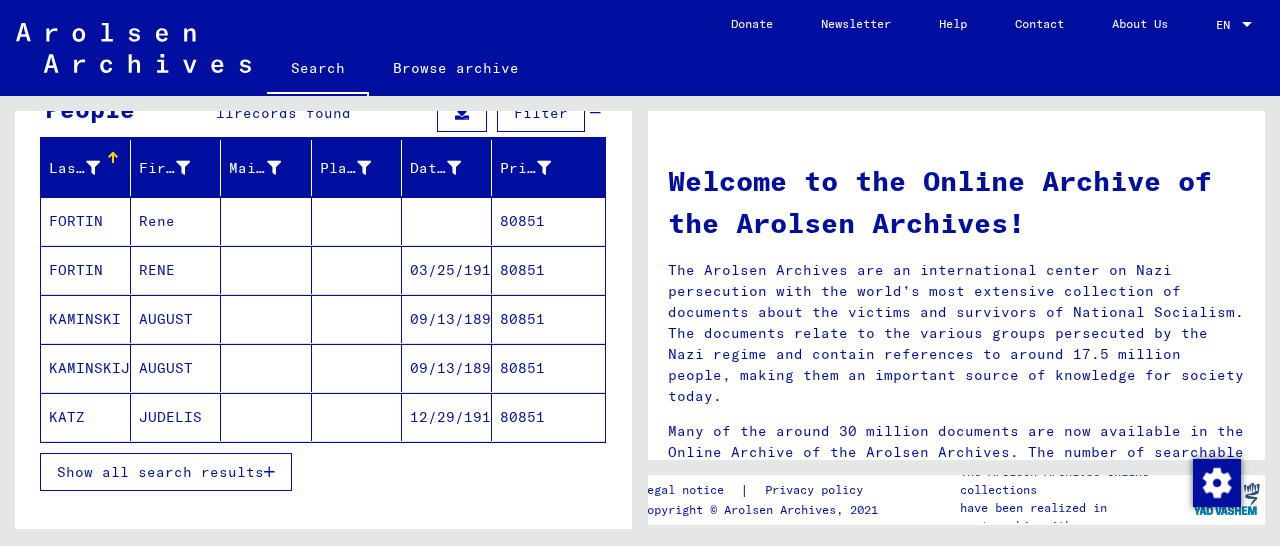 click on "80851" at bounding box center (548, 319) 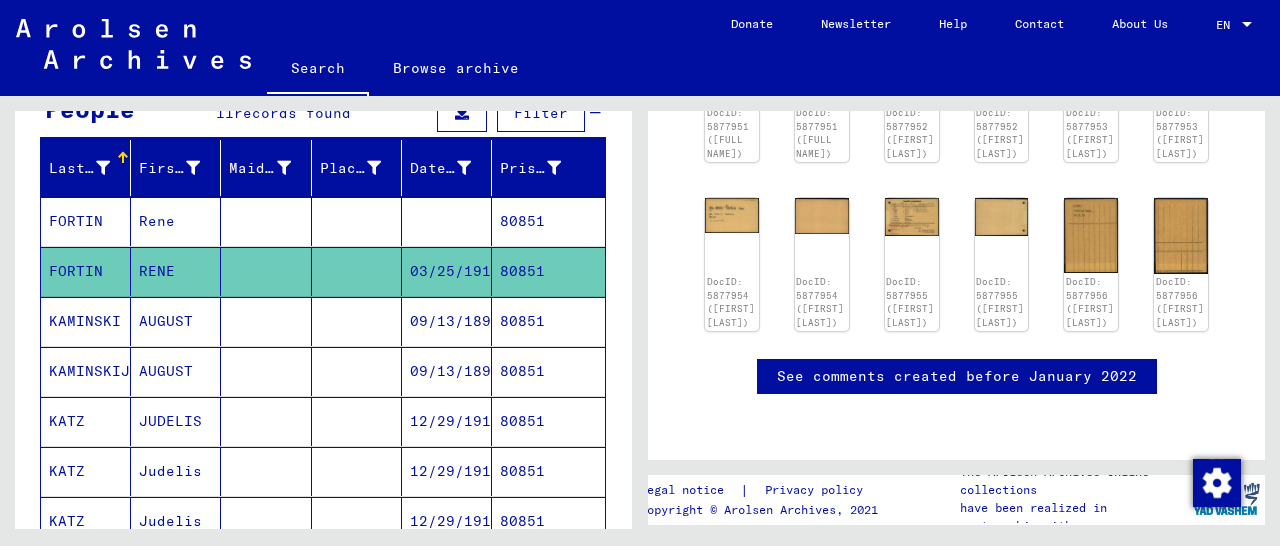 scroll, scrollTop: 242, scrollLeft: 0, axis: vertical 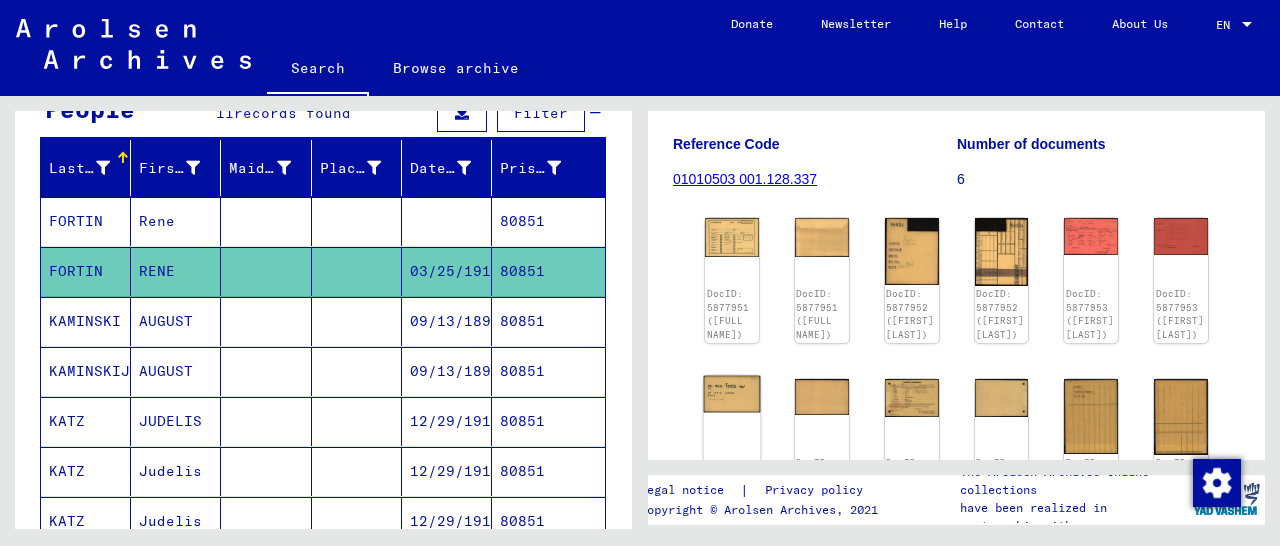 click 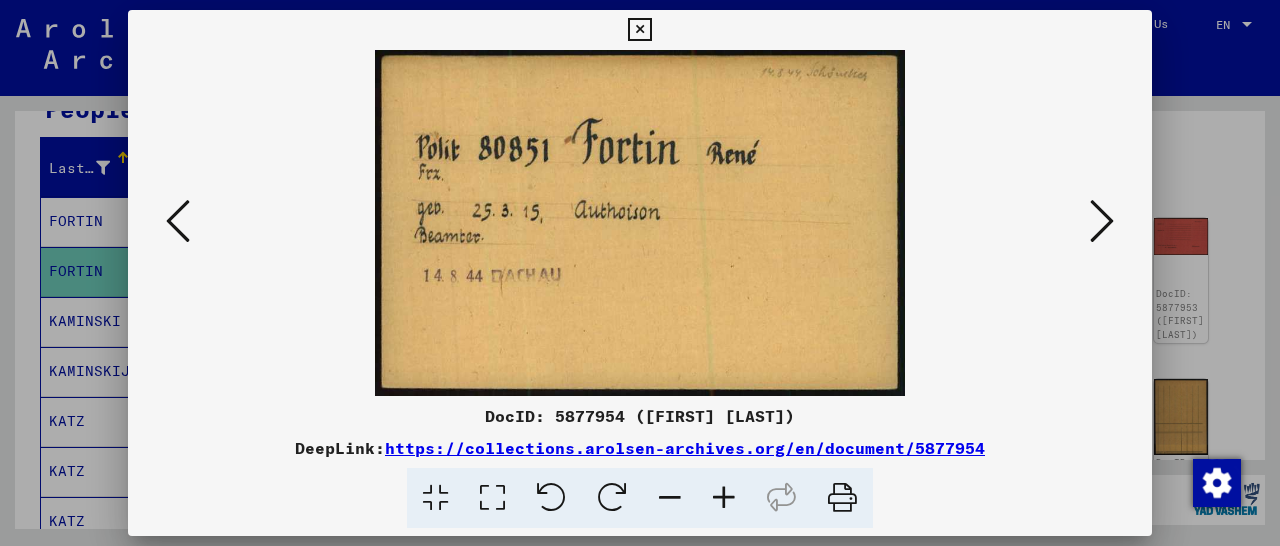 click at bounding box center [724, 498] 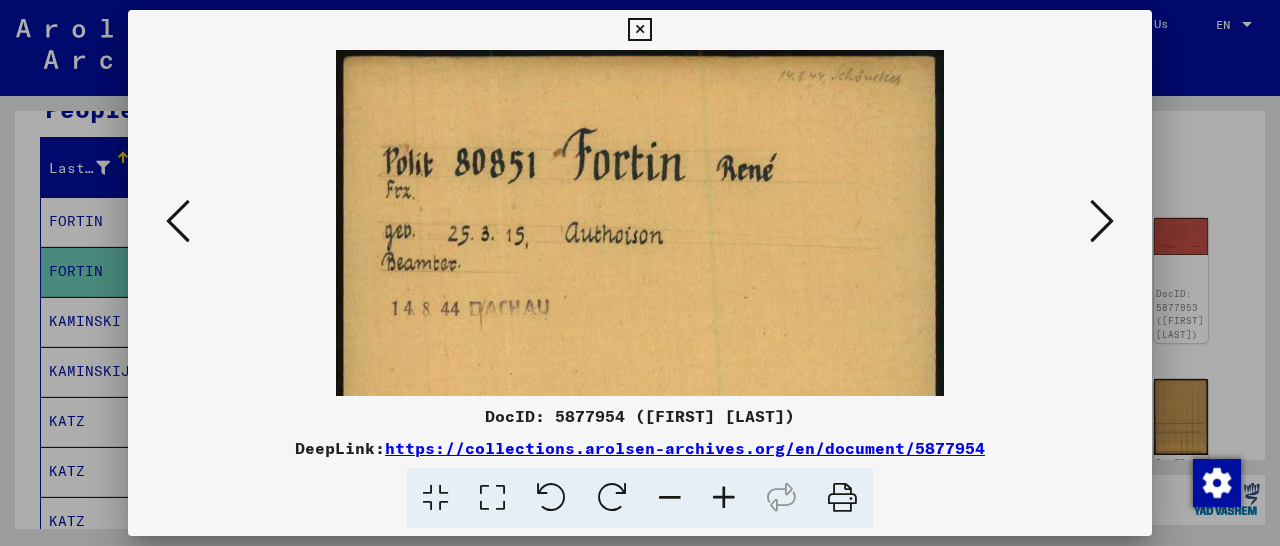 click at bounding box center (724, 498) 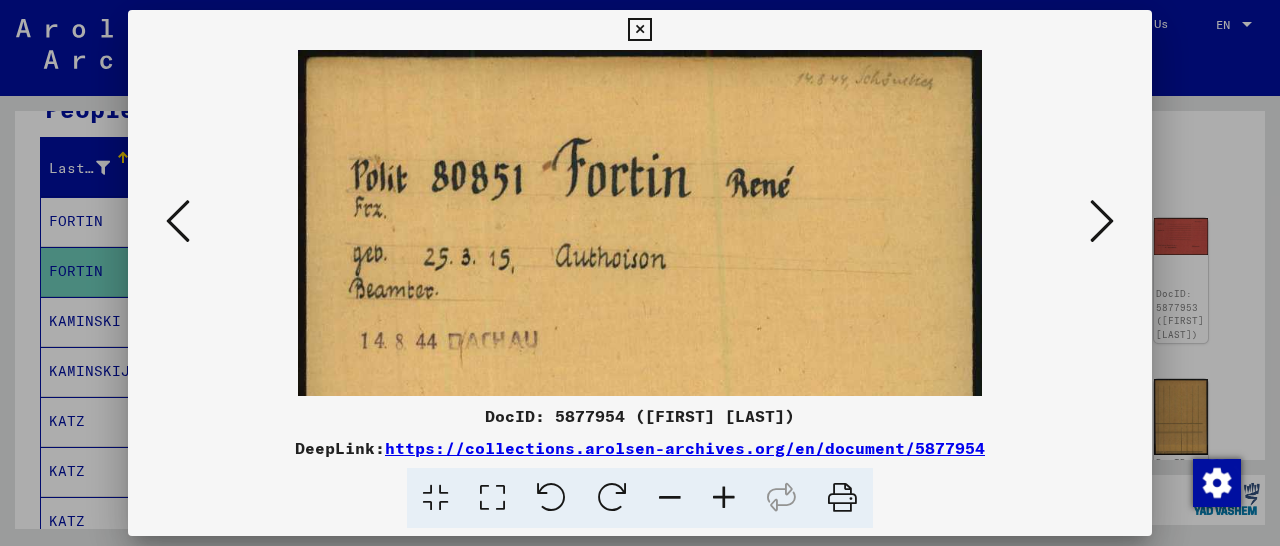 click at bounding box center [724, 498] 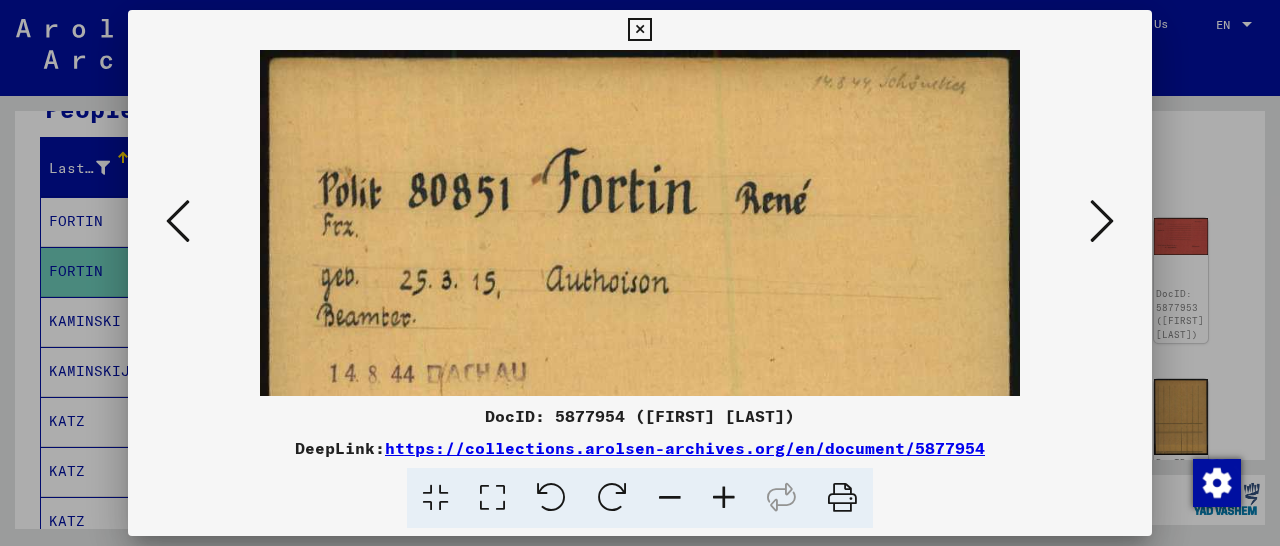 click at bounding box center [724, 498] 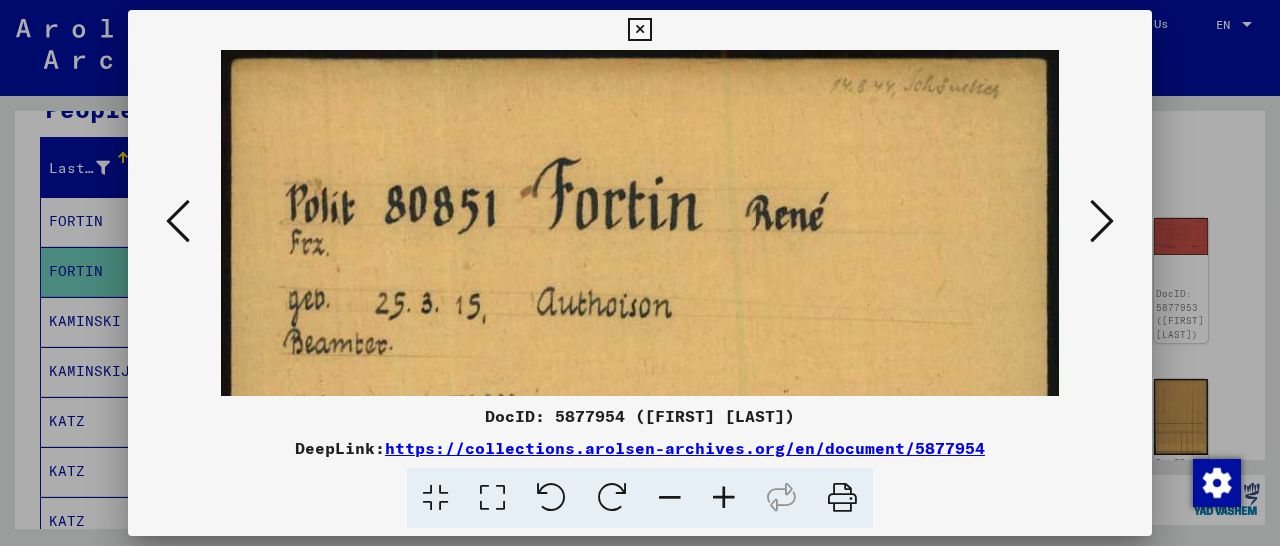 click at bounding box center [724, 498] 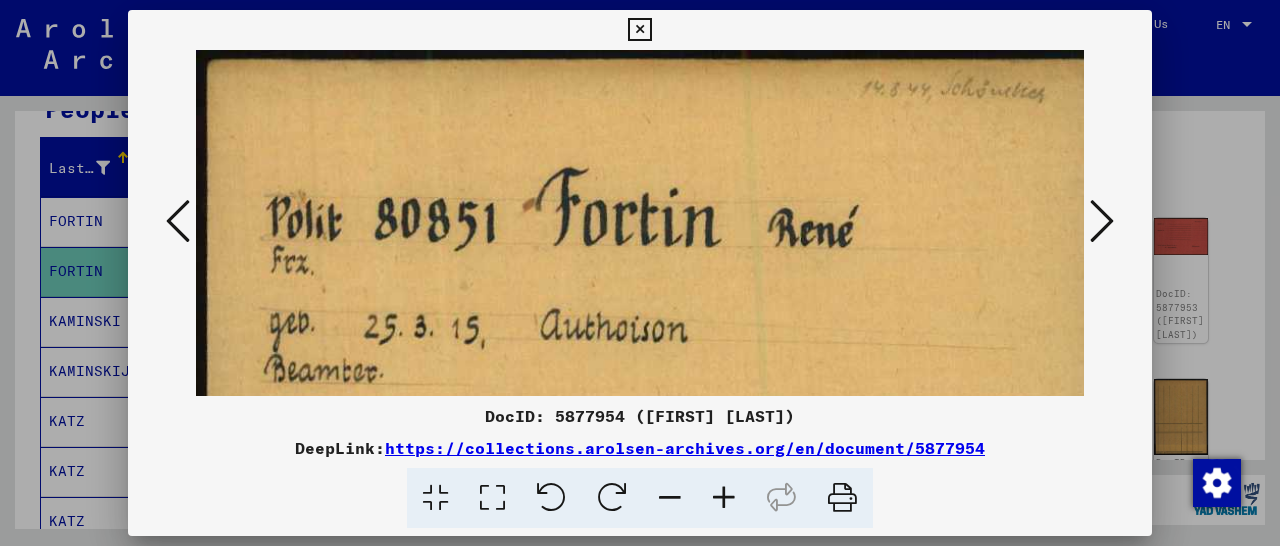 click at bounding box center [724, 498] 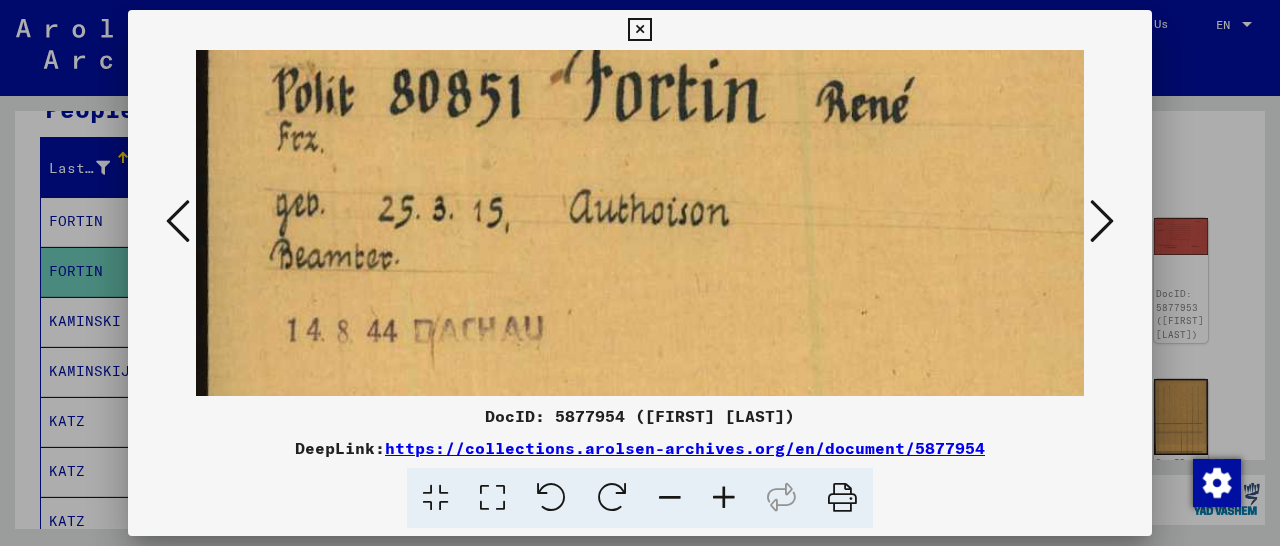 drag, startPoint x: 729, startPoint y: 366, endPoint x: 751, endPoint y: 189, distance: 178.36198 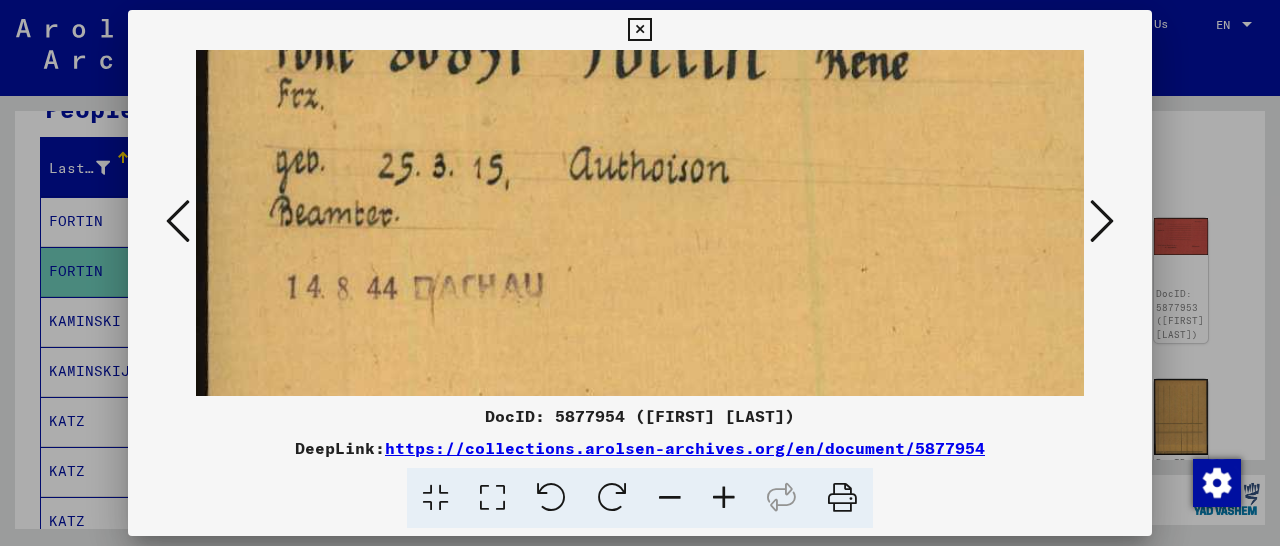 click at bounding box center [1102, 221] 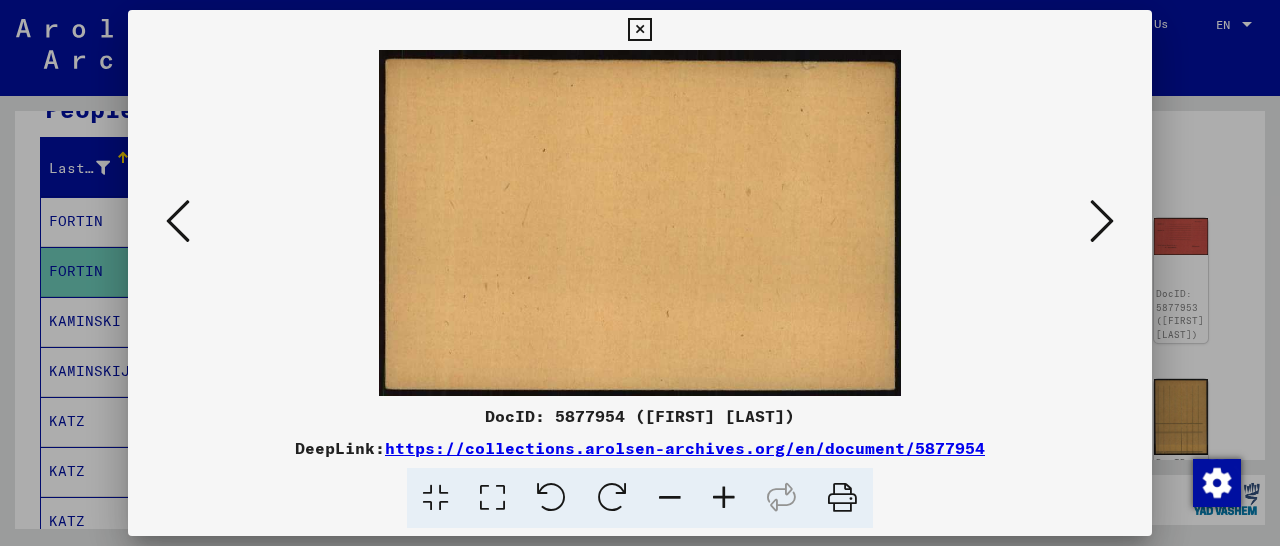 scroll, scrollTop: 0, scrollLeft: 0, axis: both 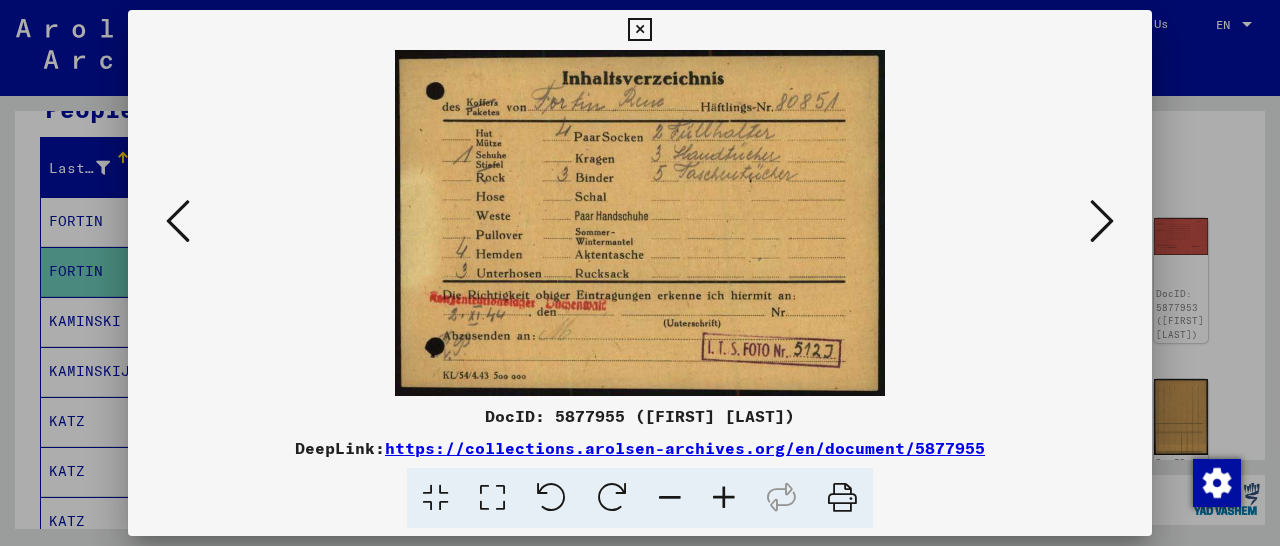 click at bounding box center [1102, 221] 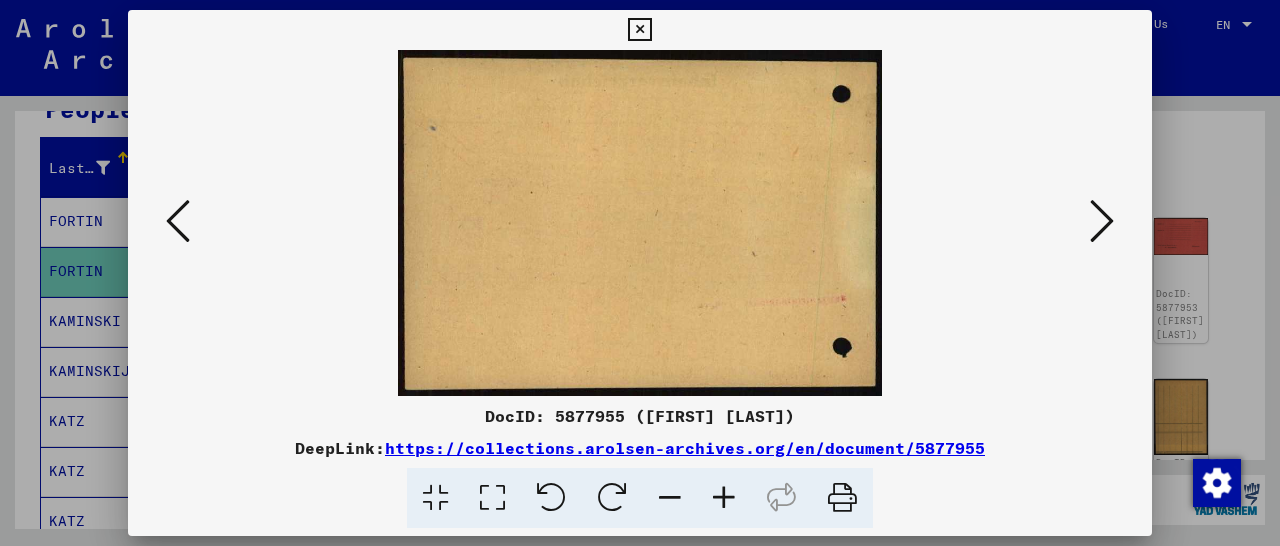 click at bounding box center (1102, 221) 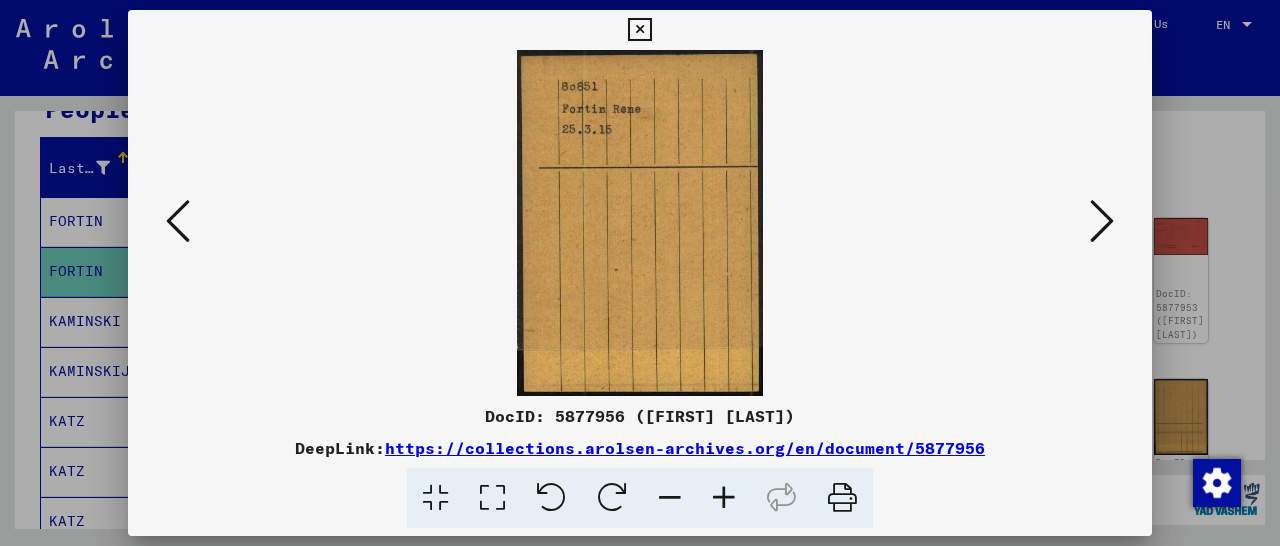 click at bounding box center (1102, 221) 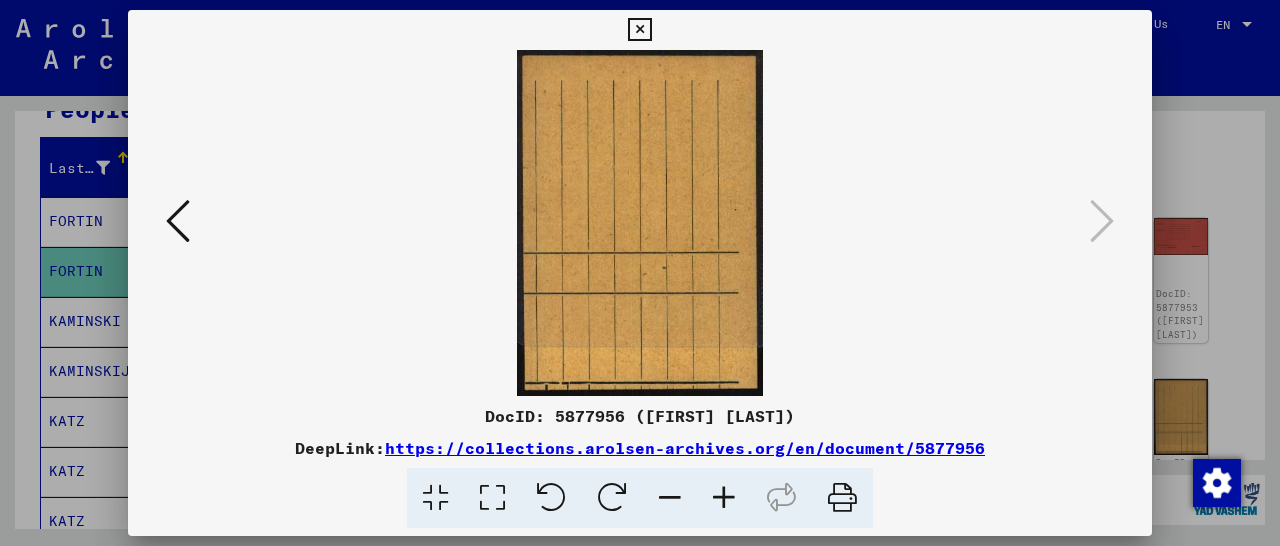 click at bounding box center (639, 30) 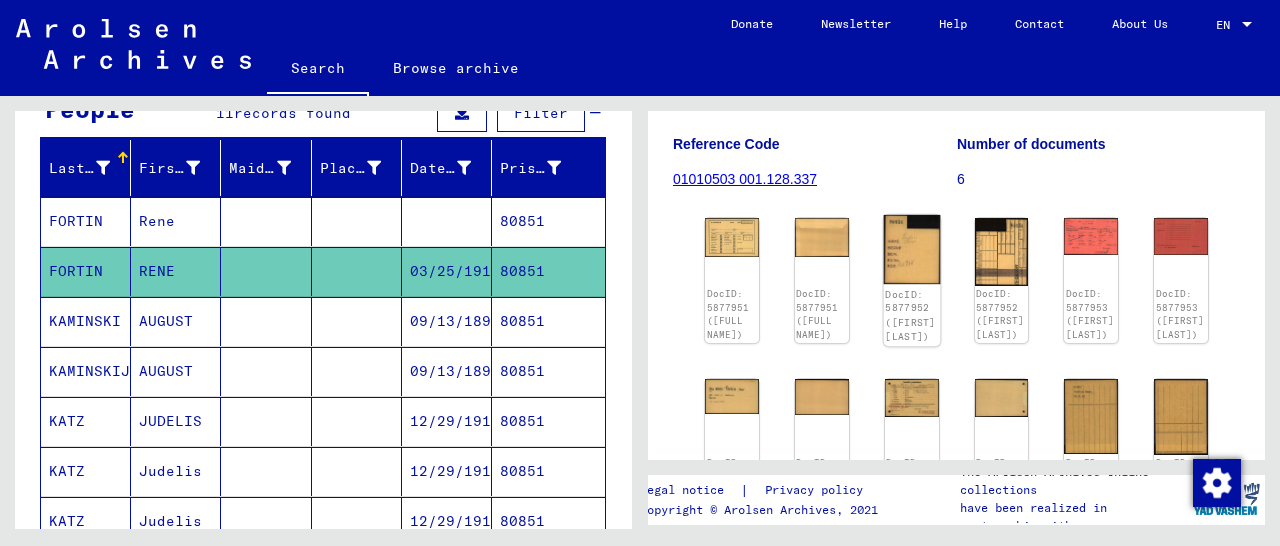 click 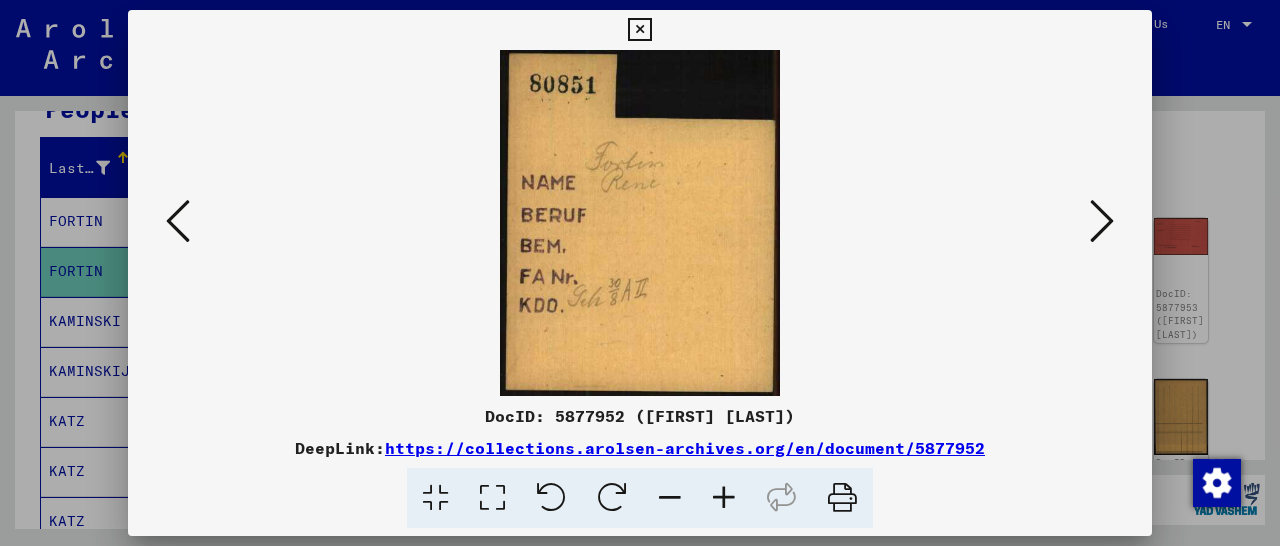 click at bounding box center [1102, 221] 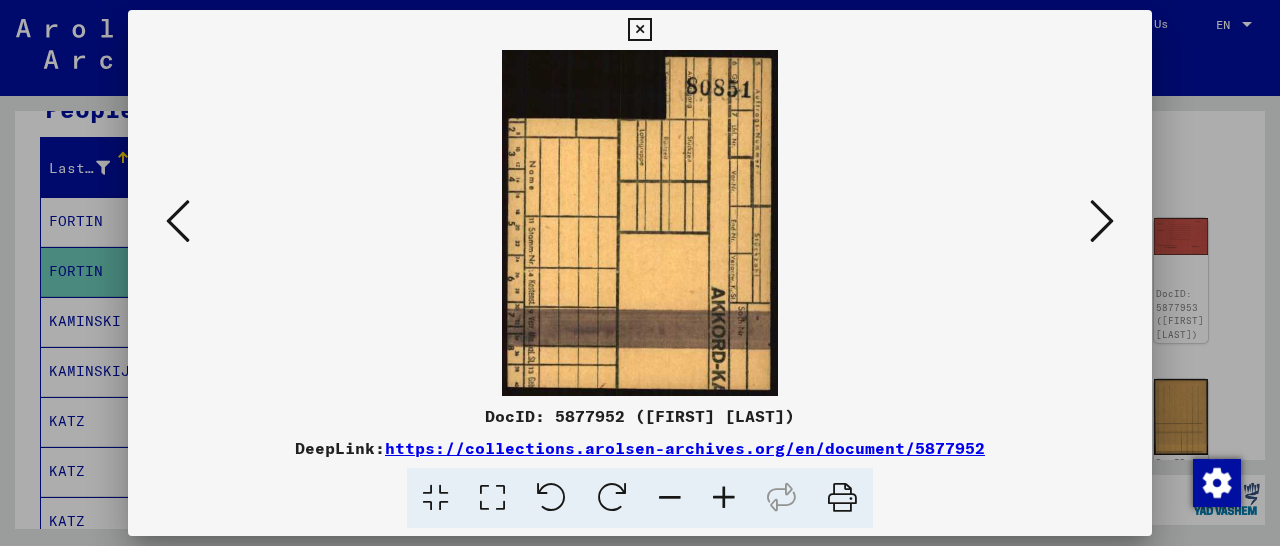 click at bounding box center (1102, 221) 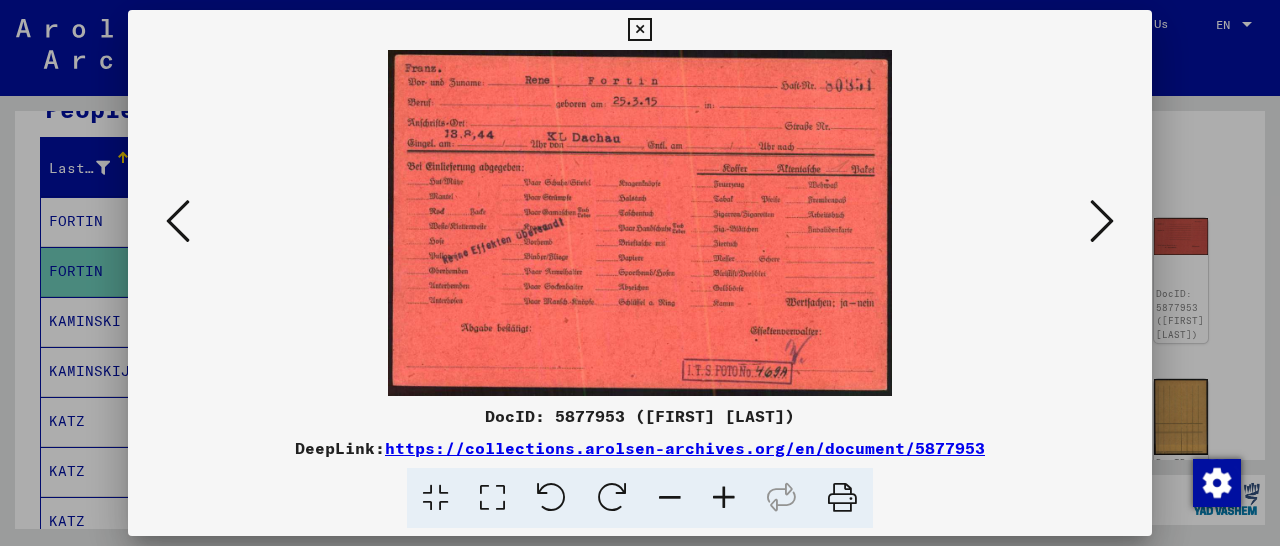 click at bounding box center (1102, 221) 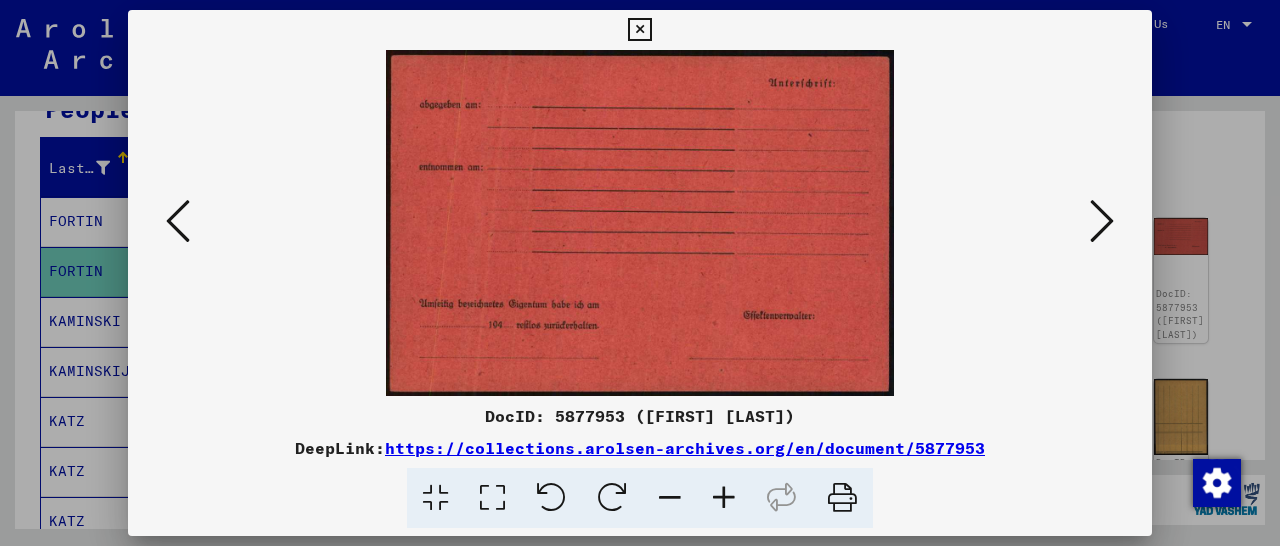 click at bounding box center (1102, 221) 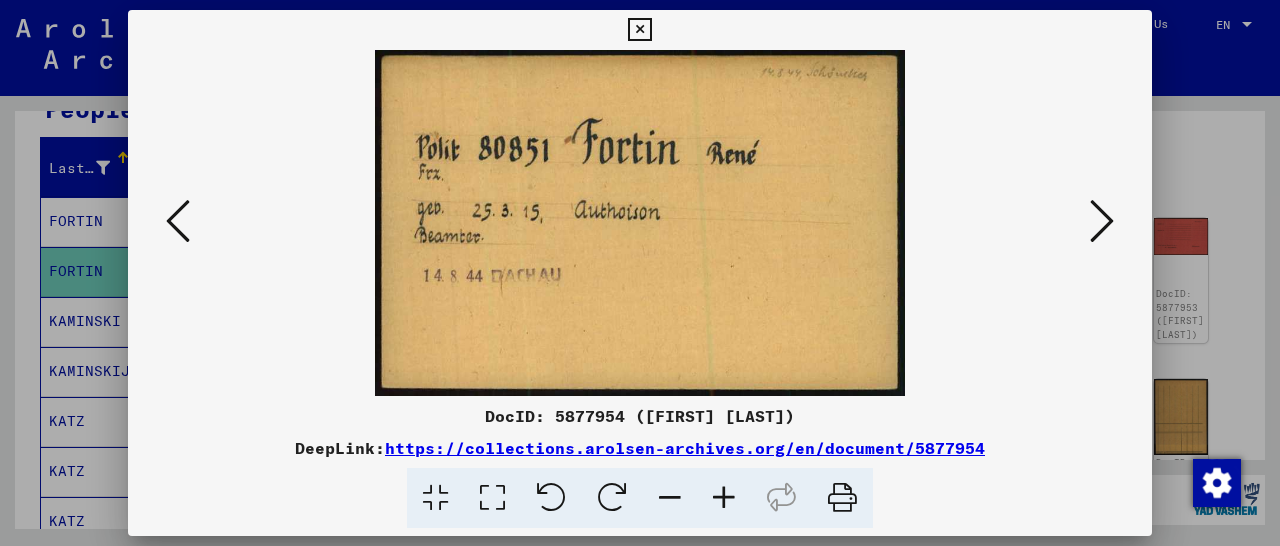 click at bounding box center (1102, 221) 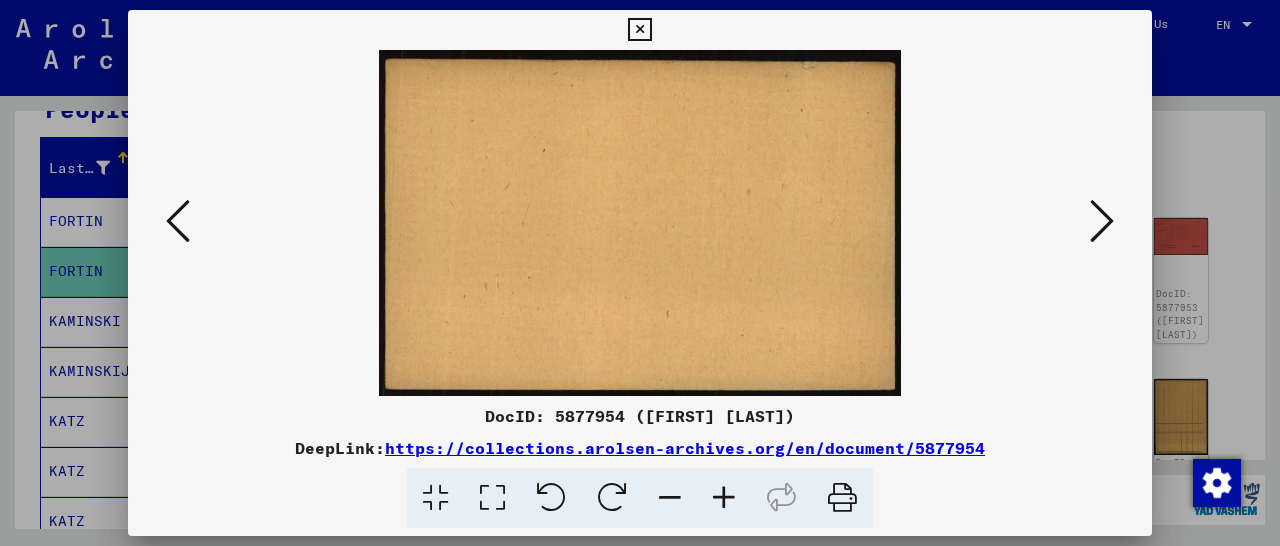 click at bounding box center (1102, 221) 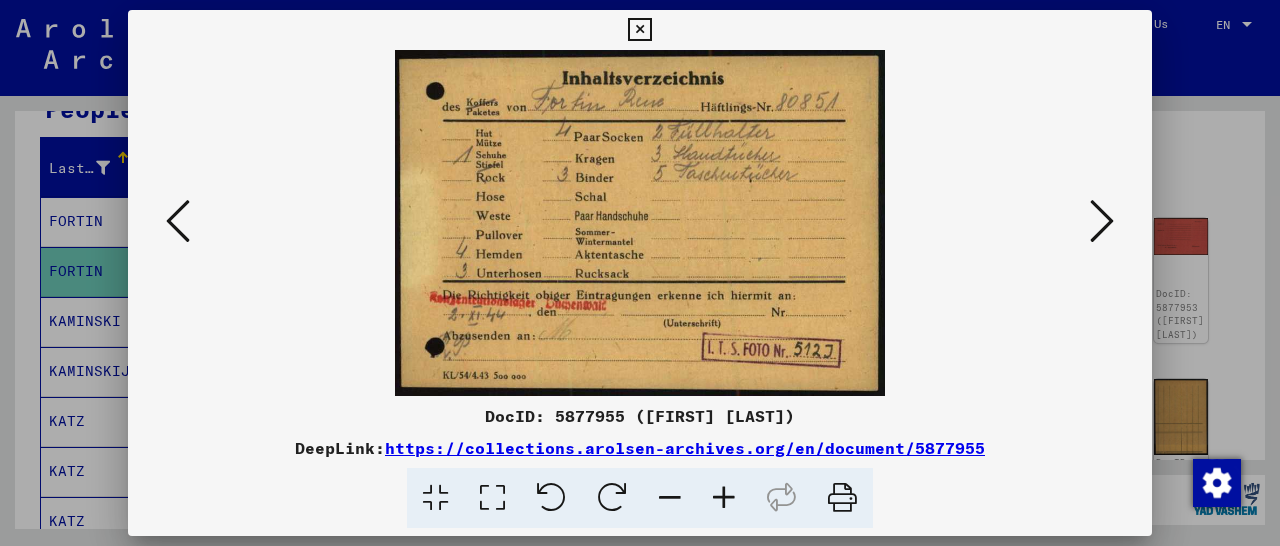 click at bounding box center (1102, 221) 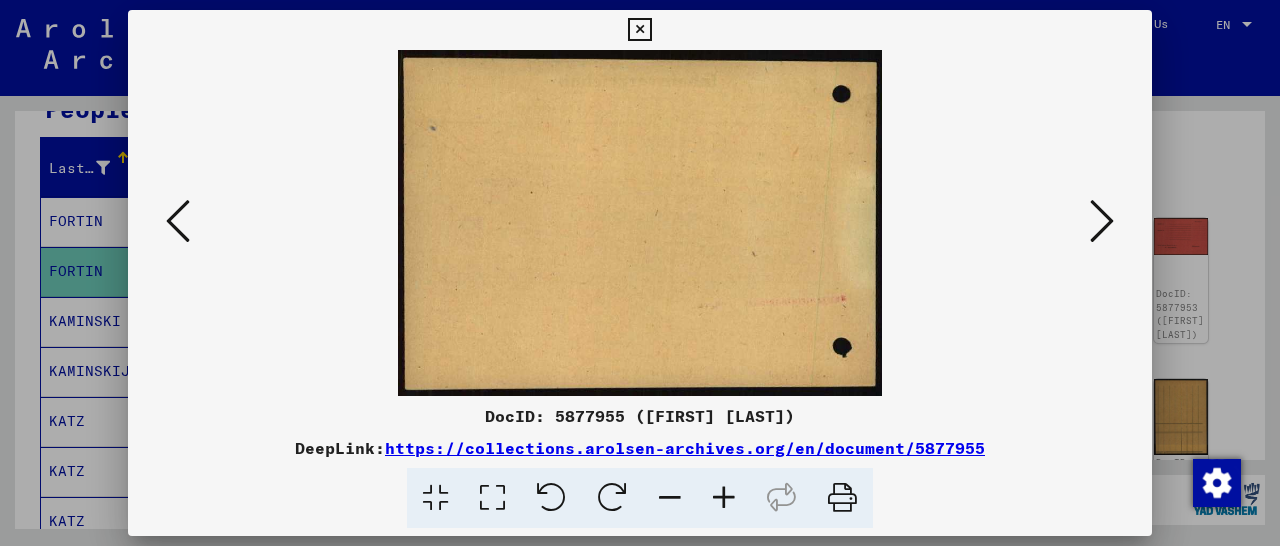 click at bounding box center [1102, 221] 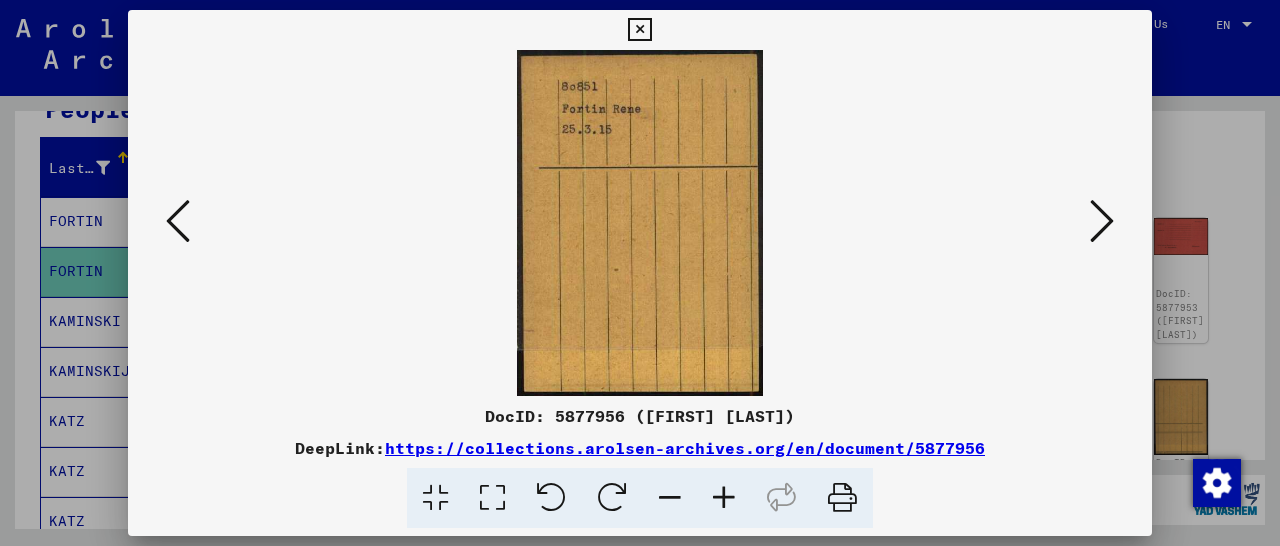 click at bounding box center (1102, 221) 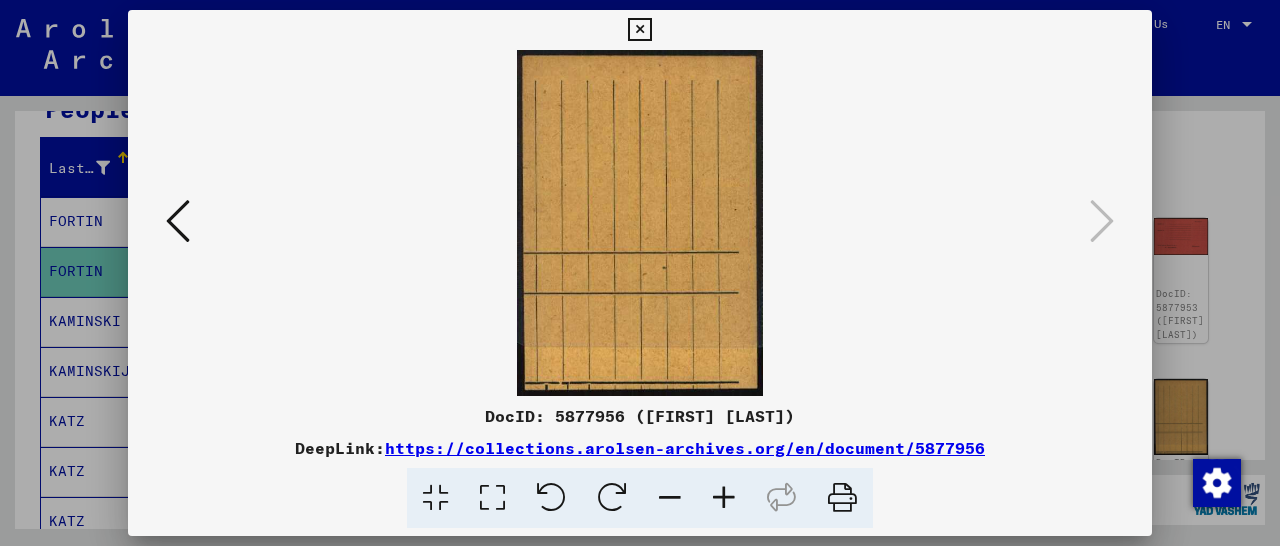 click at bounding box center (178, 221) 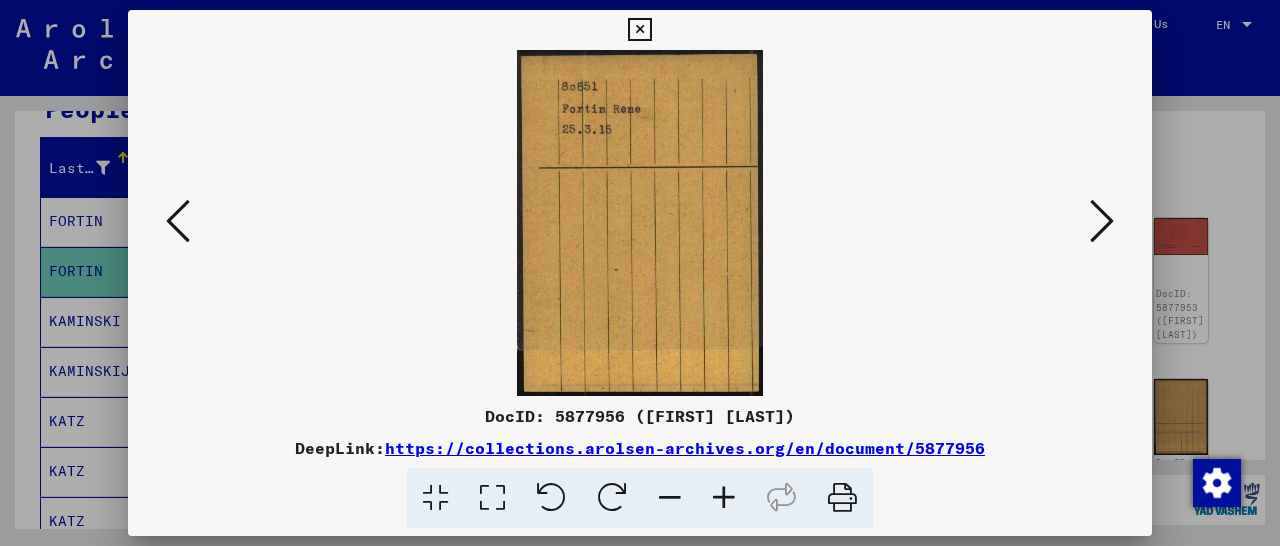 click at bounding box center [178, 221] 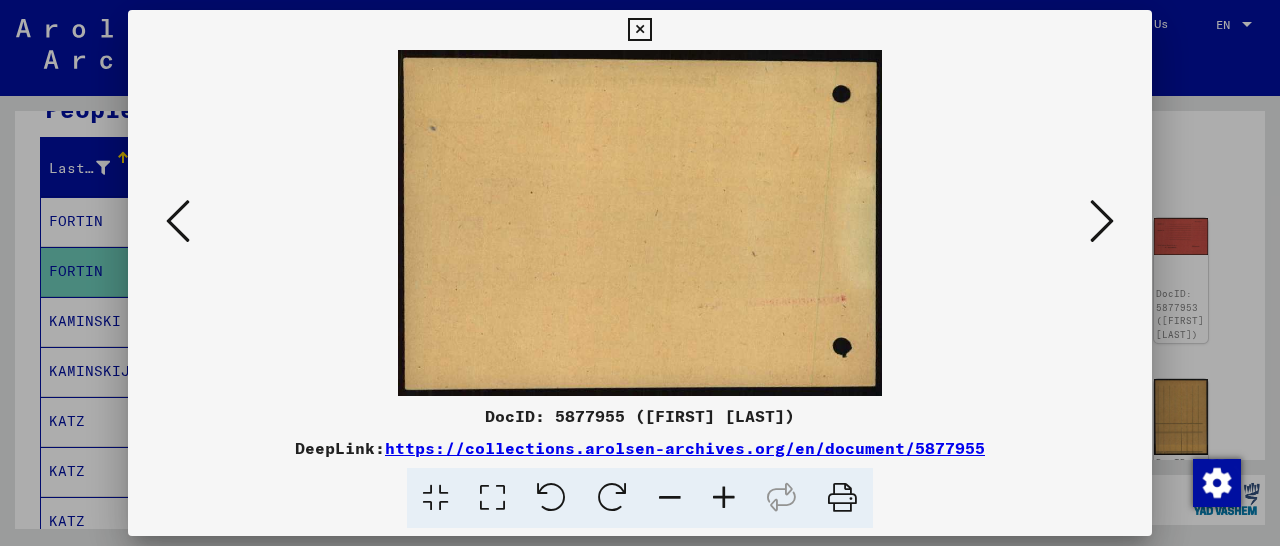 click at bounding box center (178, 221) 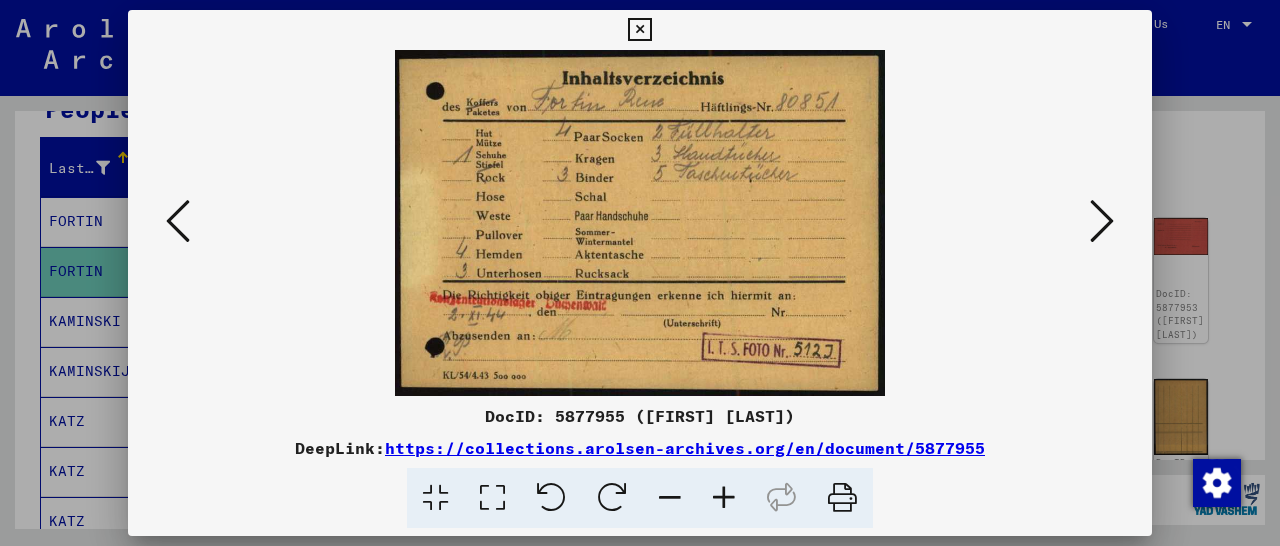 click at bounding box center (178, 221) 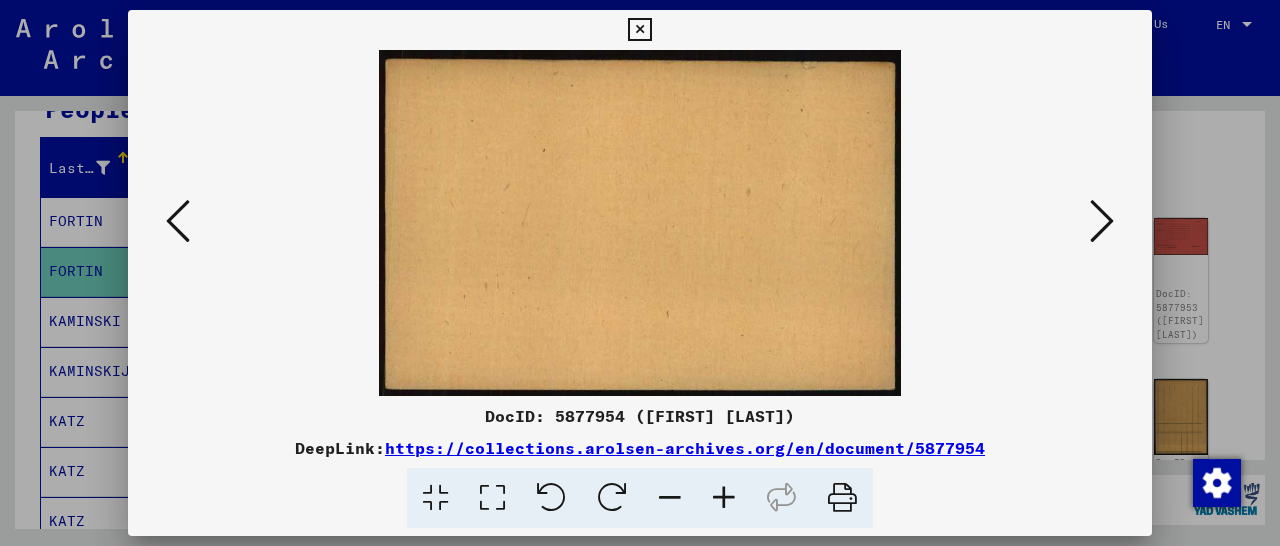 click at bounding box center [178, 221] 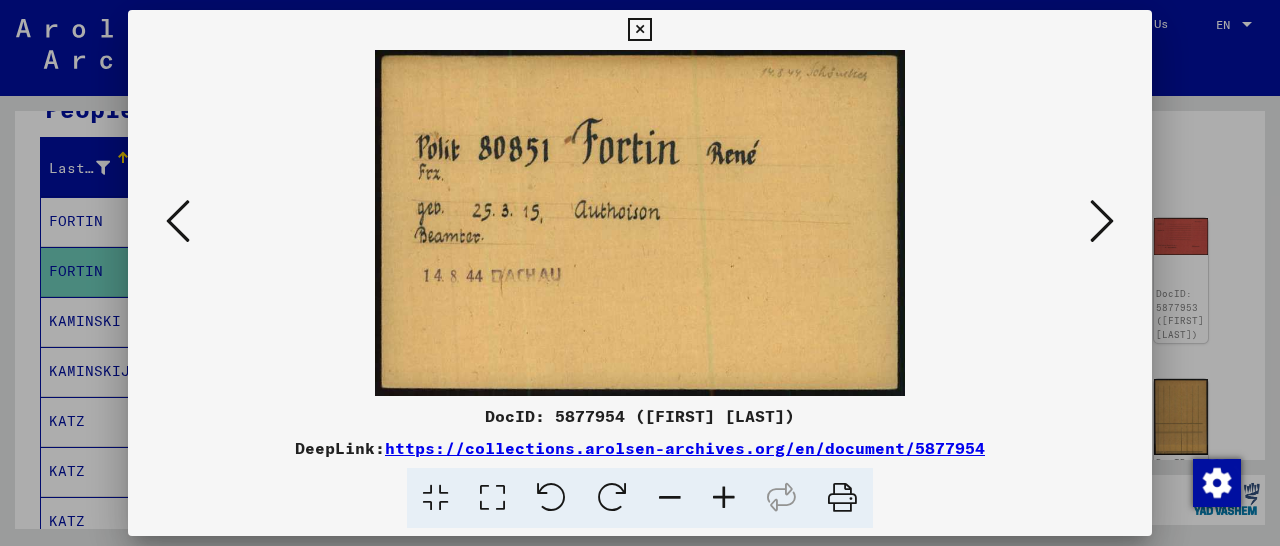 click at bounding box center (178, 221) 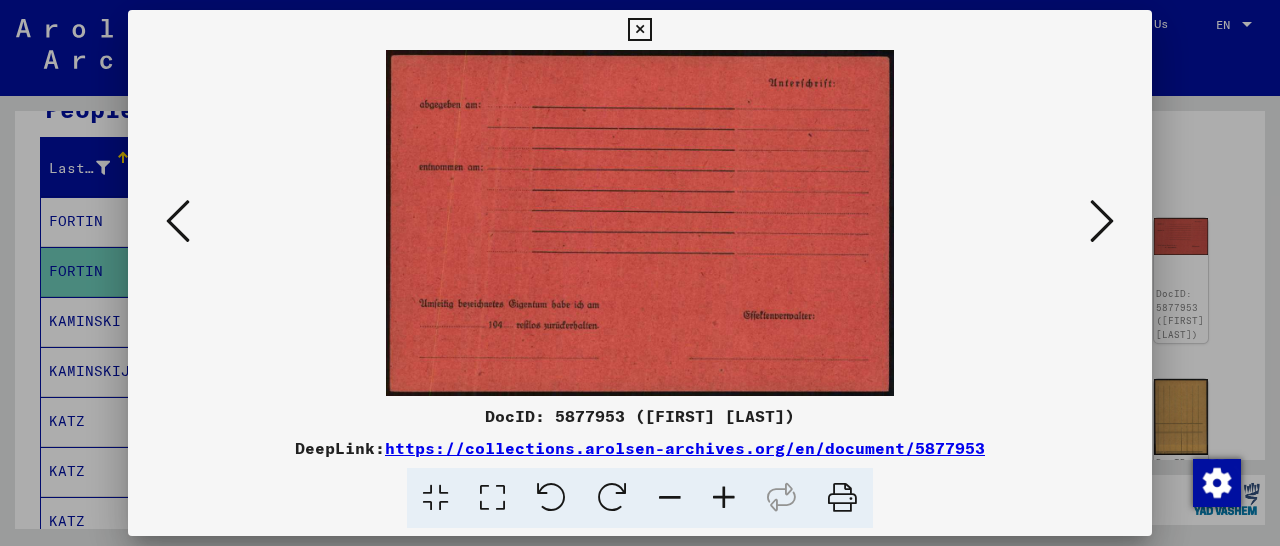 click at bounding box center [178, 221] 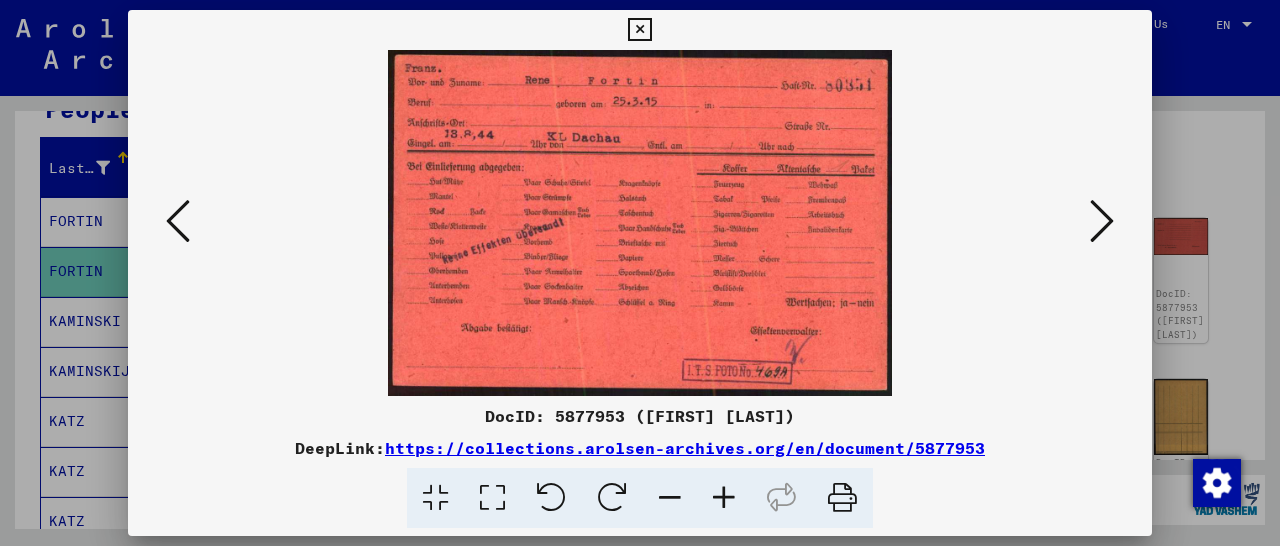click at bounding box center [639, 30] 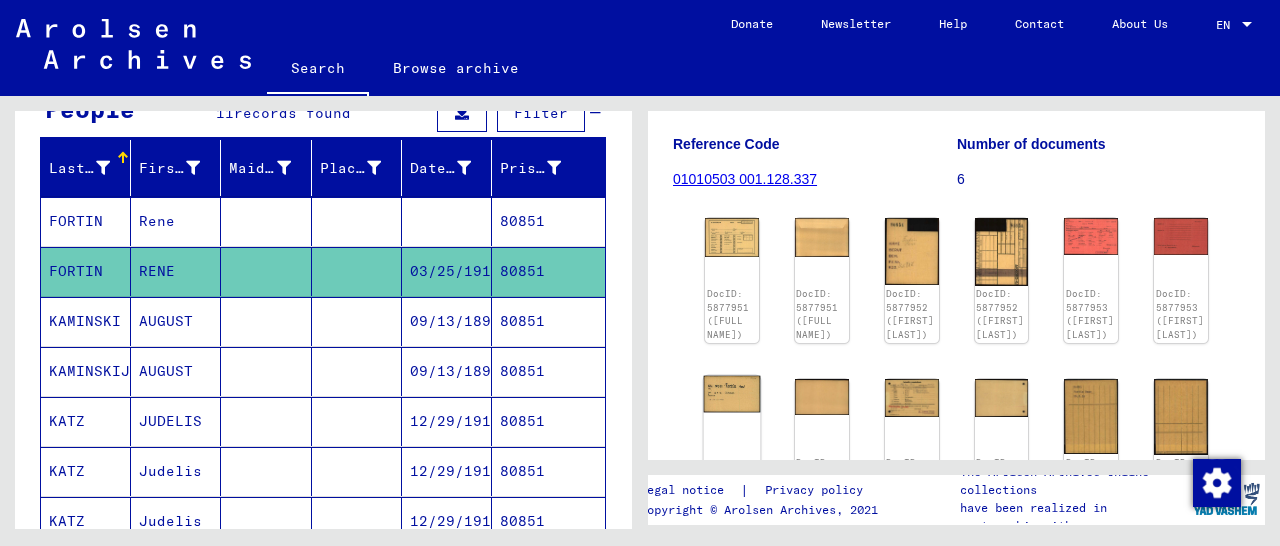 click 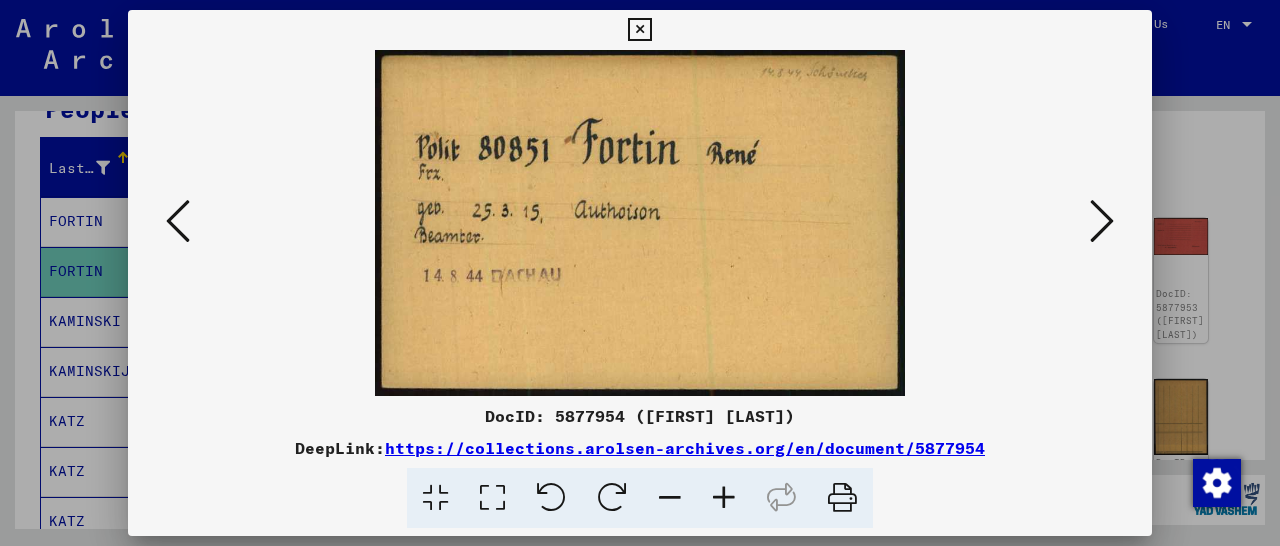 click at bounding box center (639, 30) 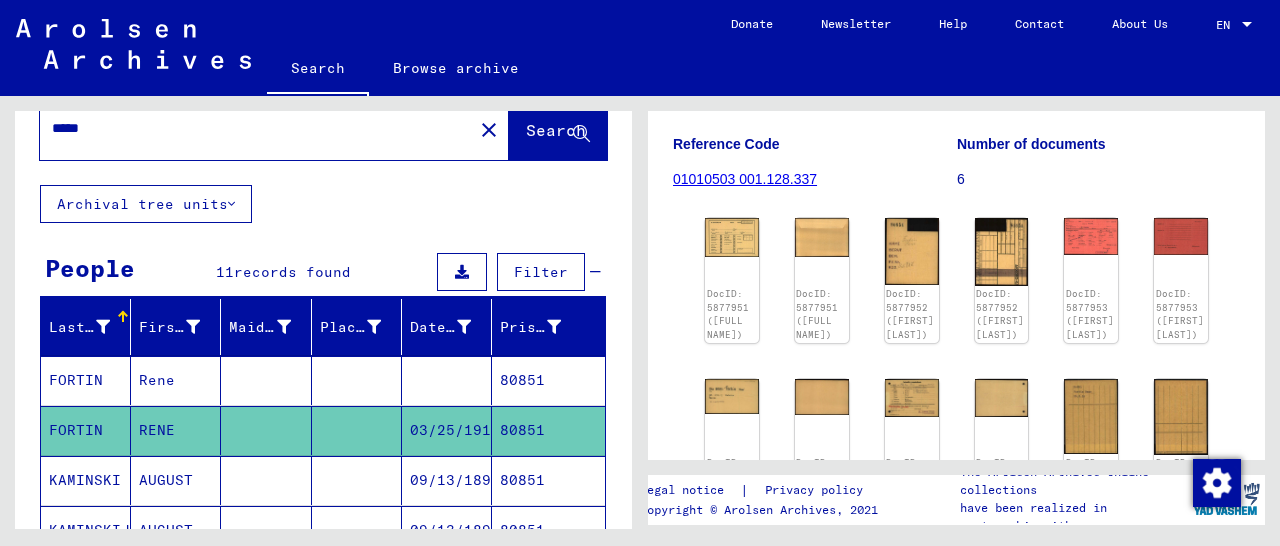scroll, scrollTop: 0, scrollLeft: 0, axis: both 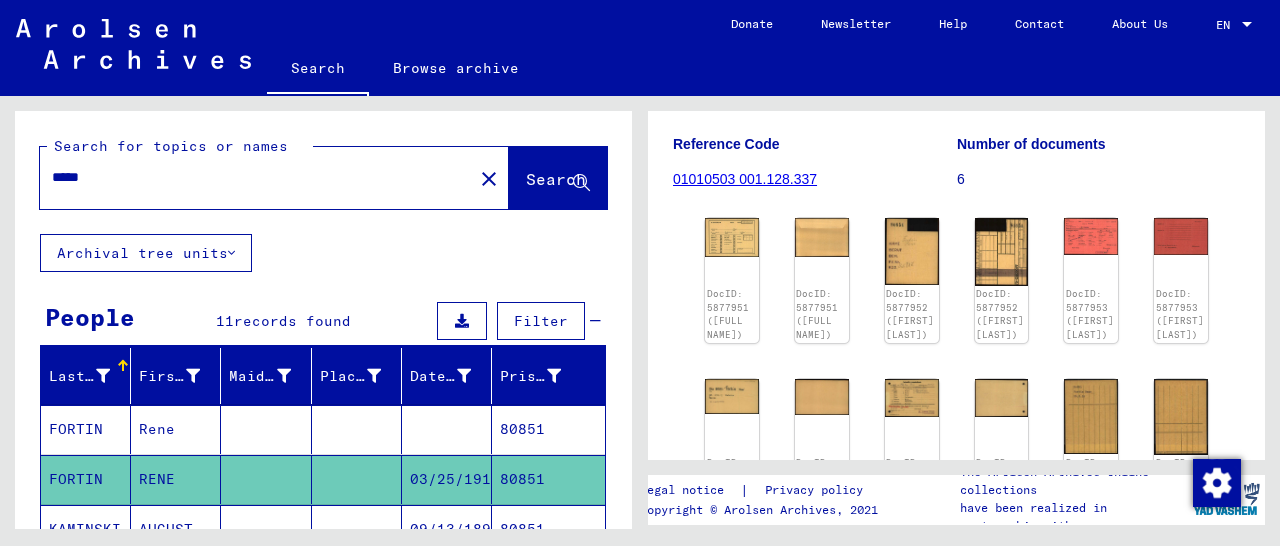 drag, startPoint x: 104, startPoint y: 179, endPoint x: 9, endPoint y: 176, distance: 95.047356 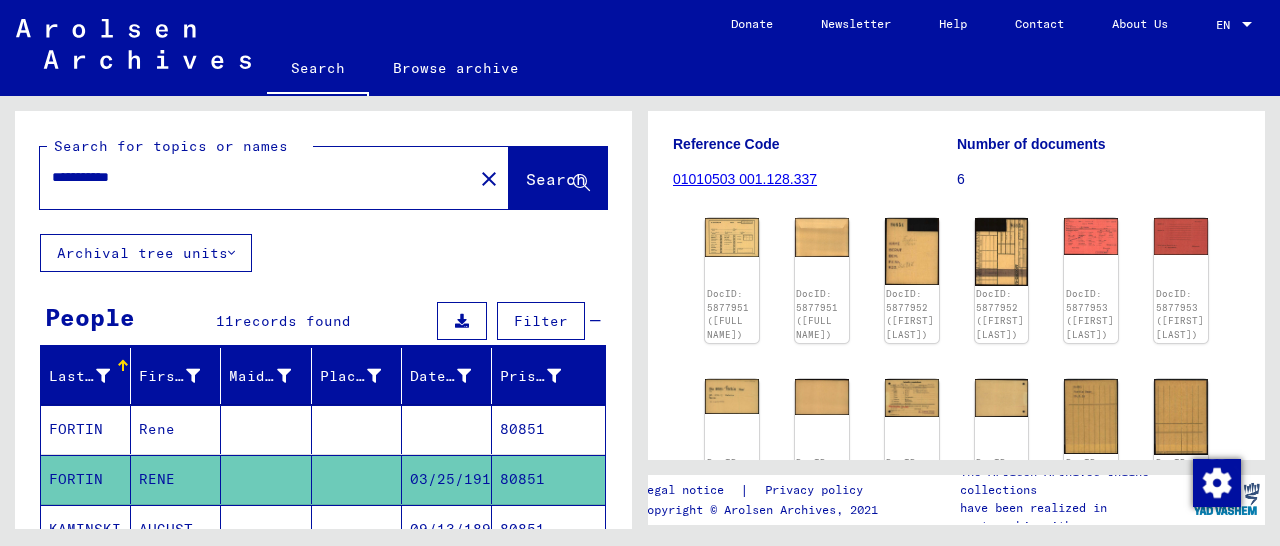 type on "**********" 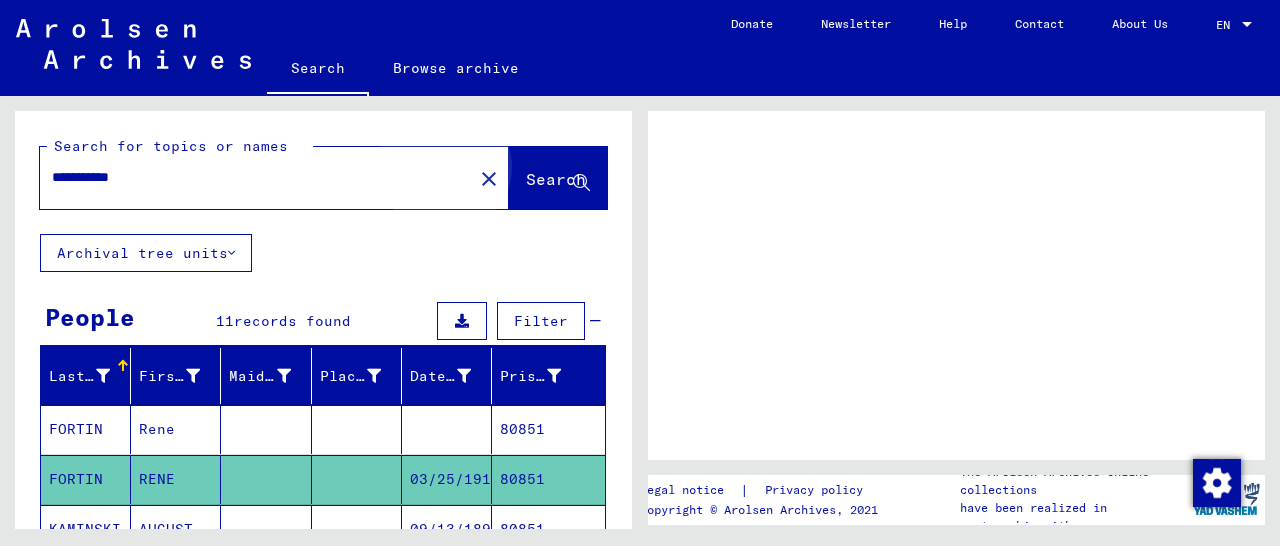 scroll, scrollTop: 0, scrollLeft: 0, axis: both 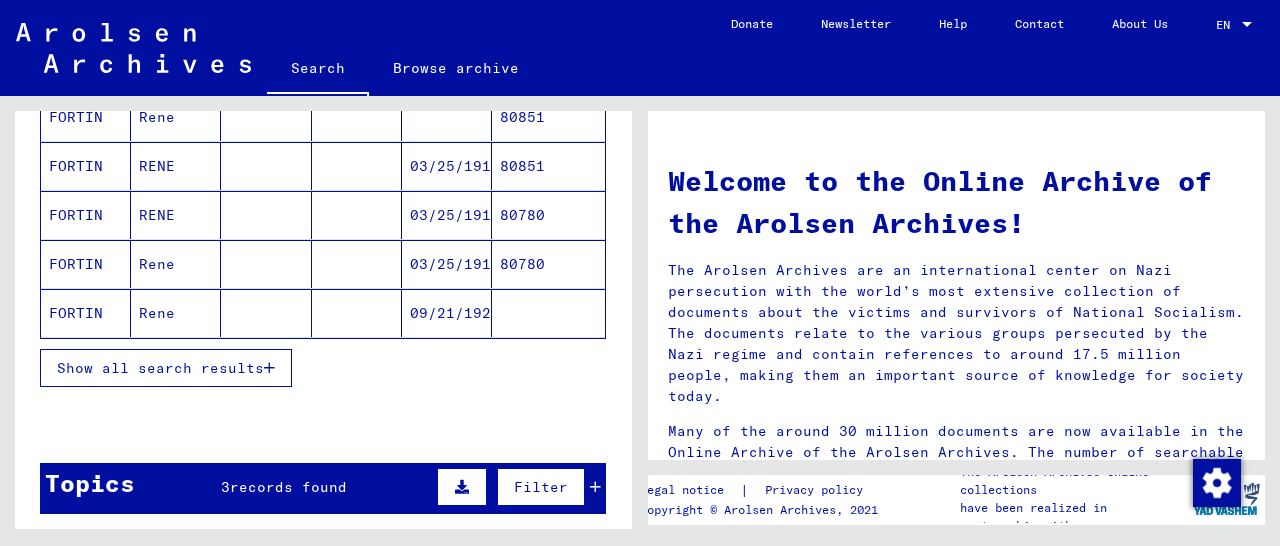 click on "80780" at bounding box center (548, 264) 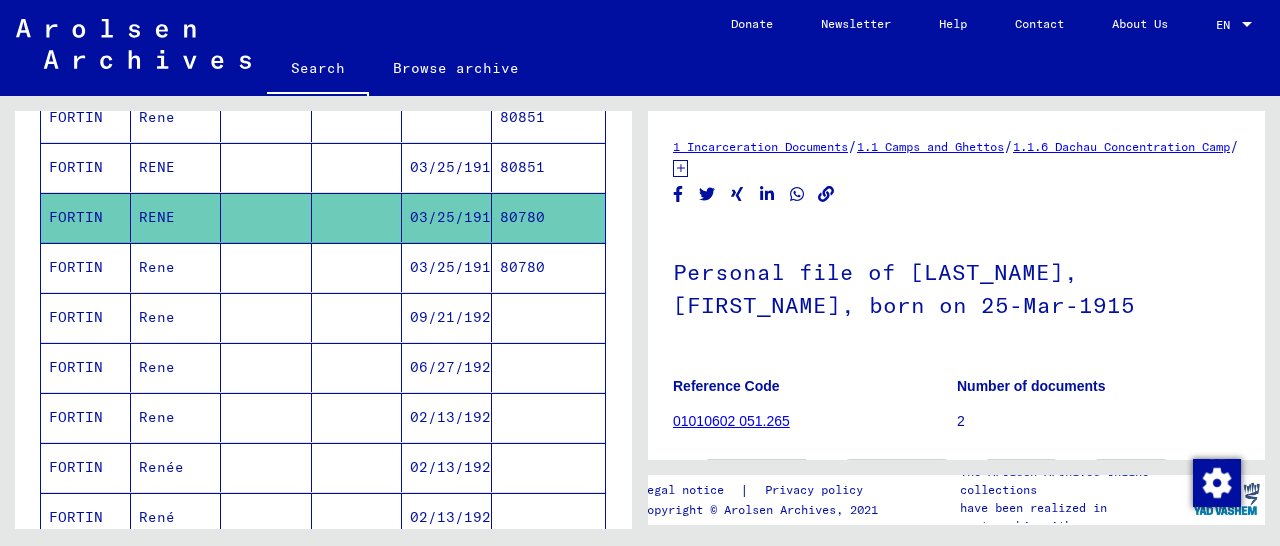 scroll, scrollTop: 267, scrollLeft: 0, axis: vertical 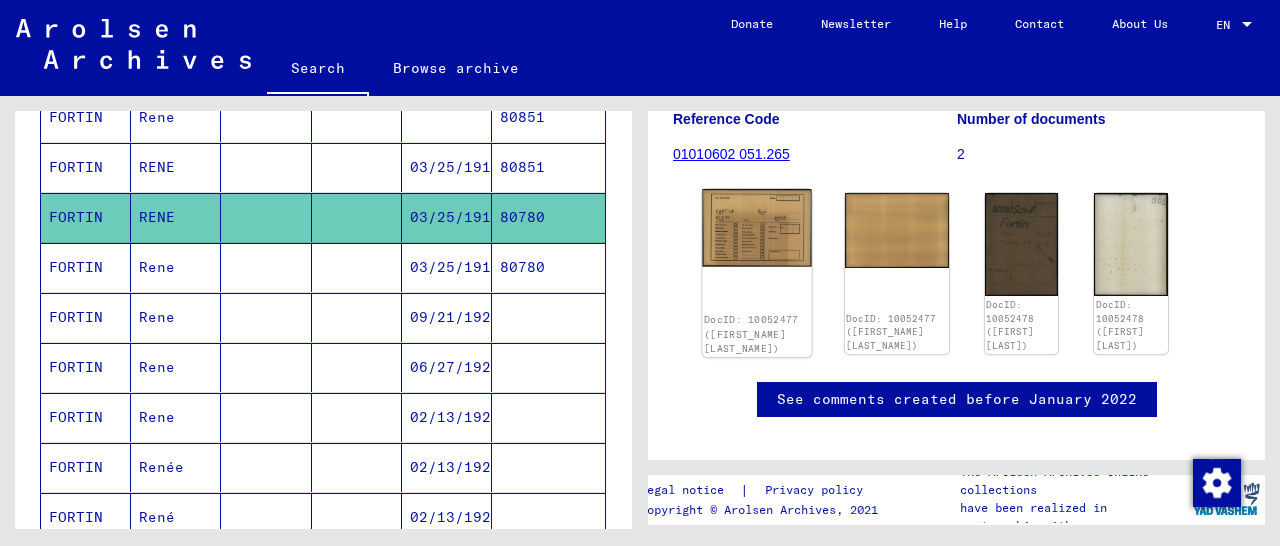 click 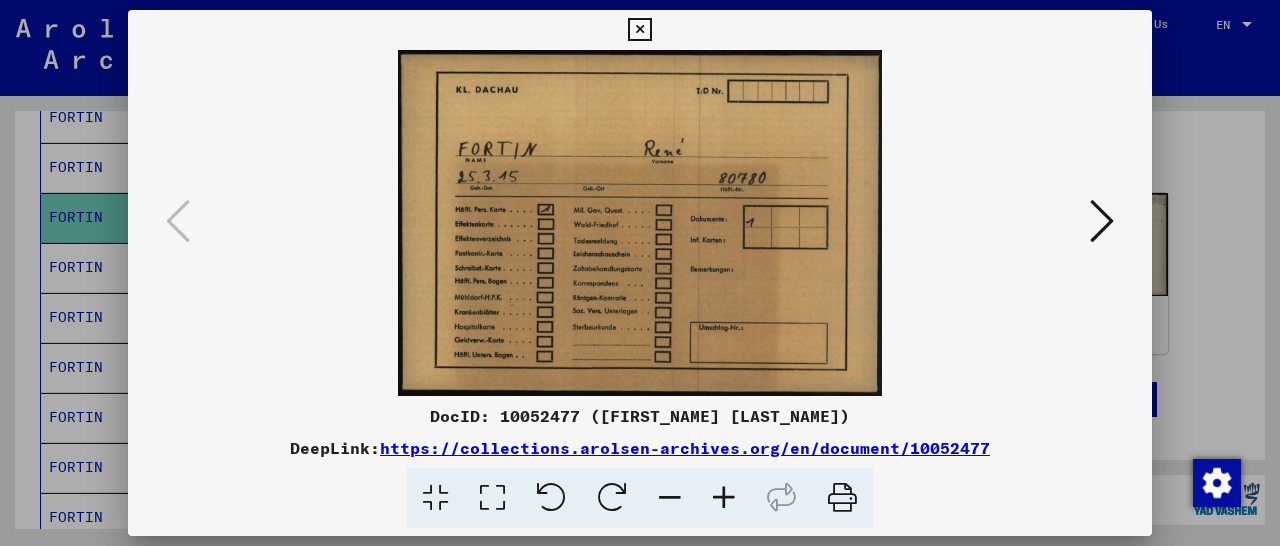 click at bounding box center [1102, 221] 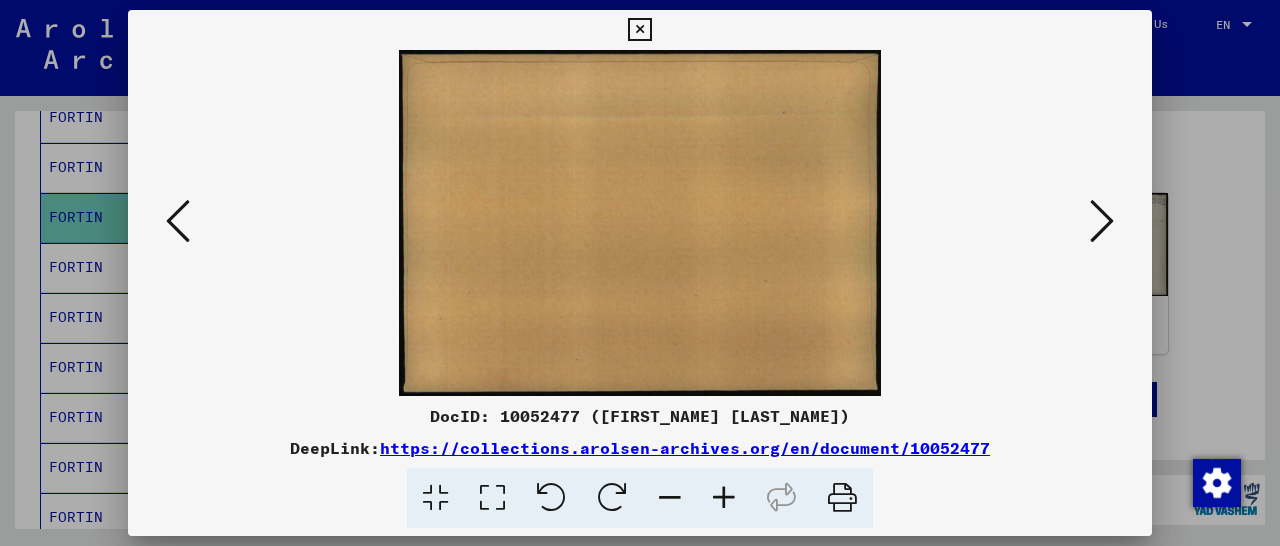 click at bounding box center (1102, 221) 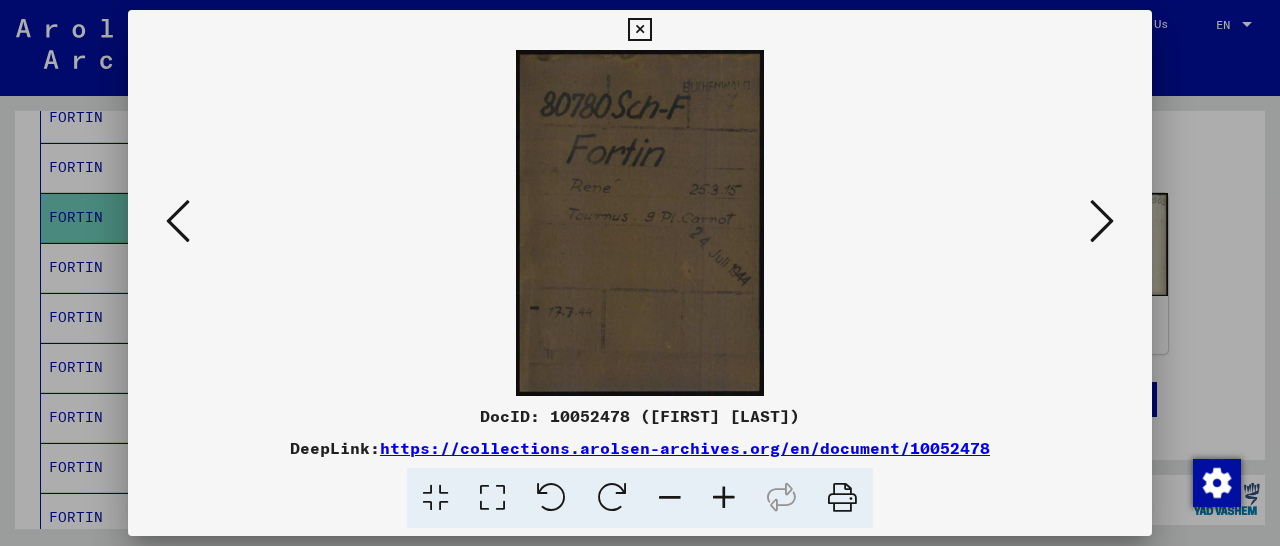 click at bounding box center (724, 498) 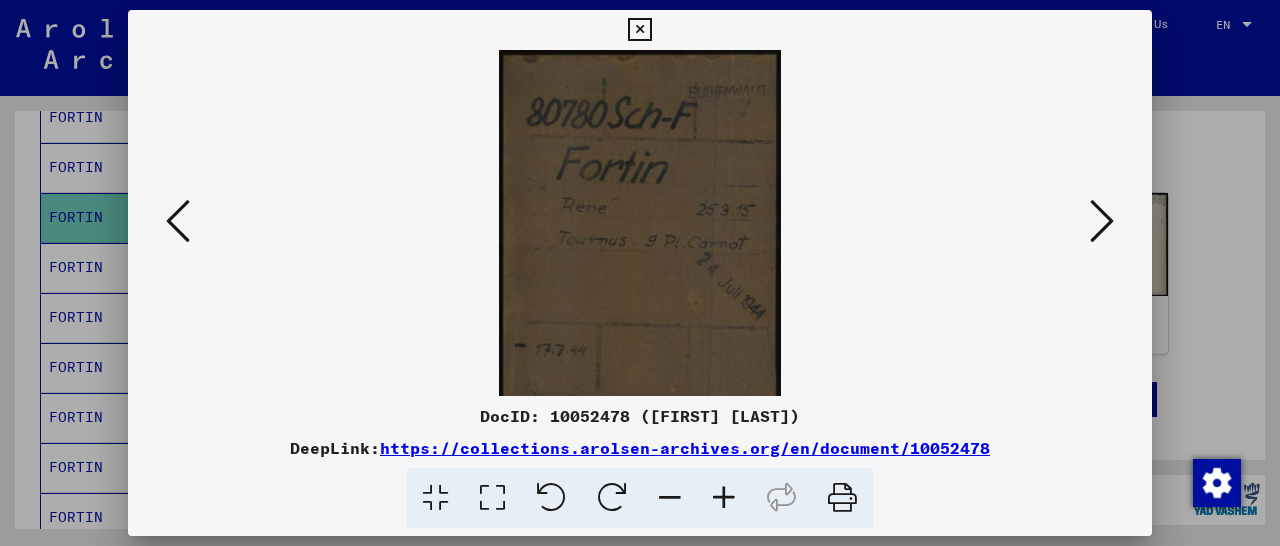 click at bounding box center [724, 498] 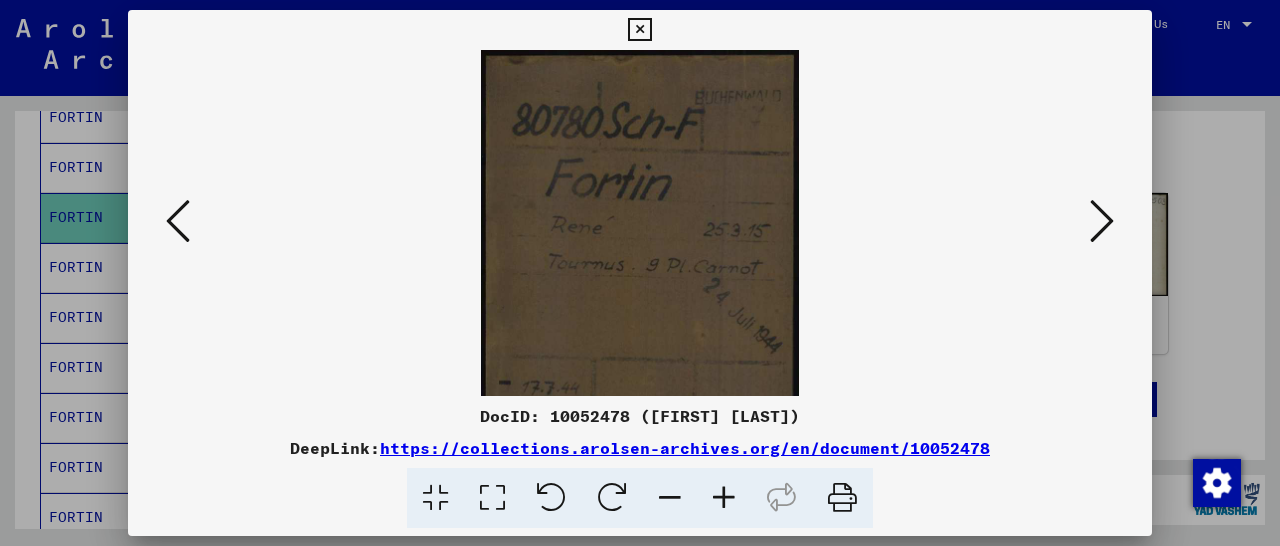 click at bounding box center (724, 498) 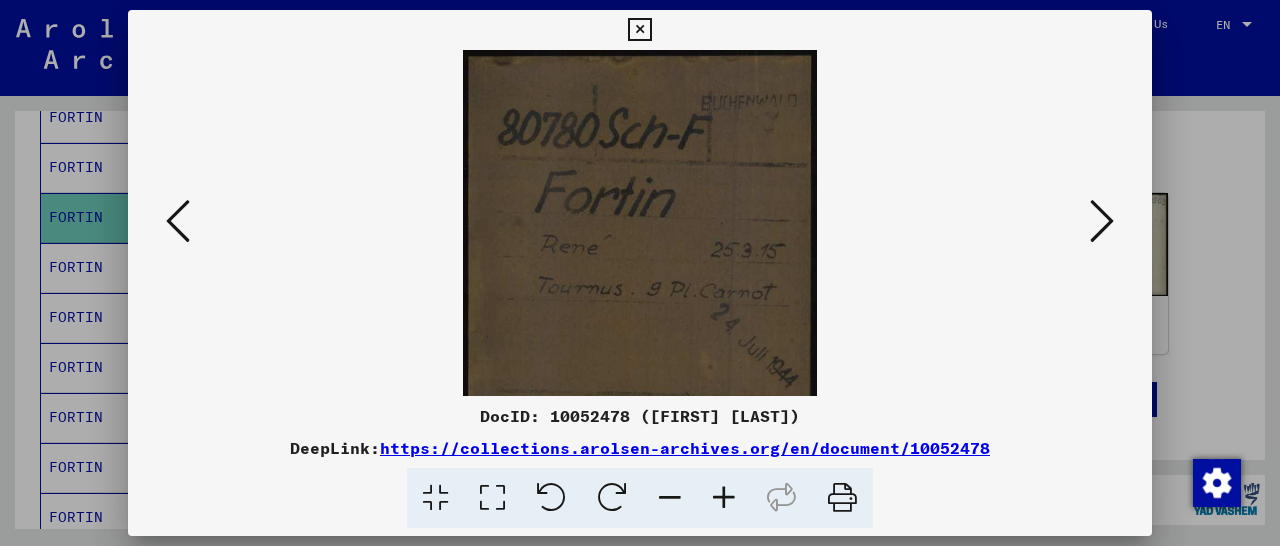 click at bounding box center [724, 498] 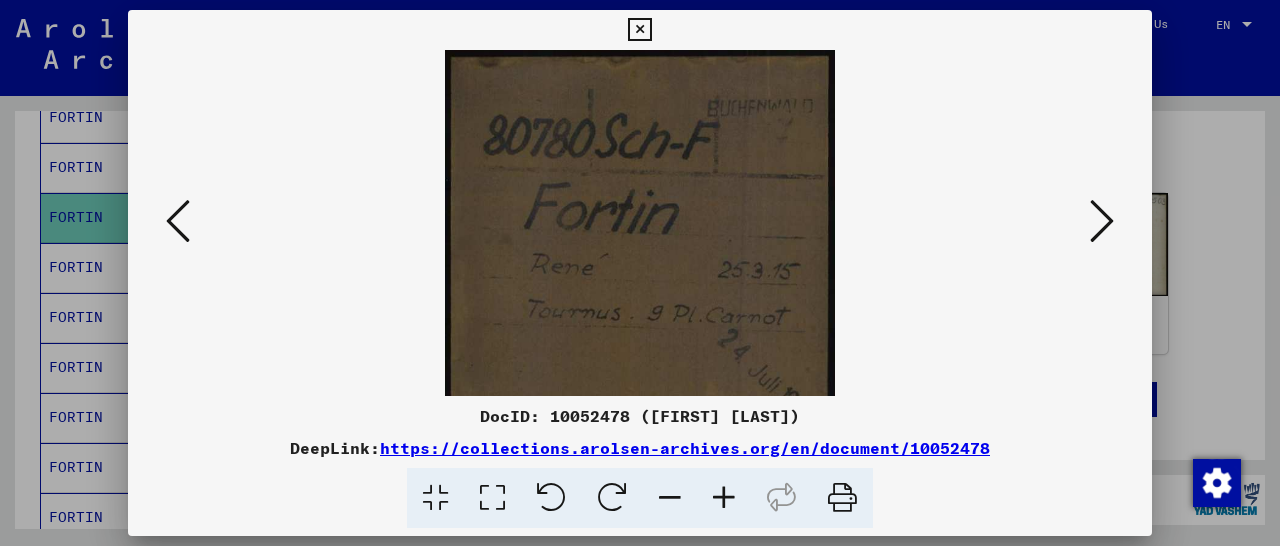 click at bounding box center (724, 498) 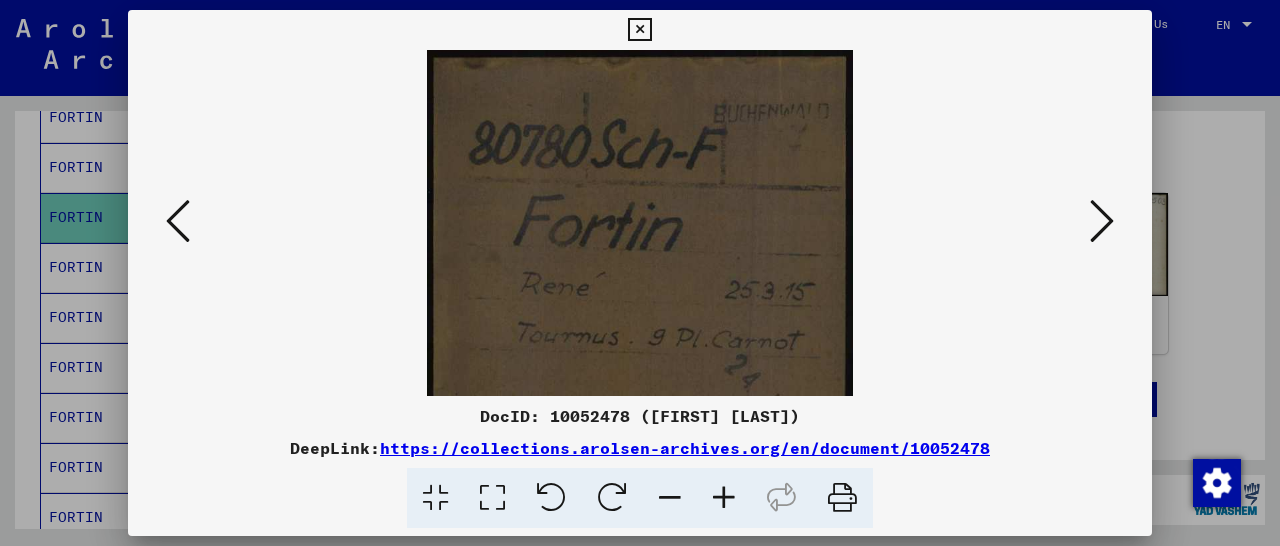 click at bounding box center (724, 498) 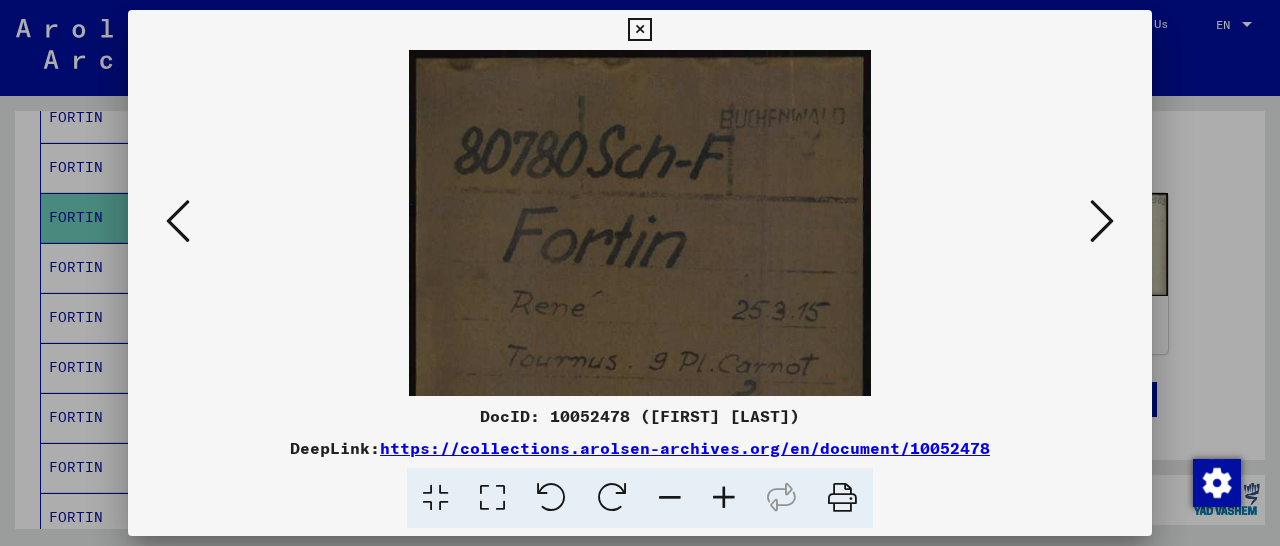 click at bounding box center (724, 498) 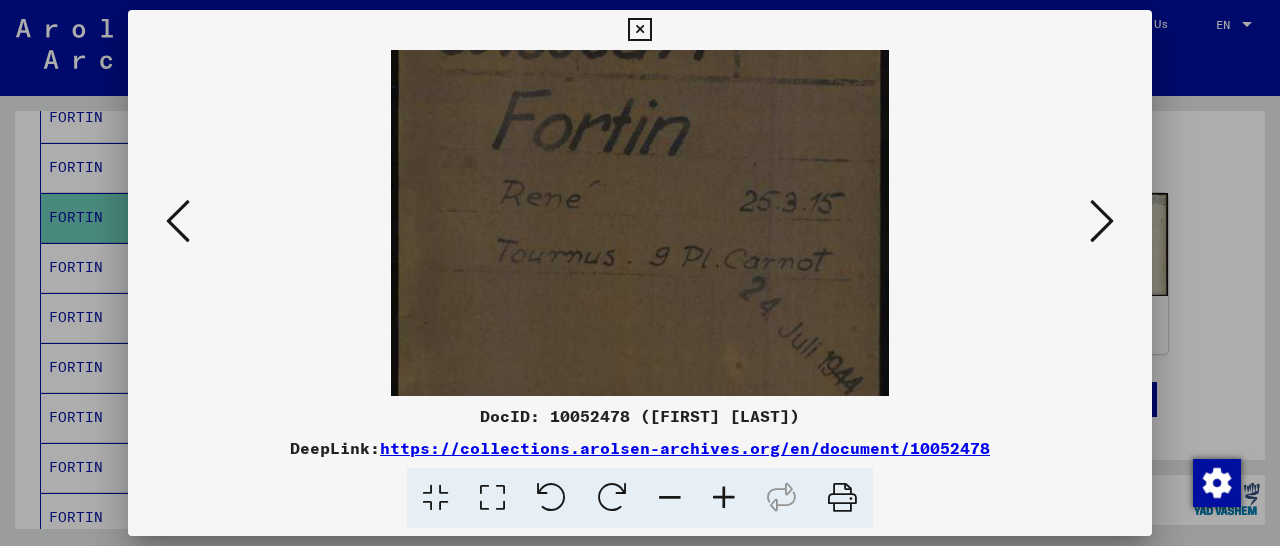 drag, startPoint x: 687, startPoint y: 350, endPoint x: 706, endPoint y: 210, distance: 141.2834 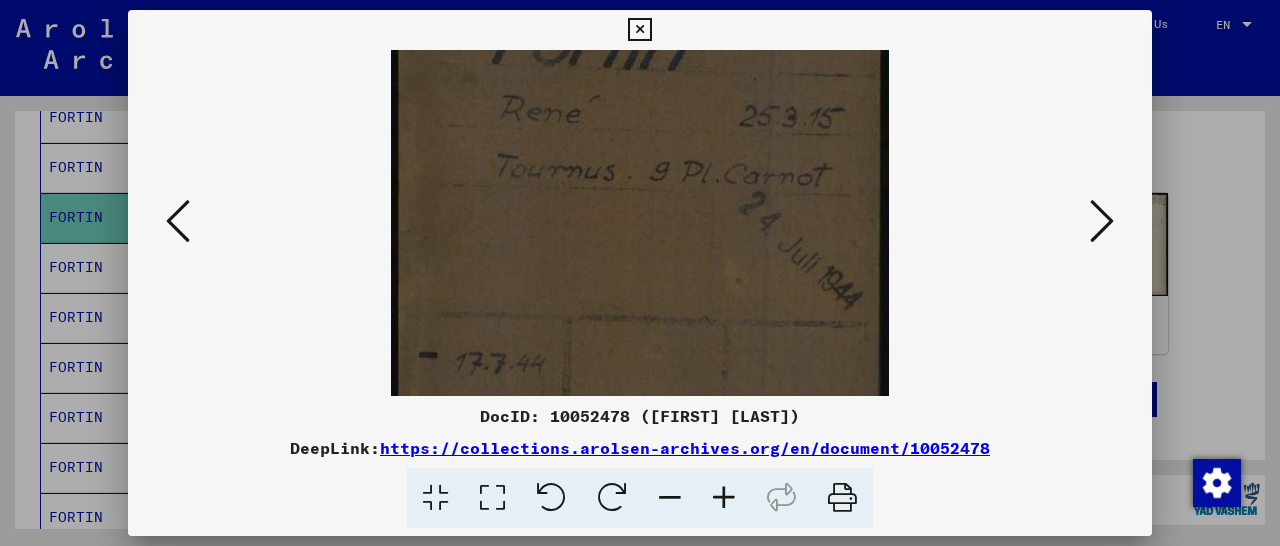 drag, startPoint x: 635, startPoint y: 341, endPoint x: 653, endPoint y: 251, distance: 91.78235 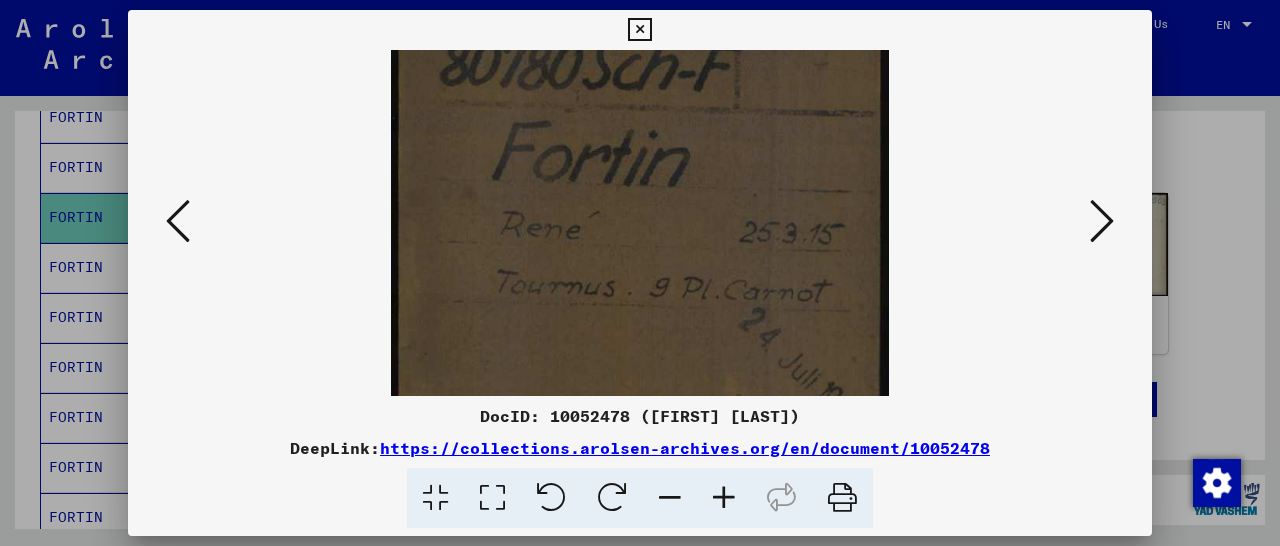 scroll, scrollTop: 93, scrollLeft: 0, axis: vertical 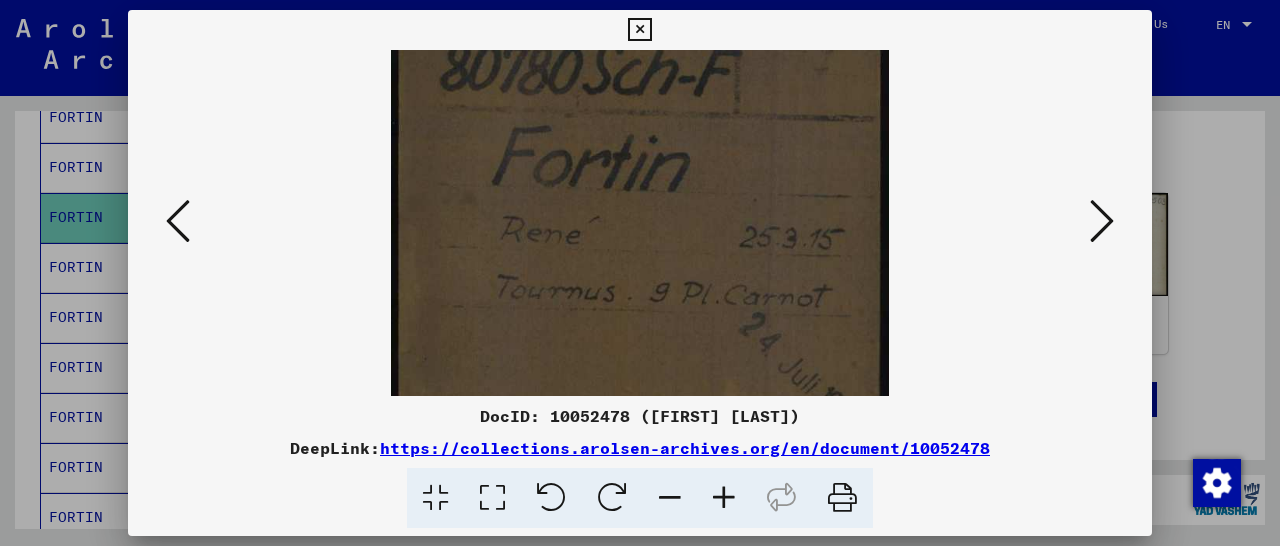 drag, startPoint x: 672, startPoint y: 293, endPoint x: 605, endPoint y: 434, distance: 156.10893 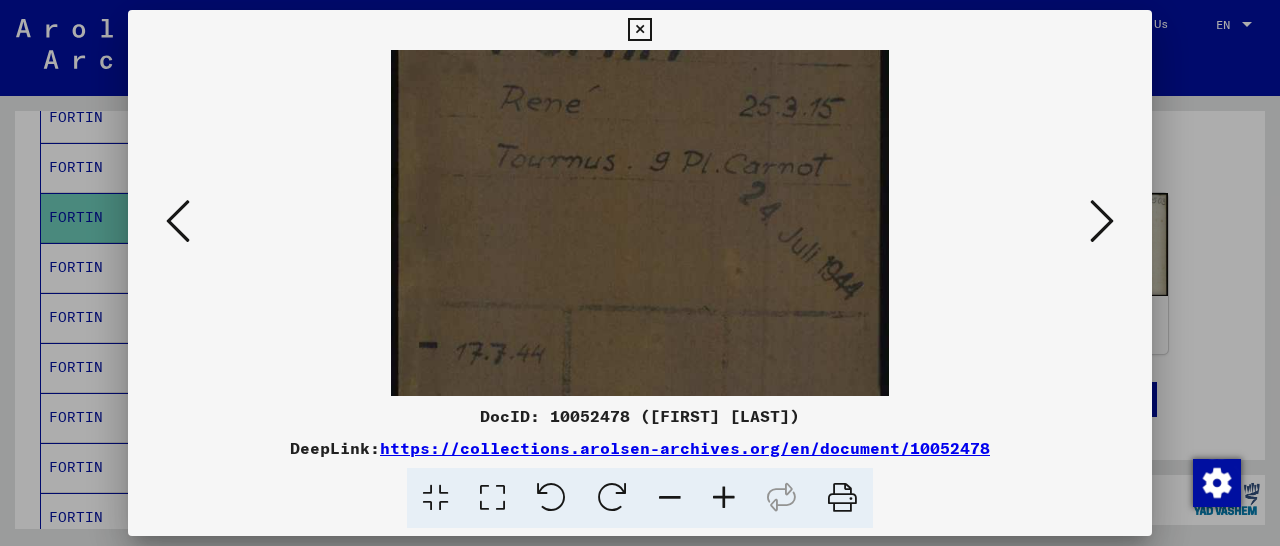 scroll, scrollTop: 225, scrollLeft: 0, axis: vertical 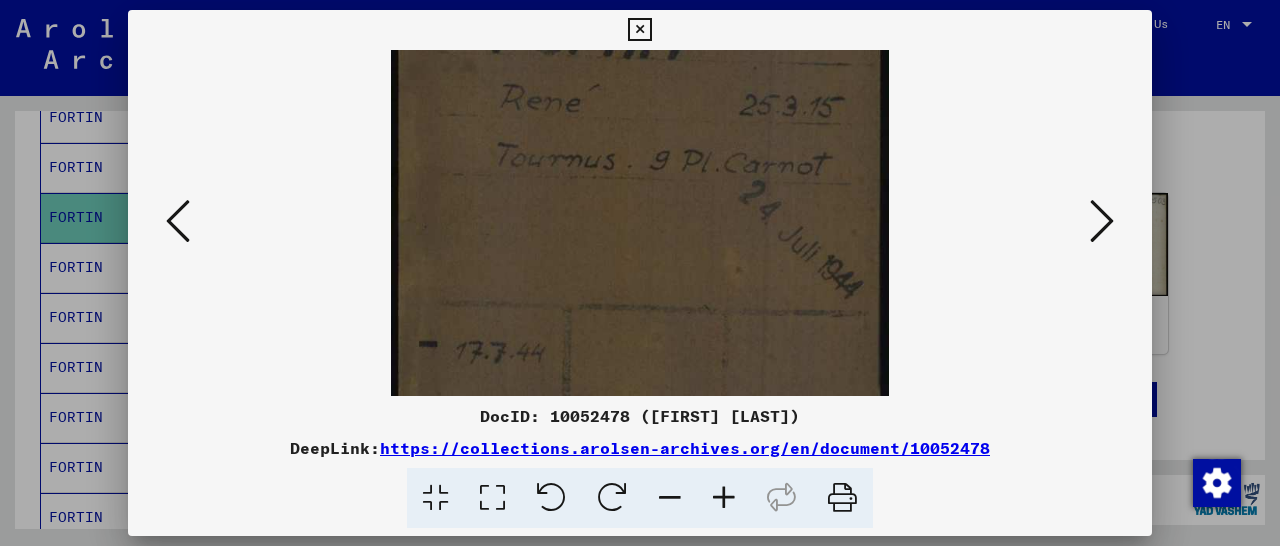 drag, startPoint x: 675, startPoint y: 228, endPoint x: 701, endPoint y: 171, distance: 62.649822 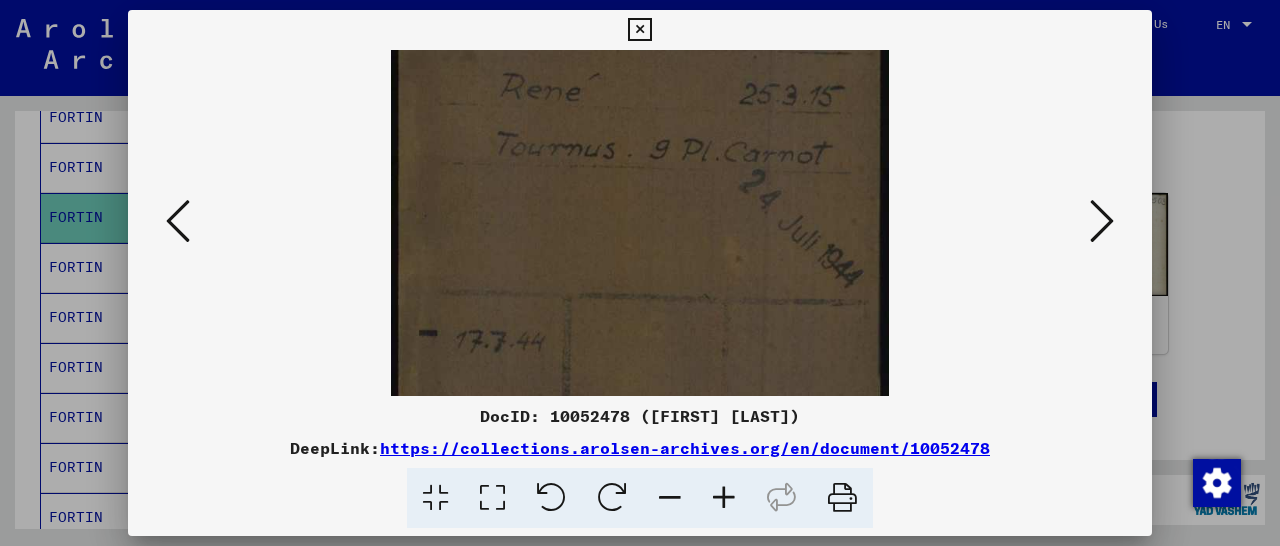 click at bounding box center (1102, 221) 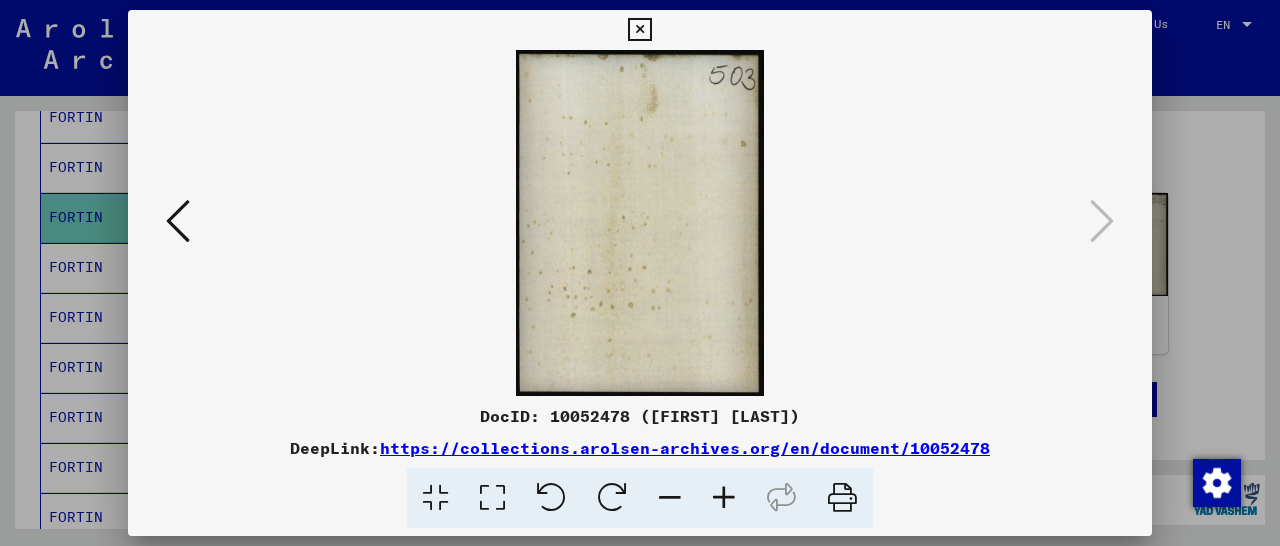 scroll, scrollTop: 0, scrollLeft: 0, axis: both 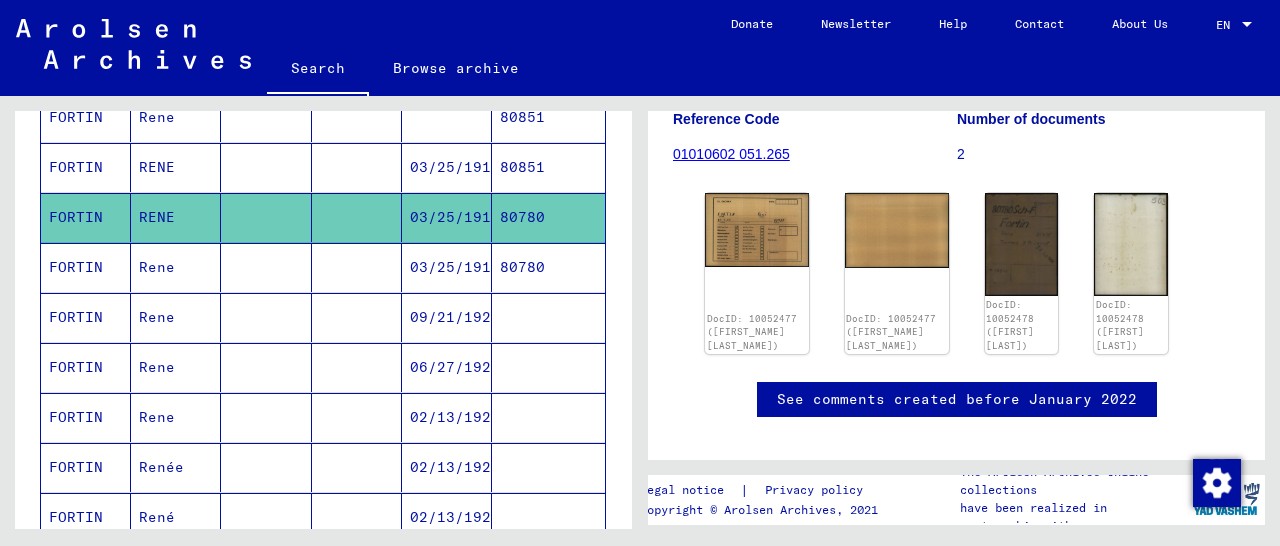 click on "80780" at bounding box center (548, 317) 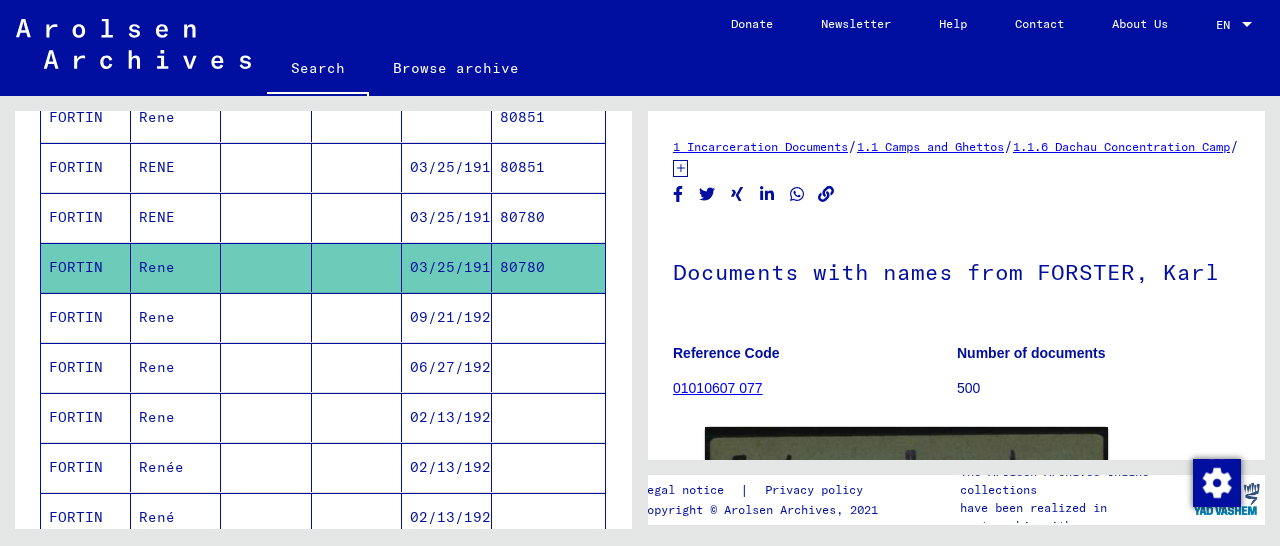 scroll, scrollTop: 312, scrollLeft: 0, axis: vertical 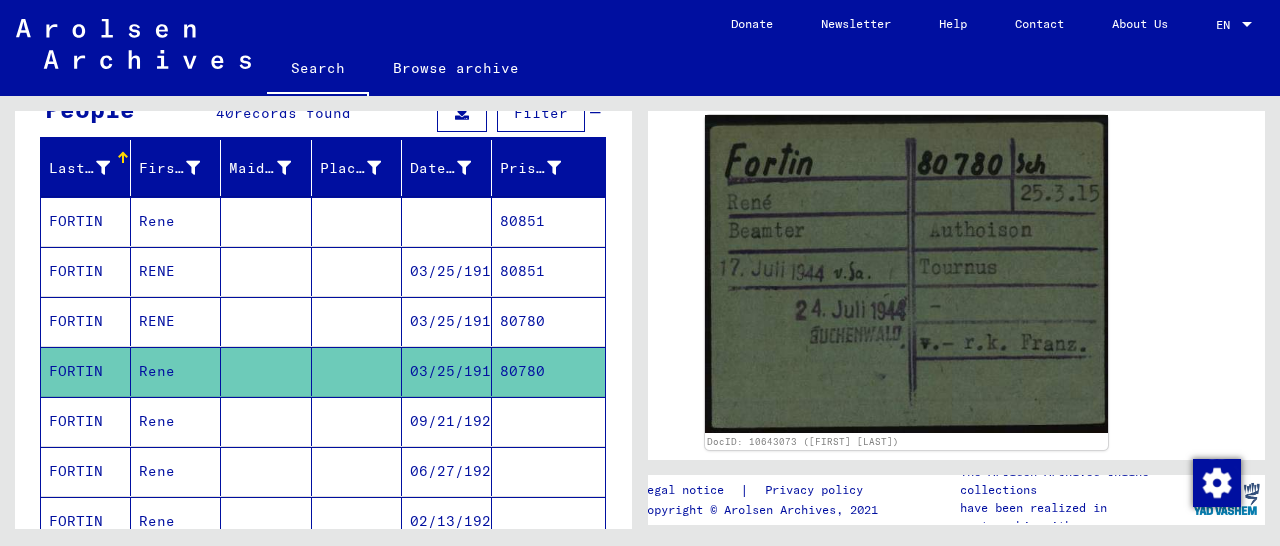 click on "80851" at bounding box center (548, 271) 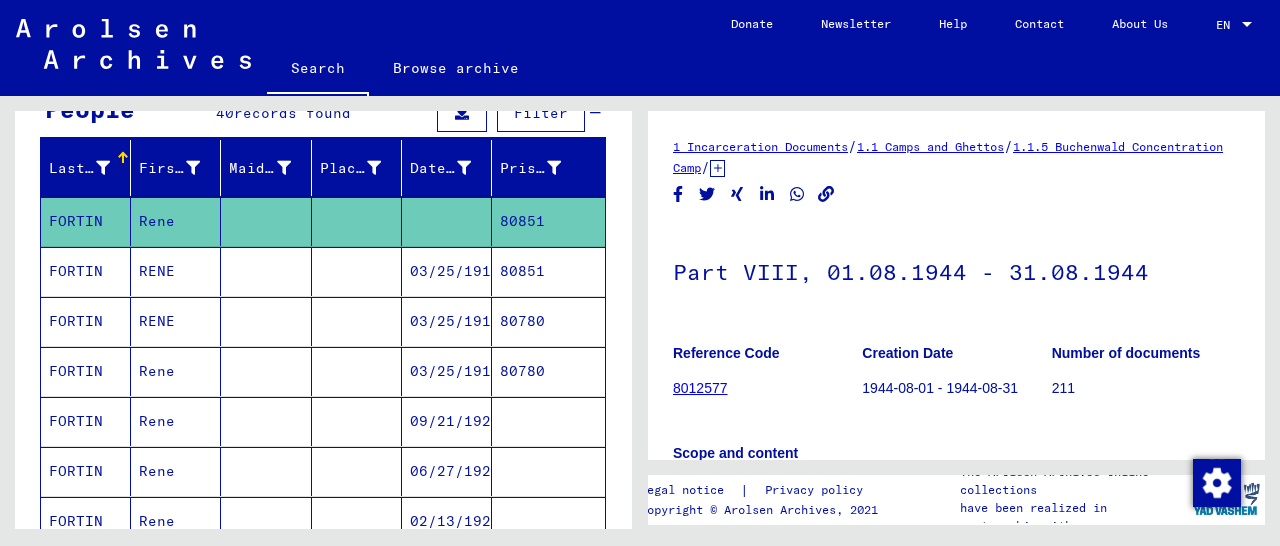 scroll, scrollTop: 416, scrollLeft: 0, axis: vertical 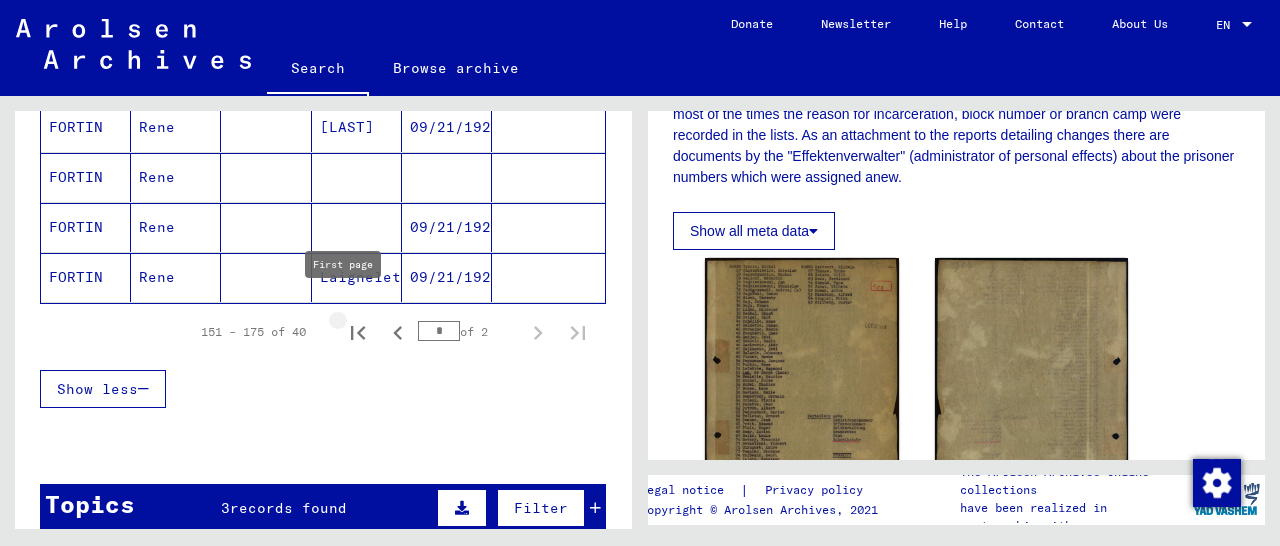 click 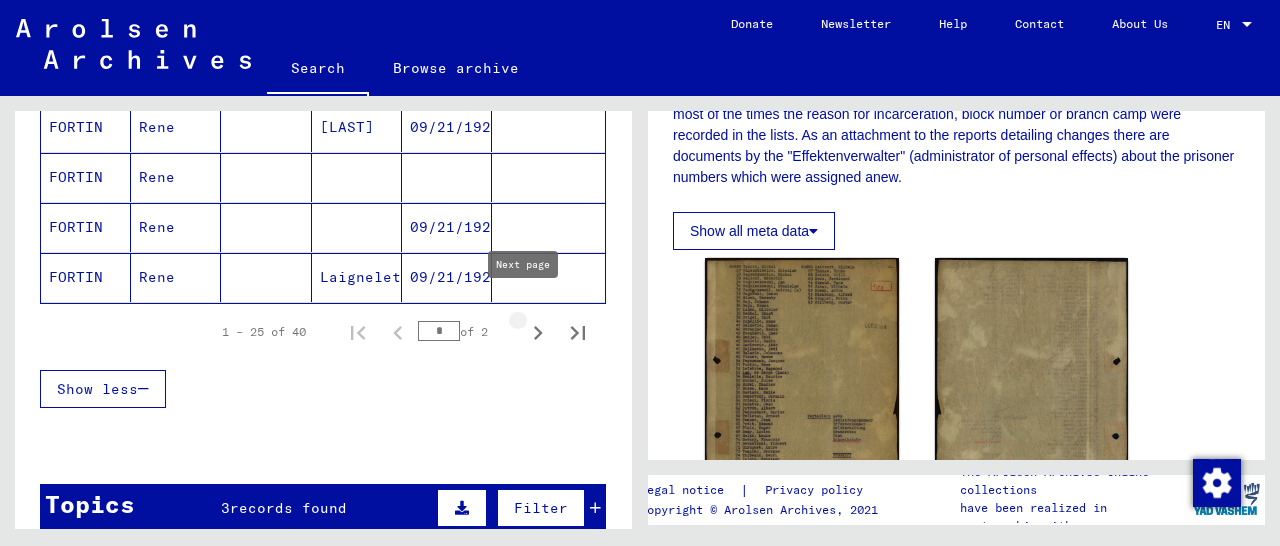 click 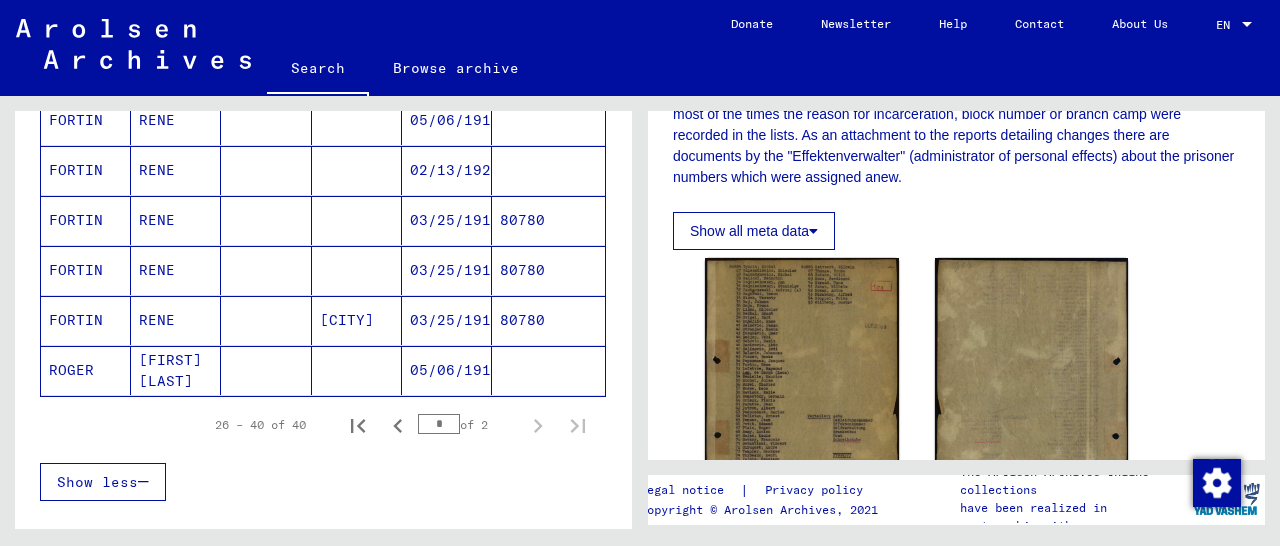 scroll, scrollTop: 781, scrollLeft: 0, axis: vertical 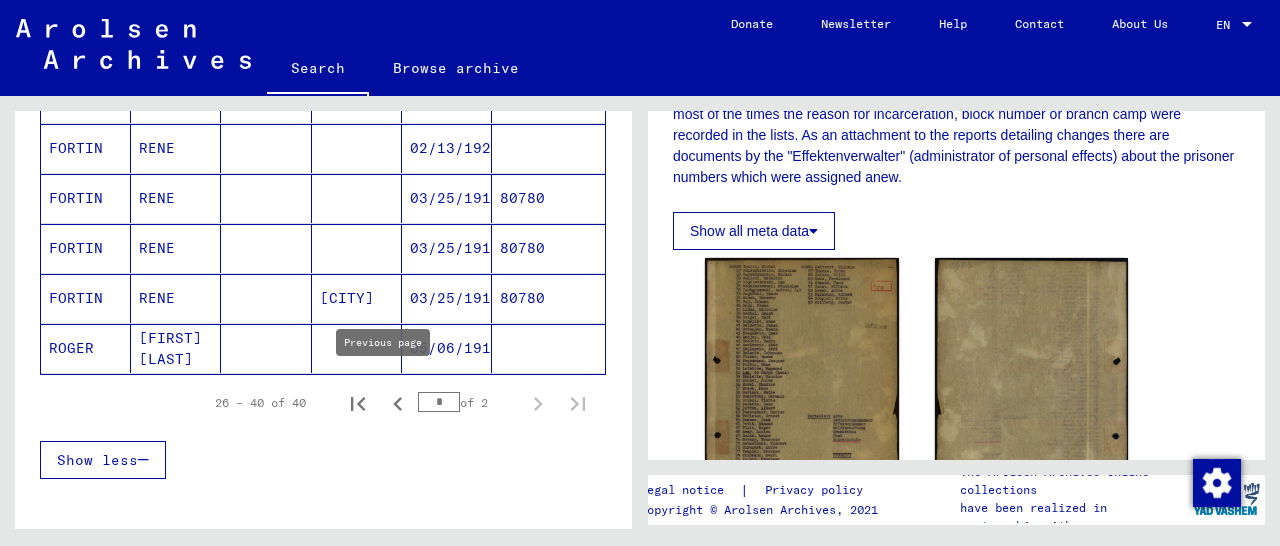 click 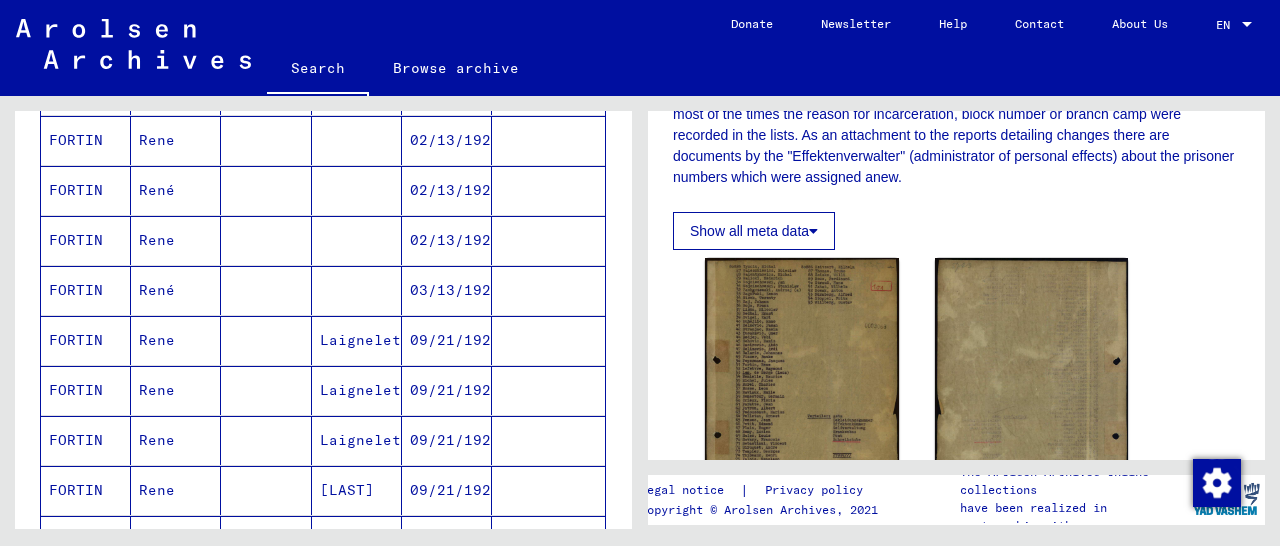 scroll, scrollTop: 1301, scrollLeft: 0, axis: vertical 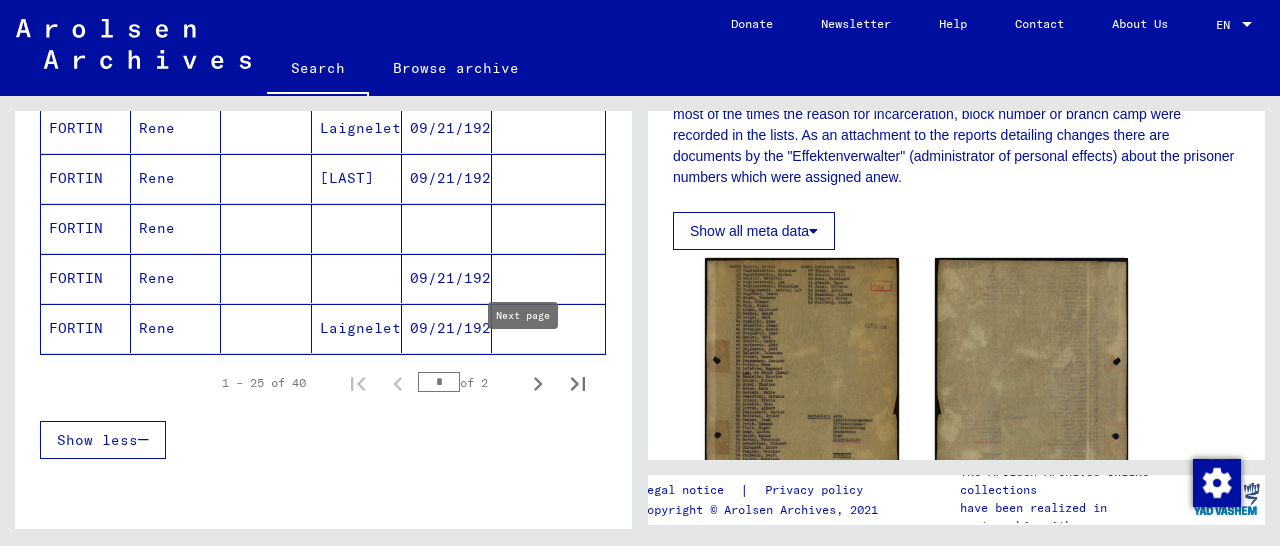 click 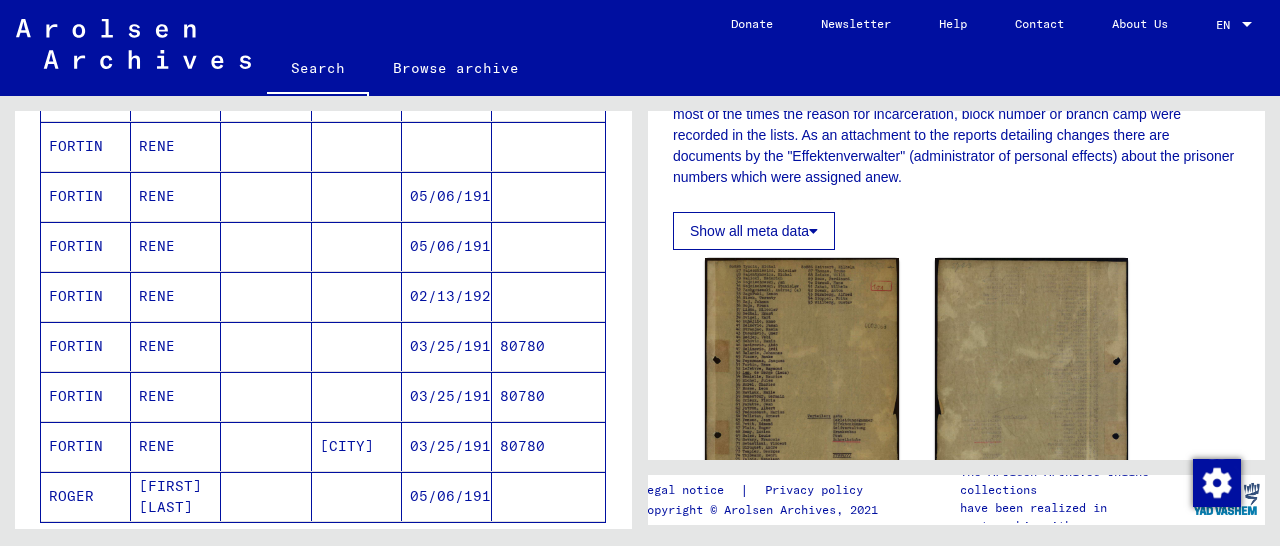 scroll, scrollTop: 677, scrollLeft: 0, axis: vertical 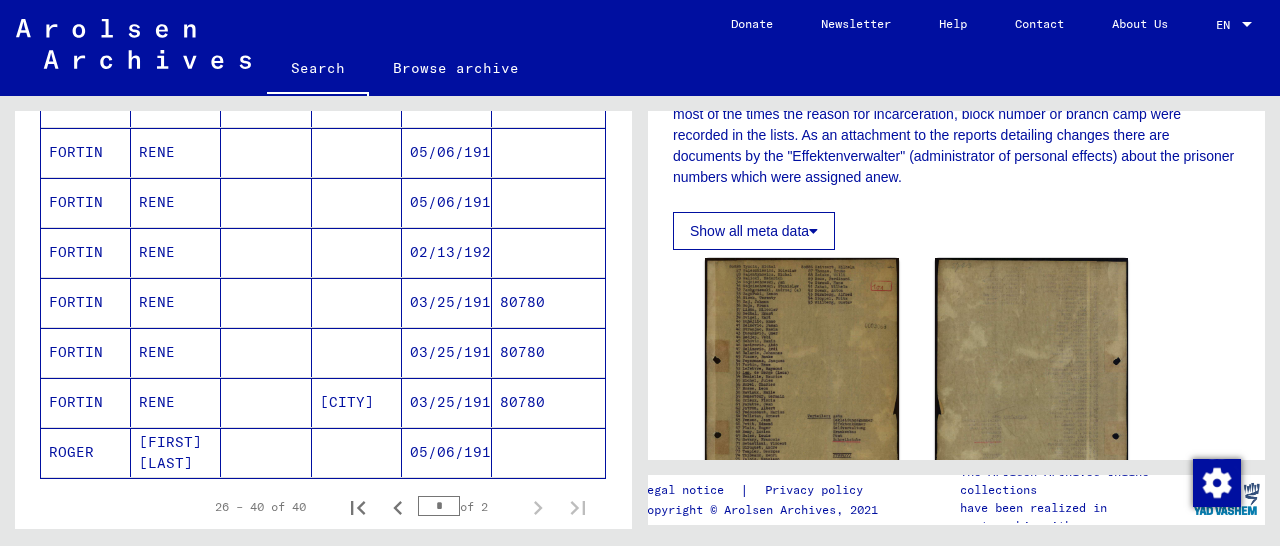 click on "80780" at bounding box center (548, 352) 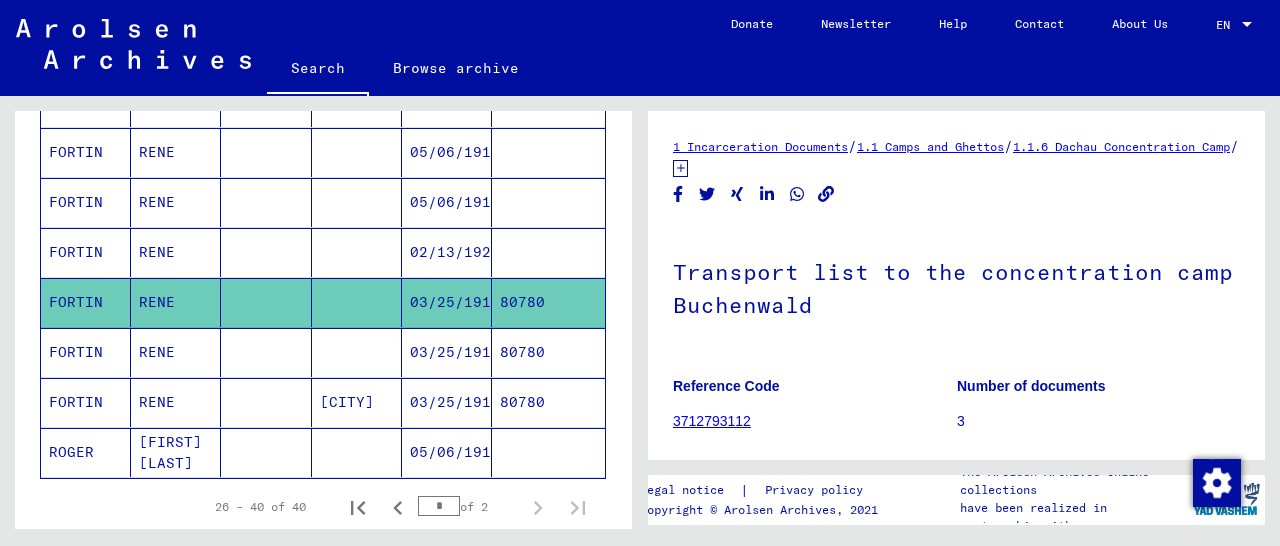 scroll, scrollTop: 312, scrollLeft: 0, axis: vertical 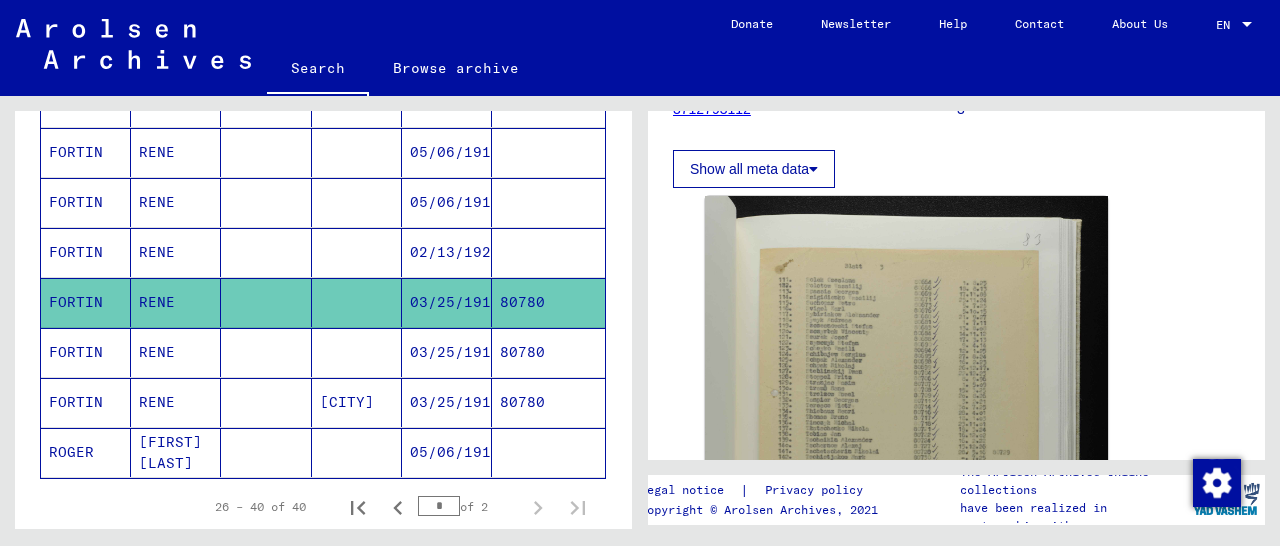 click on "80780" at bounding box center (548, 402) 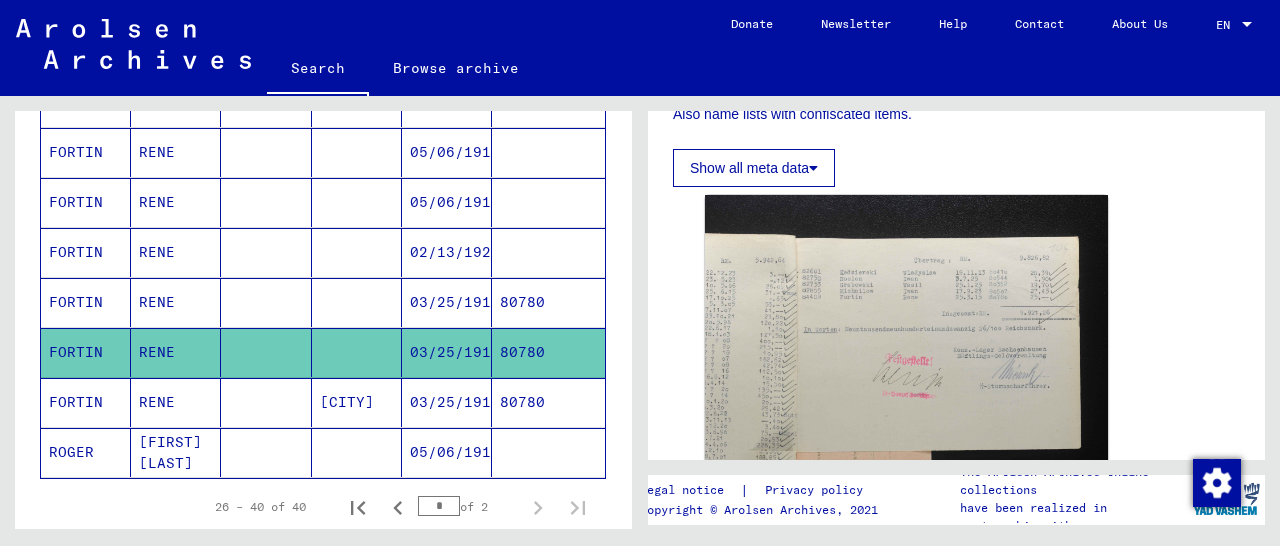 scroll, scrollTop: 520, scrollLeft: 0, axis: vertical 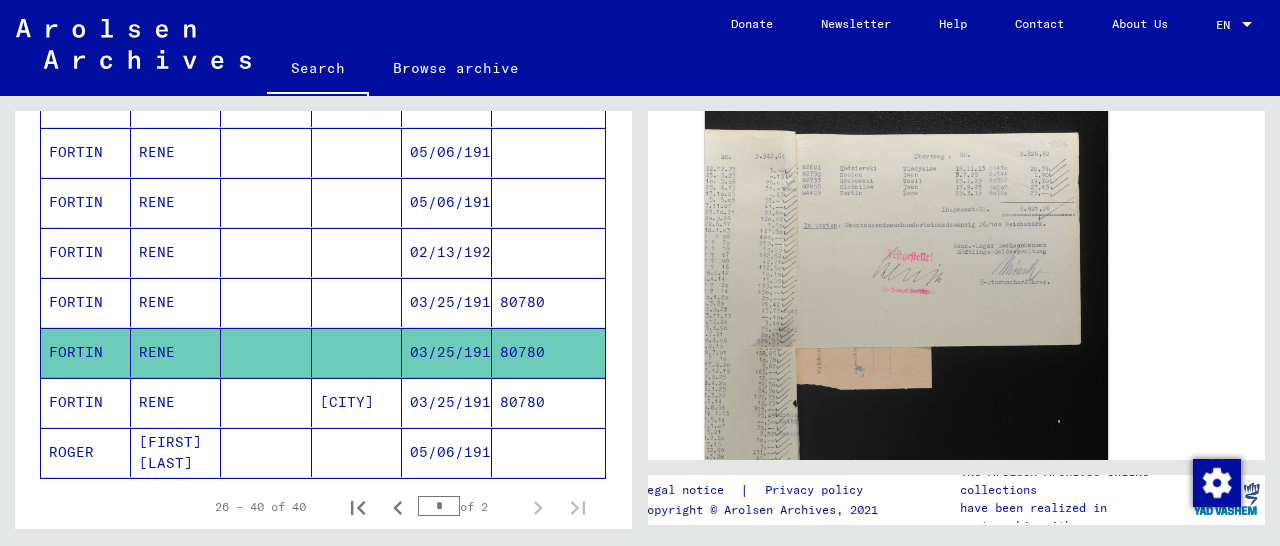 click on "80780" at bounding box center (548, 452) 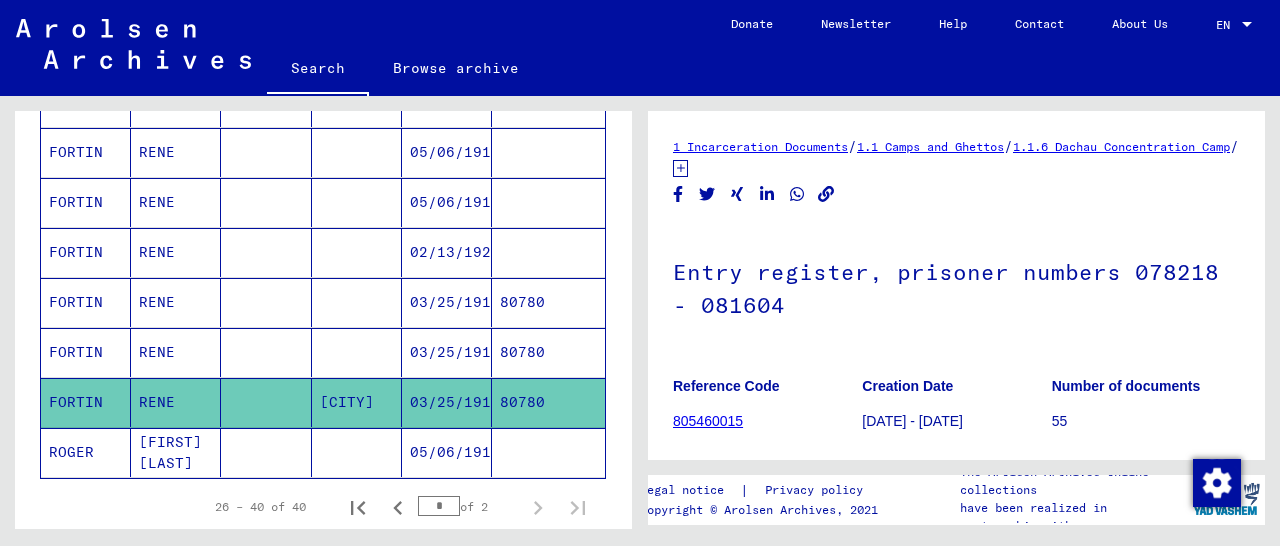 scroll, scrollTop: 416, scrollLeft: 0, axis: vertical 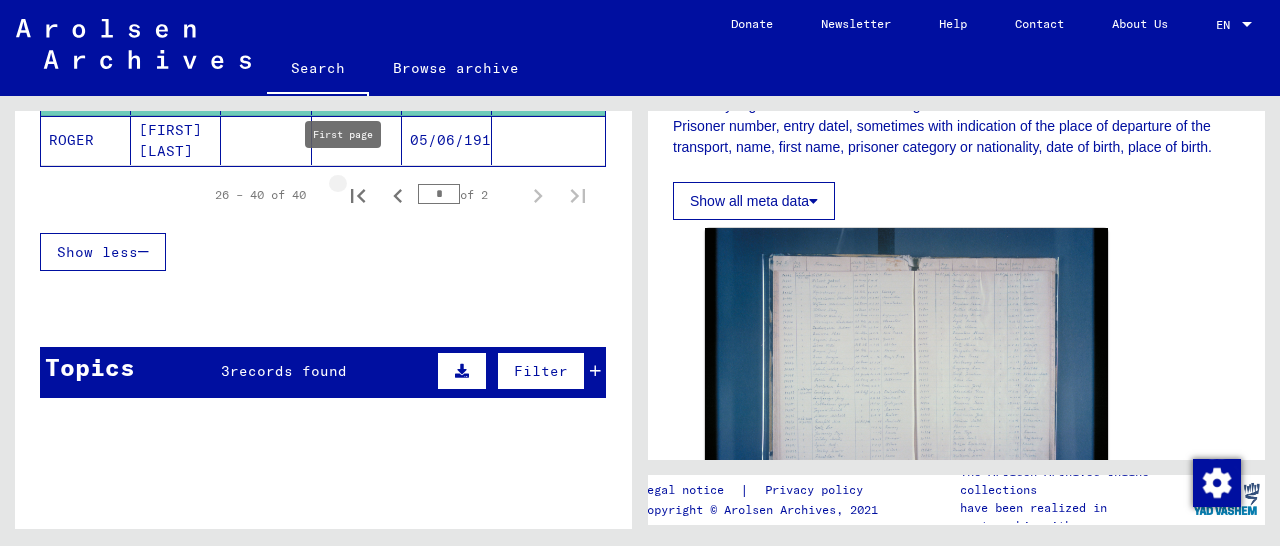 click 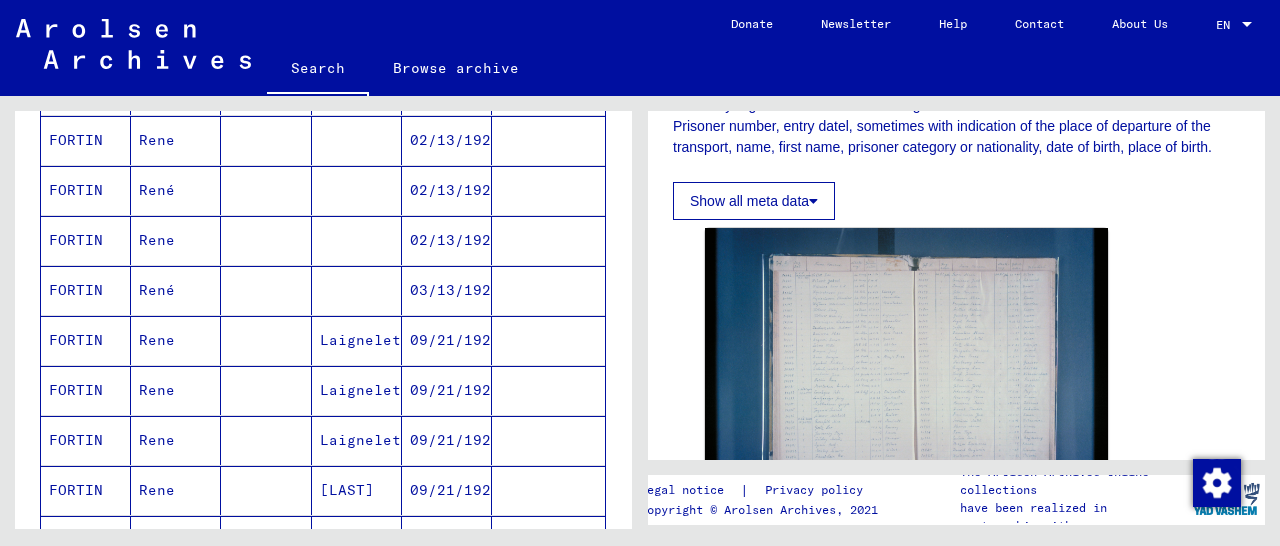 scroll, scrollTop: 1093, scrollLeft: 0, axis: vertical 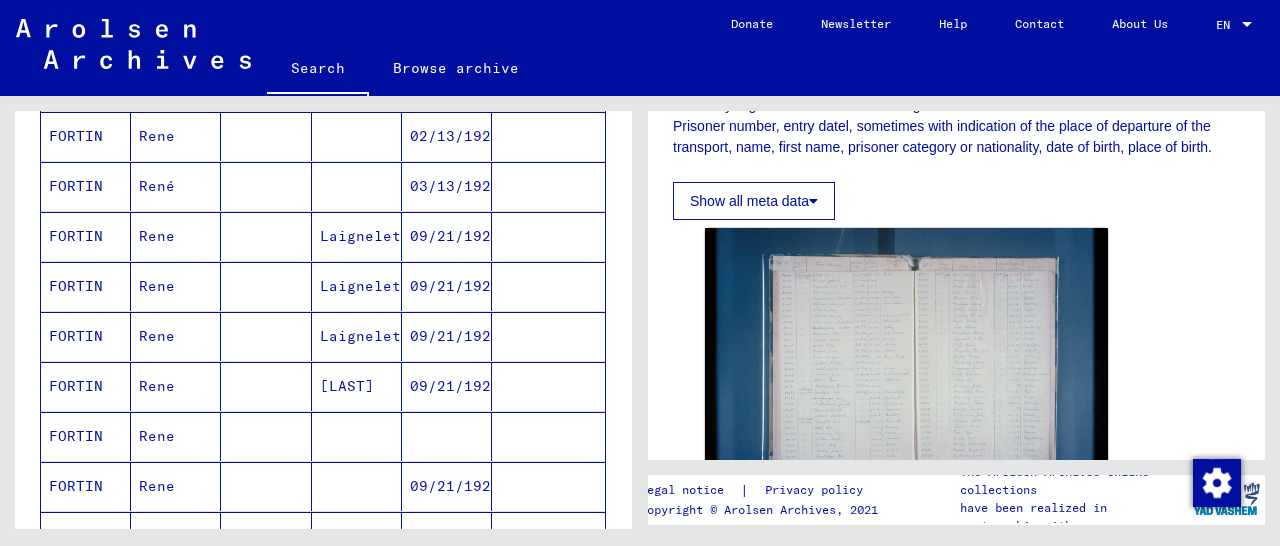 click at bounding box center (548, 286) 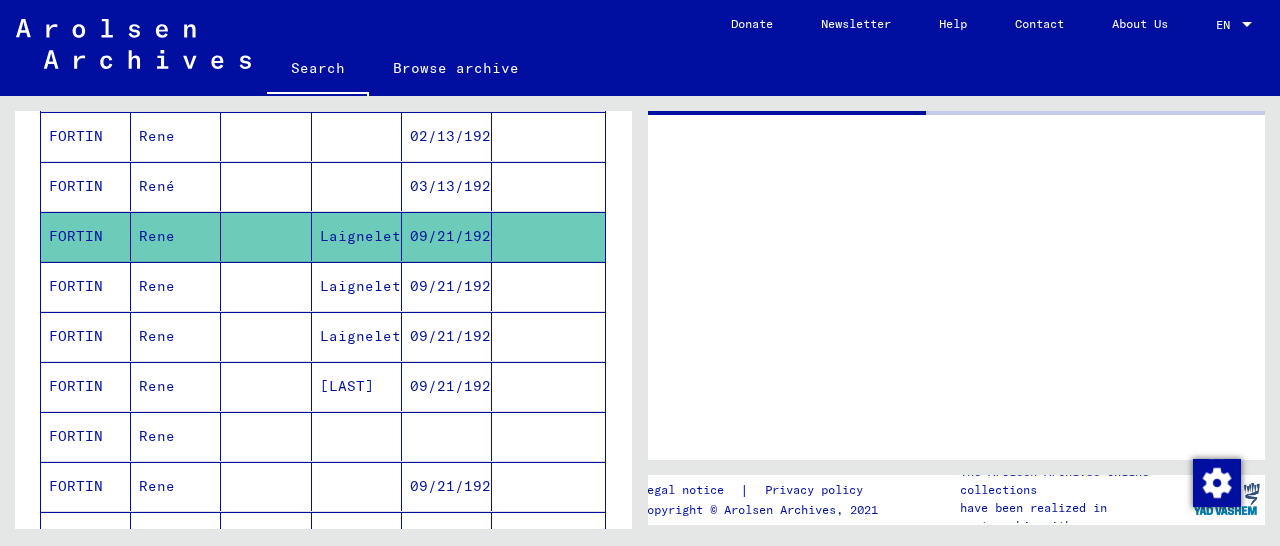 scroll, scrollTop: 0, scrollLeft: 0, axis: both 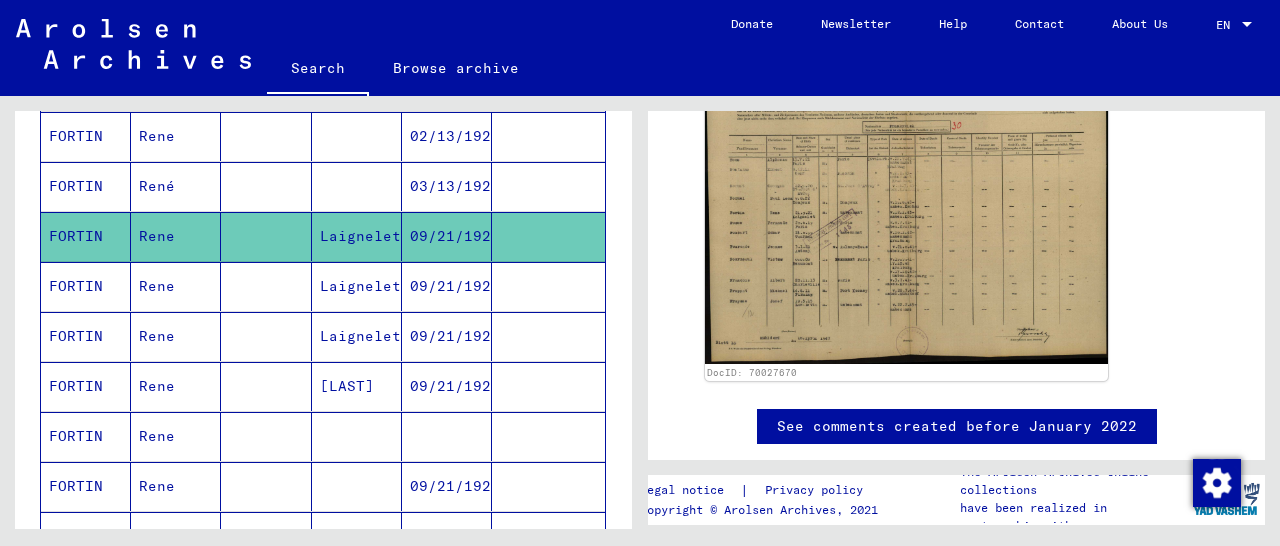 click at bounding box center (548, 336) 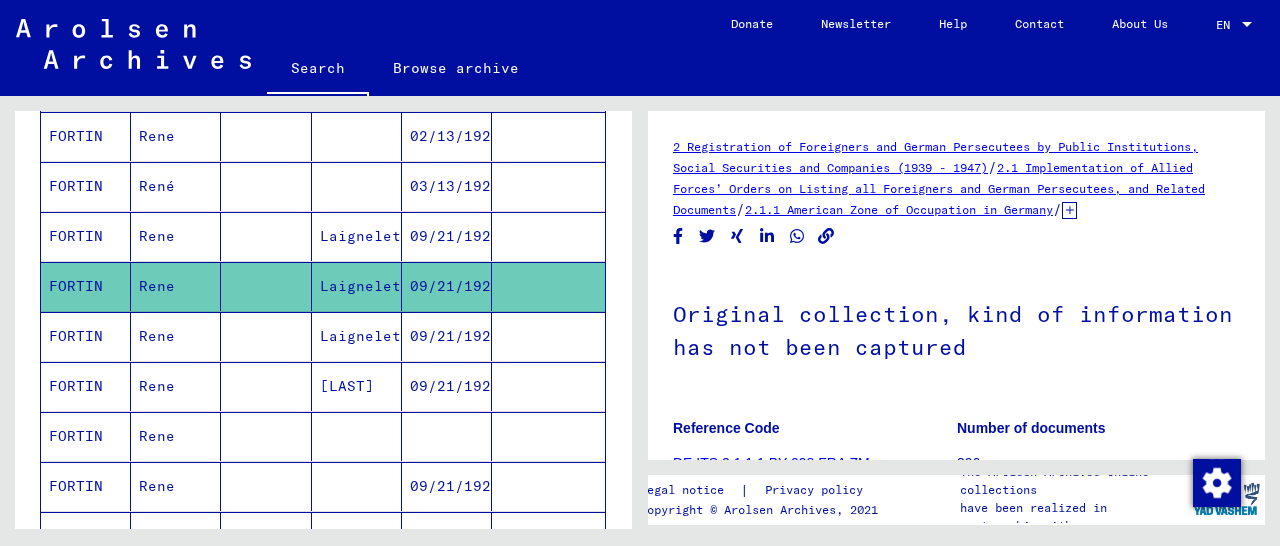 scroll, scrollTop: 312, scrollLeft: 0, axis: vertical 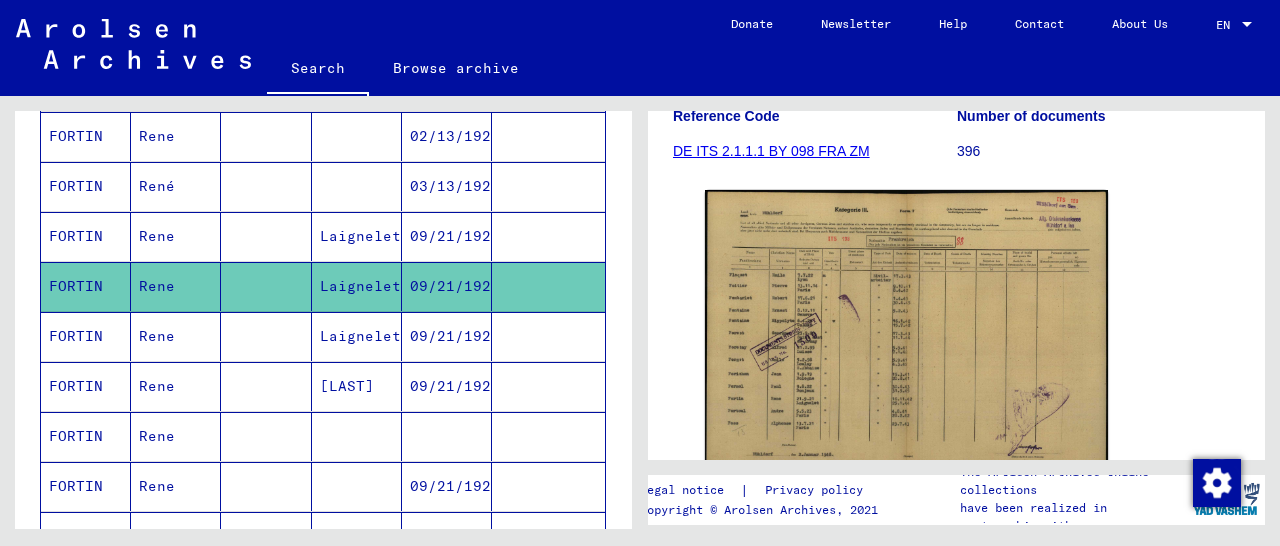 click at bounding box center [548, 386] 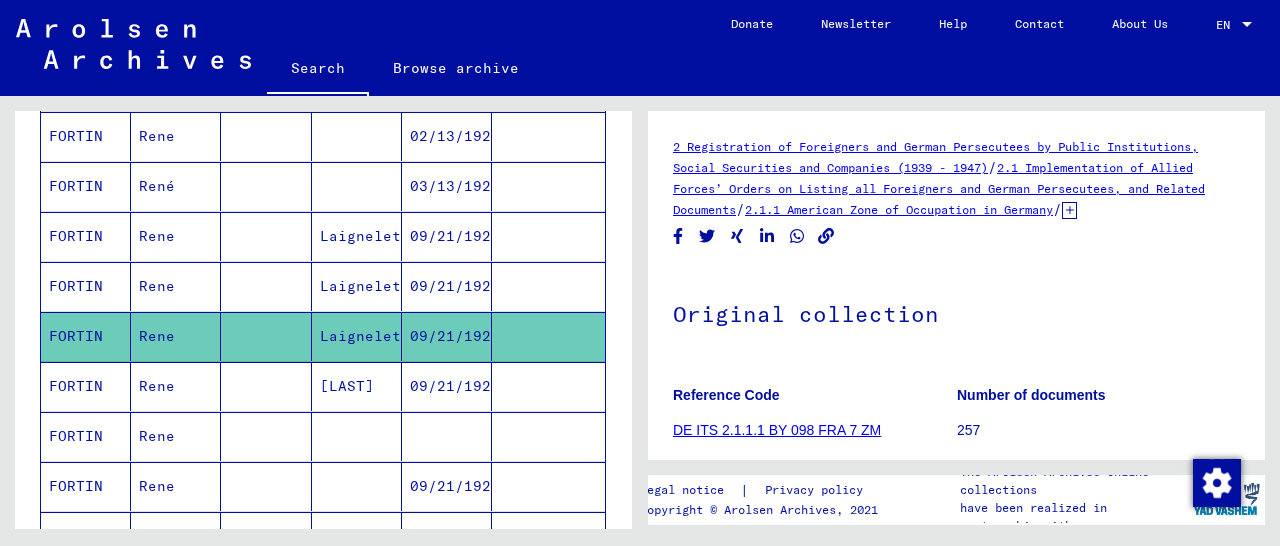 scroll, scrollTop: 312, scrollLeft: 0, axis: vertical 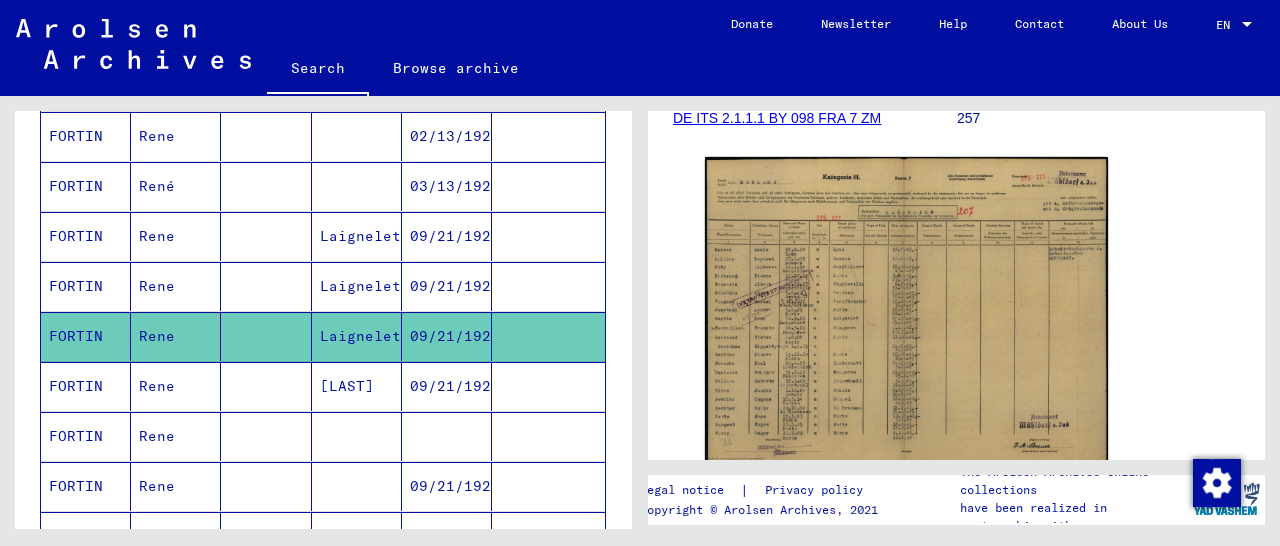 click at bounding box center (548, 436) 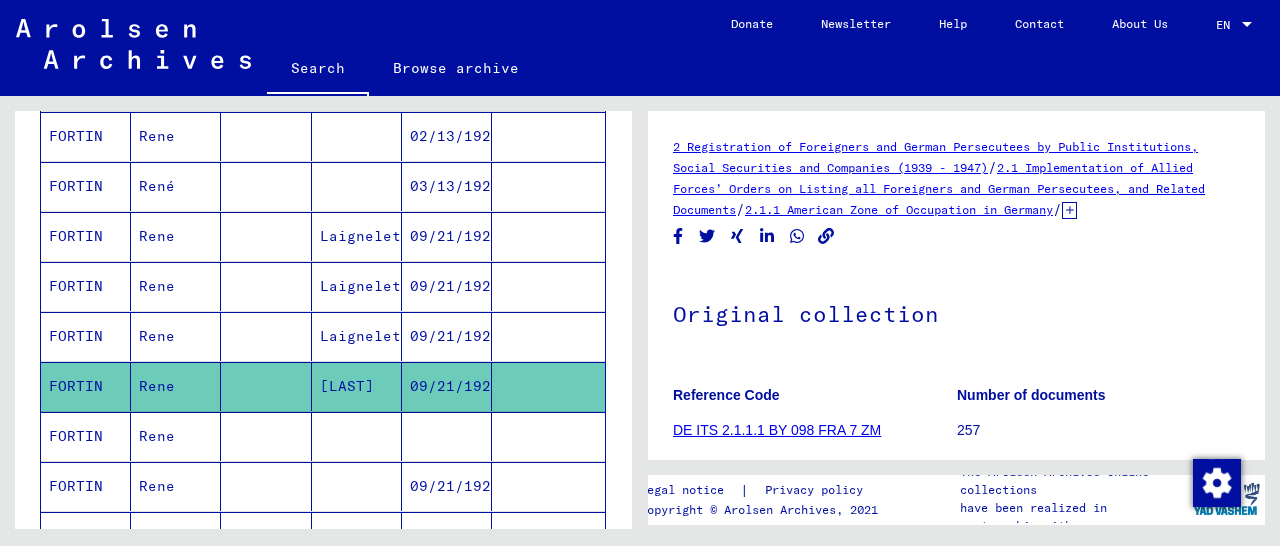 scroll, scrollTop: 416, scrollLeft: 0, axis: vertical 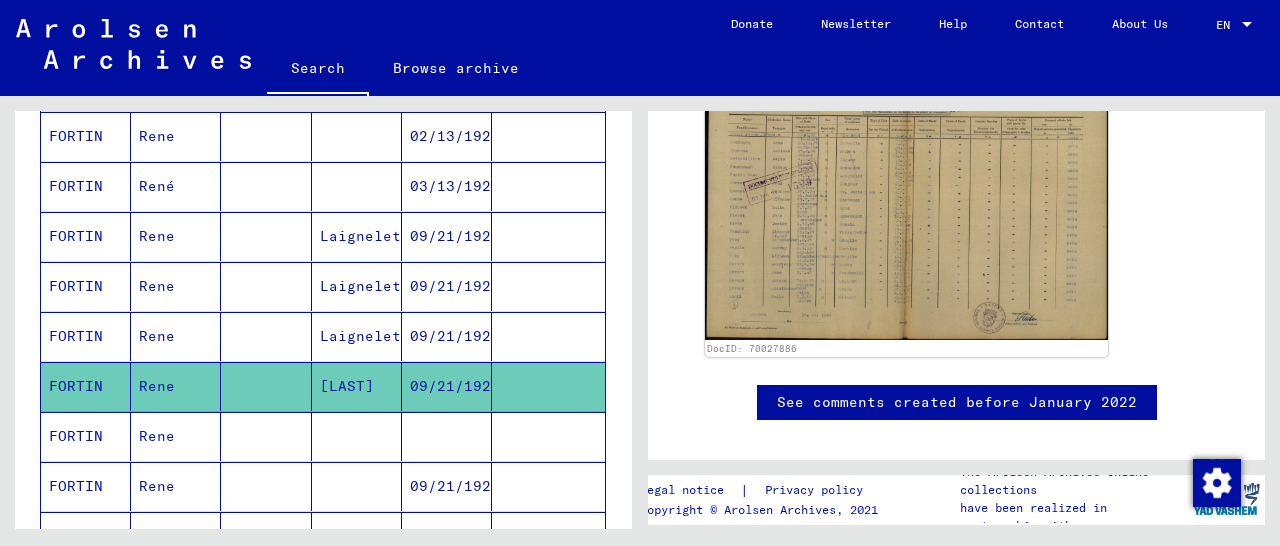 click at bounding box center [548, 536] 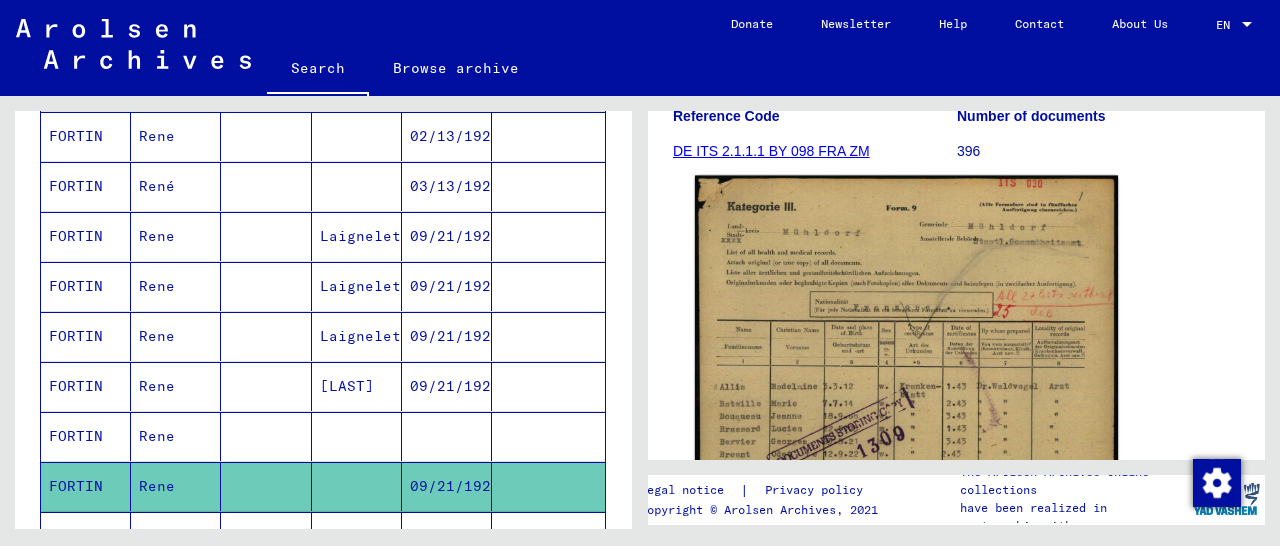 scroll, scrollTop: 520, scrollLeft: 0, axis: vertical 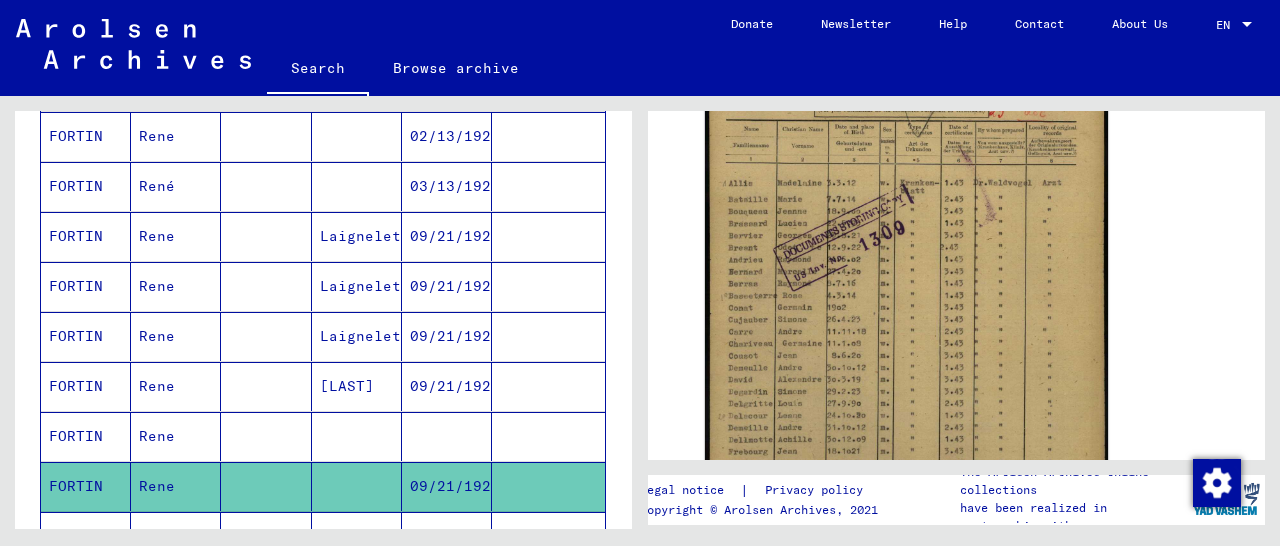 click 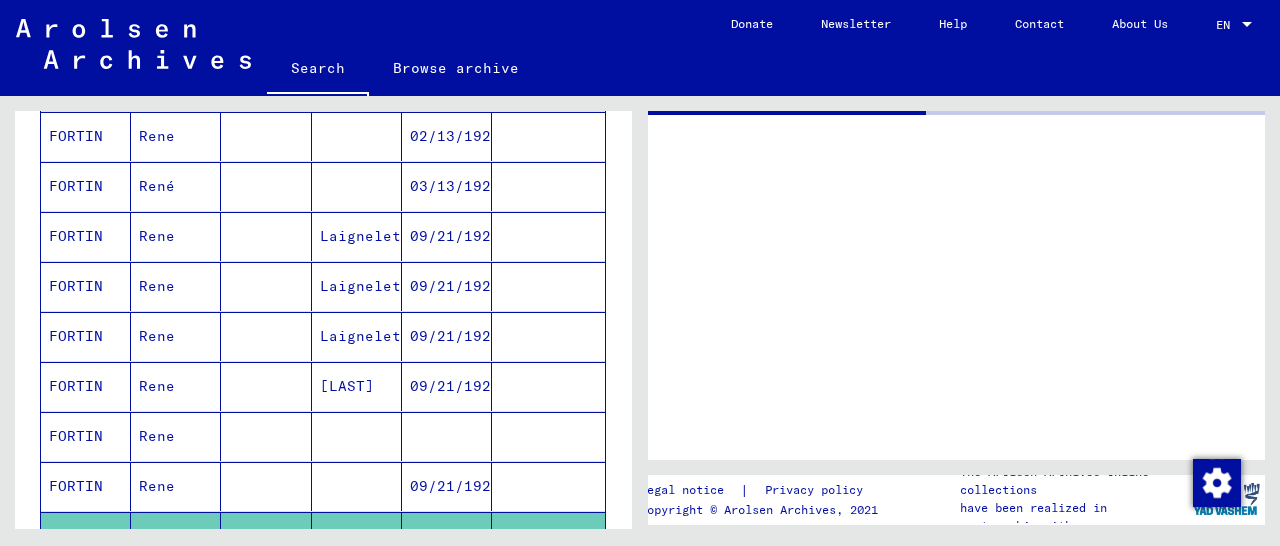 scroll, scrollTop: 0, scrollLeft: 0, axis: both 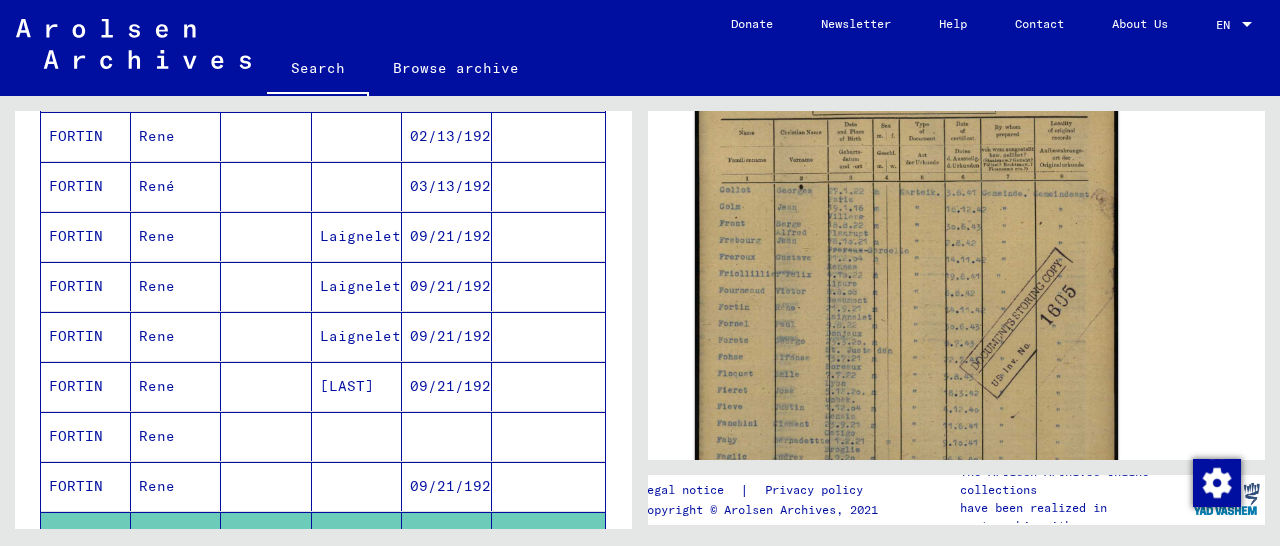 click 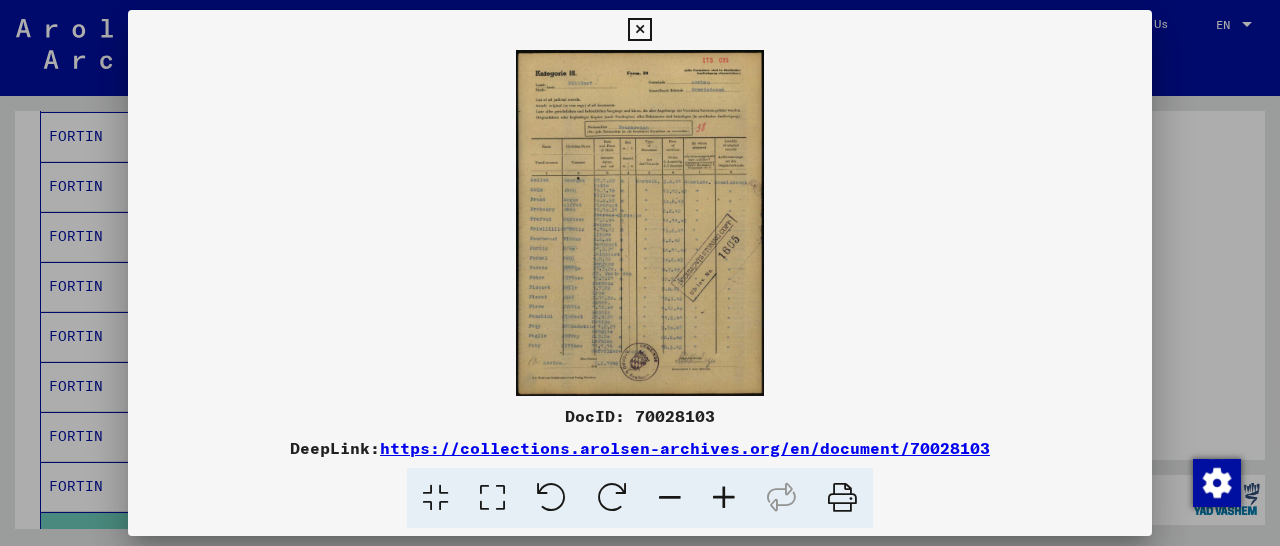 click at bounding box center [724, 498] 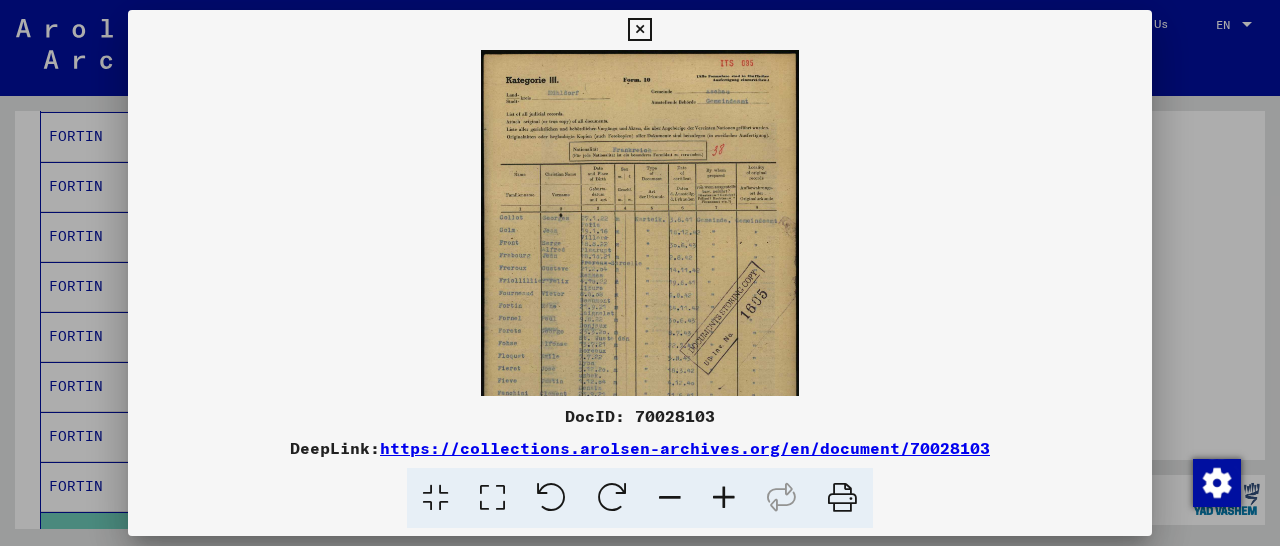 click at bounding box center [724, 498] 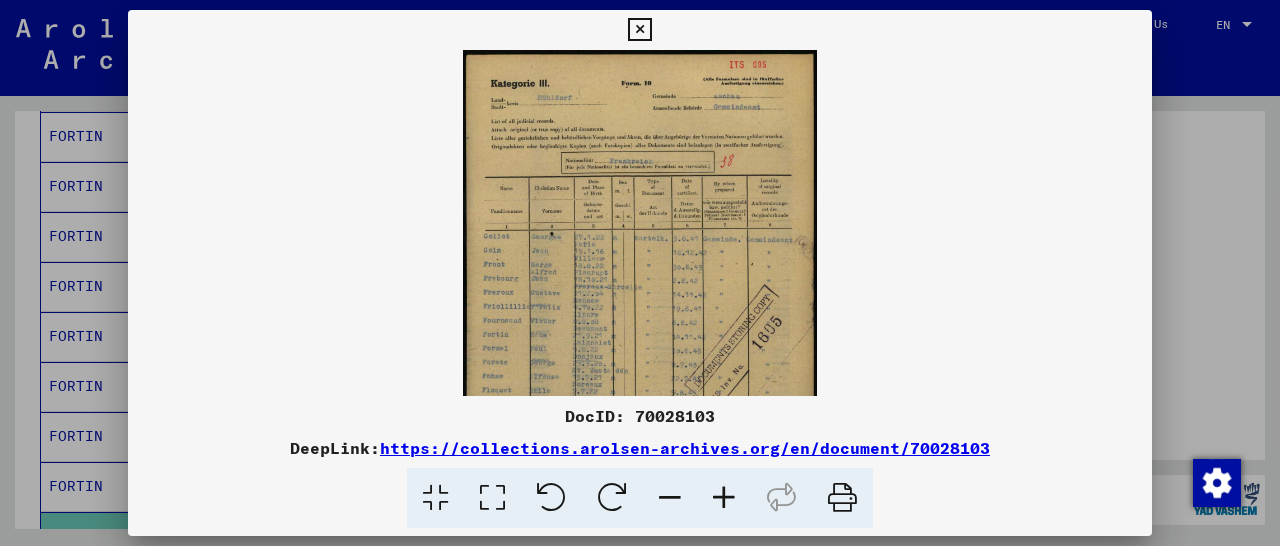 click at bounding box center [724, 498] 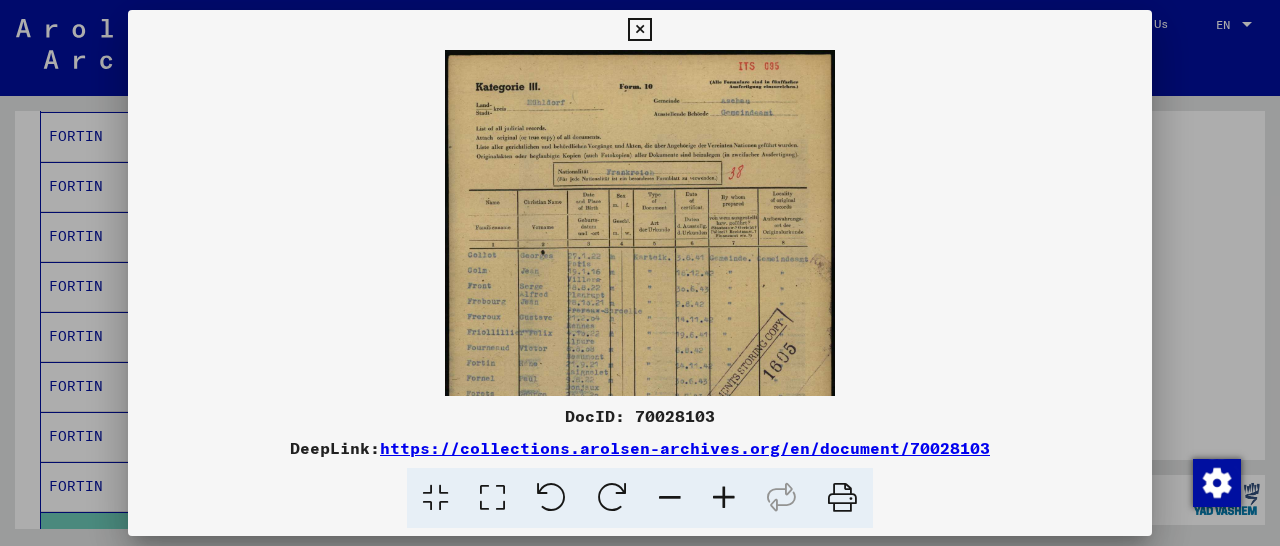 click at bounding box center [724, 498] 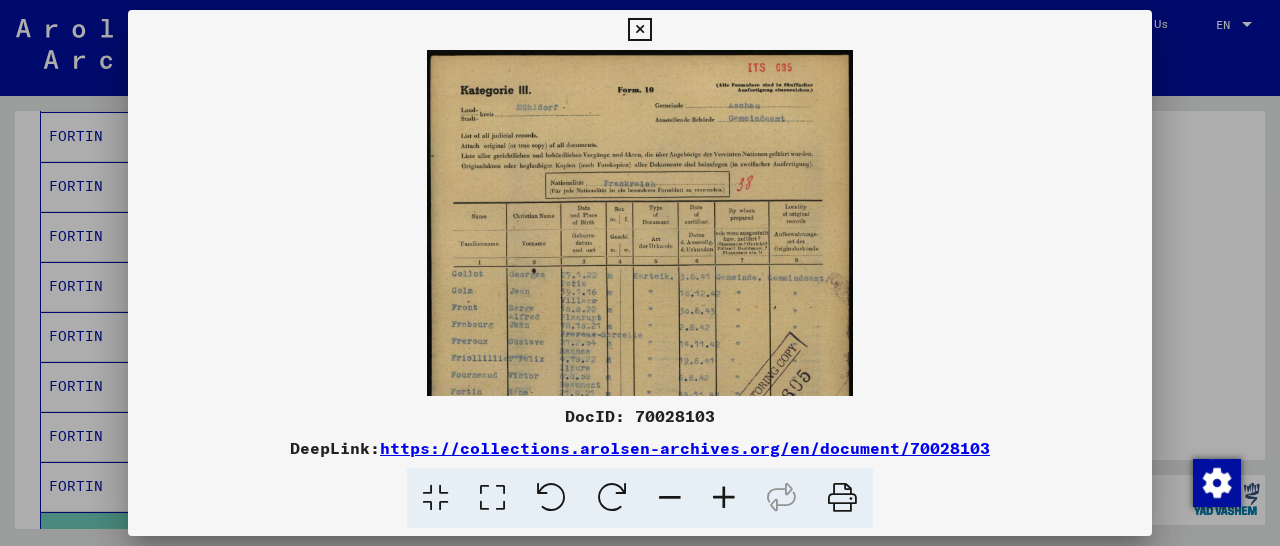 click at bounding box center [724, 498] 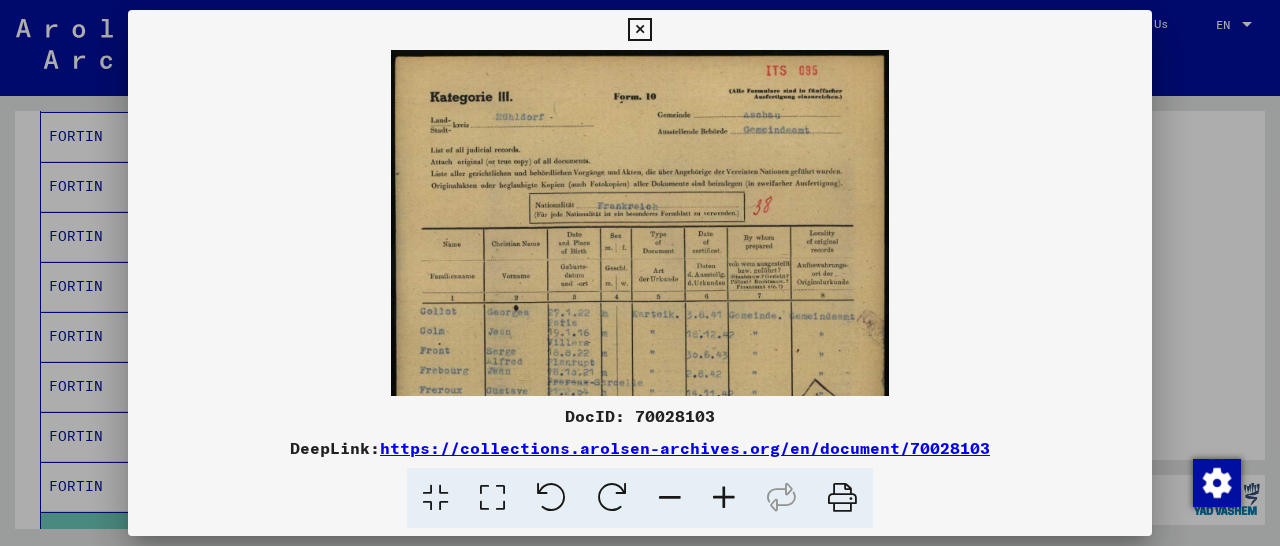 click at bounding box center (724, 498) 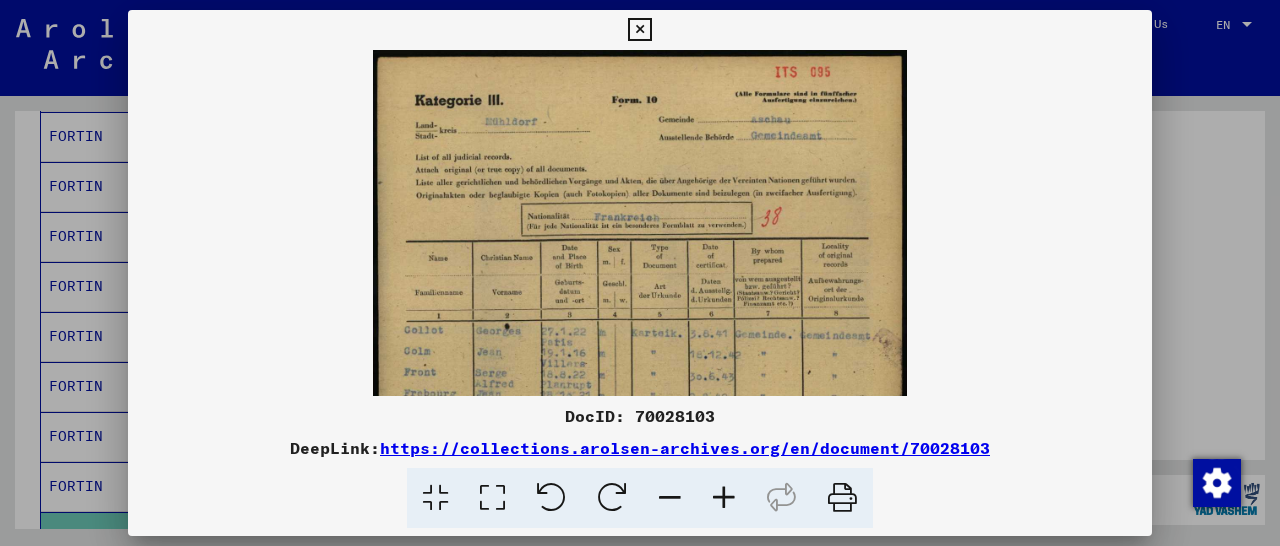 click at bounding box center (724, 498) 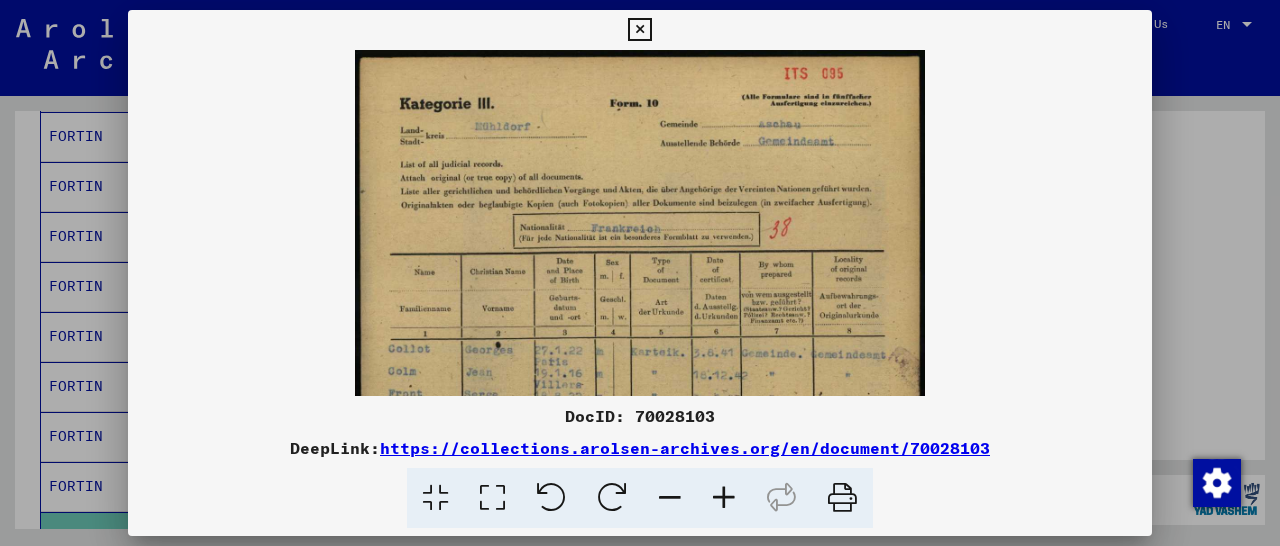 click at bounding box center [724, 498] 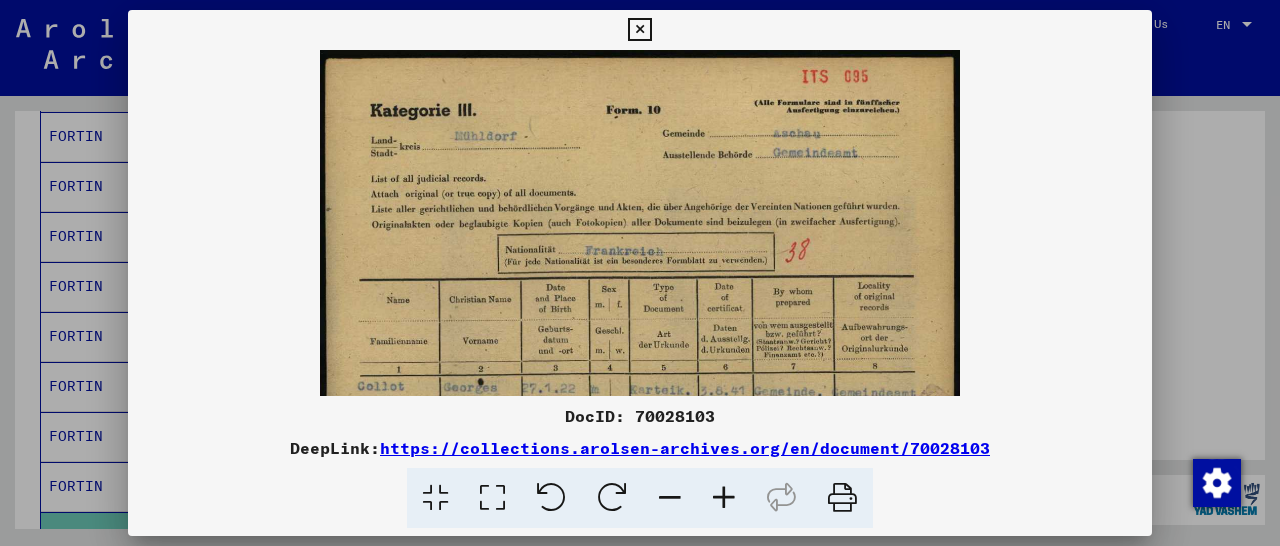 click at bounding box center (724, 498) 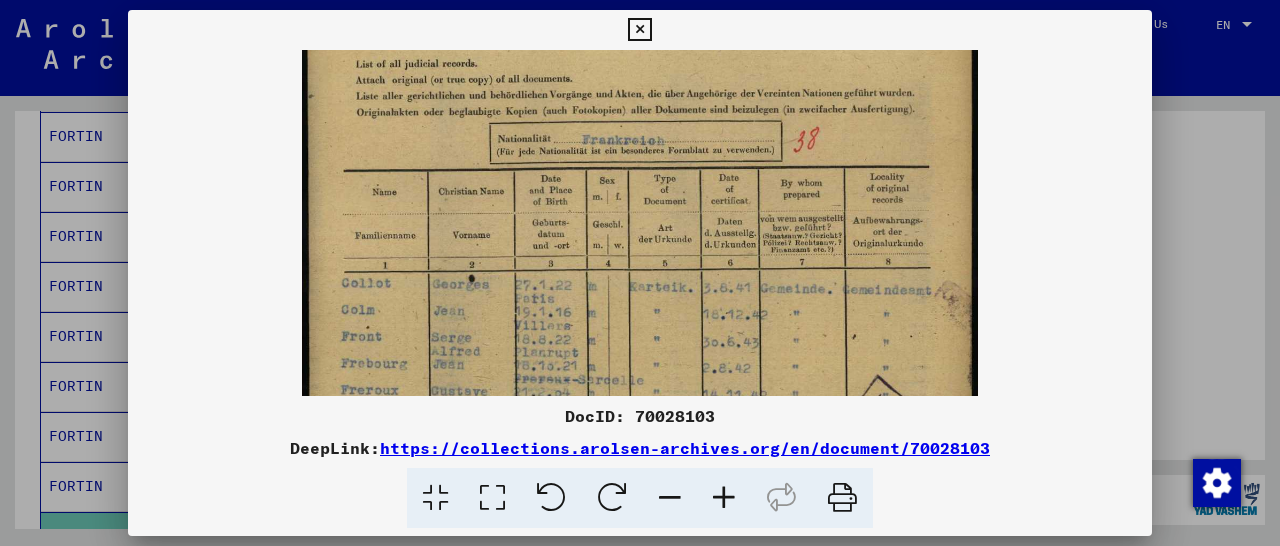scroll, scrollTop: 220, scrollLeft: 0, axis: vertical 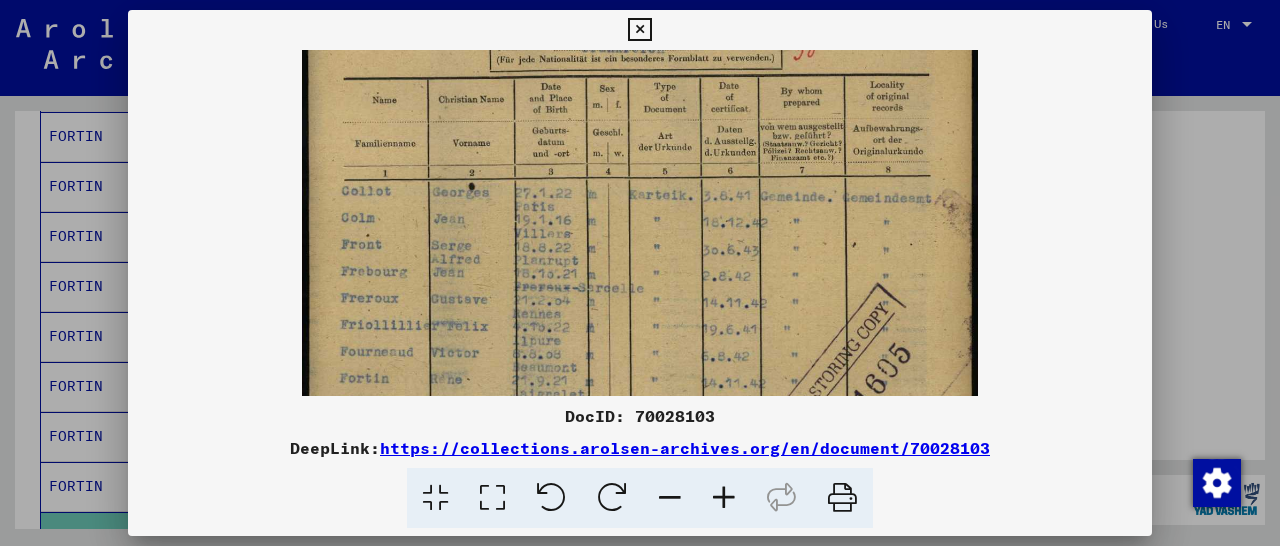 drag, startPoint x: 687, startPoint y: 324, endPoint x: 806, endPoint y: 97, distance: 256.3006 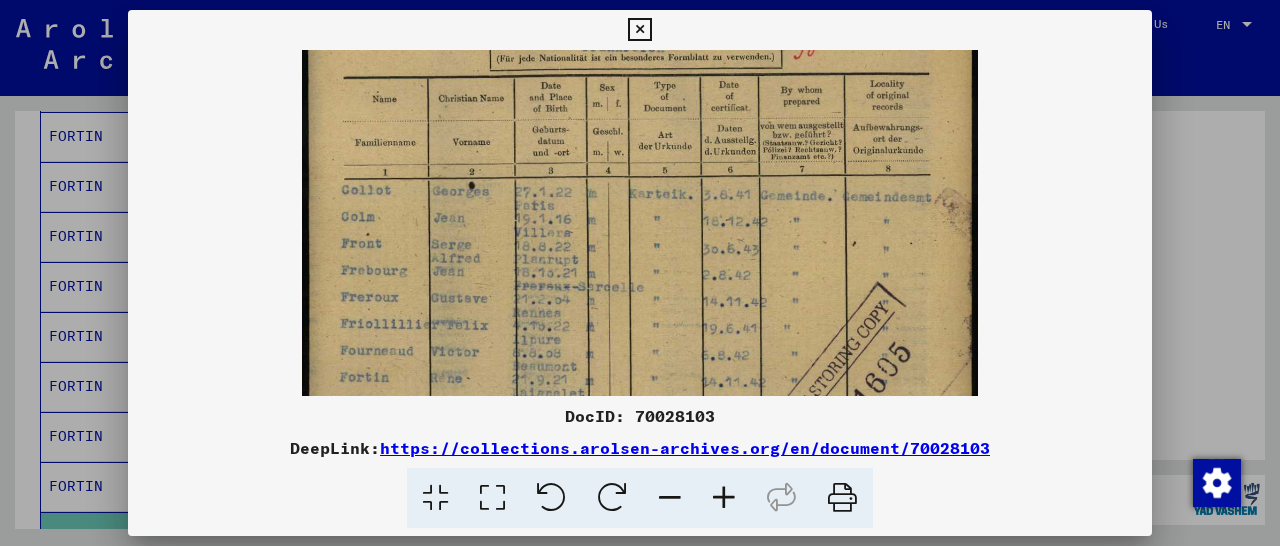 click at bounding box center [640, 308] 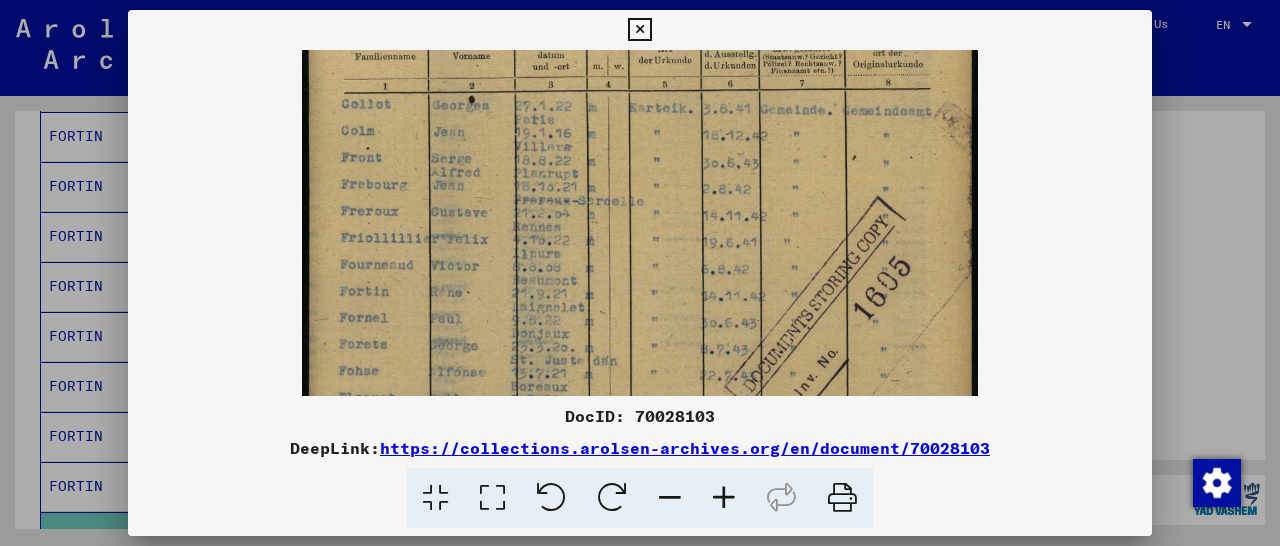 scroll, scrollTop: 302, scrollLeft: 0, axis: vertical 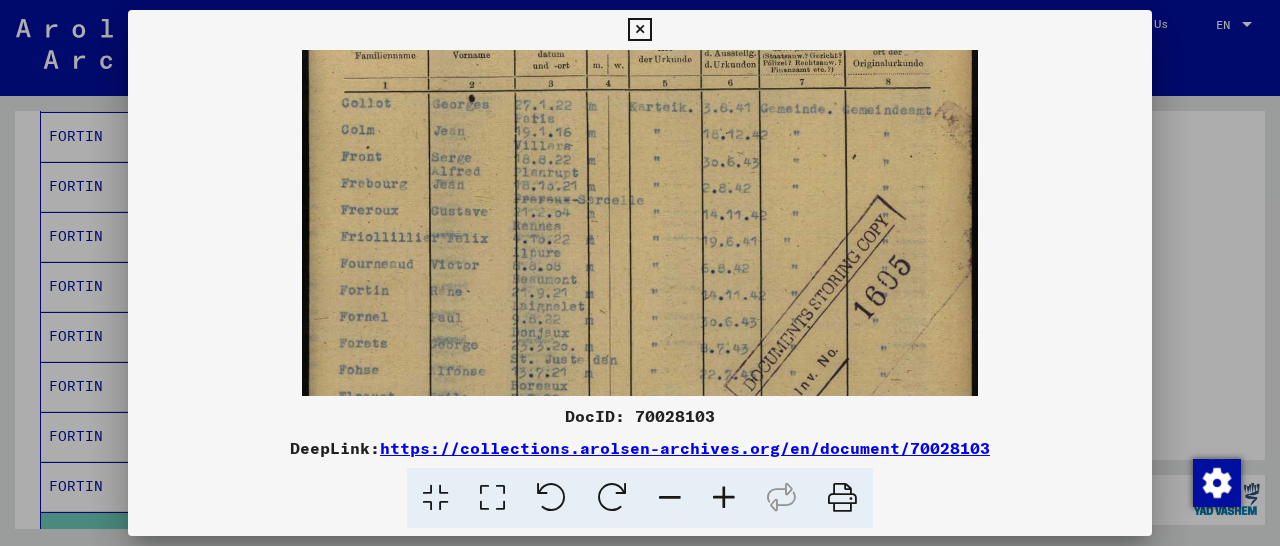 drag, startPoint x: 477, startPoint y: 319, endPoint x: 499, endPoint y: 235, distance: 86.833176 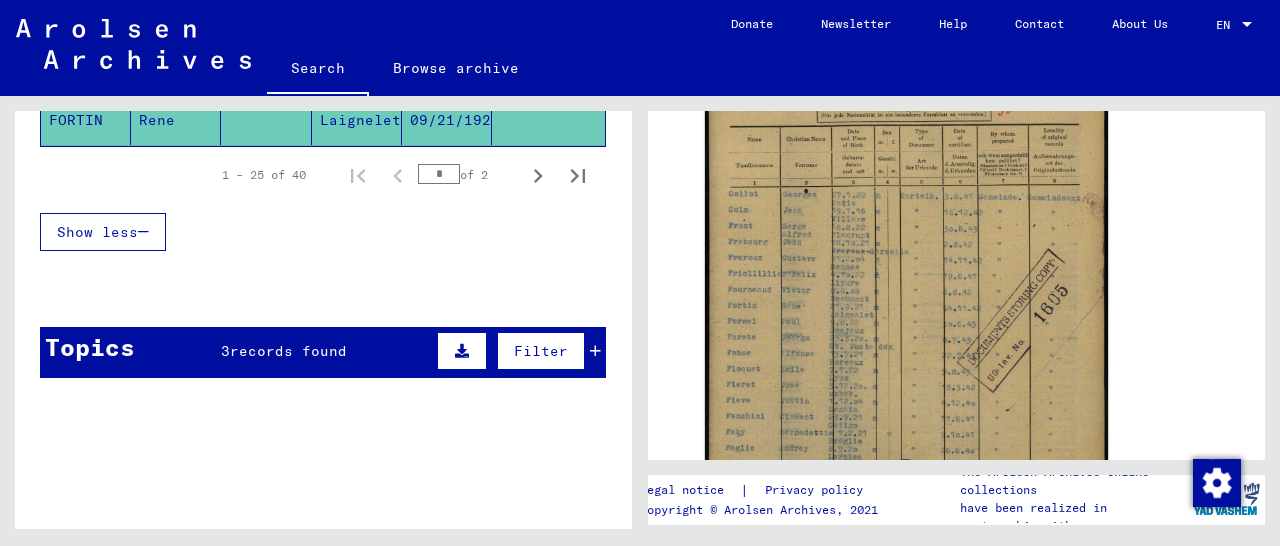scroll, scrollTop: 1405, scrollLeft: 0, axis: vertical 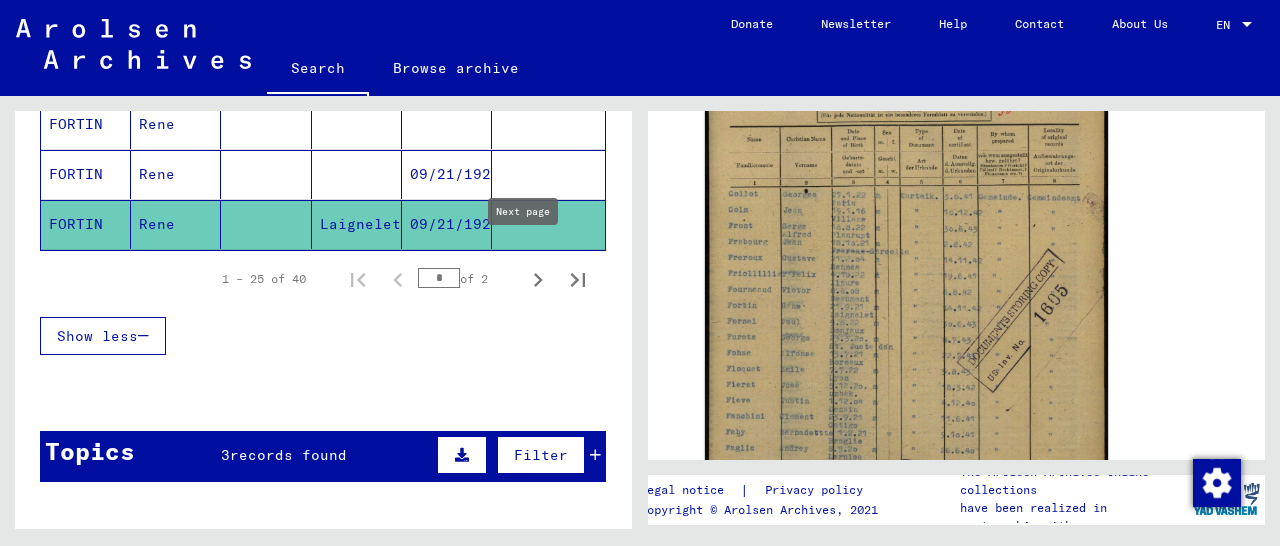 click 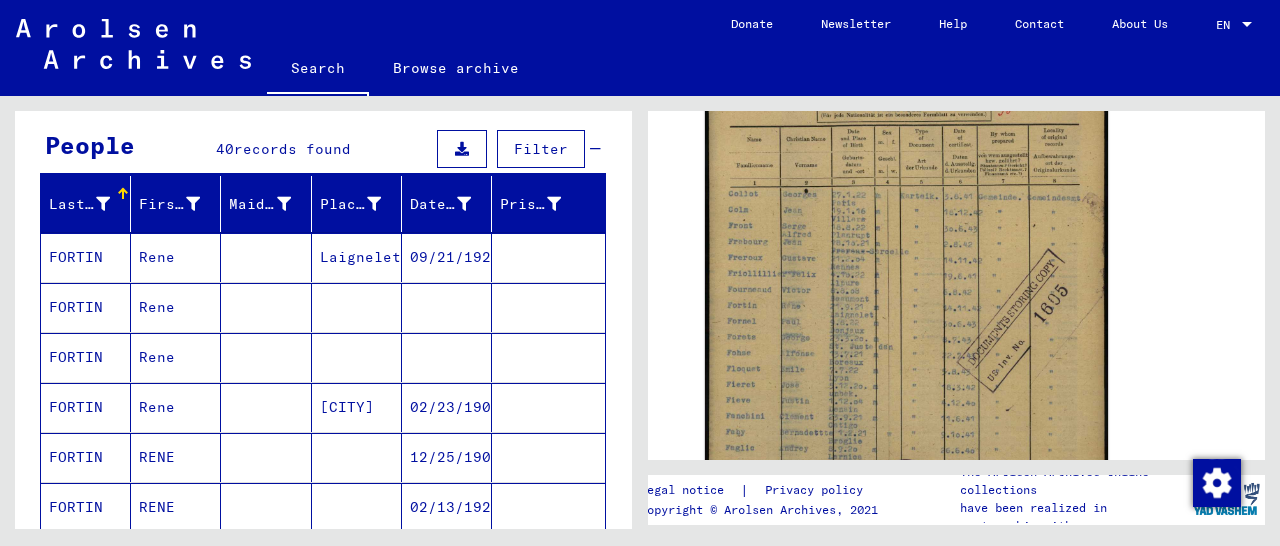 scroll, scrollTop: 208, scrollLeft: 0, axis: vertical 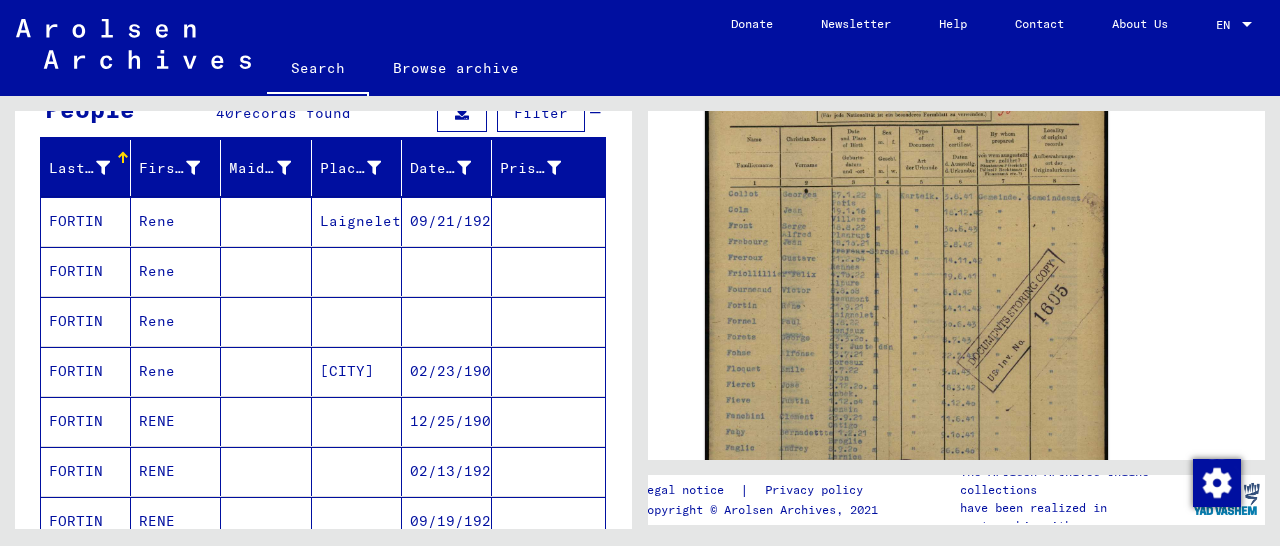 click at bounding box center (548, 271) 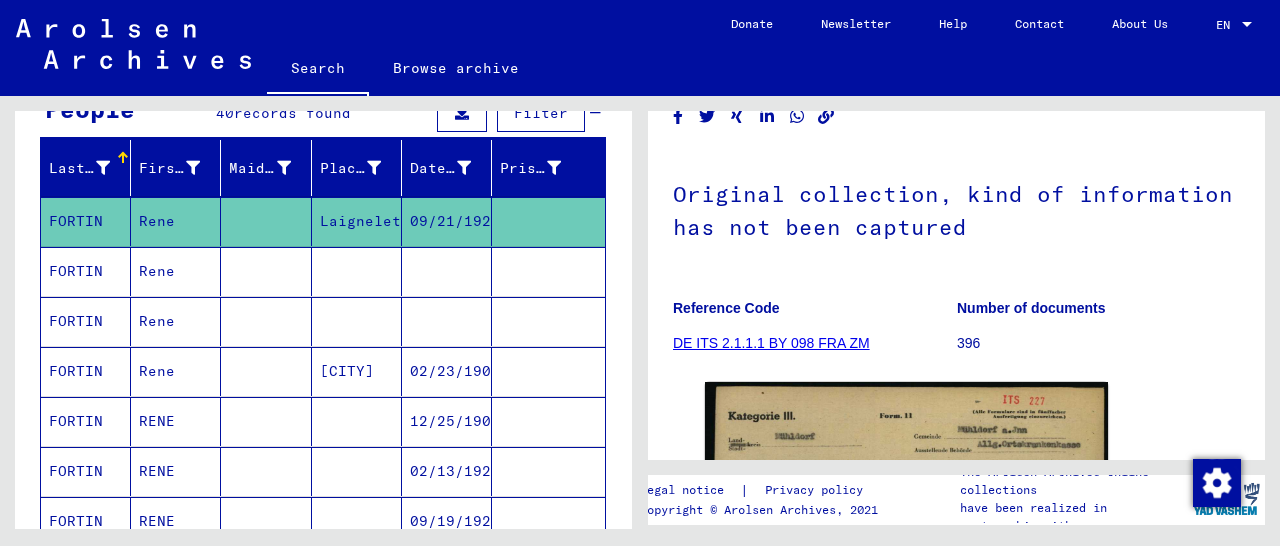 scroll, scrollTop: 312, scrollLeft: 0, axis: vertical 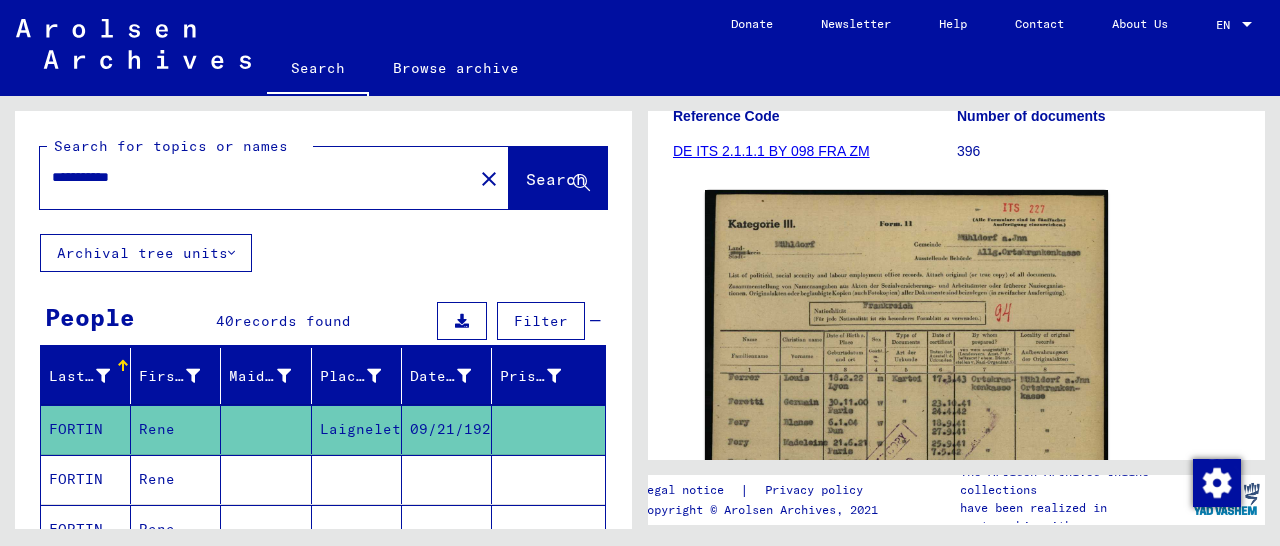 drag, startPoint x: 187, startPoint y: 183, endPoint x: 26, endPoint y: 177, distance: 161.11176 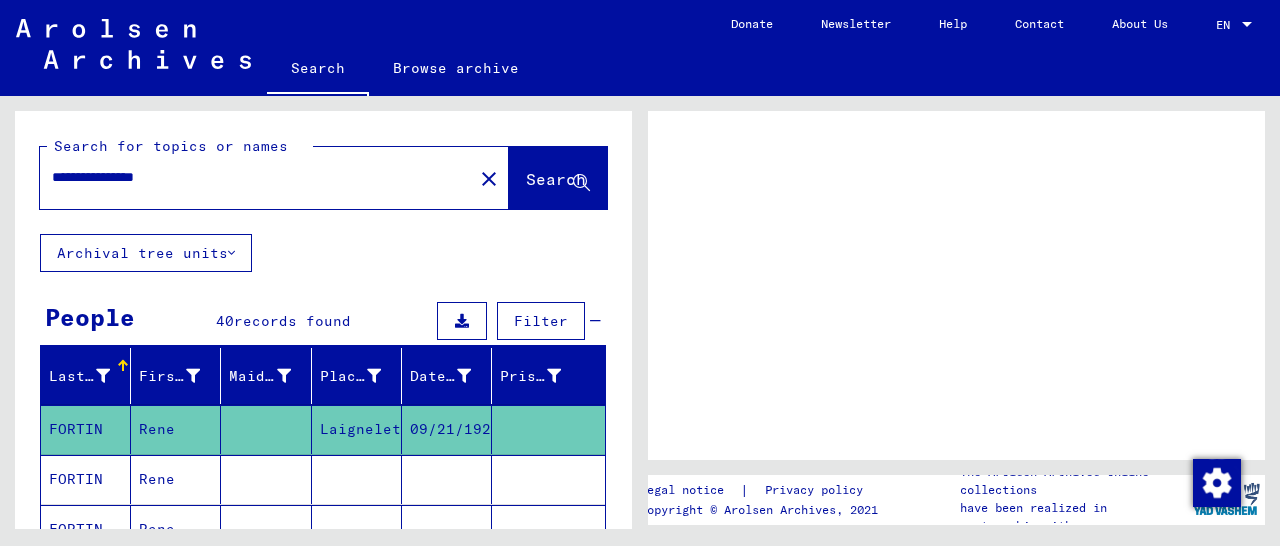 scroll, scrollTop: 0, scrollLeft: 0, axis: both 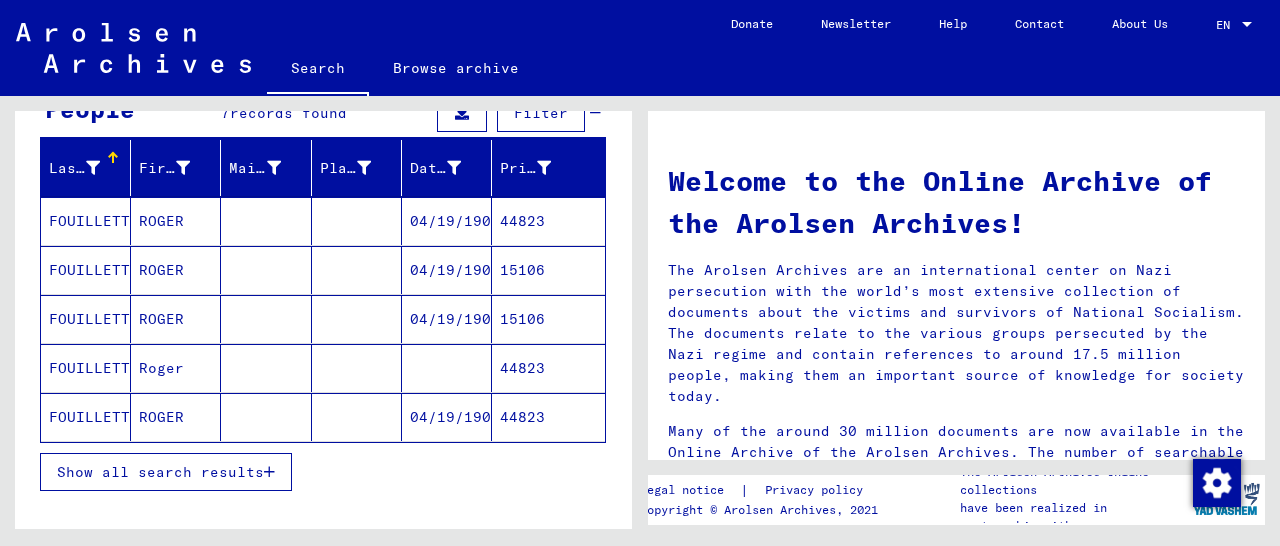 click on "44823" at bounding box center [548, 270] 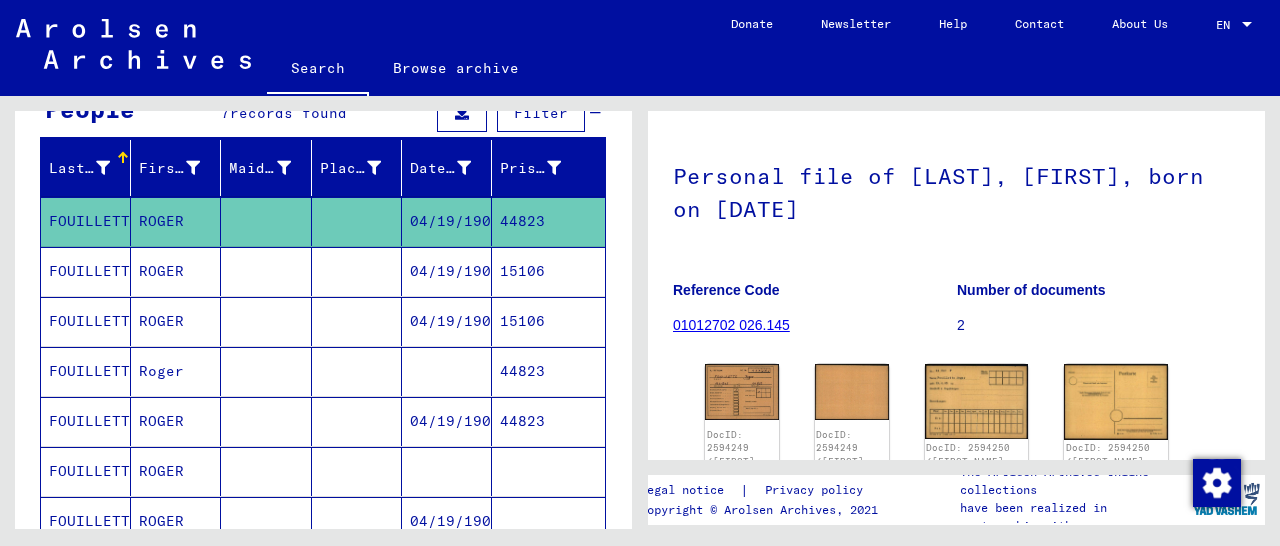 scroll, scrollTop: 271, scrollLeft: 0, axis: vertical 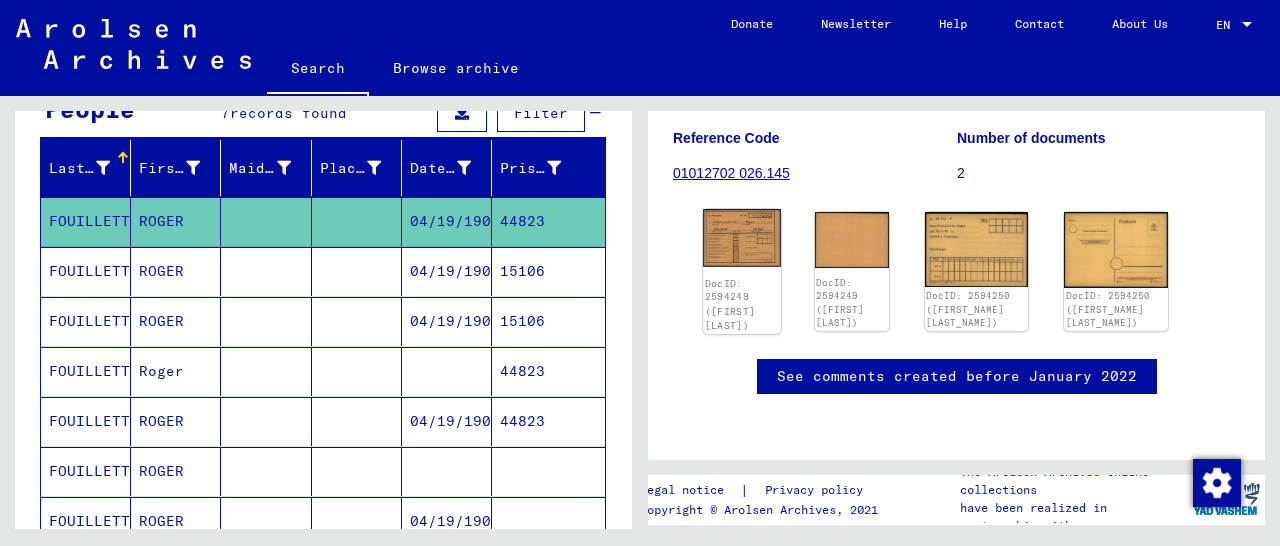 click 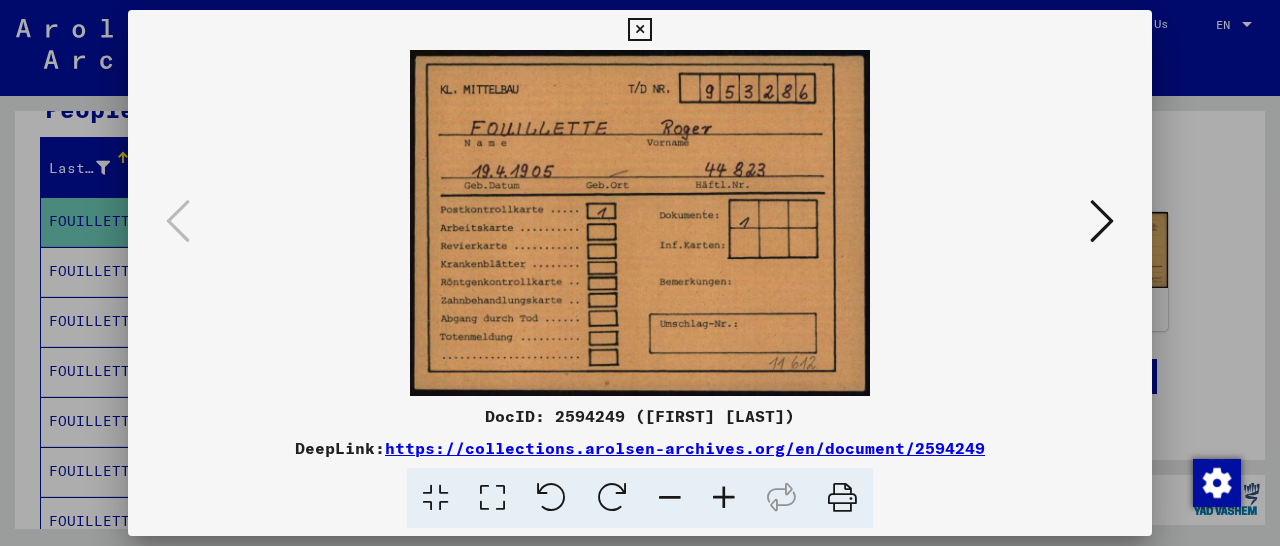 scroll, scrollTop: 269, scrollLeft: 0, axis: vertical 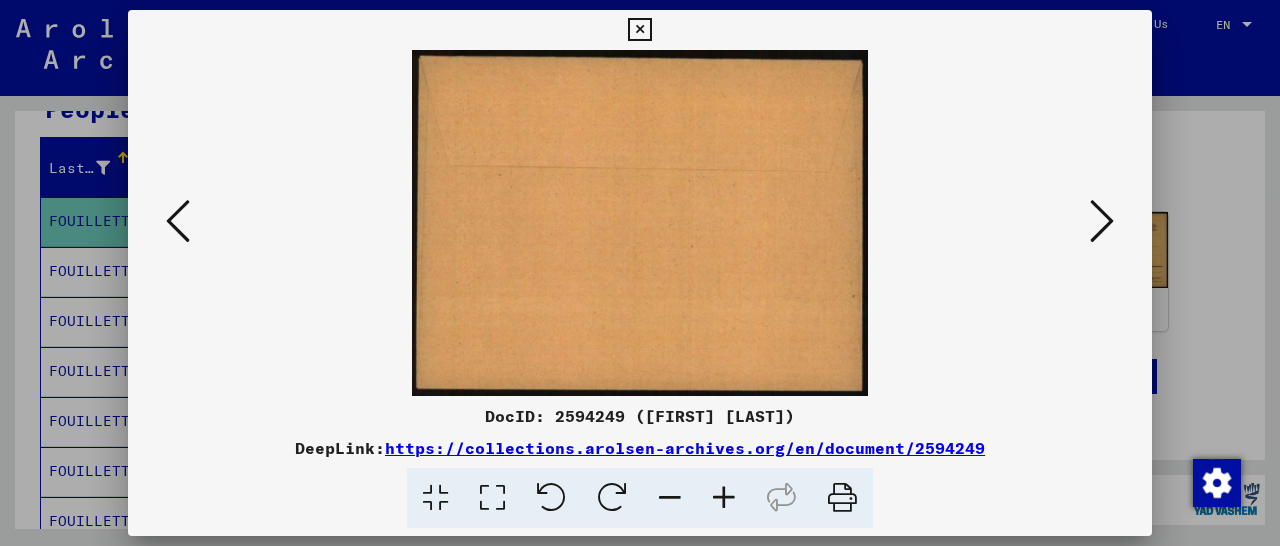 click at bounding box center [1102, 221] 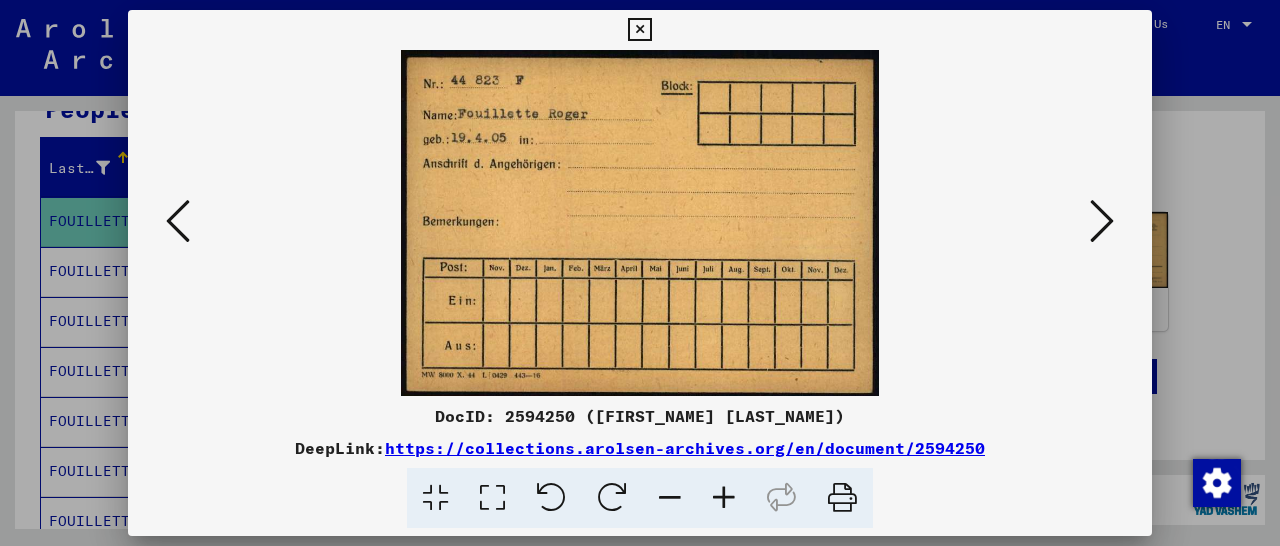 click at bounding box center (1102, 221) 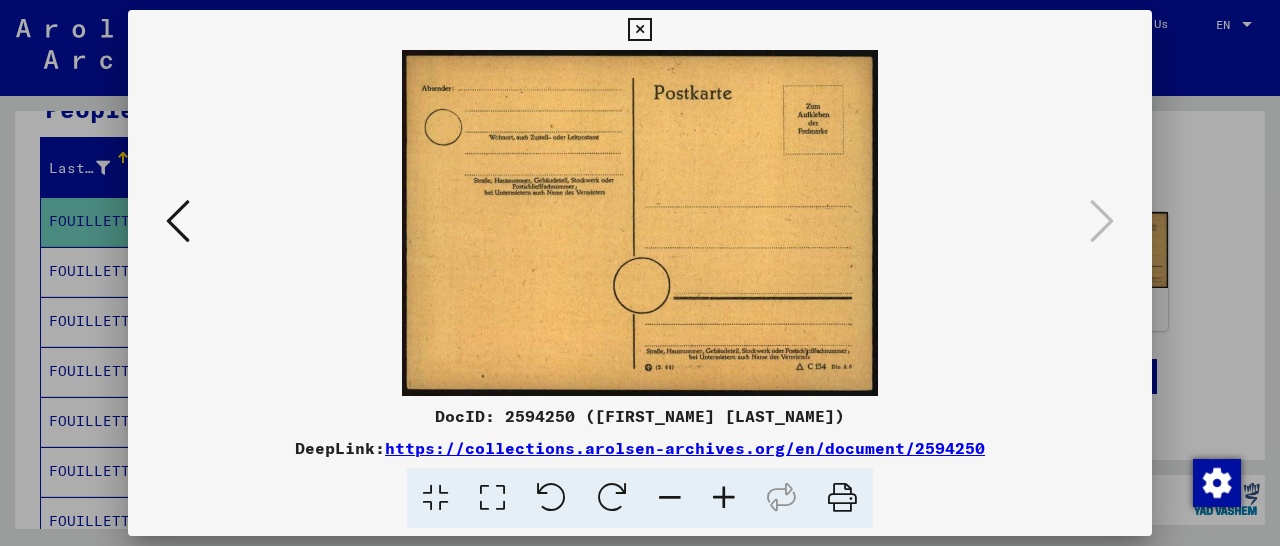 click at bounding box center (639, 30) 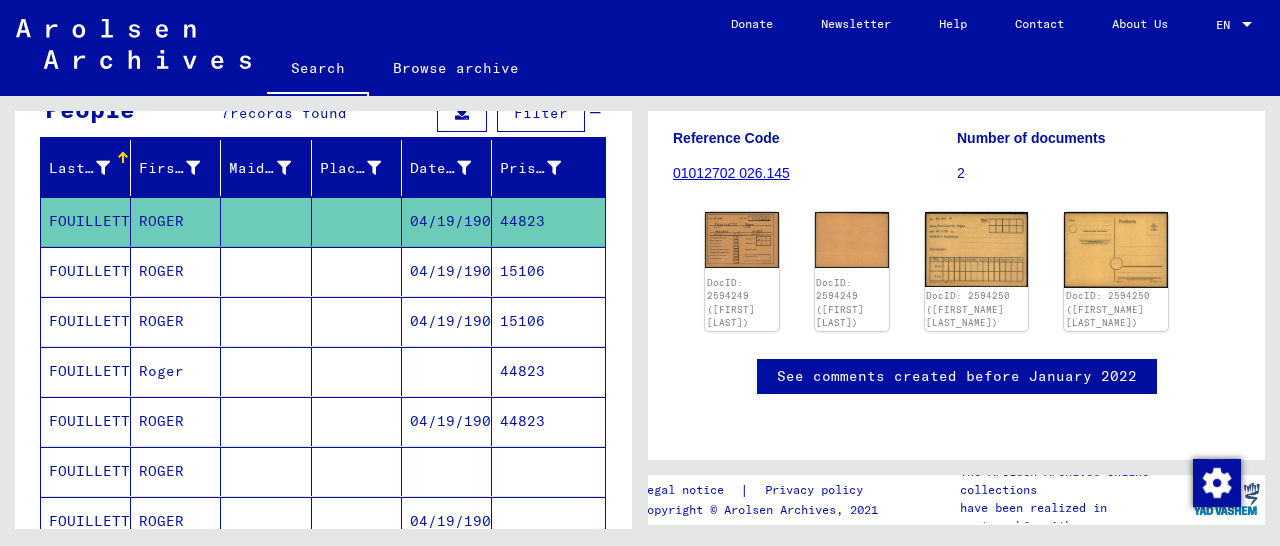 click on "44823" at bounding box center [548, 471] 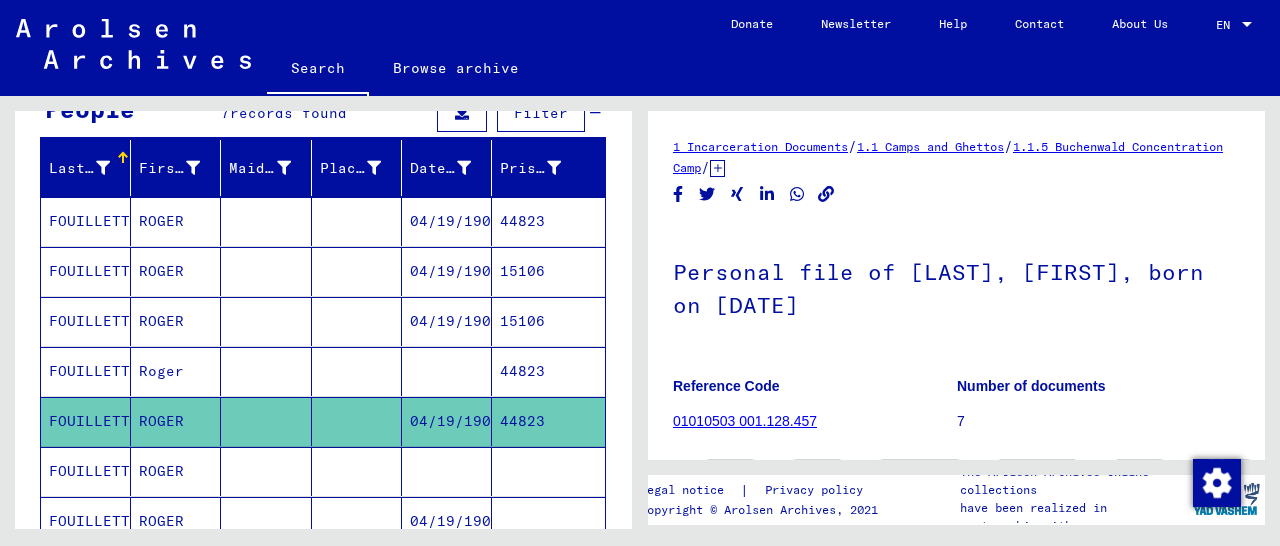scroll, scrollTop: 312, scrollLeft: 0, axis: vertical 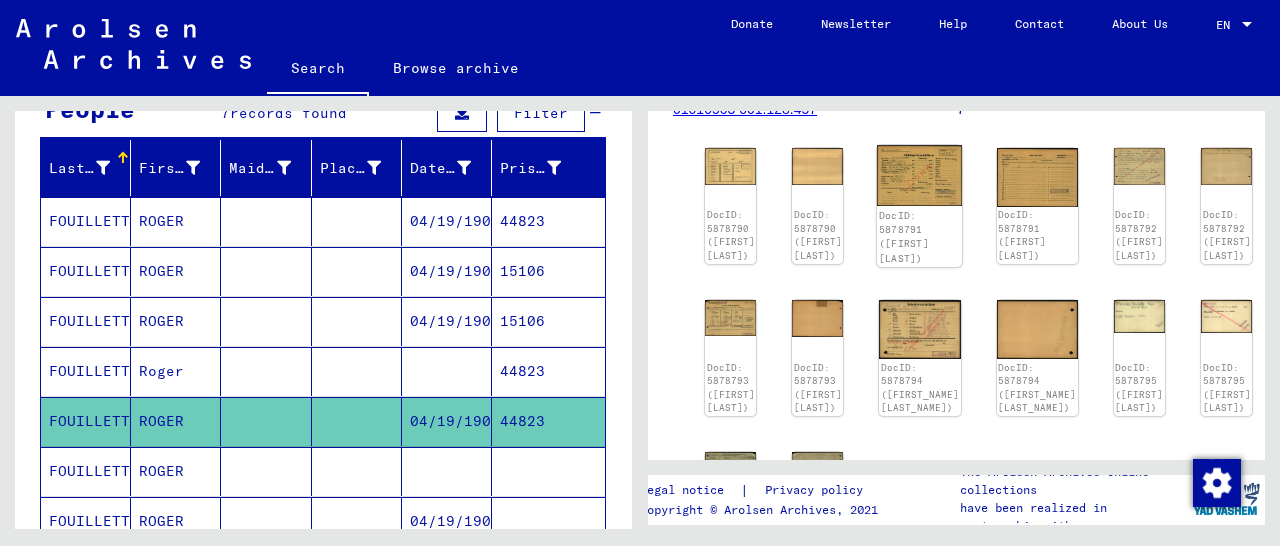 click 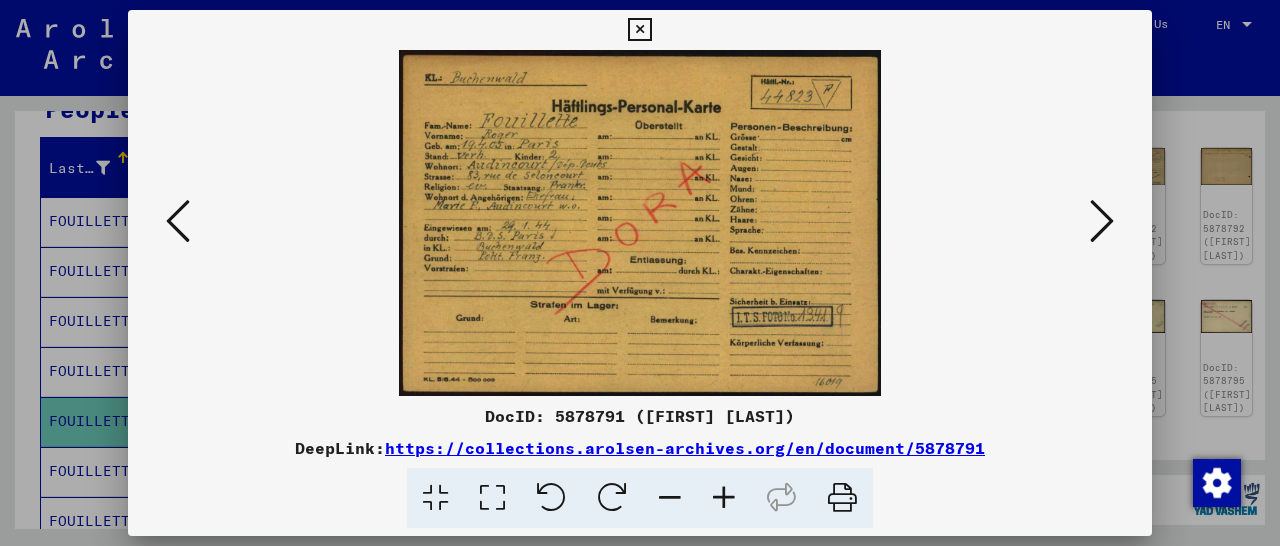 click at bounding box center (1102, 221) 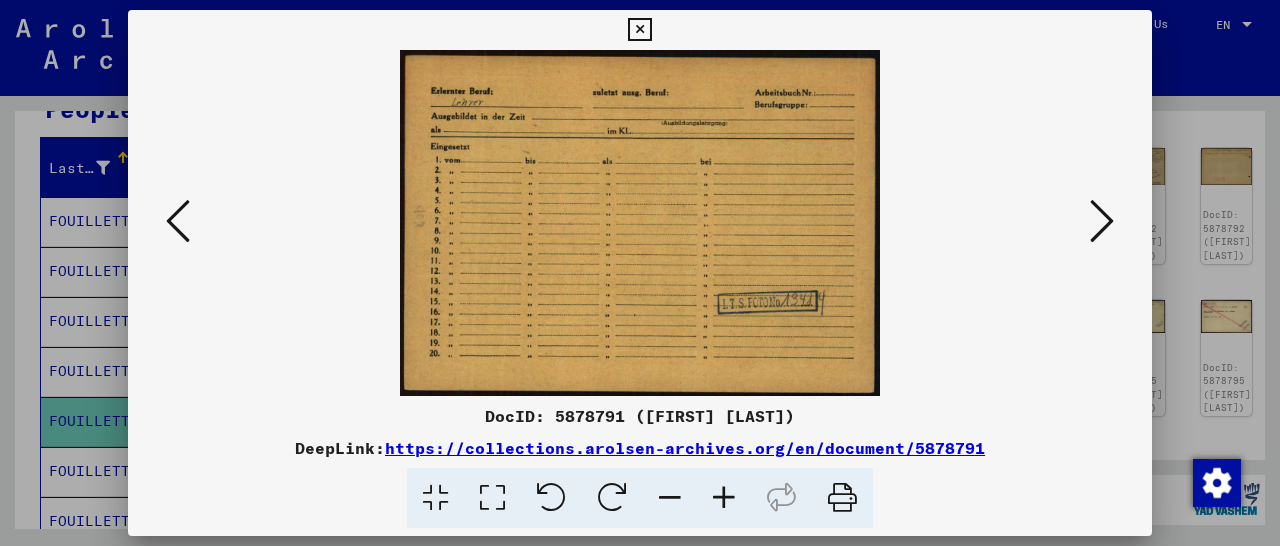 click at bounding box center [1102, 221] 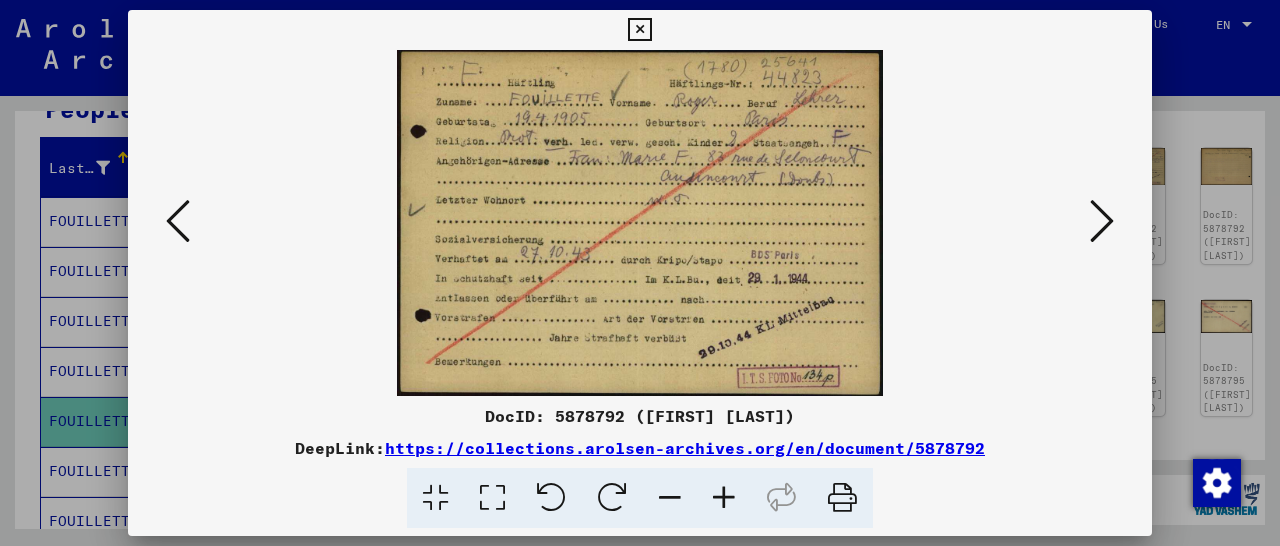 click at bounding box center (1102, 221) 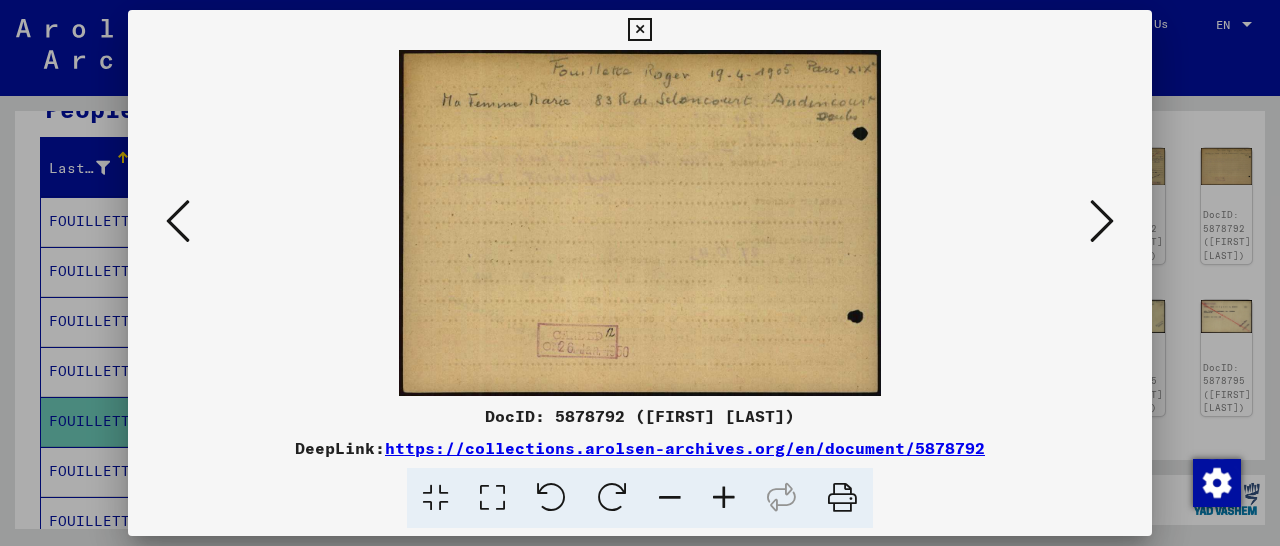 click at bounding box center [1102, 221] 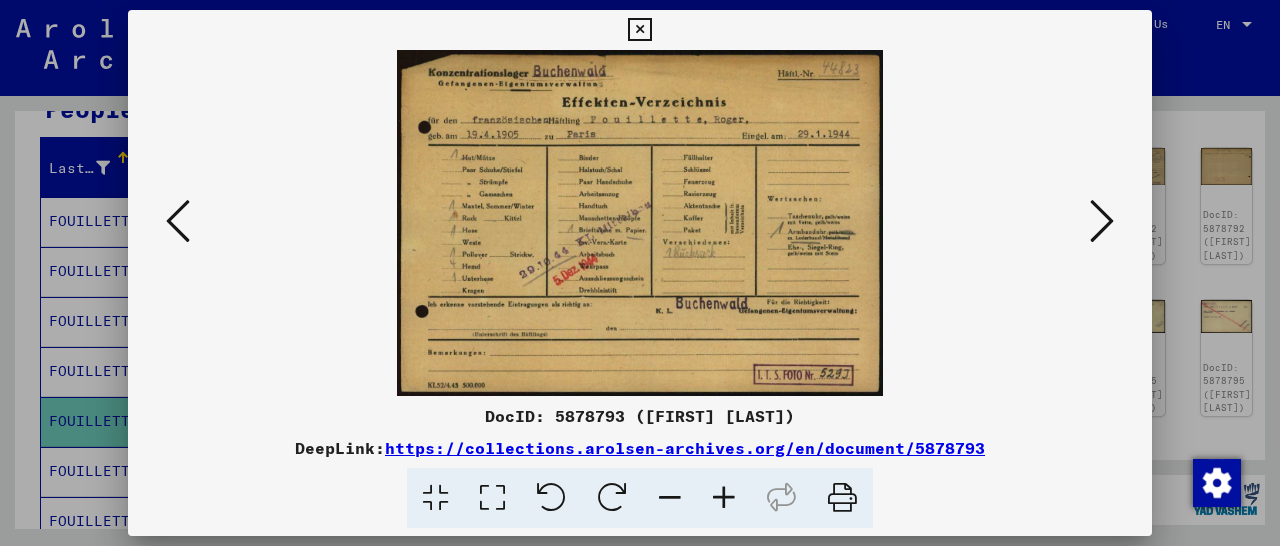 click at bounding box center (178, 221) 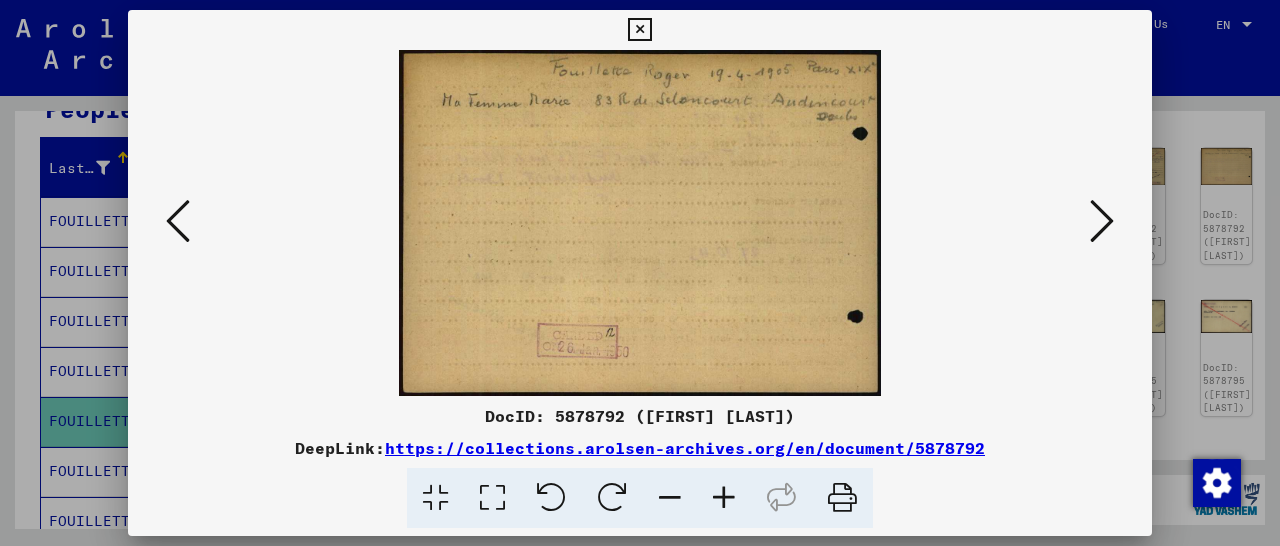 click at bounding box center (1102, 221) 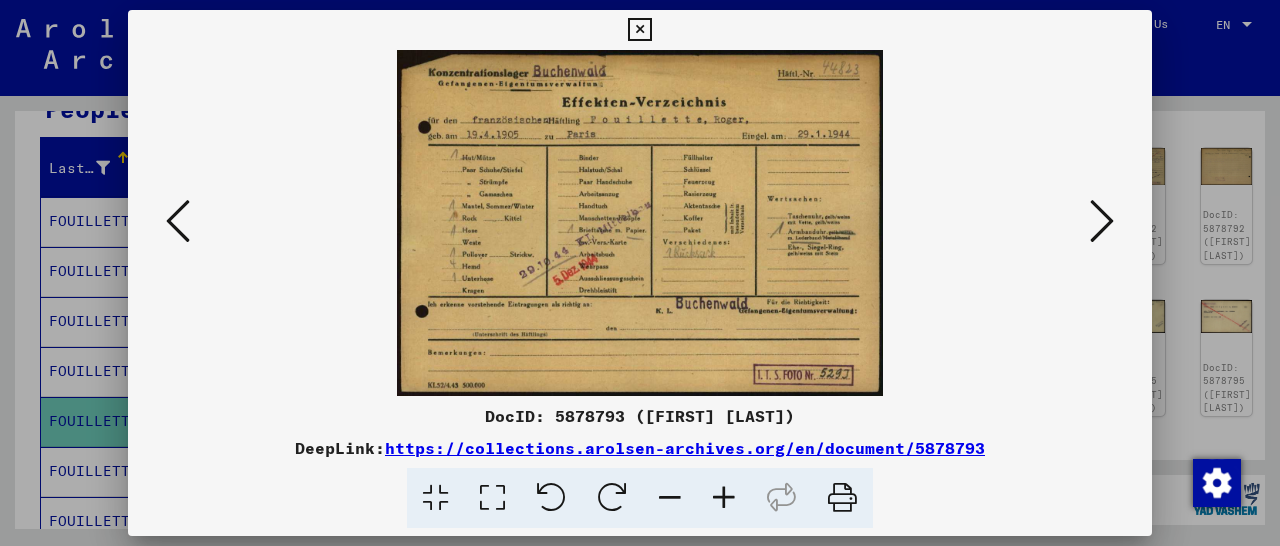 click at bounding box center [1102, 221] 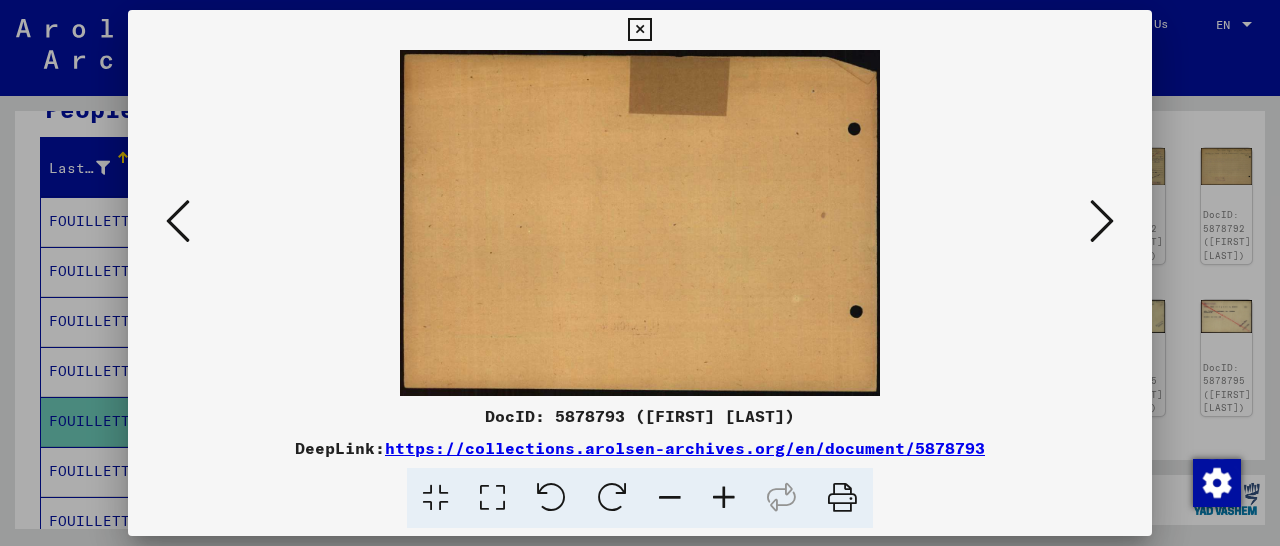 click at bounding box center (1102, 221) 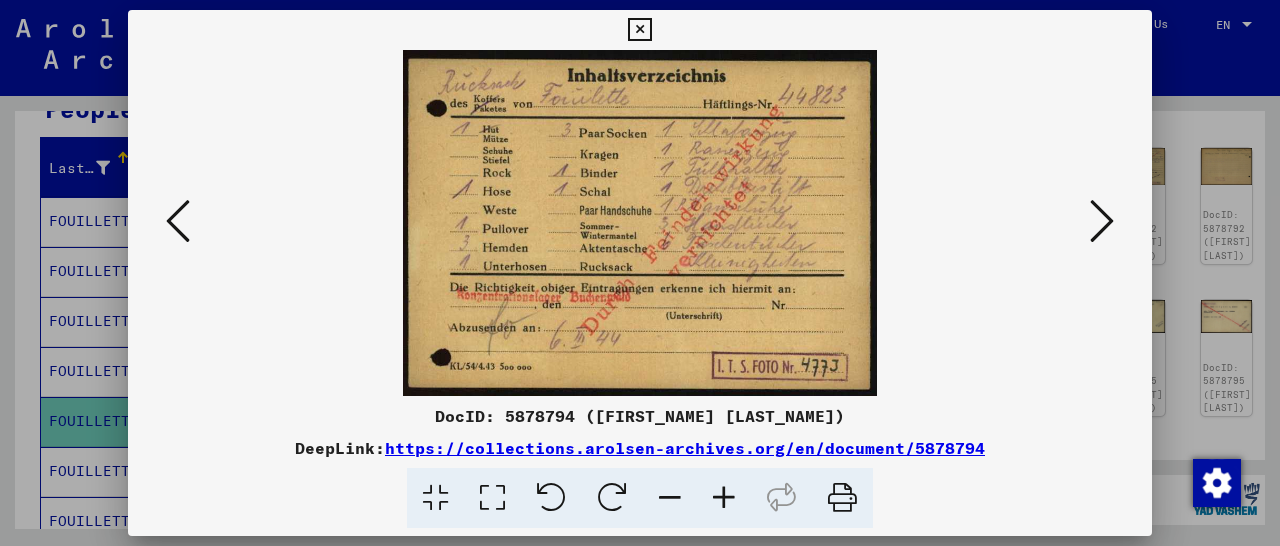 click at bounding box center (1102, 221) 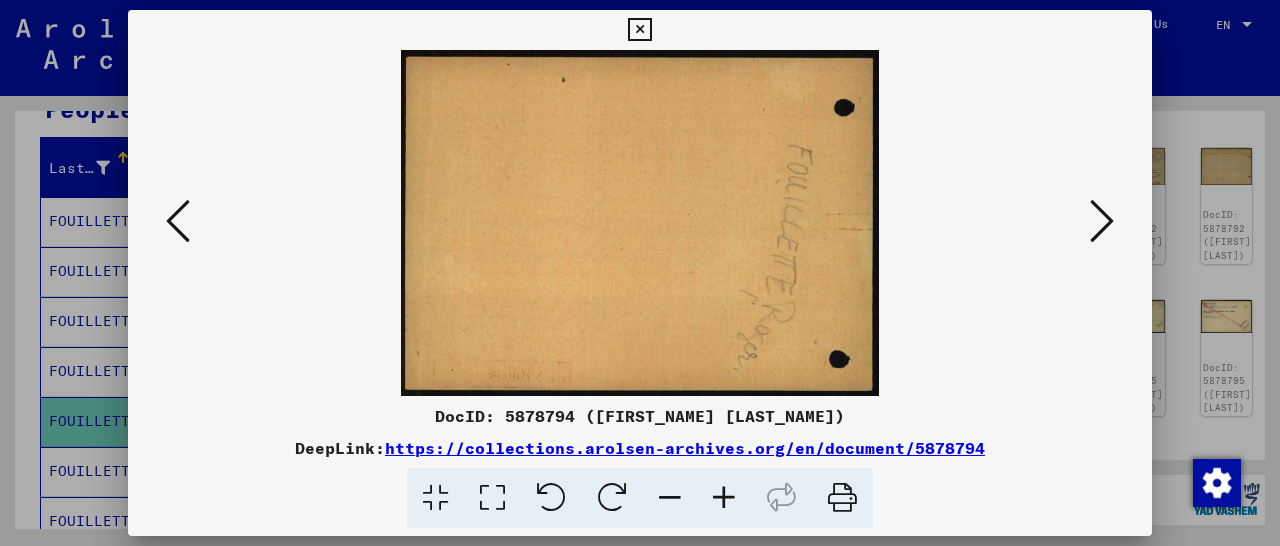 click at bounding box center [1102, 221] 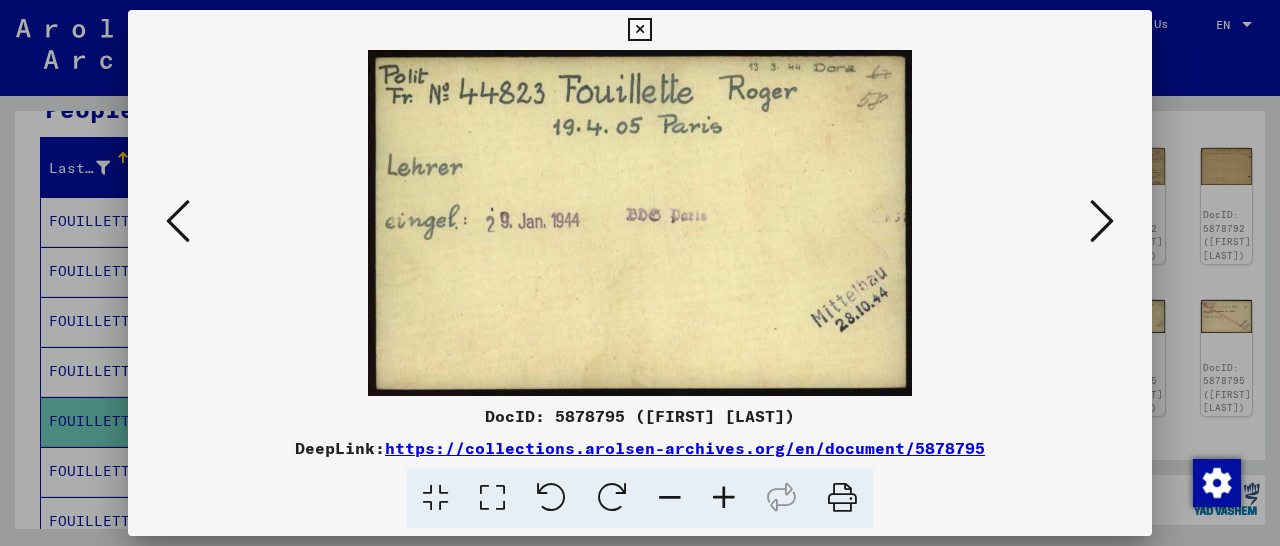 click at bounding box center (1102, 221) 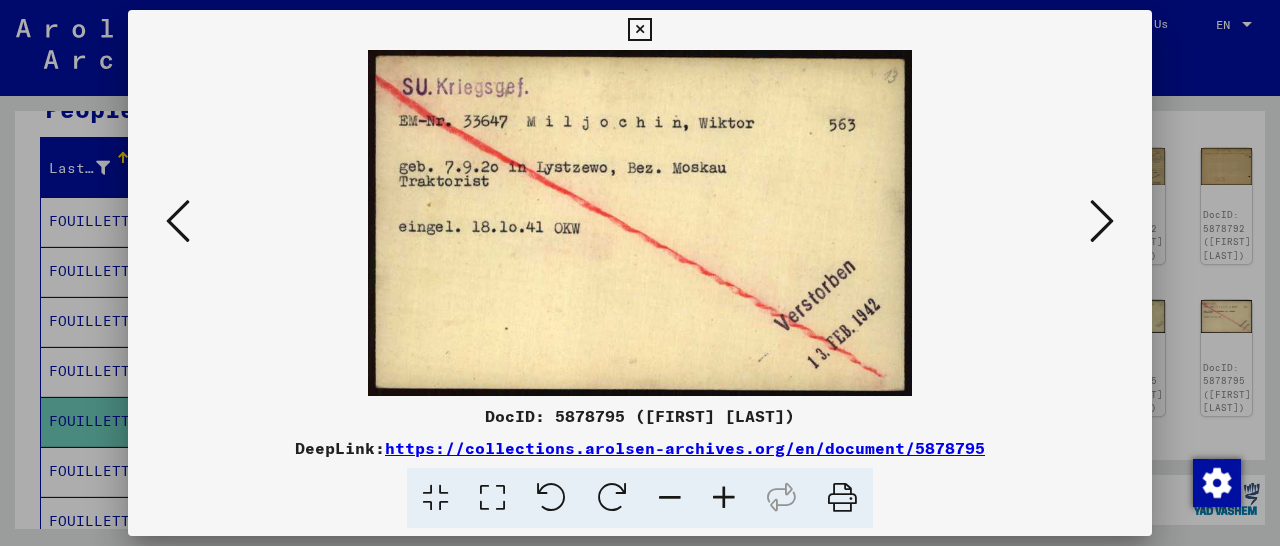 click at bounding box center [1102, 221] 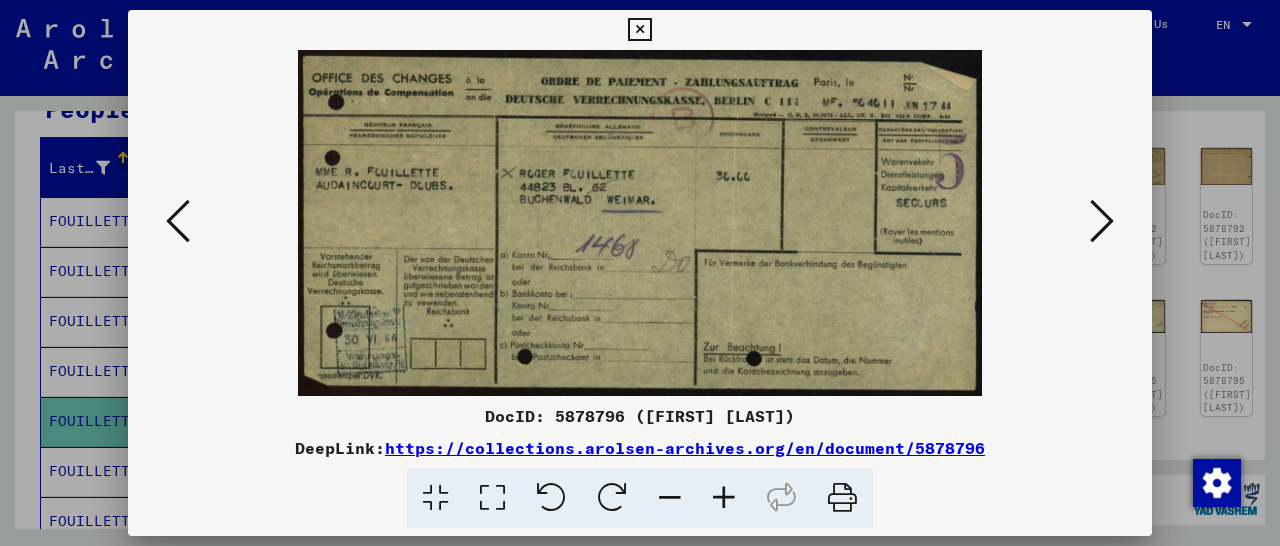 click at bounding box center [1102, 221] 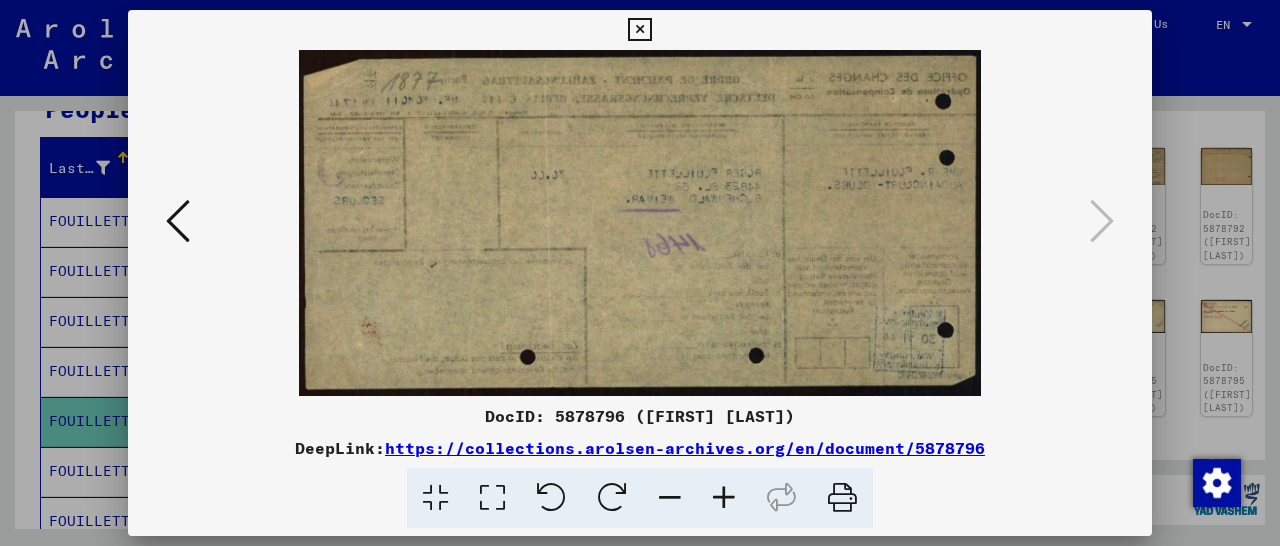 click at bounding box center [639, 30] 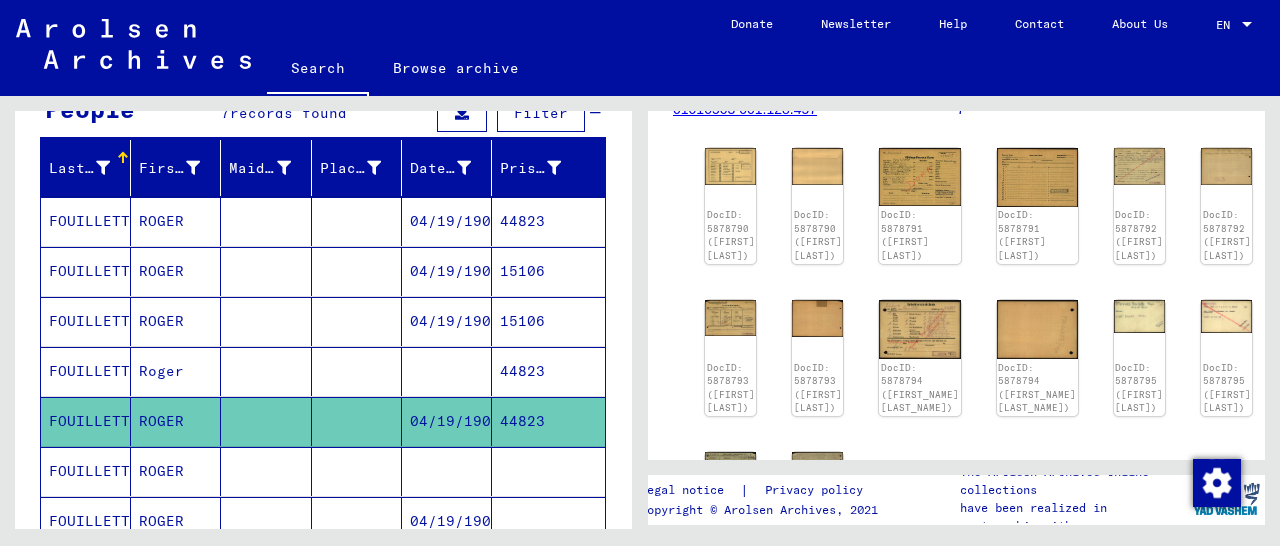 click on "15106" at bounding box center (548, 321) 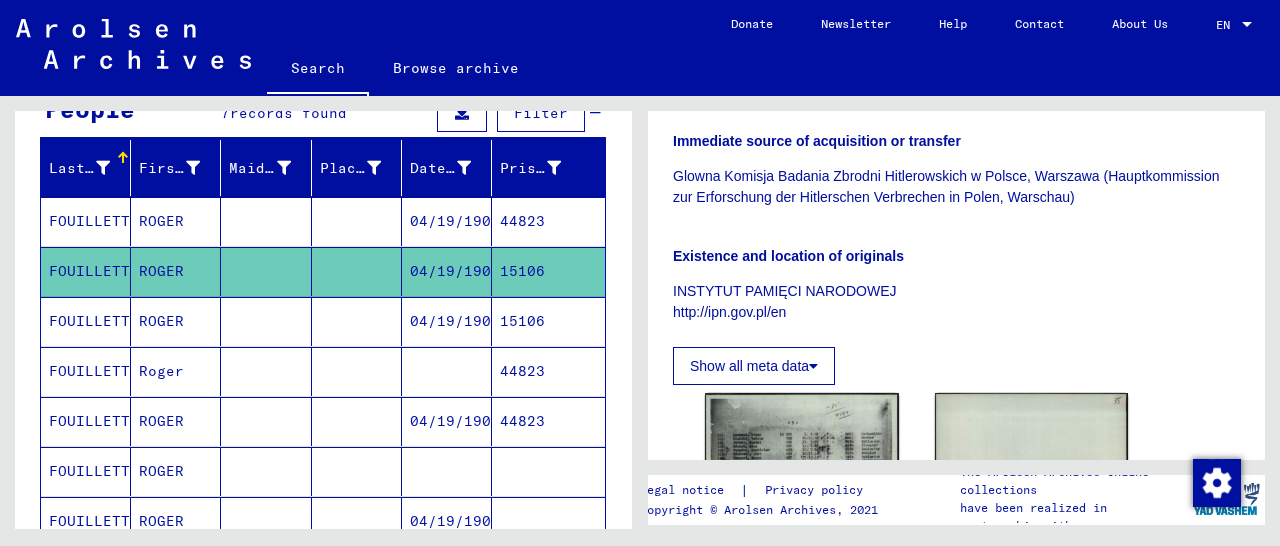 scroll, scrollTop: 520, scrollLeft: 0, axis: vertical 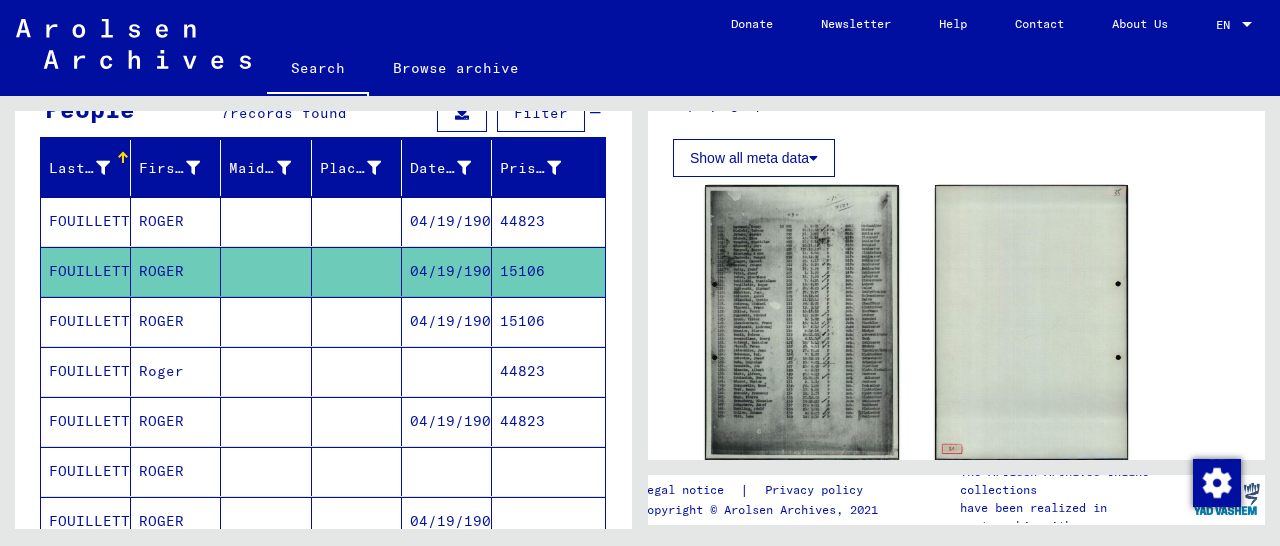 click on "15106" at bounding box center [548, 371] 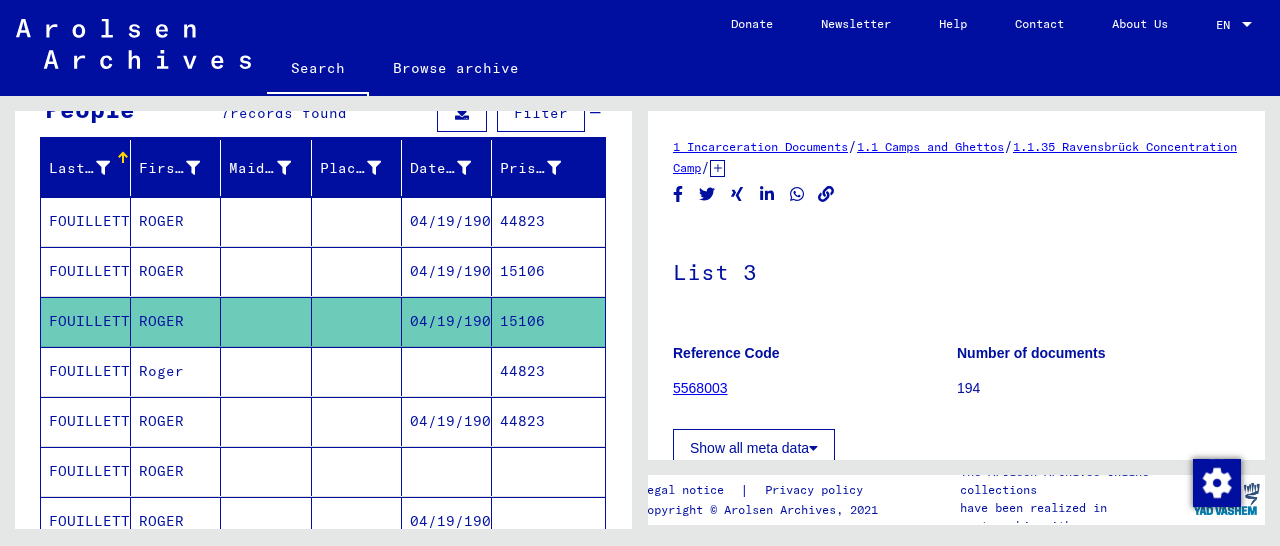 scroll, scrollTop: 312, scrollLeft: 0, axis: vertical 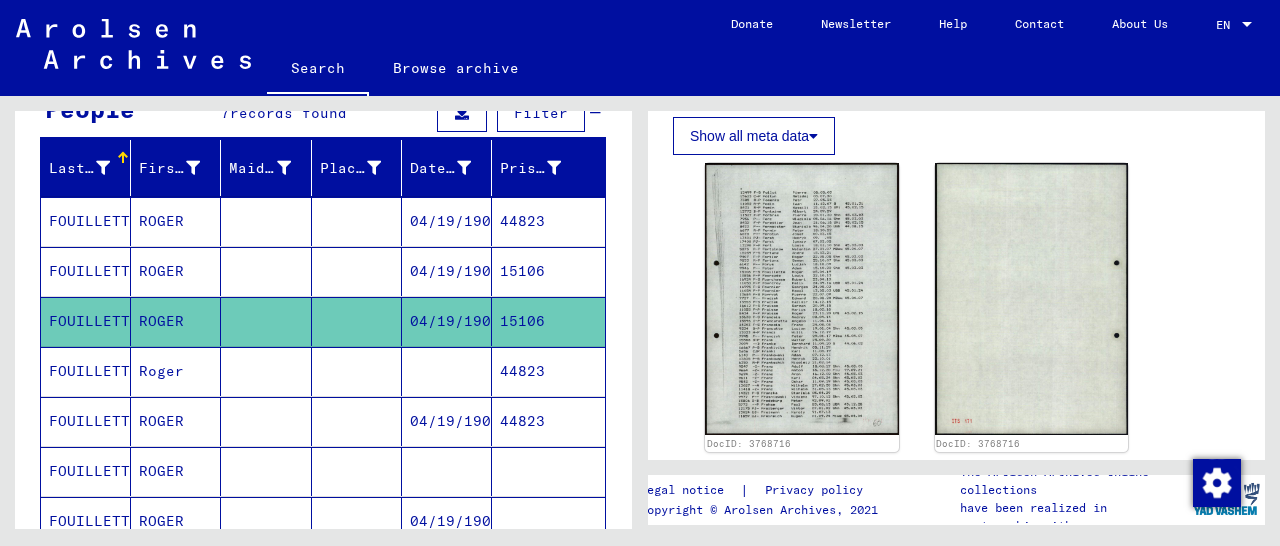 click 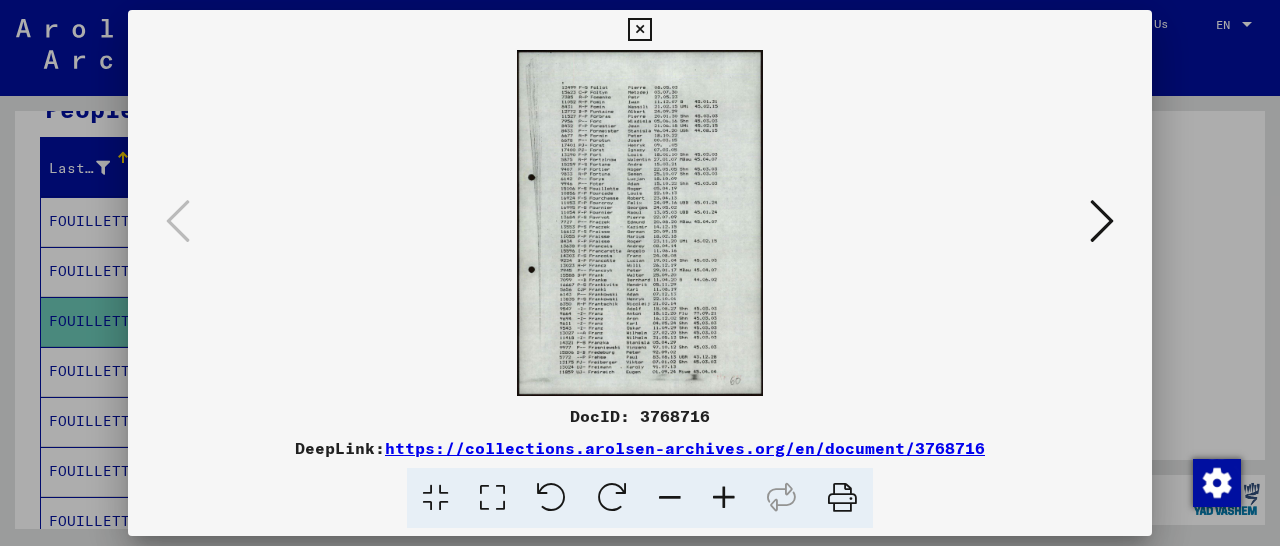 click at bounding box center [724, 498] 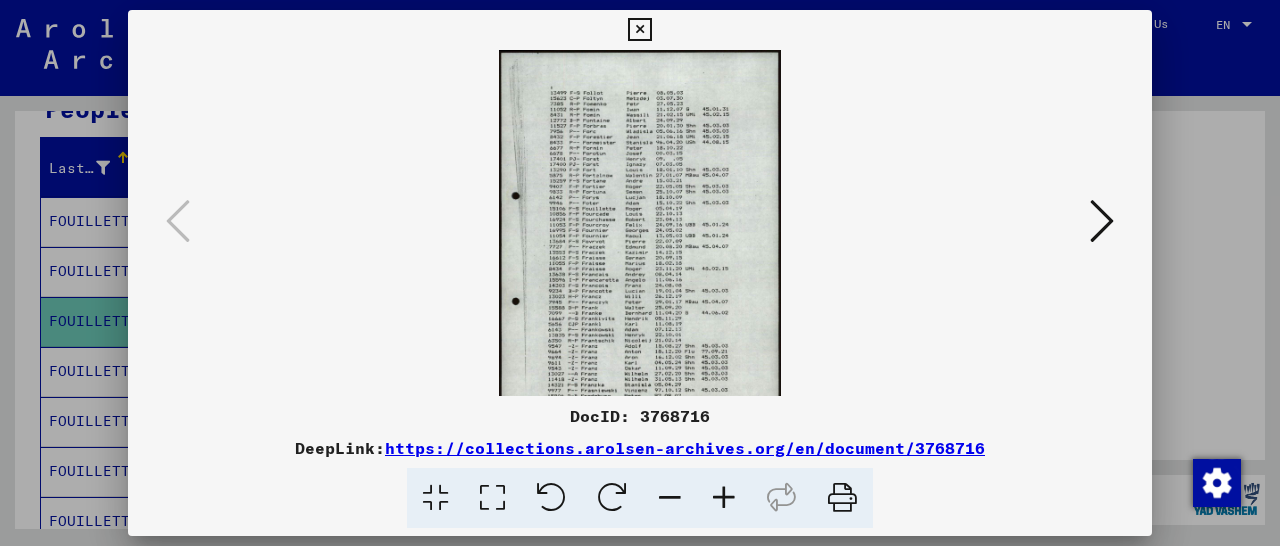 click at bounding box center [724, 498] 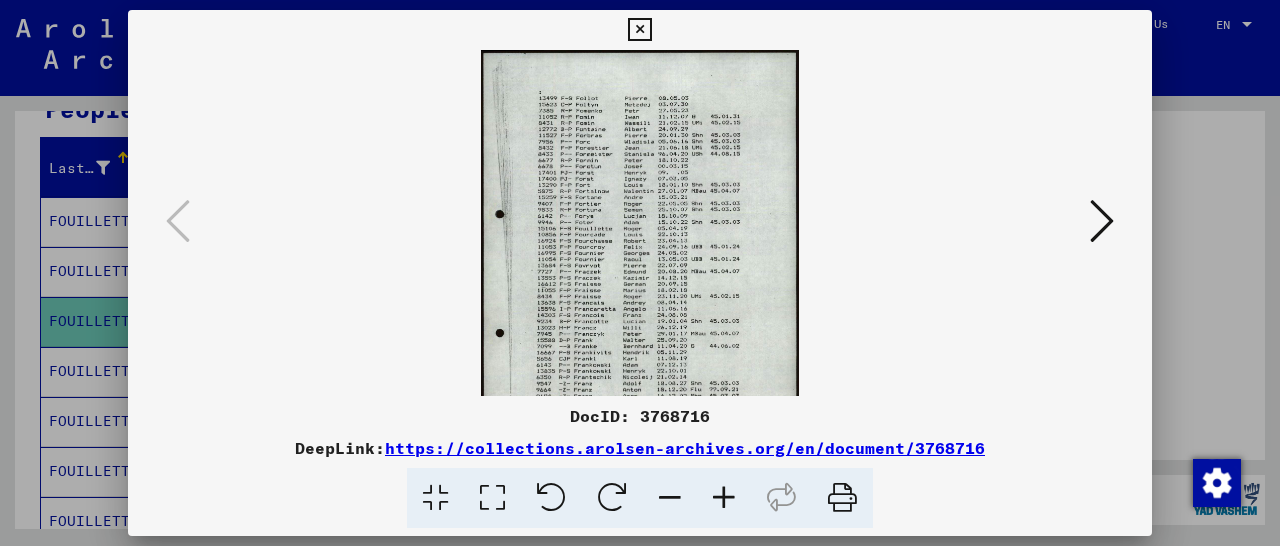click at bounding box center (724, 498) 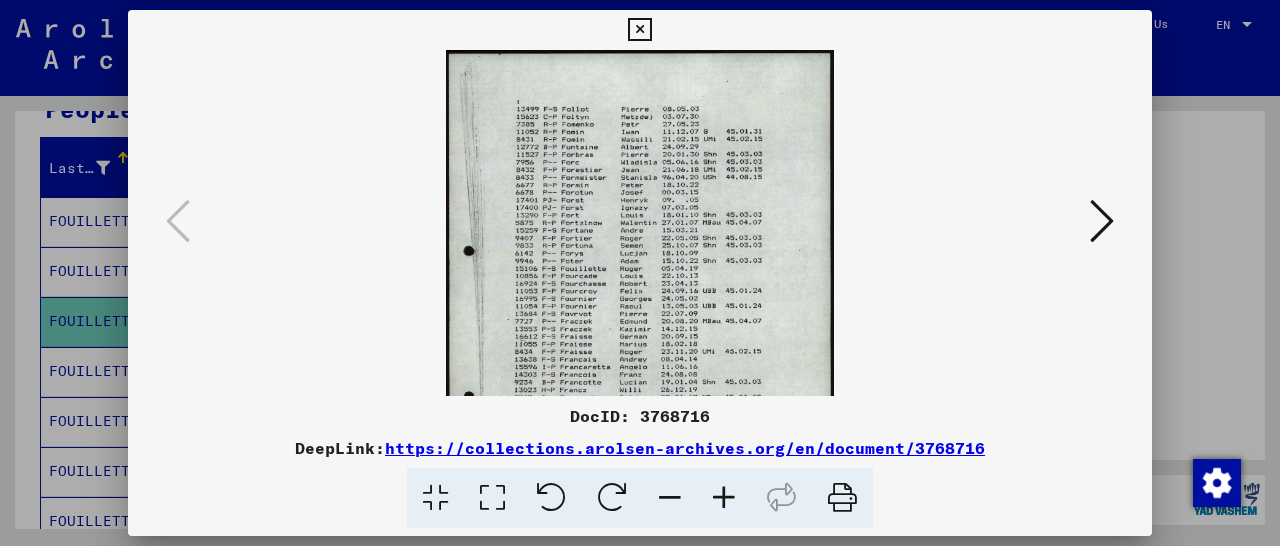 click at bounding box center [724, 498] 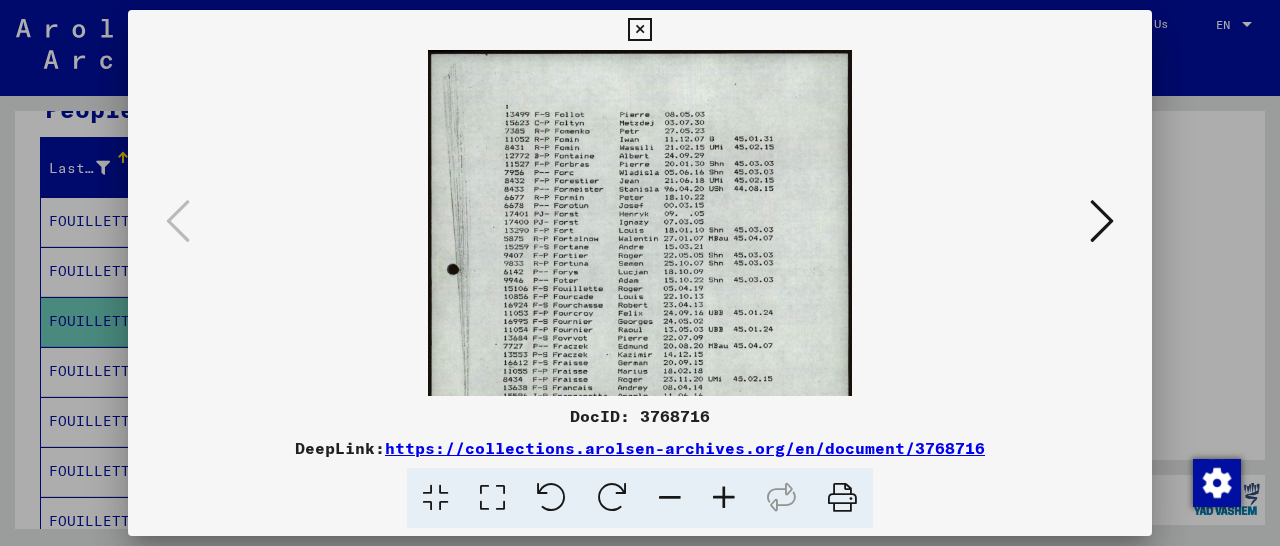 click at bounding box center [724, 498] 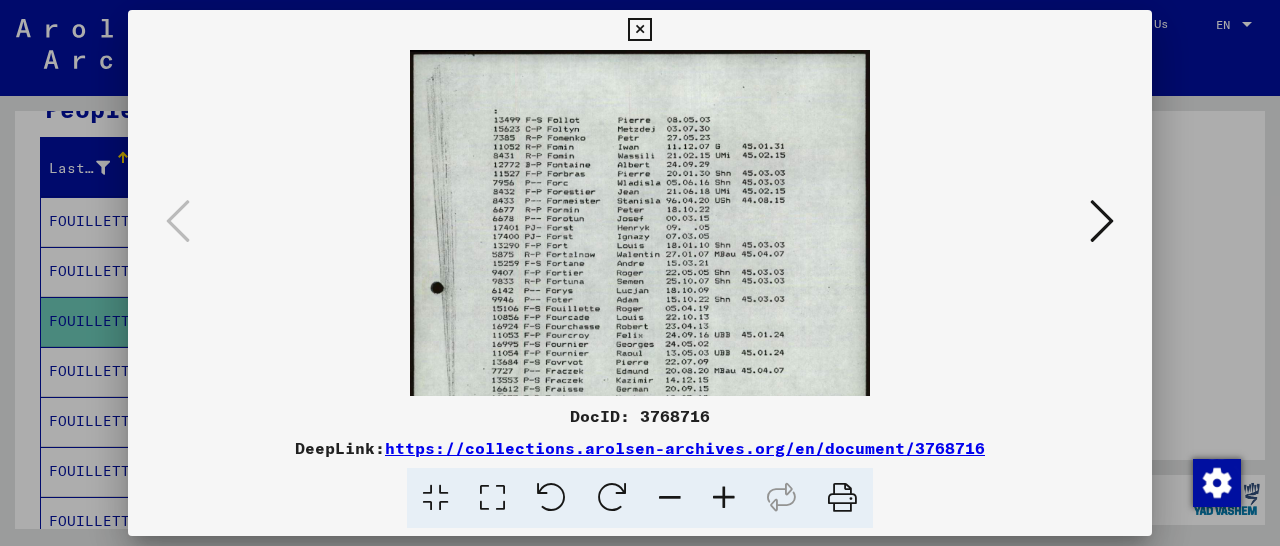 click at bounding box center [724, 498] 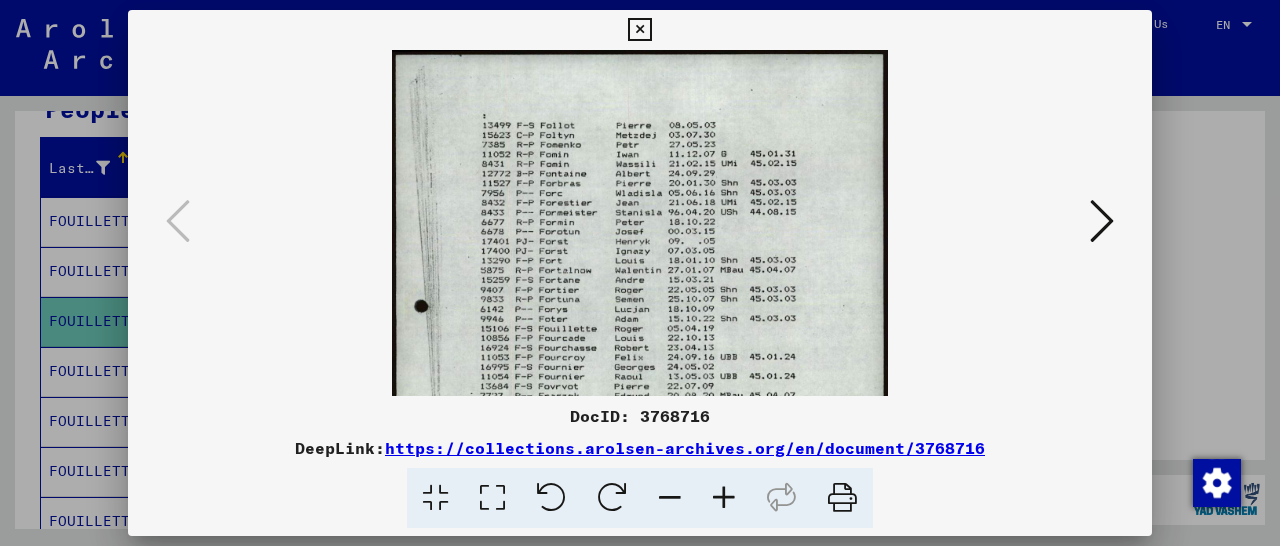 click at bounding box center (724, 498) 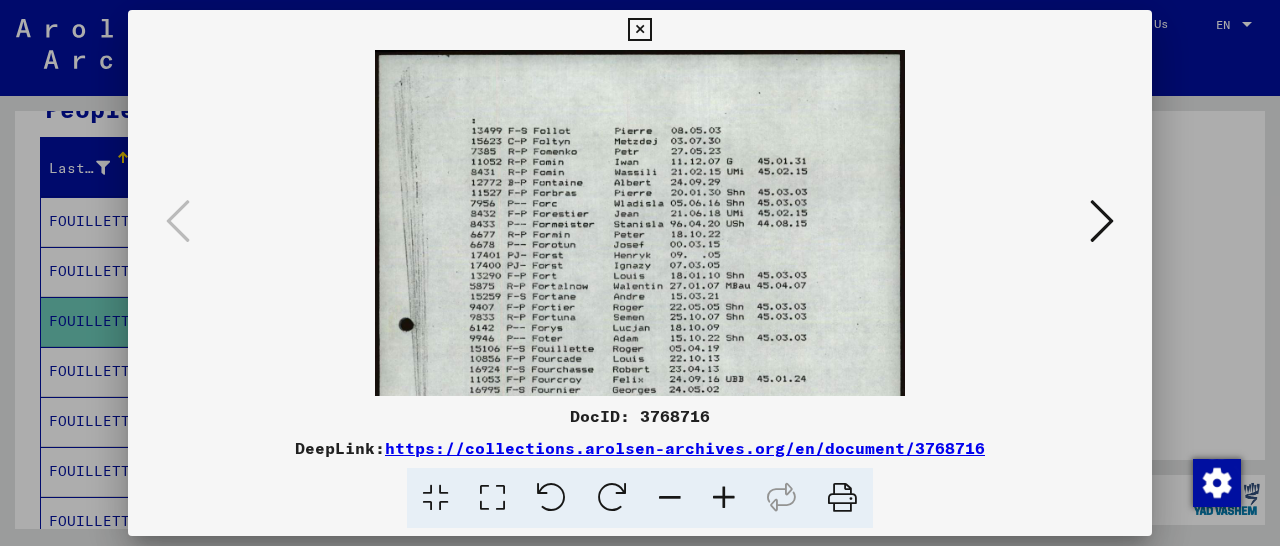 click at bounding box center [724, 498] 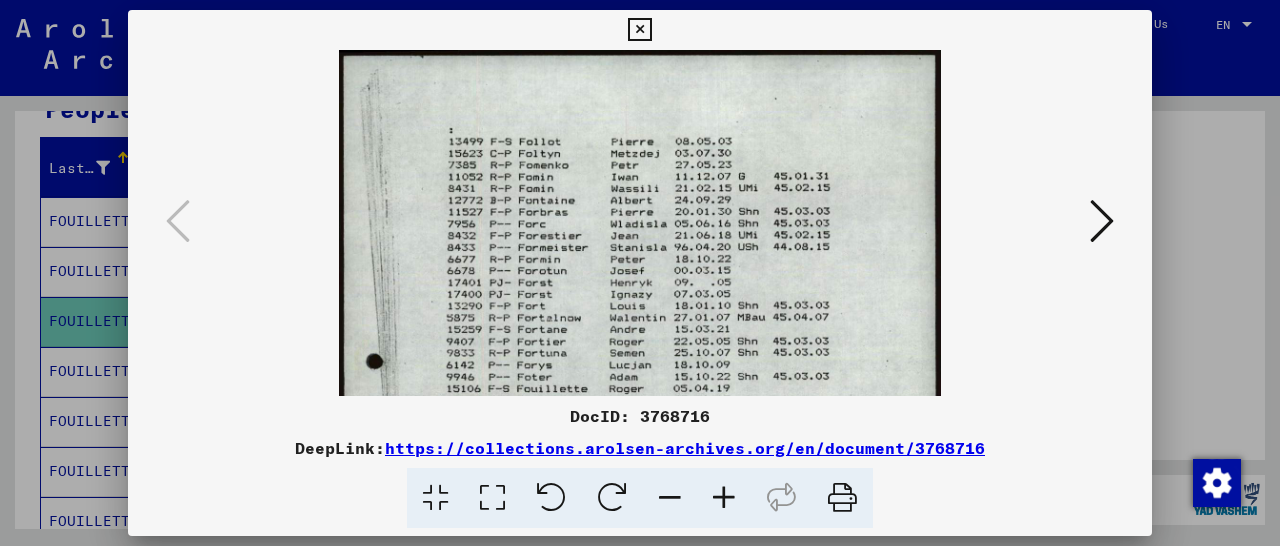click at bounding box center (724, 498) 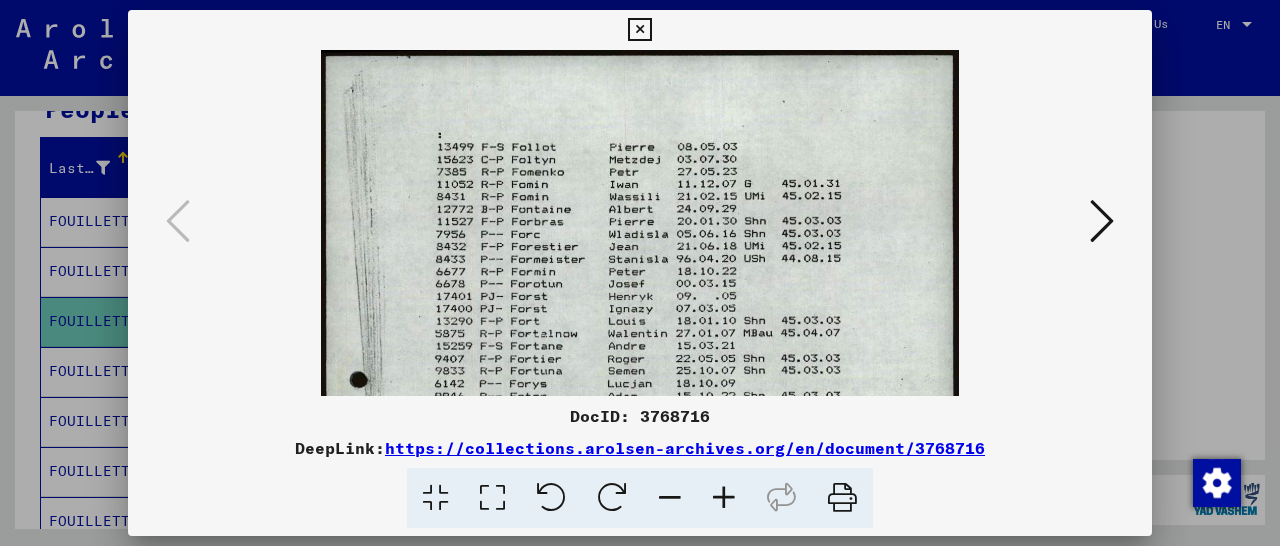 click at bounding box center [724, 498] 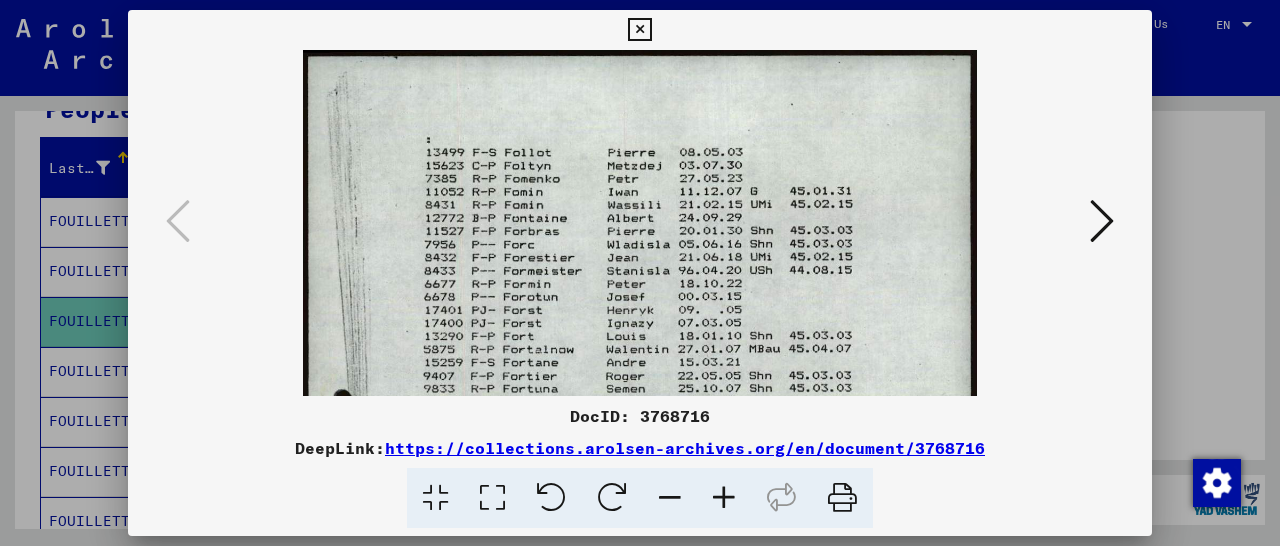 click at bounding box center [724, 498] 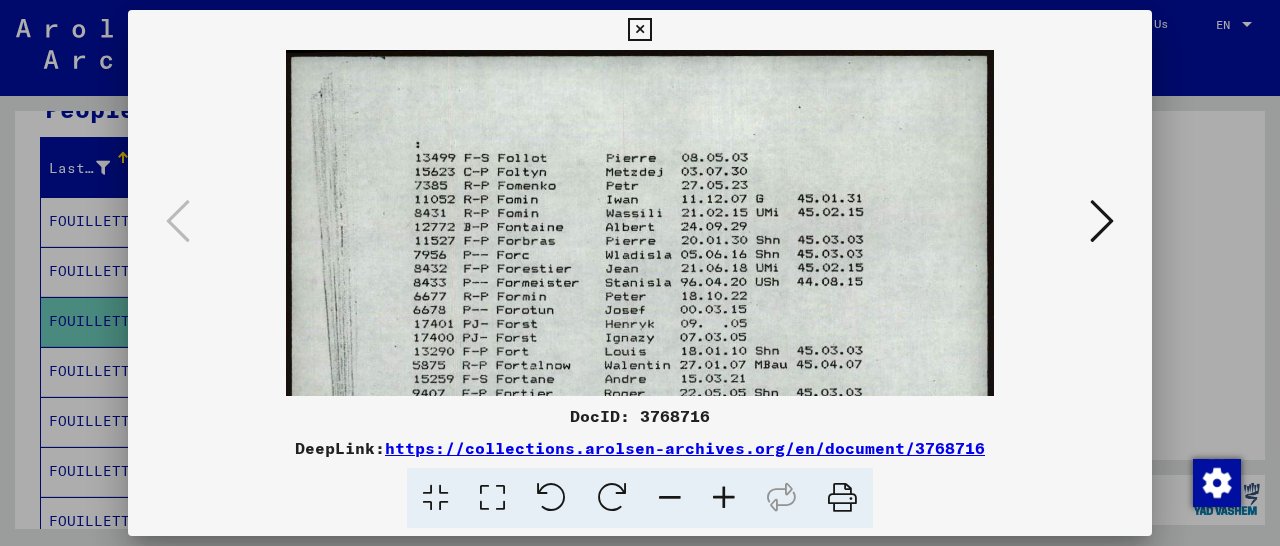 click at bounding box center (724, 498) 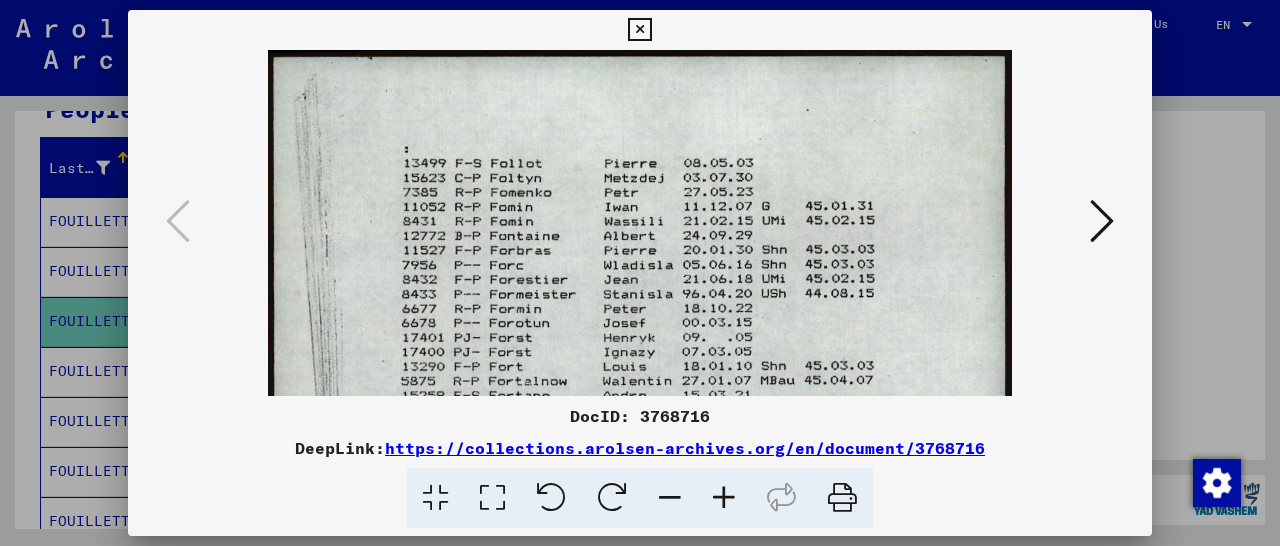 click at bounding box center (724, 498) 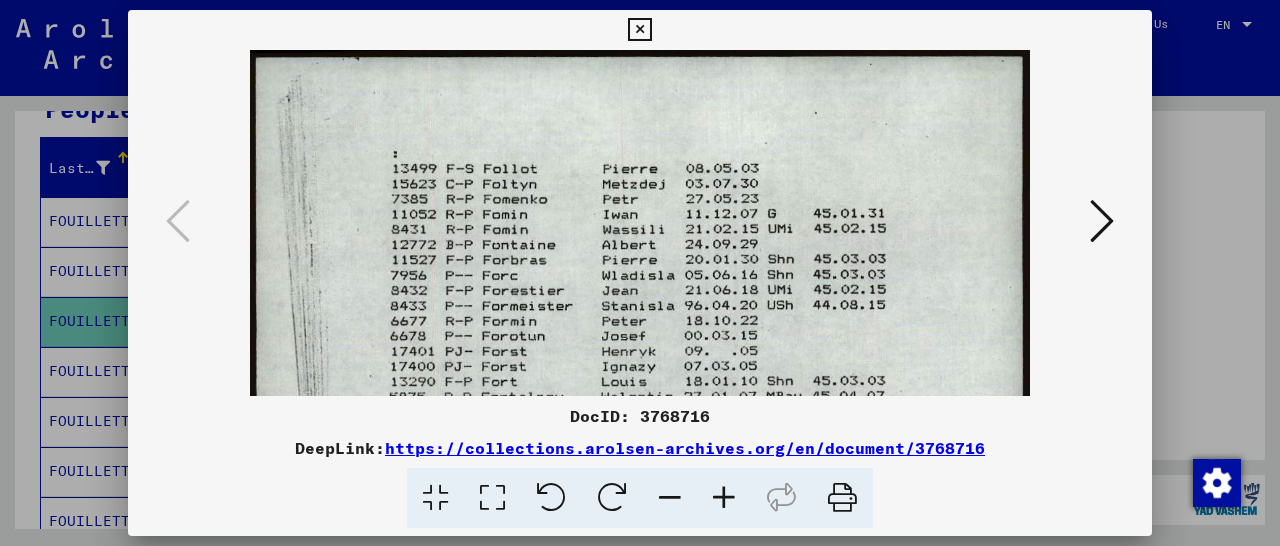 click at bounding box center (724, 498) 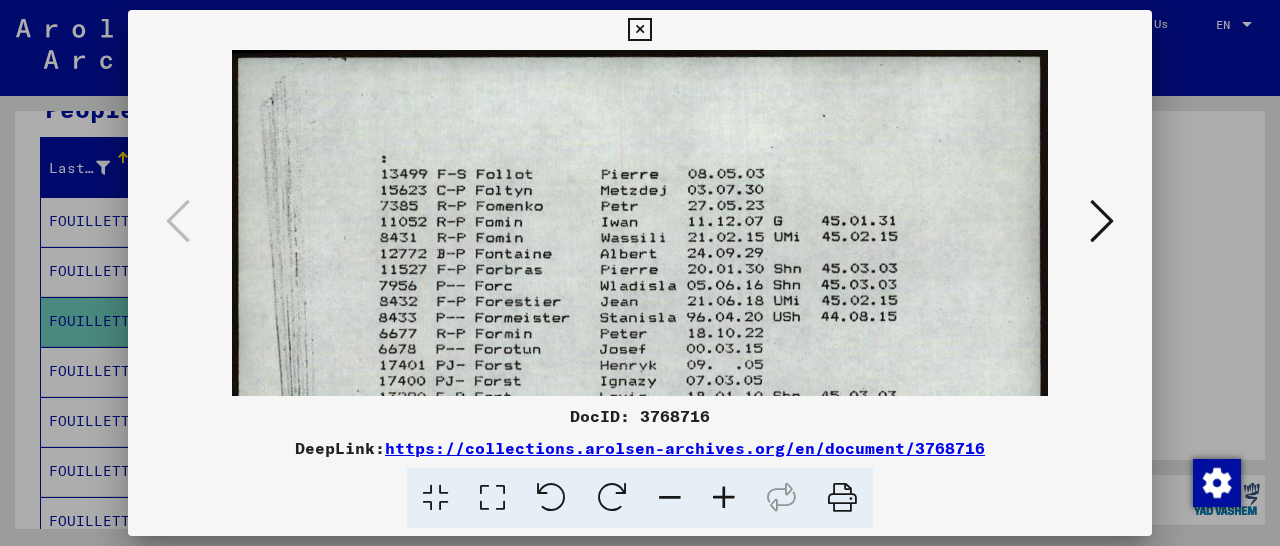 click at bounding box center (724, 498) 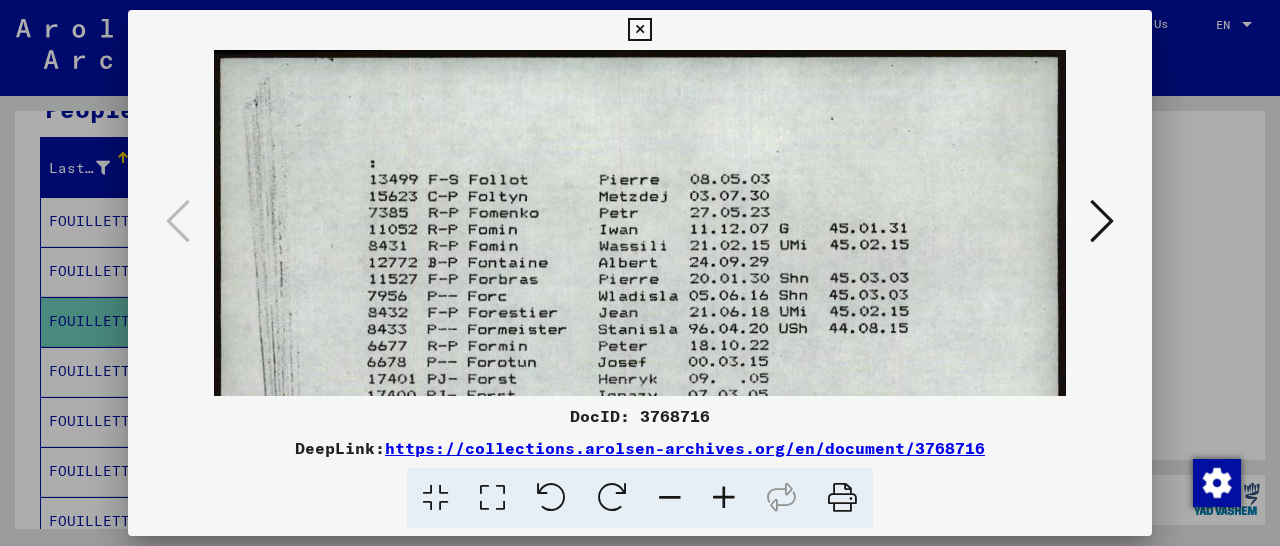 click at bounding box center [724, 498] 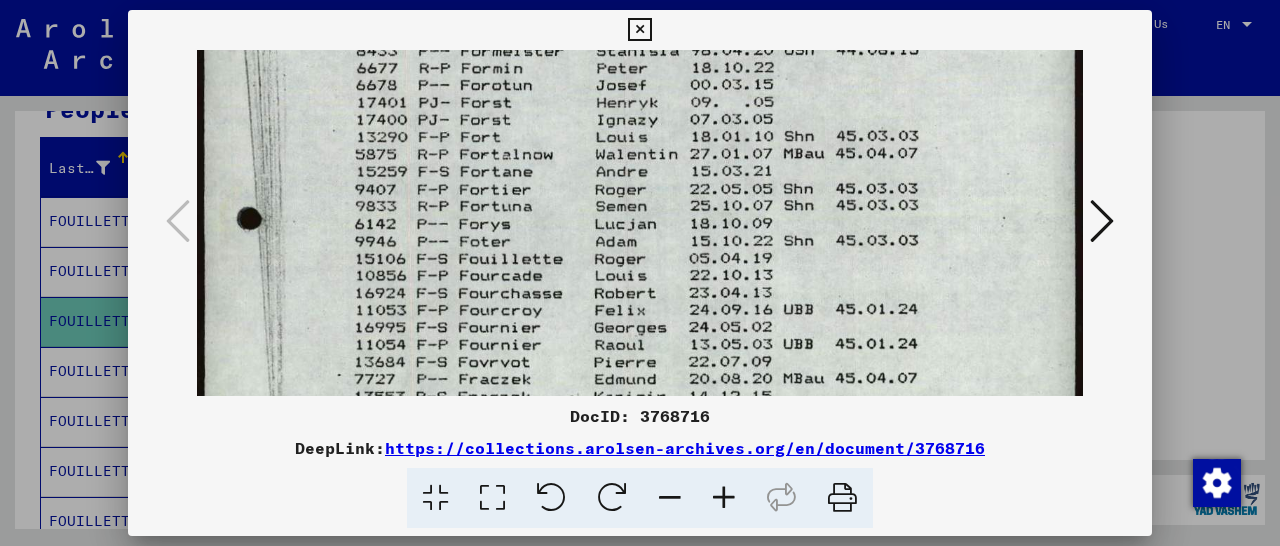 scroll, scrollTop: 320, scrollLeft: 0, axis: vertical 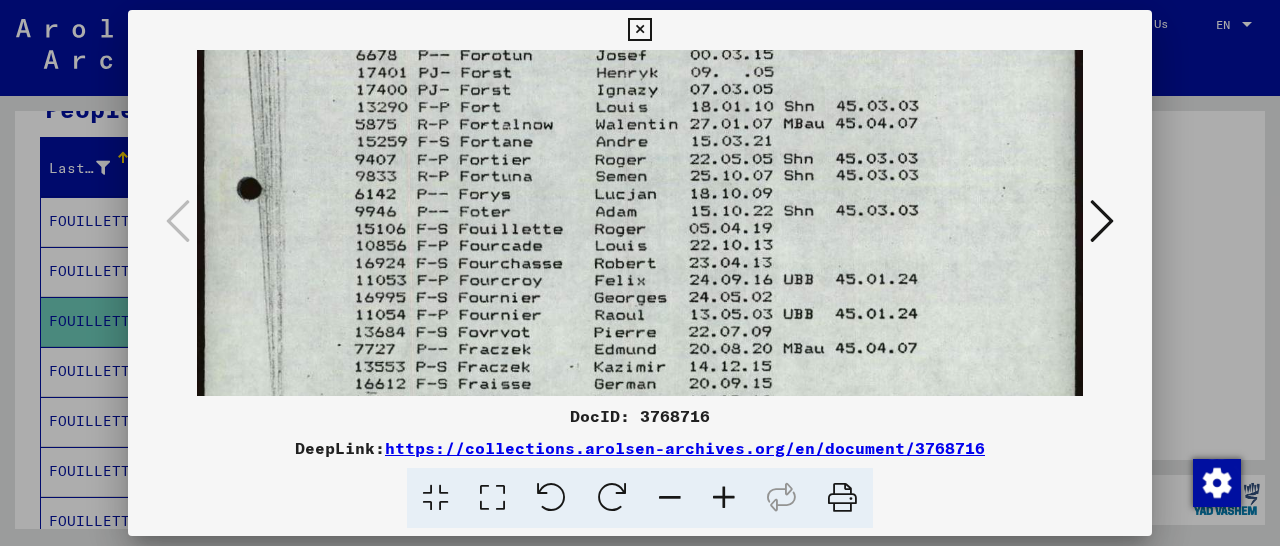 drag, startPoint x: 675, startPoint y: 333, endPoint x: 749, endPoint y: 13, distance: 328.44482 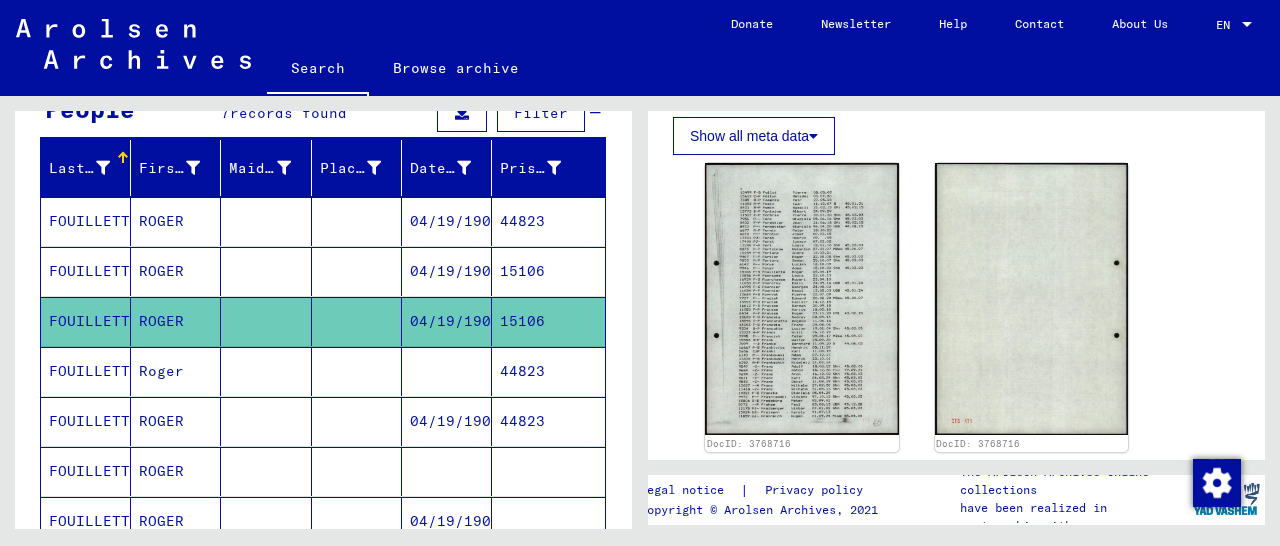 scroll, scrollTop: 104, scrollLeft: 0, axis: vertical 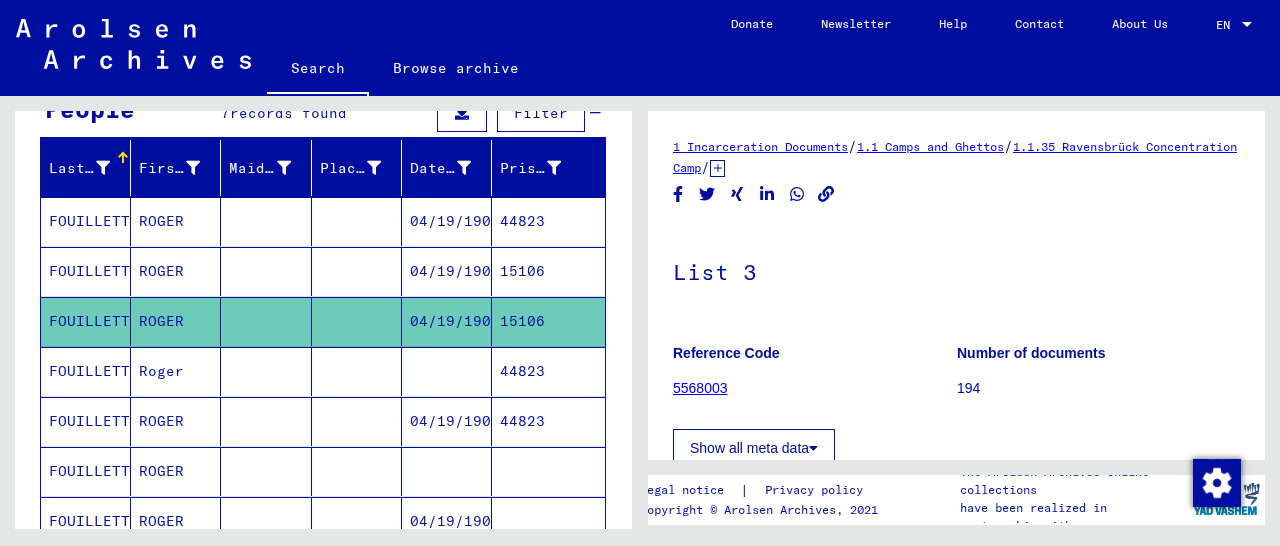 click 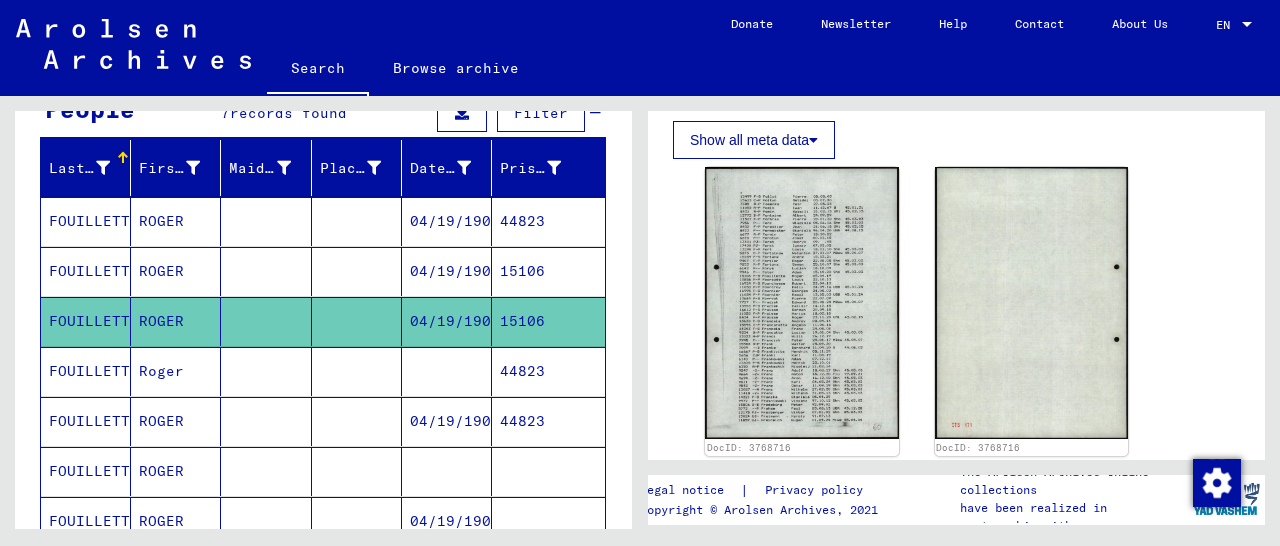 scroll, scrollTop: 416, scrollLeft: 0, axis: vertical 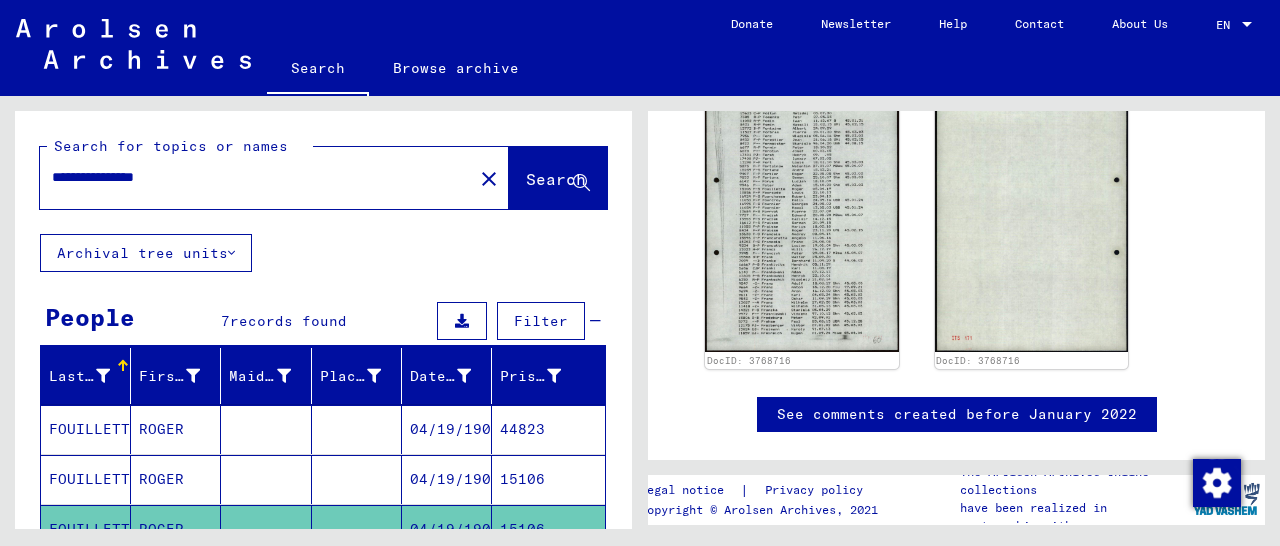 drag, startPoint x: 219, startPoint y: 178, endPoint x: 71, endPoint y: 187, distance: 148.27339 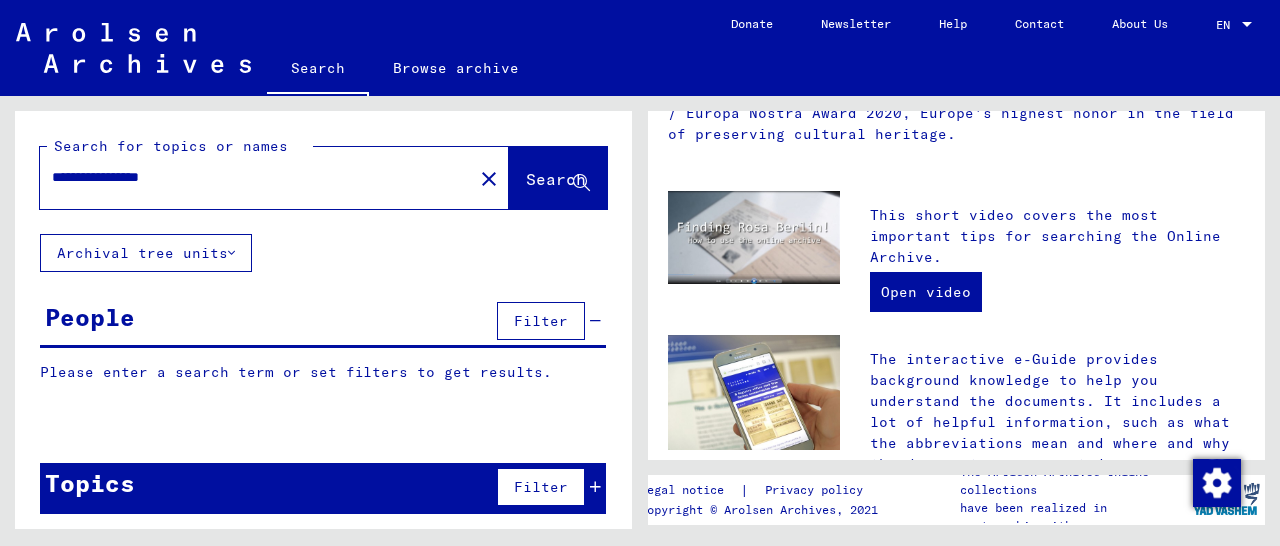 scroll, scrollTop: 0, scrollLeft: 0, axis: both 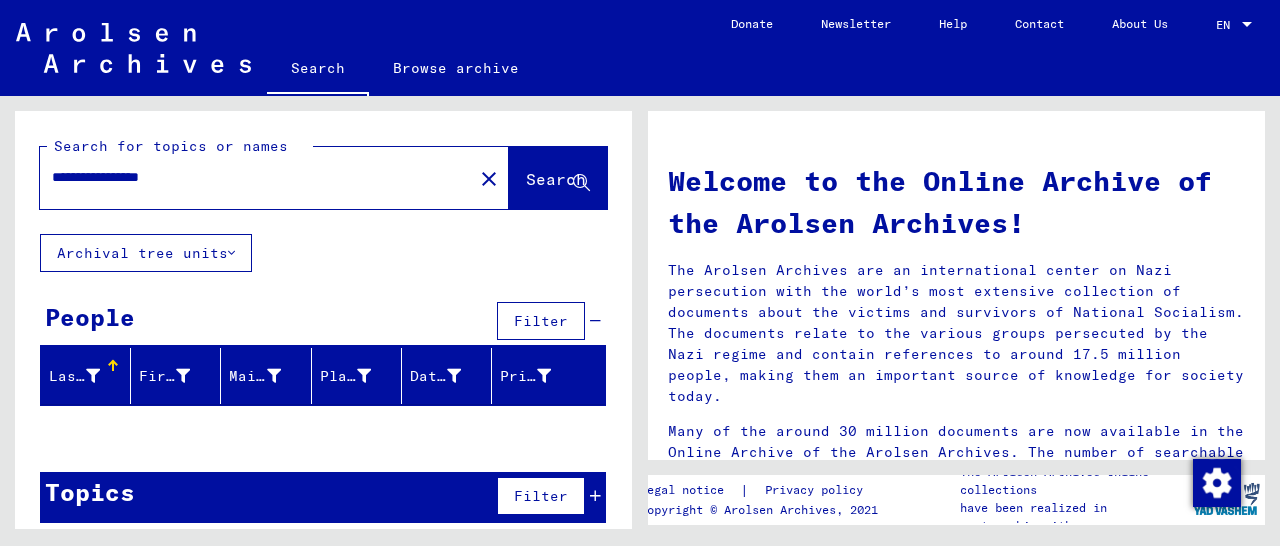 drag, startPoint x: 209, startPoint y: 181, endPoint x: 57, endPoint y: 189, distance: 152.21039 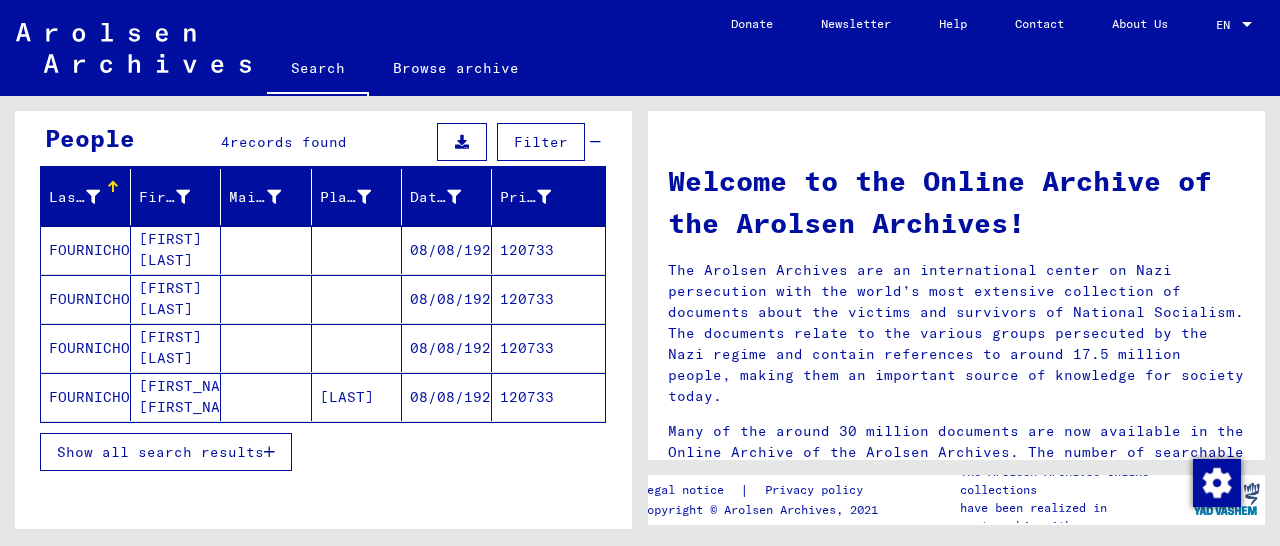 scroll, scrollTop: 208, scrollLeft: 0, axis: vertical 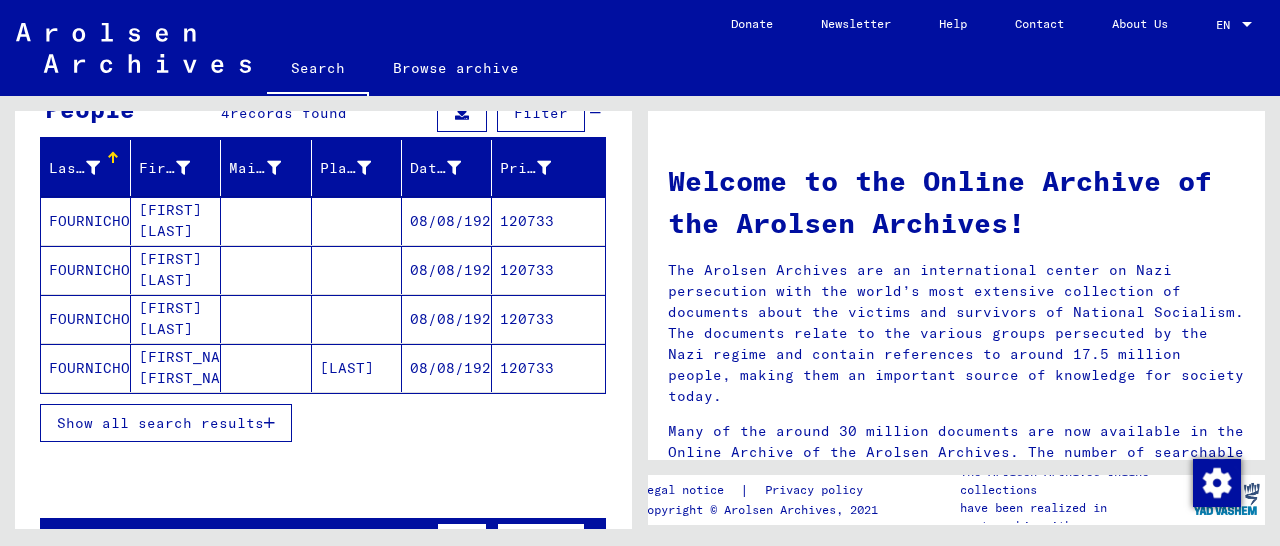 click on "120733" 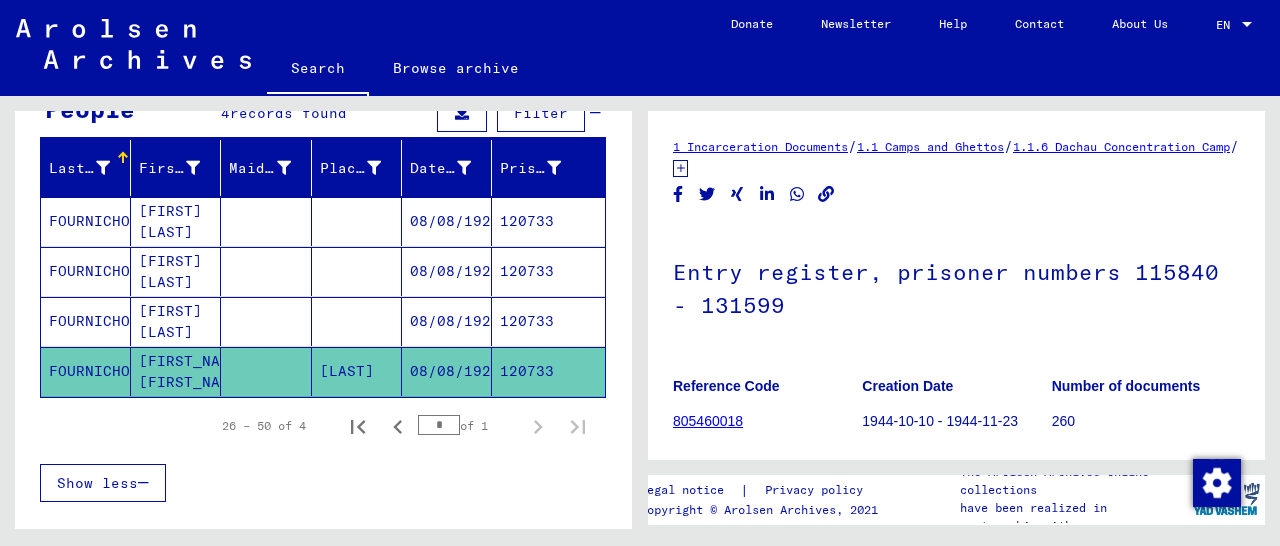 scroll, scrollTop: 312, scrollLeft: 0, axis: vertical 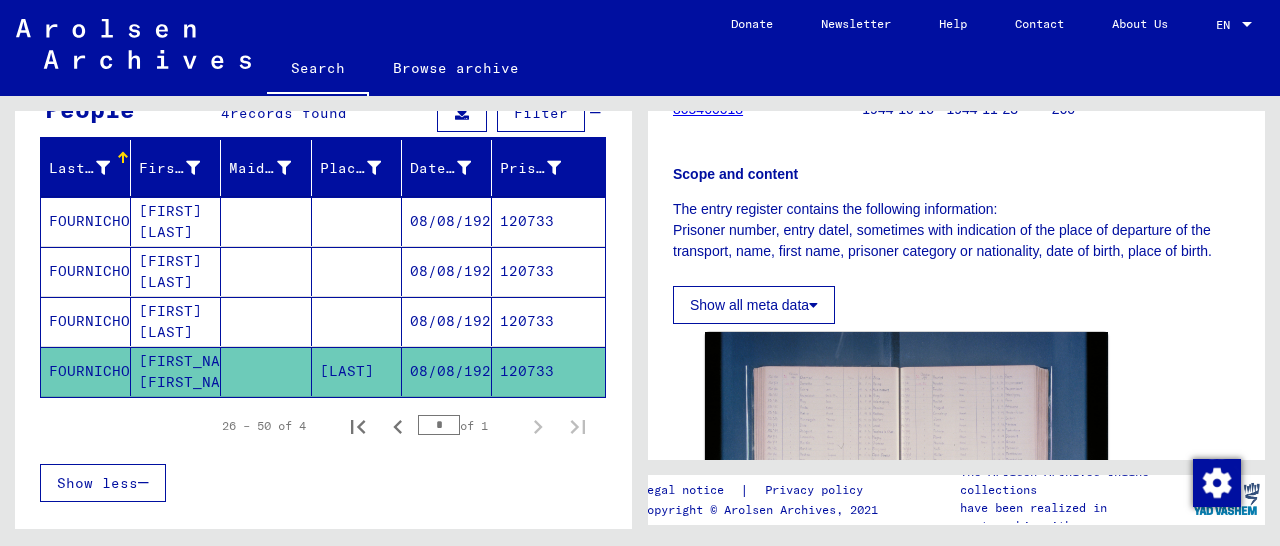 click on "120733" at bounding box center [548, 371] 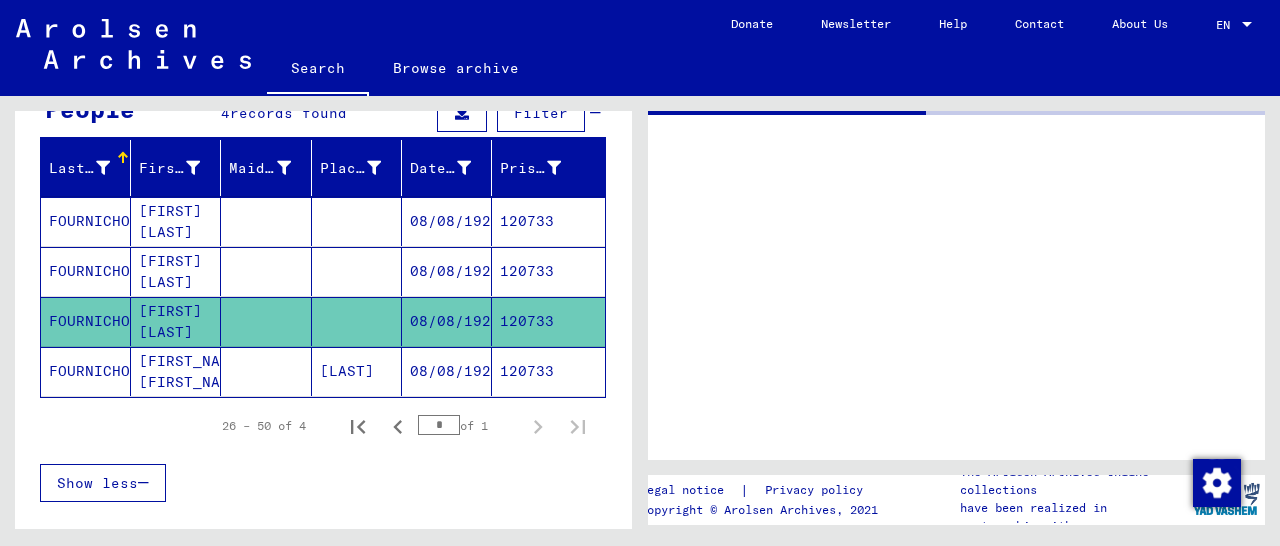 scroll, scrollTop: 0, scrollLeft: 0, axis: both 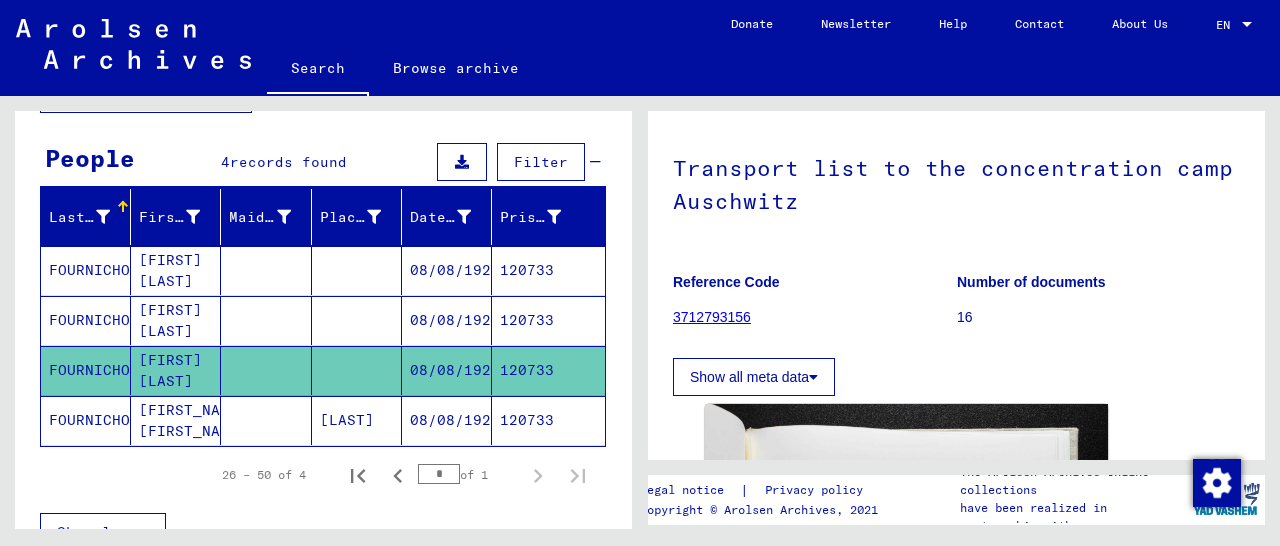 click on "120733" at bounding box center (548, 370) 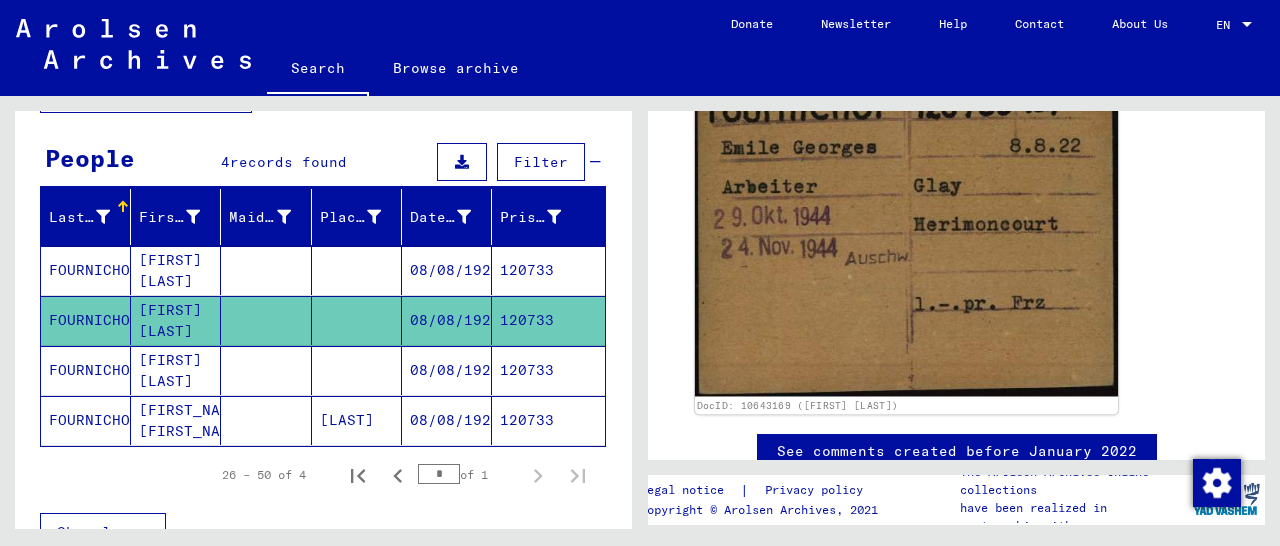 scroll, scrollTop: 250, scrollLeft: 0, axis: vertical 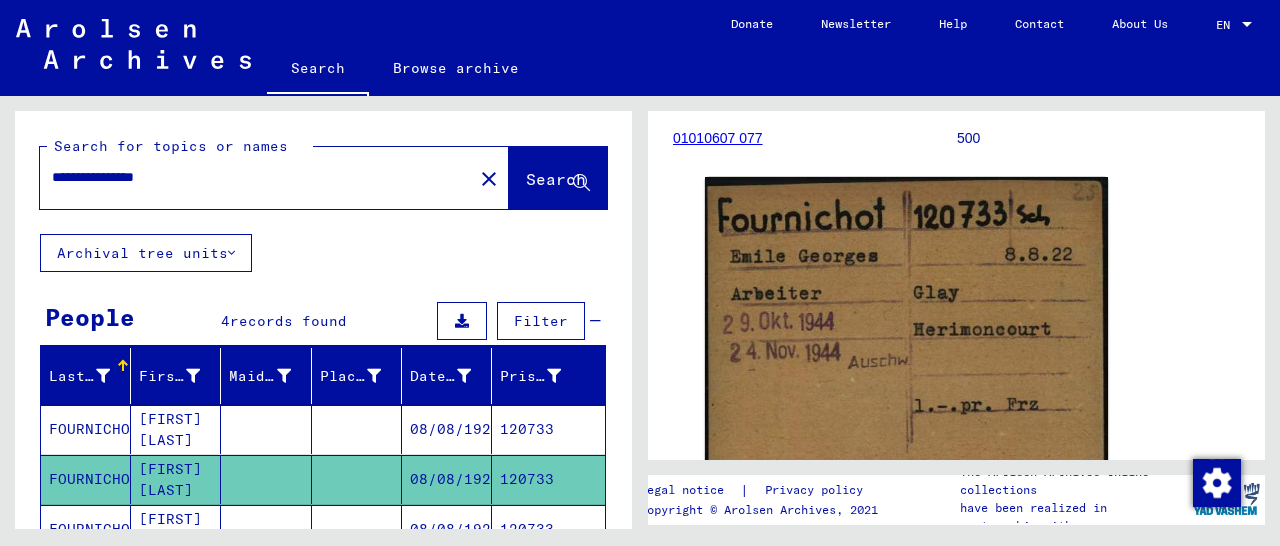 drag, startPoint x: 217, startPoint y: 180, endPoint x: 37, endPoint y: 191, distance: 180.3358 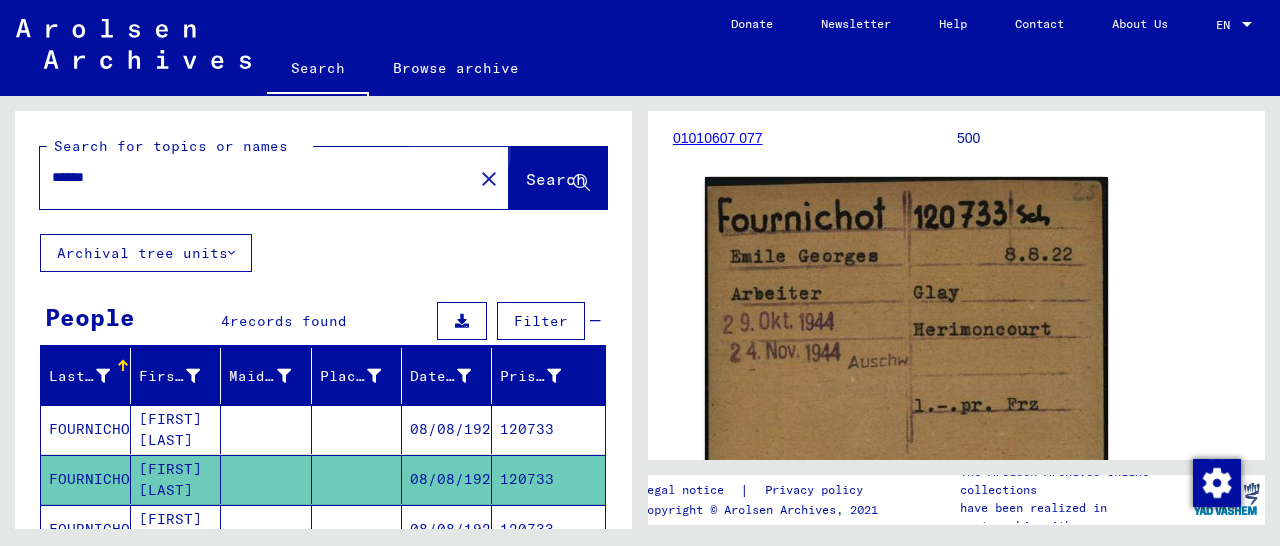 click on "Search" 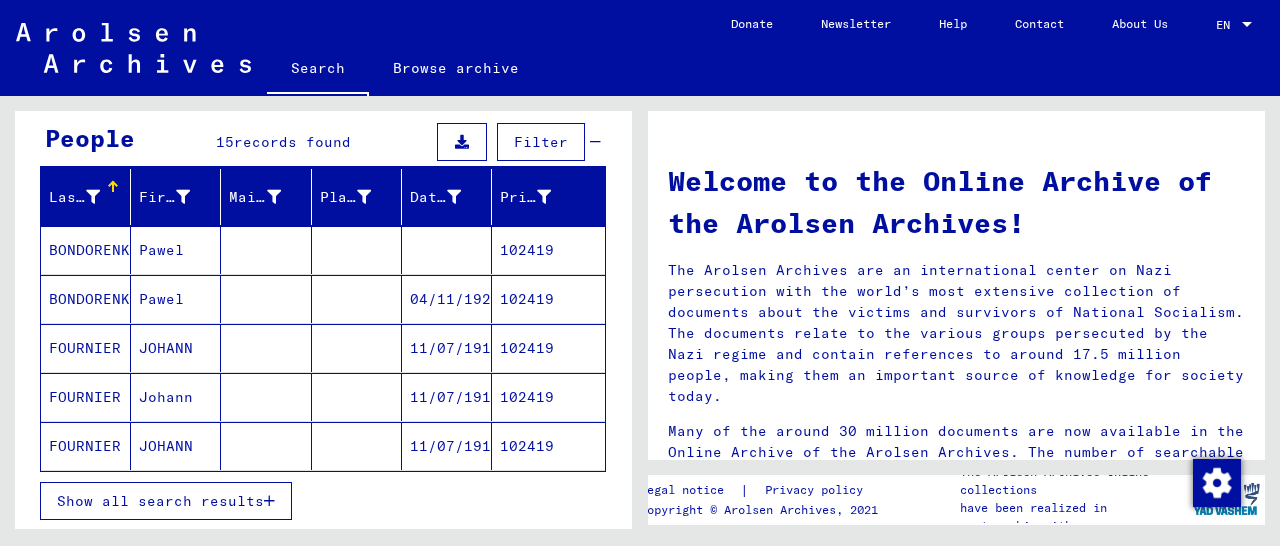 scroll, scrollTop: 312, scrollLeft: 0, axis: vertical 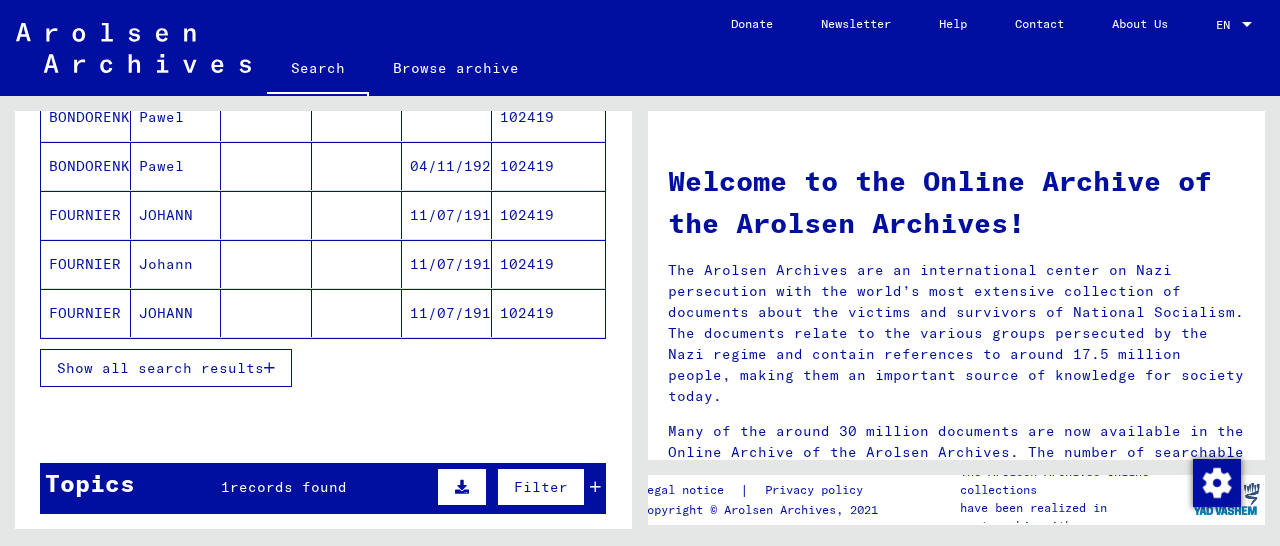 click on "102419" at bounding box center (548, 264) 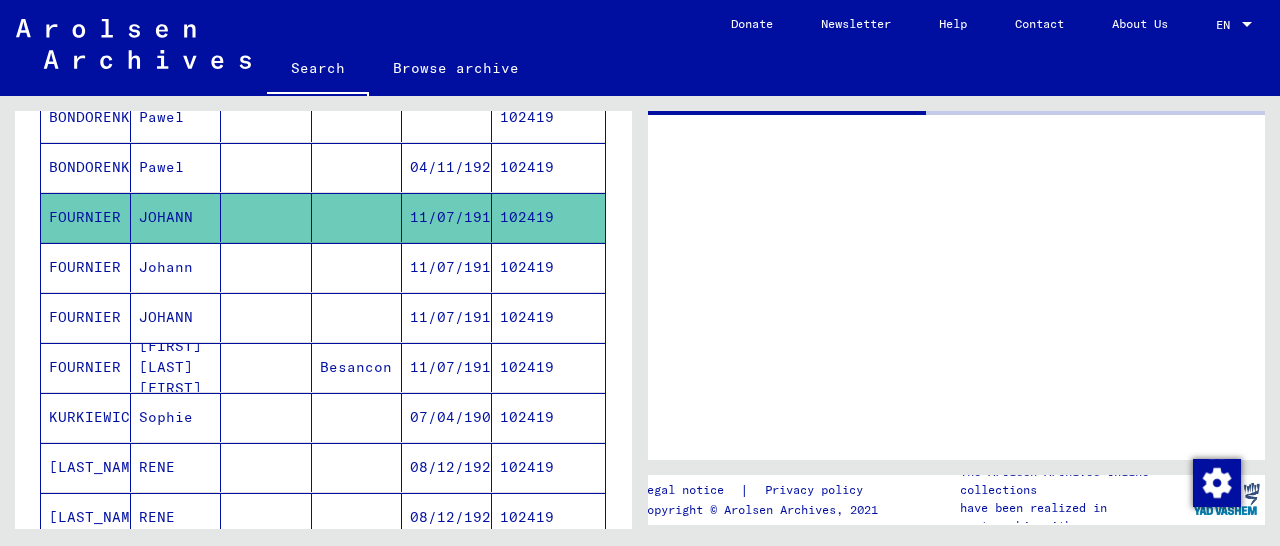 scroll, scrollTop: 312, scrollLeft: 0, axis: vertical 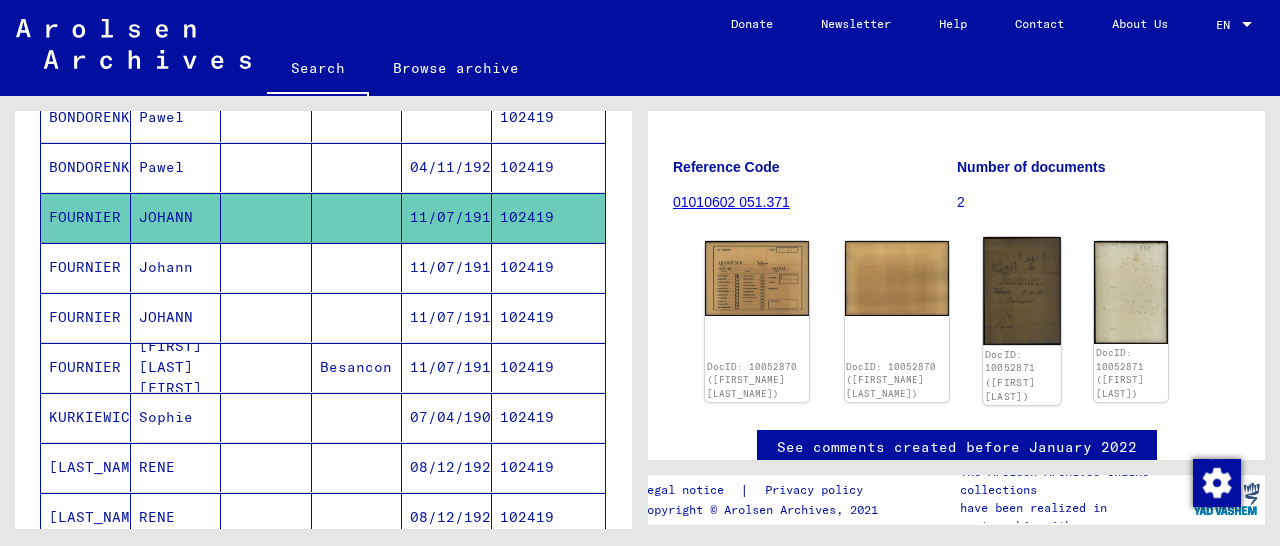 click 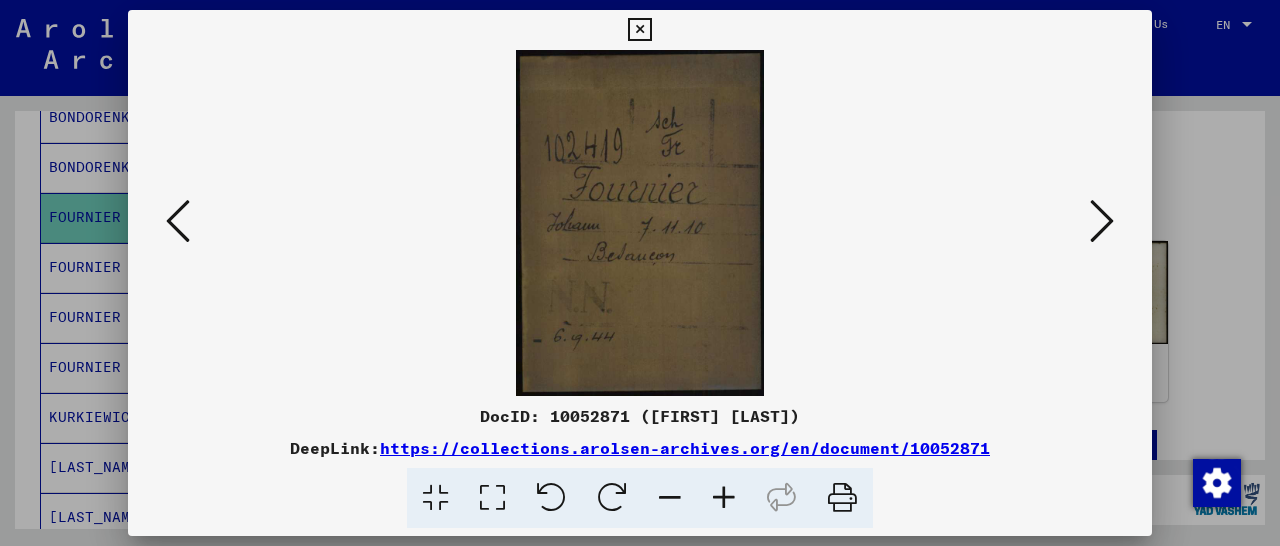 click at bounding box center (1102, 221) 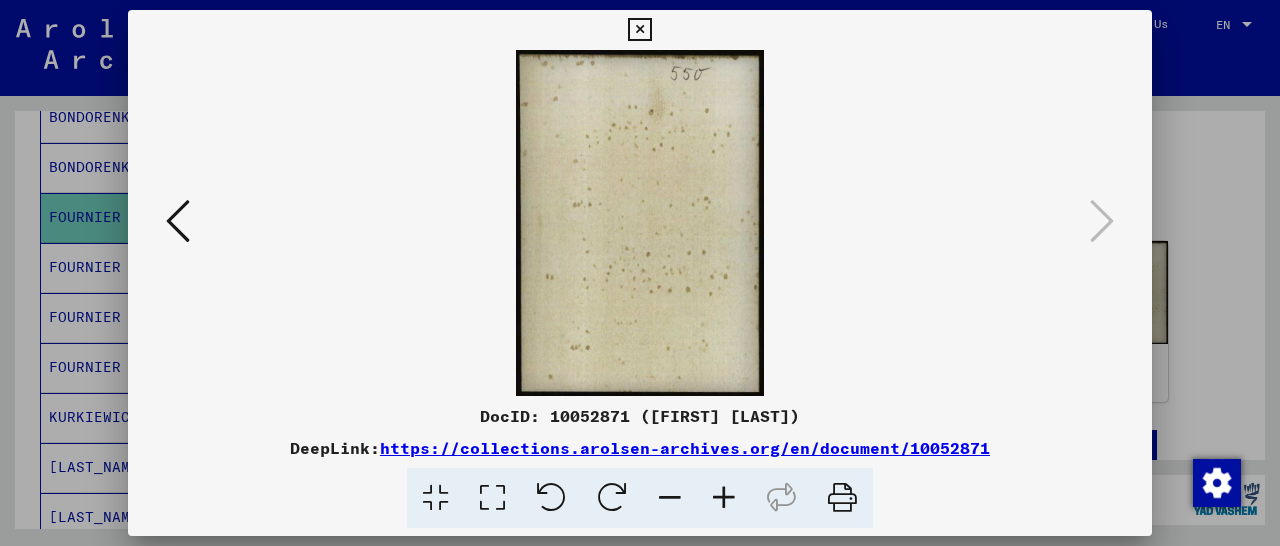click at bounding box center [639, 30] 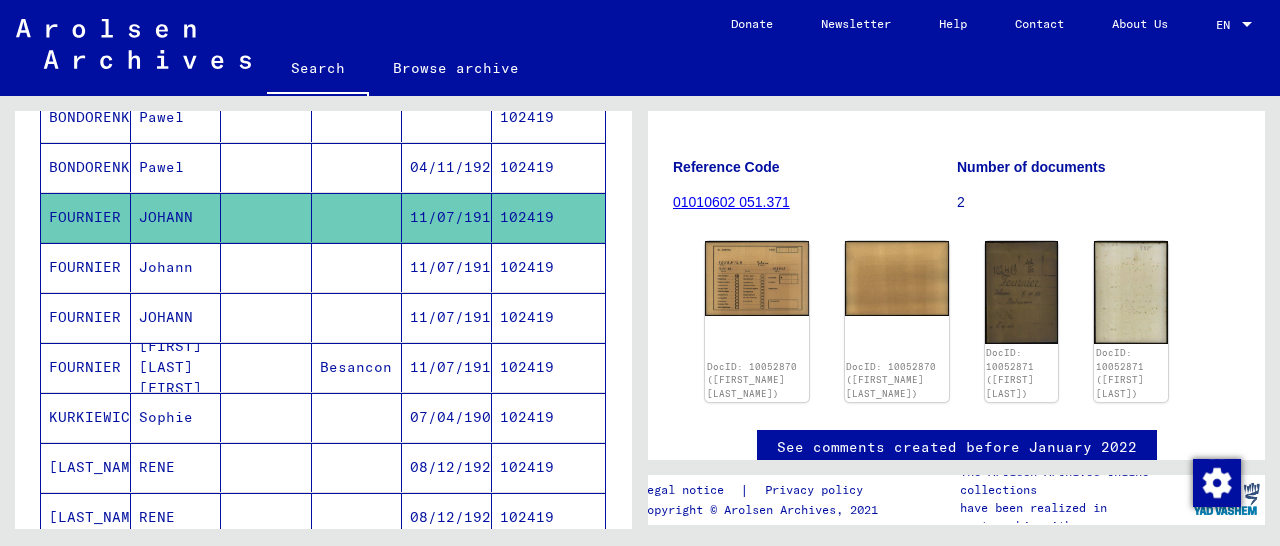 click on "102419" at bounding box center [548, 217] 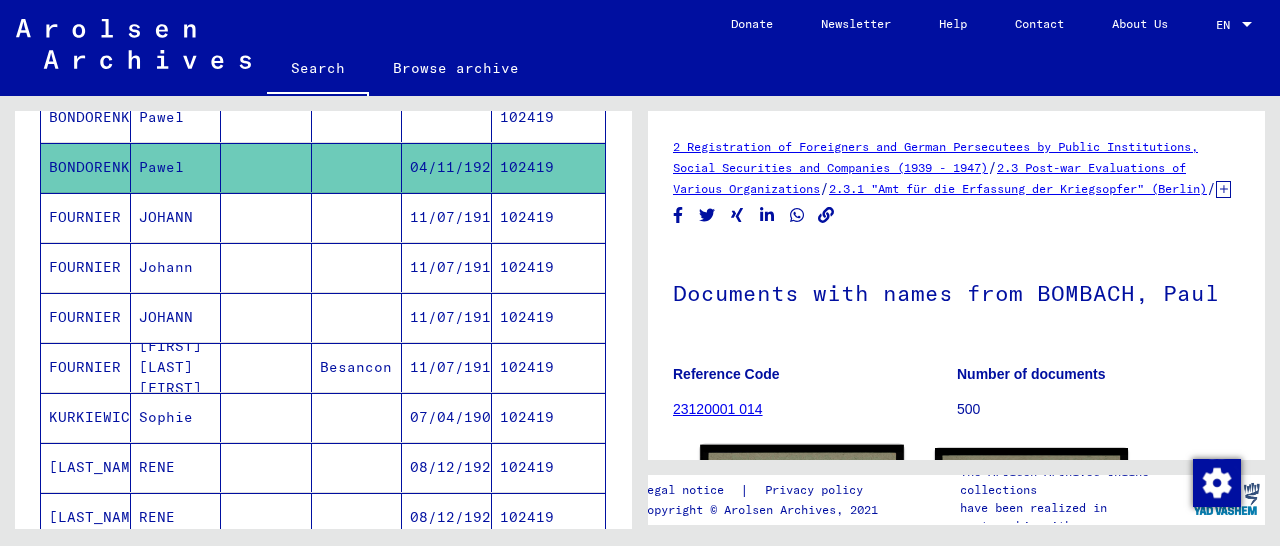 scroll, scrollTop: 312, scrollLeft: 0, axis: vertical 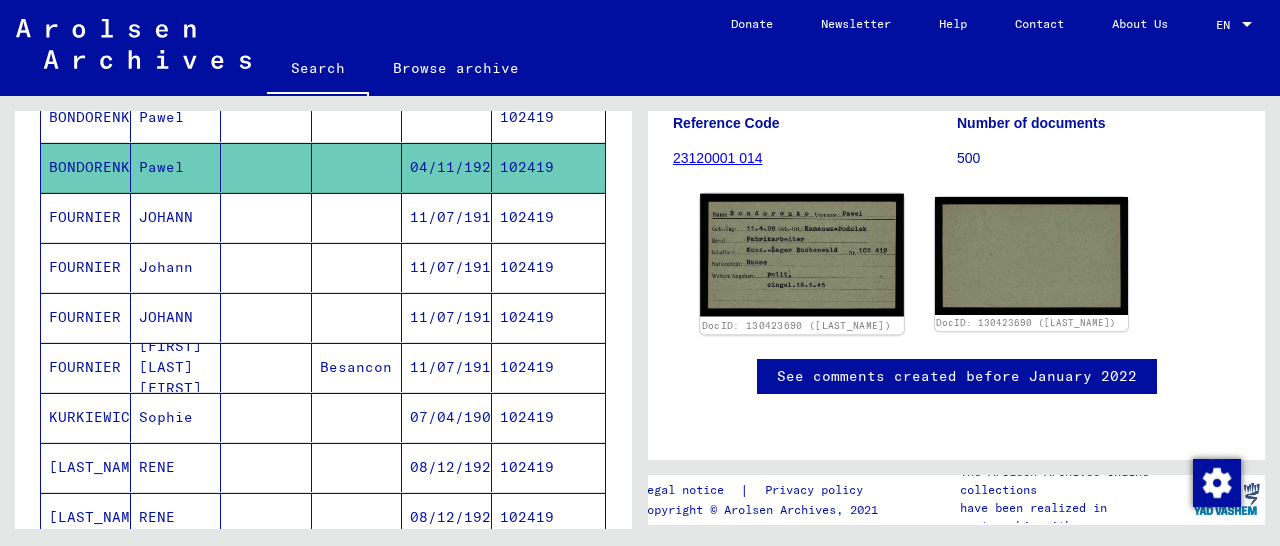 click 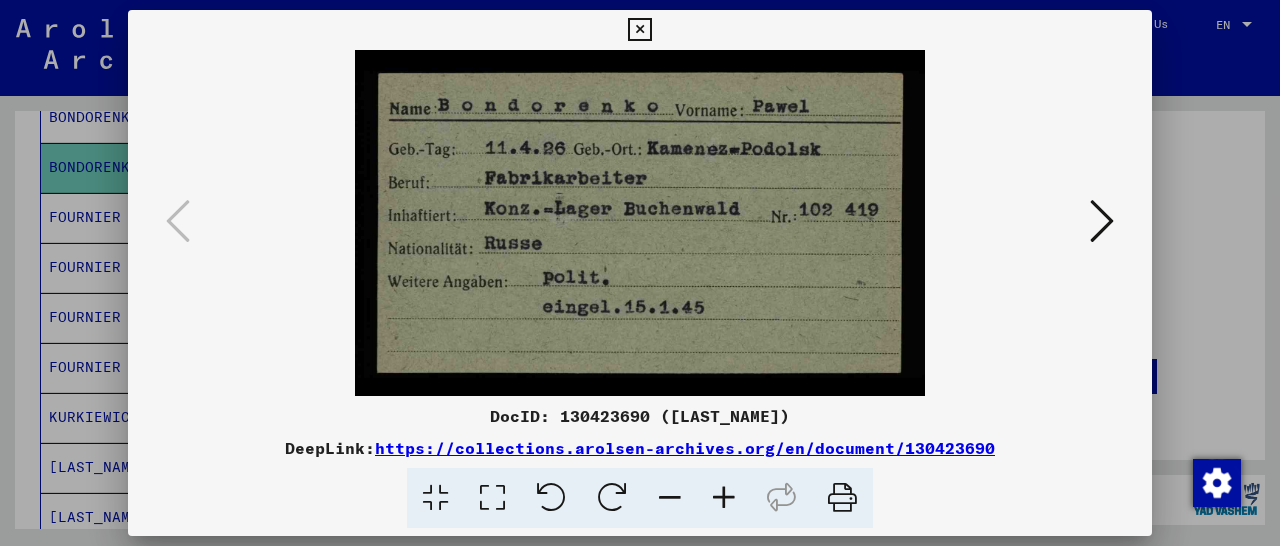 click at bounding box center (1102, 221) 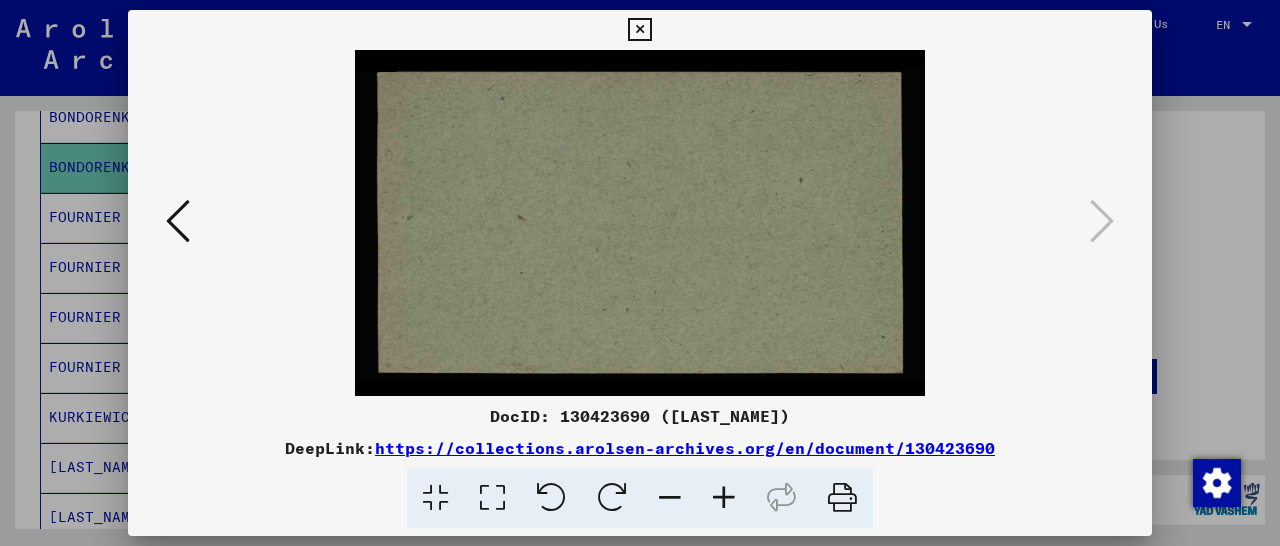 click at bounding box center (639, 30) 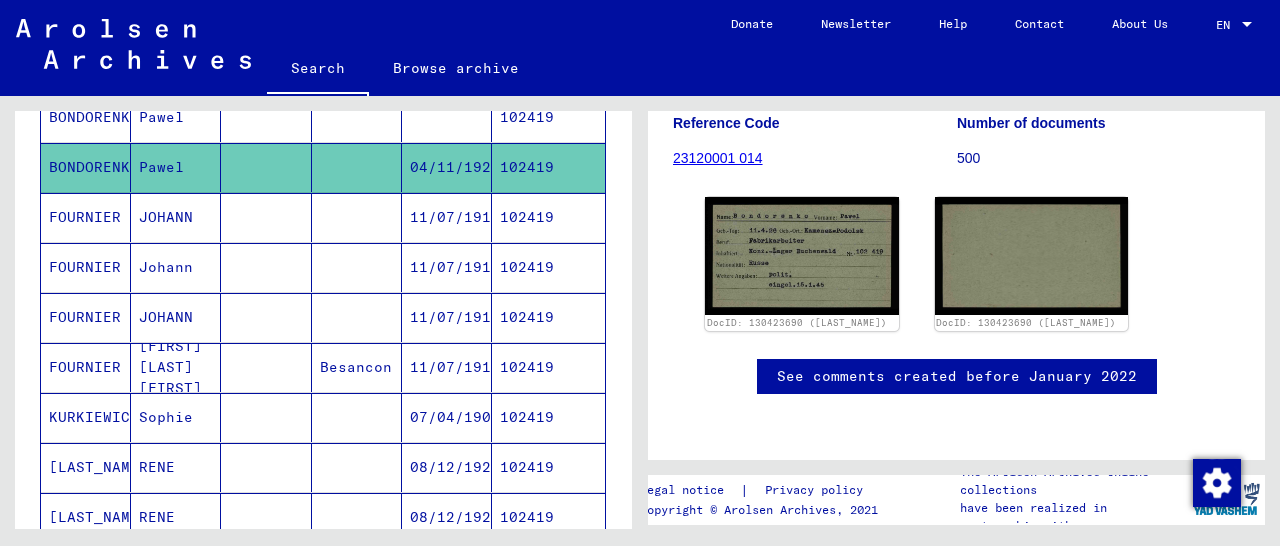 click on "102419" at bounding box center (548, 417) 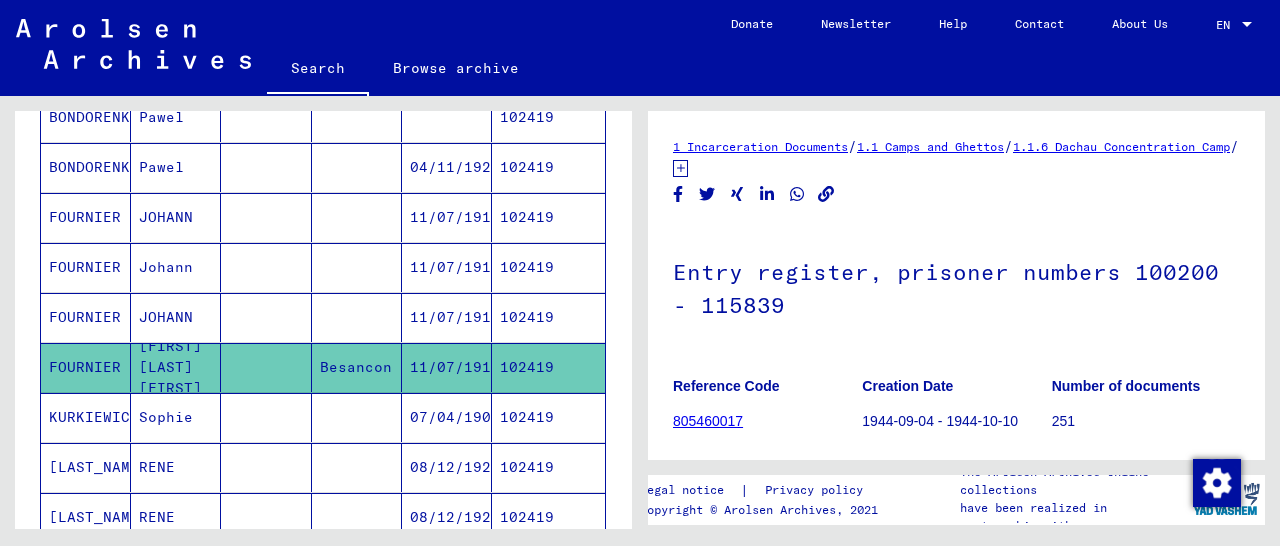scroll, scrollTop: 312, scrollLeft: 0, axis: vertical 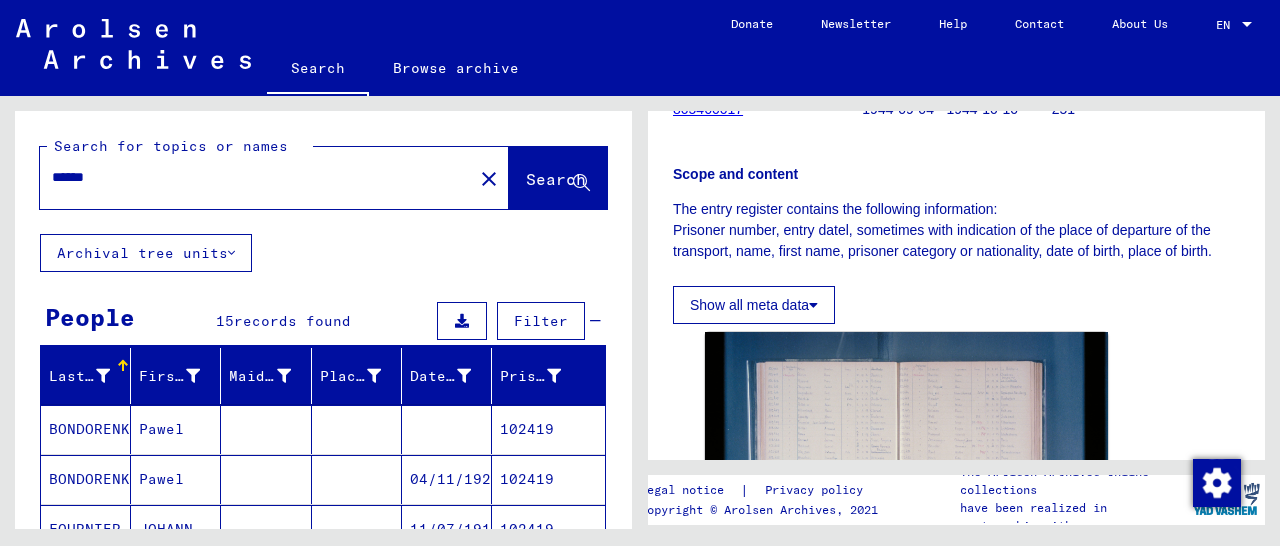drag, startPoint x: 129, startPoint y: 183, endPoint x: 5, endPoint y: 179, distance: 124.0645 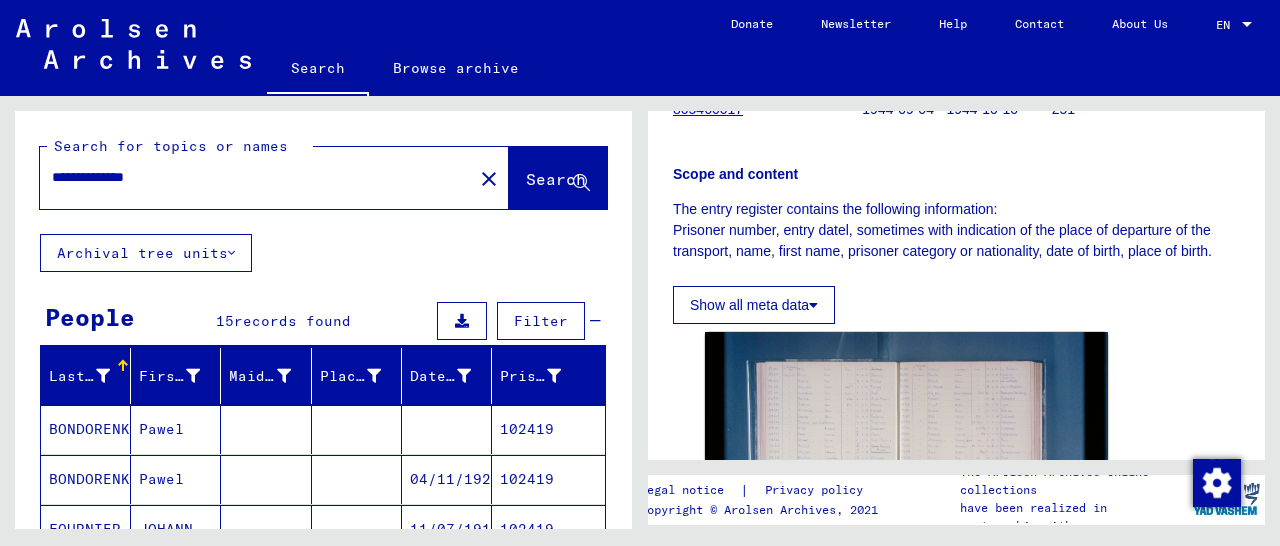 click on "Search" 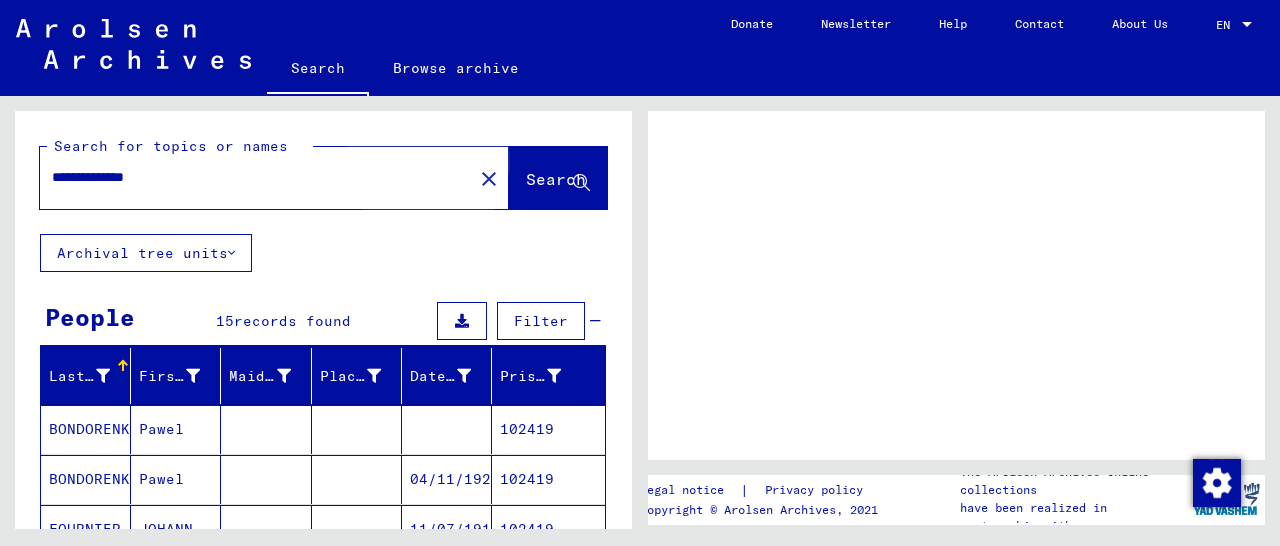 scroll, scrollTop: 0, scrollLeft: 0, axis: both 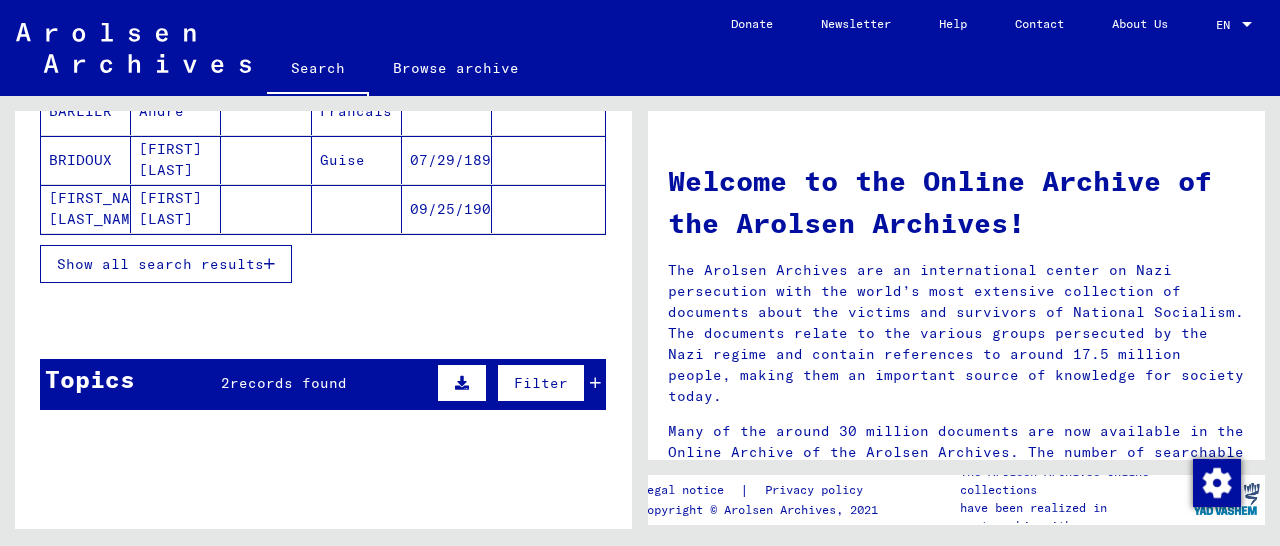 click on "Show all search results" at bounding box center (166, 264) 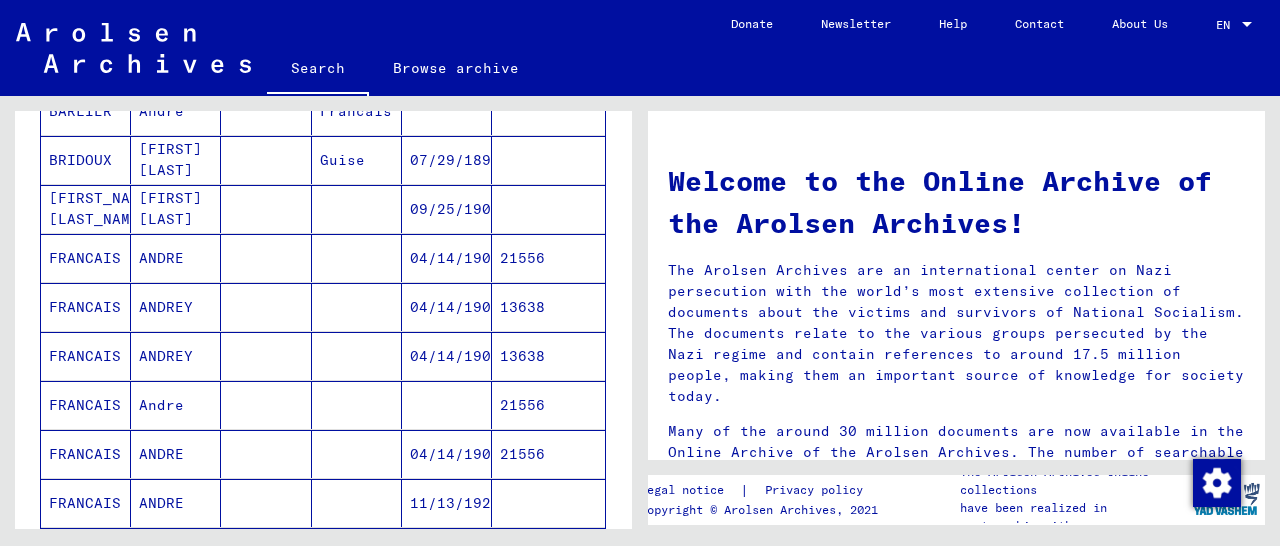 click on "21556" at bounding box center [548, 307] 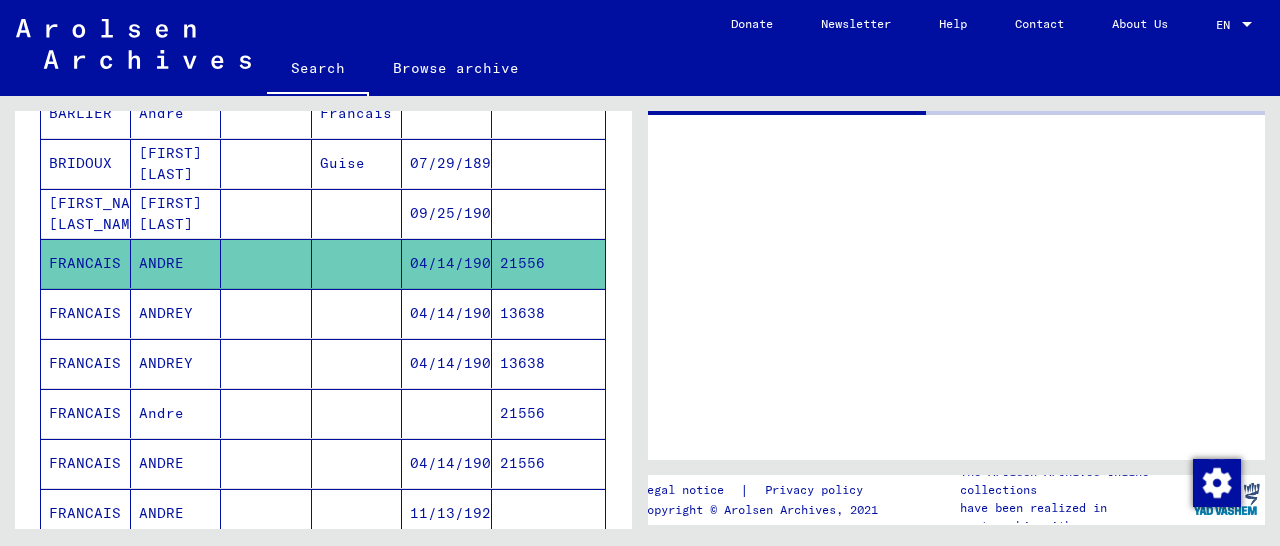 scroll, scrollTop: 418, scrollLeft: 0, axis: vertical 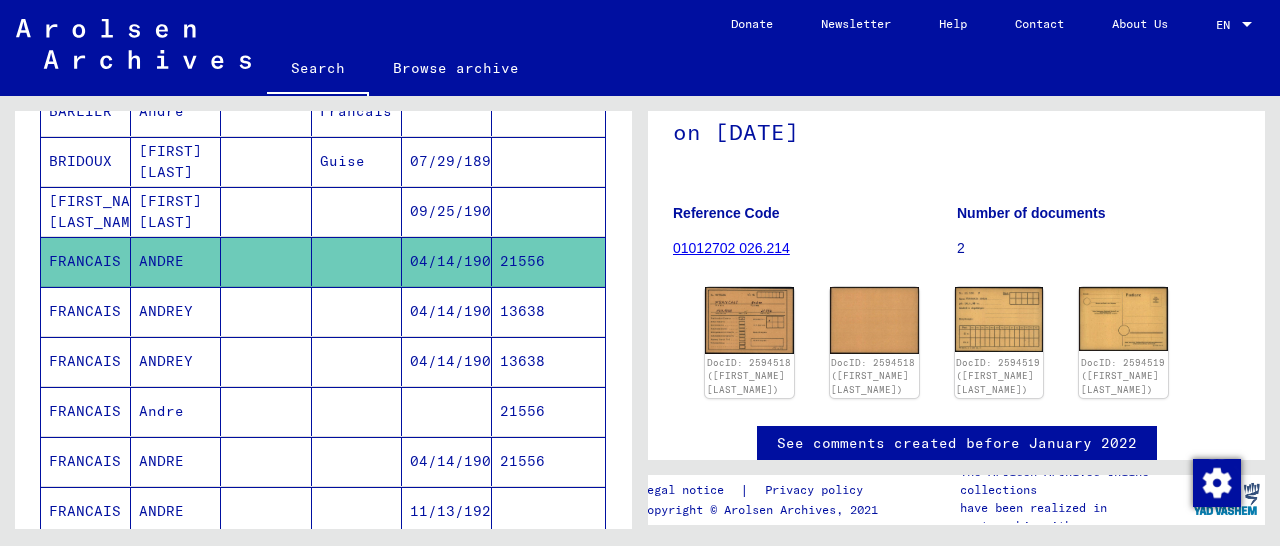 click on "21556" at bounding box center [548, 511] 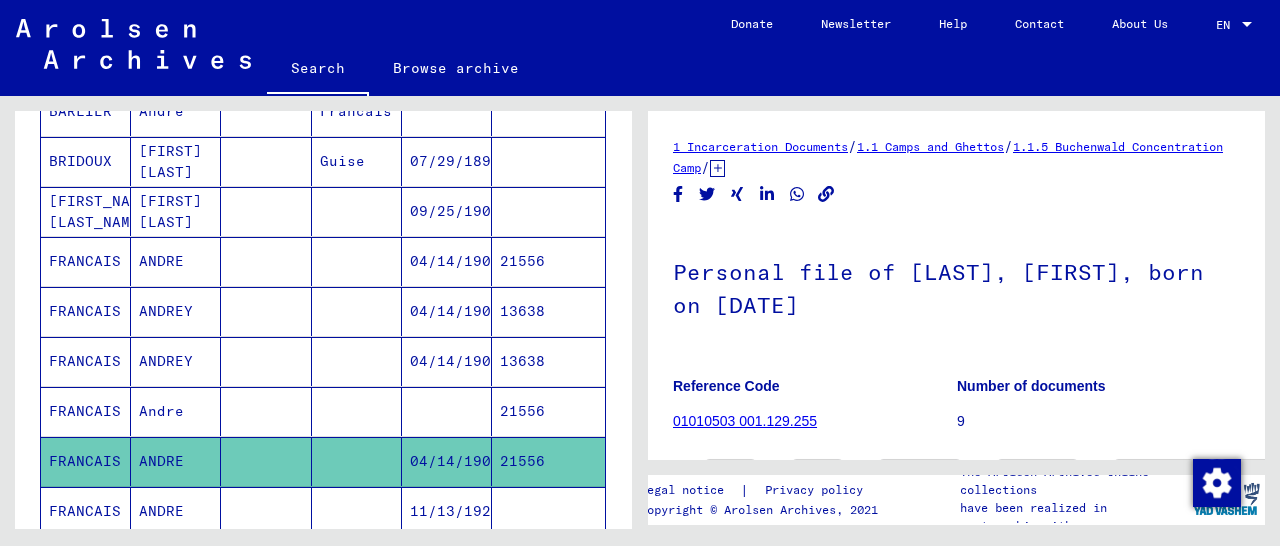 scroll, scrollTop: 312, scrollLeft: 0, axis: vertical 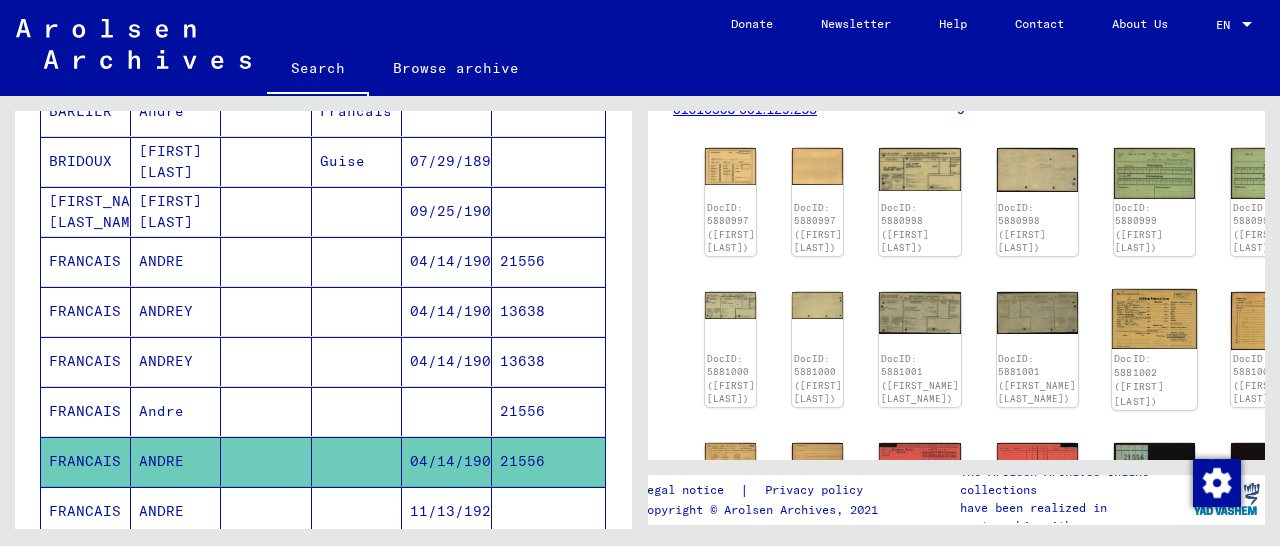 click 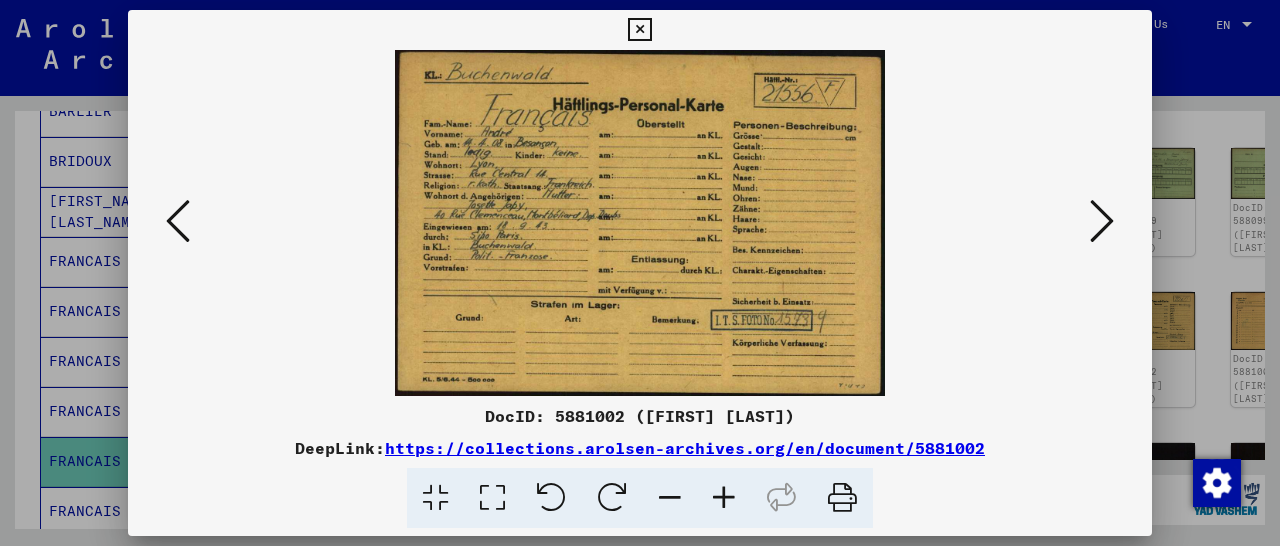 click at bounding box center (639, 30) 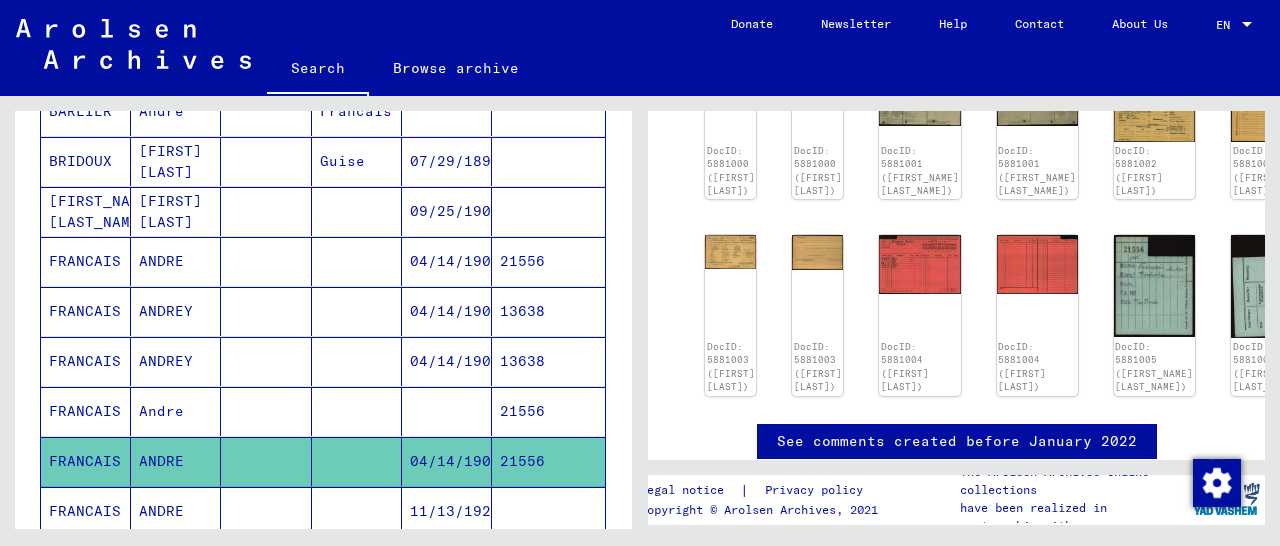 scroll, scrollTop: 416, scrollLeft: 0, axis: vertical 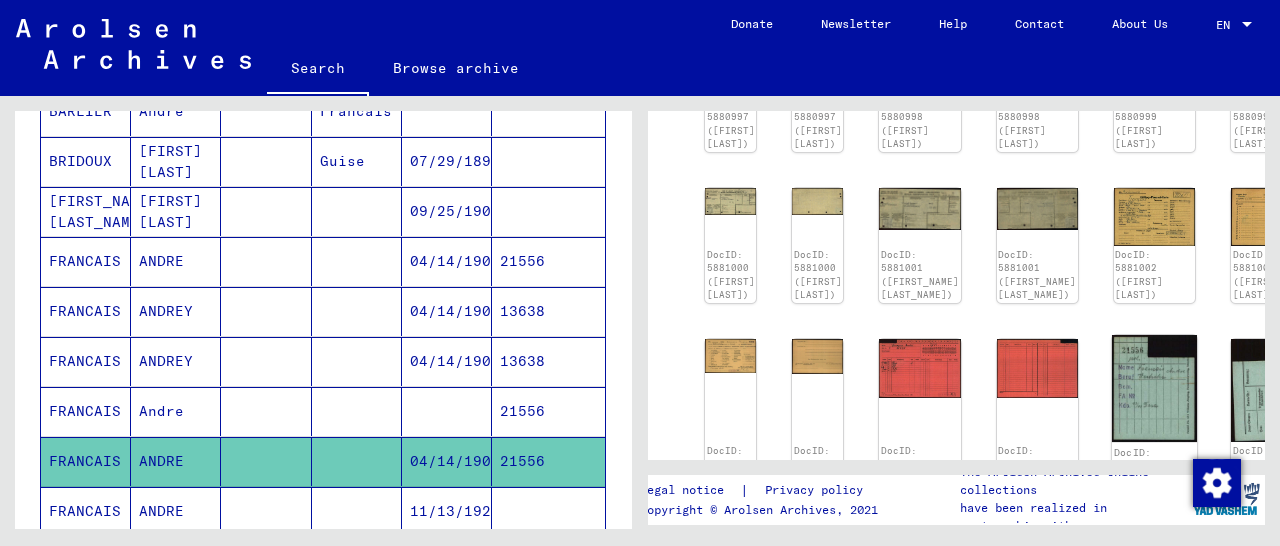 click 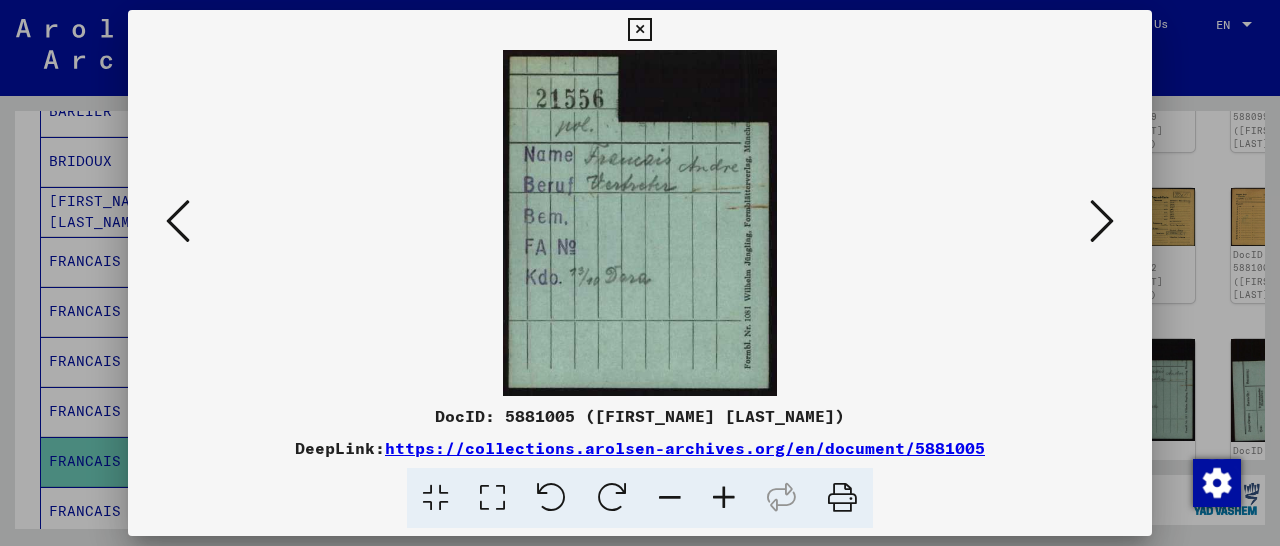 click at bounding box center [639, 30] 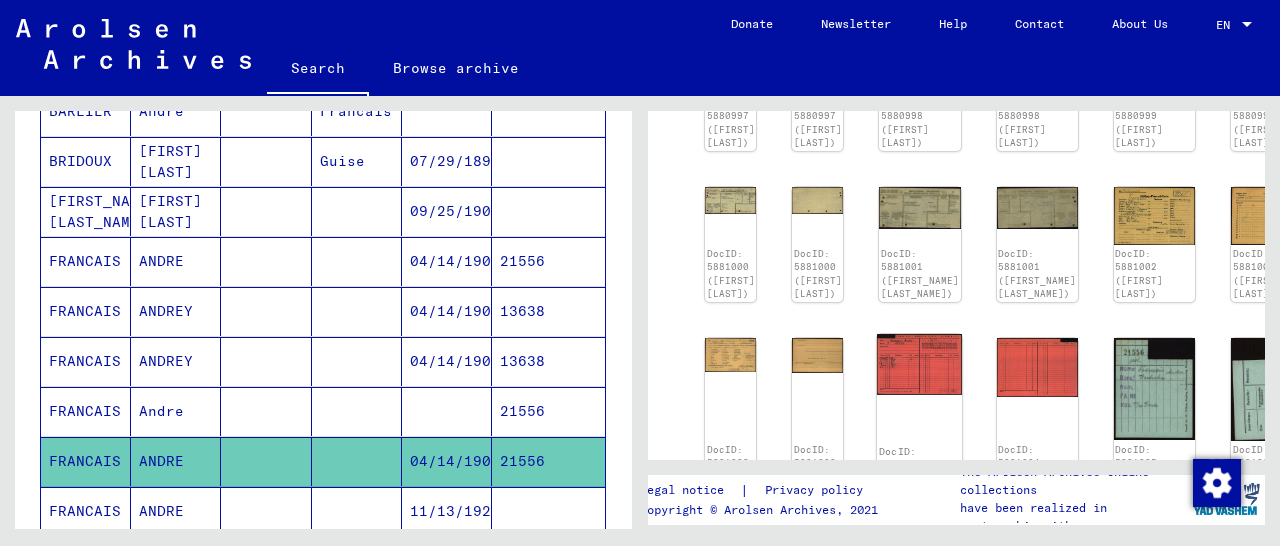 scroll, scrollTop: 551, scrollLeft: 0, axis: vertical 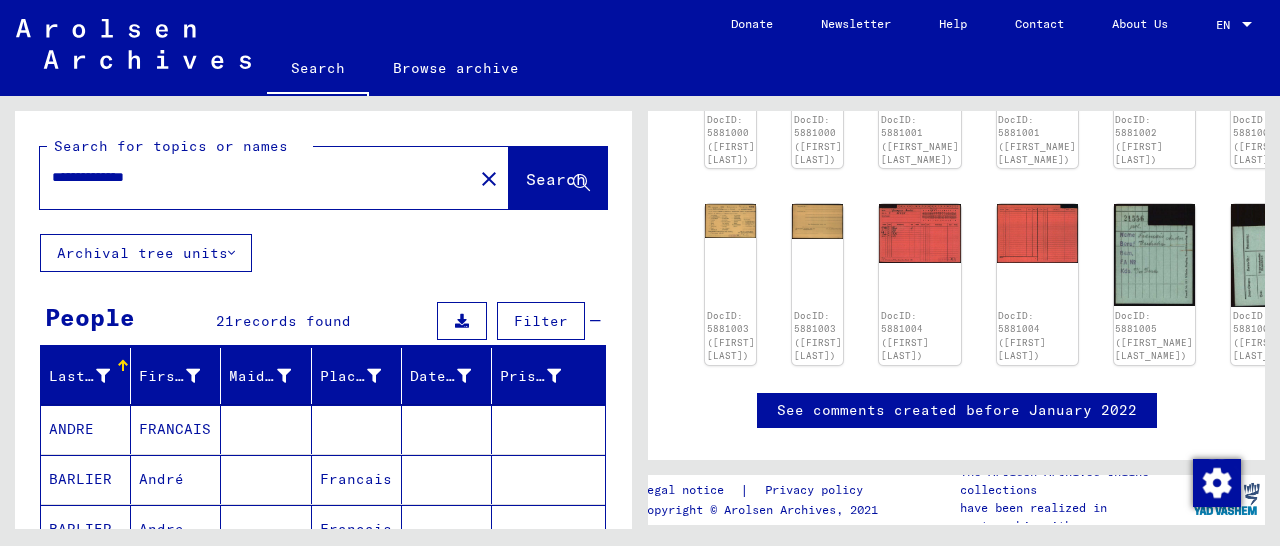 drag, startPoint x: 185, startPoint y: 181, endPoint x: 0, endPoint y: 192, distance: 185.32674 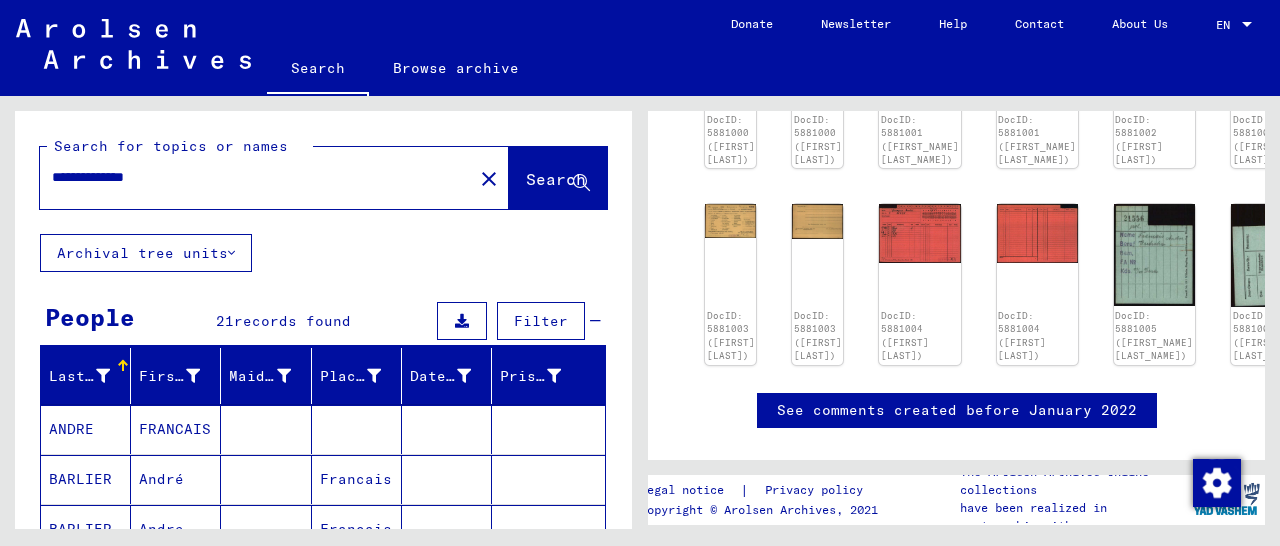 paste on "*" 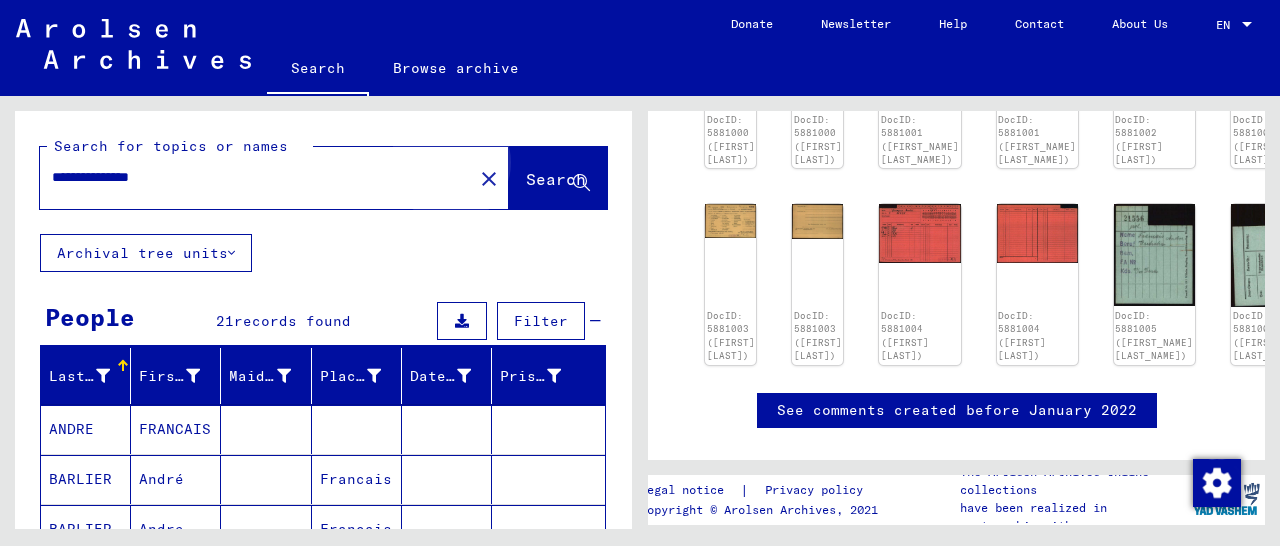 click on "Search" 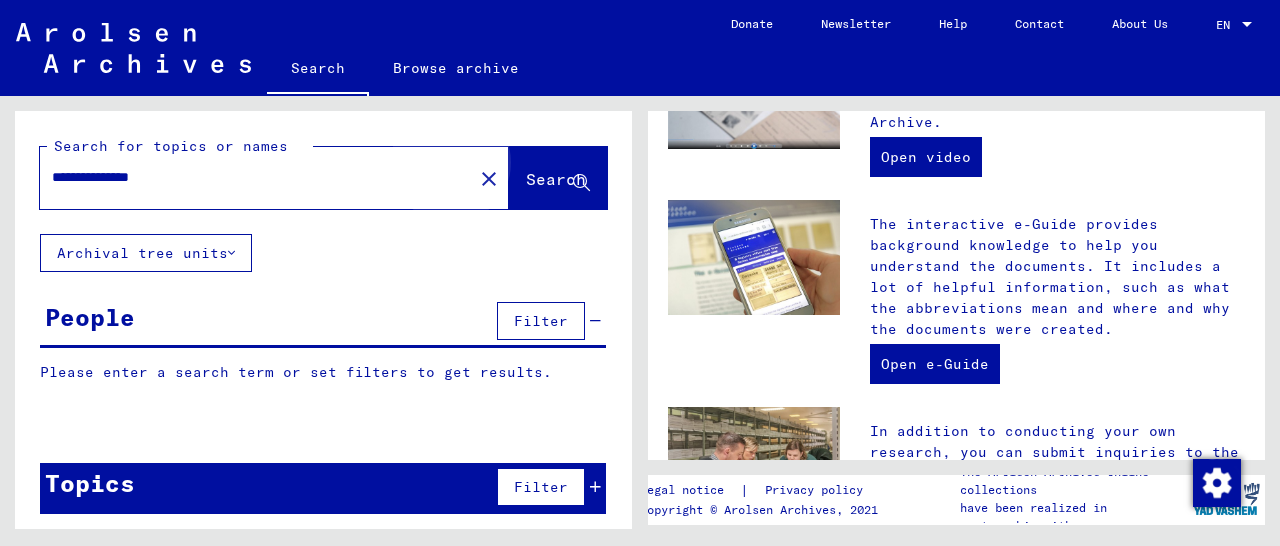 scroll, scrollTop: 0, scrollLeft: 0, axis: both 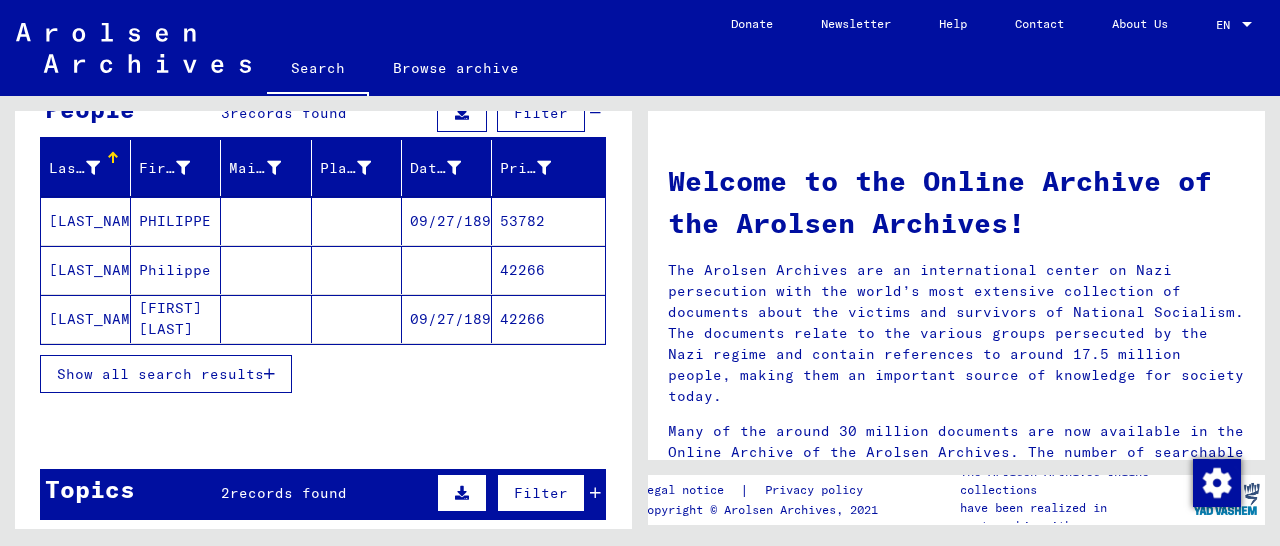 click on "42266" 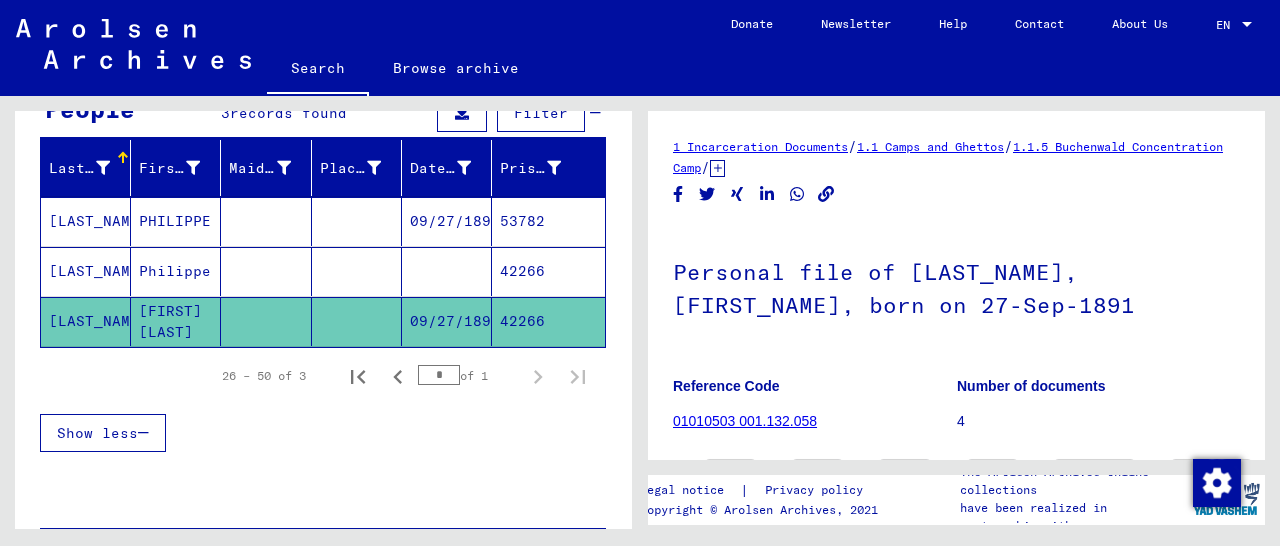 scroll, scrollTop: 312, scrollLeft: 0, axis: vertical 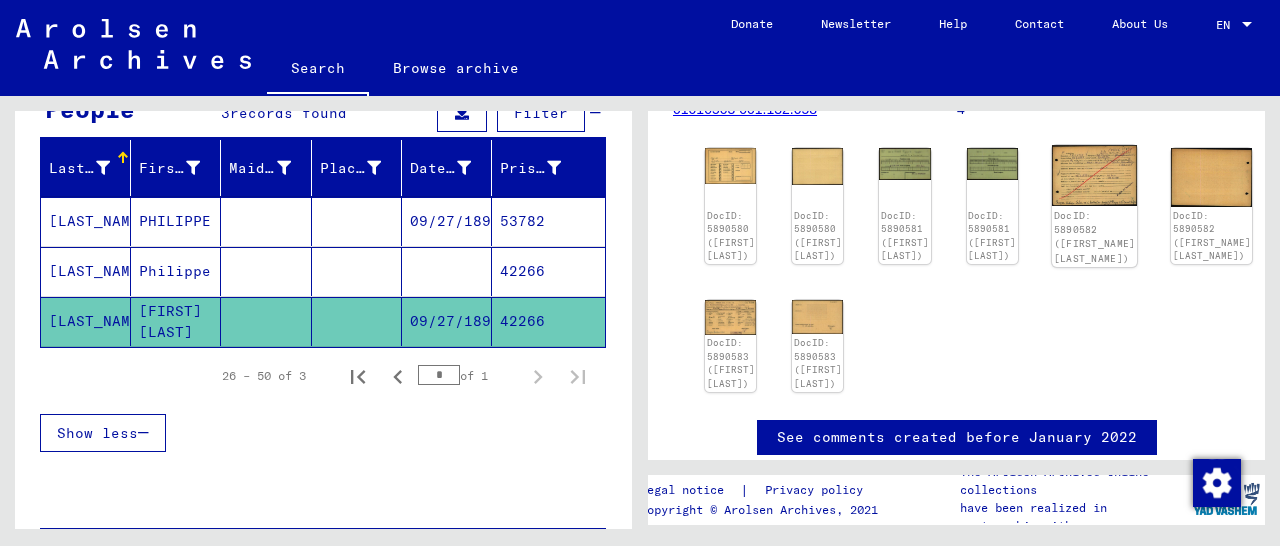 click 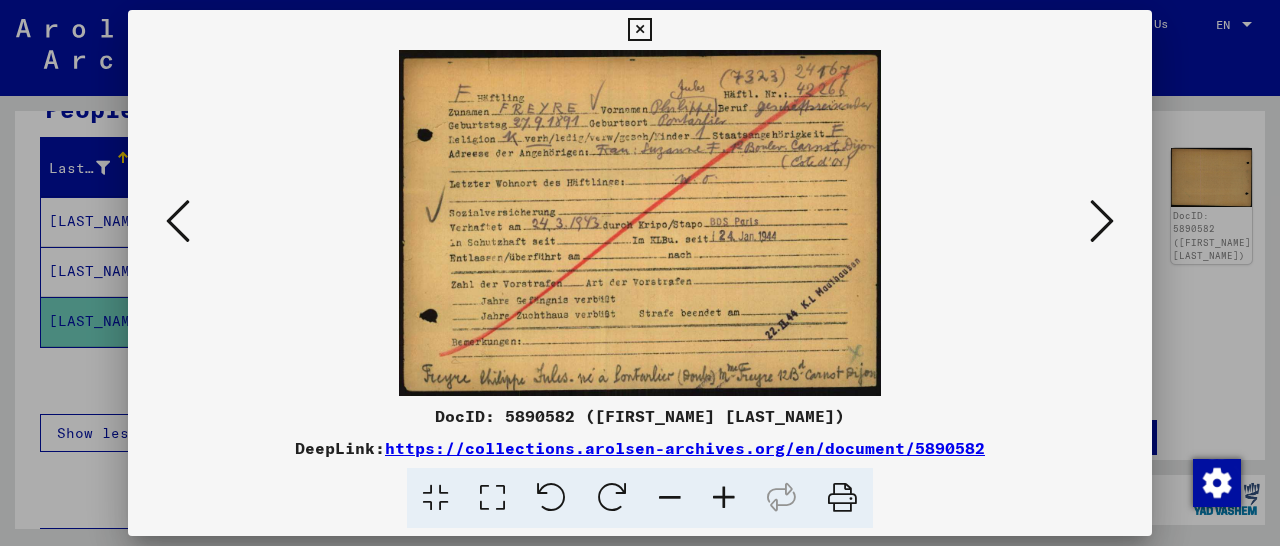 click at bounding box center [639, 30] 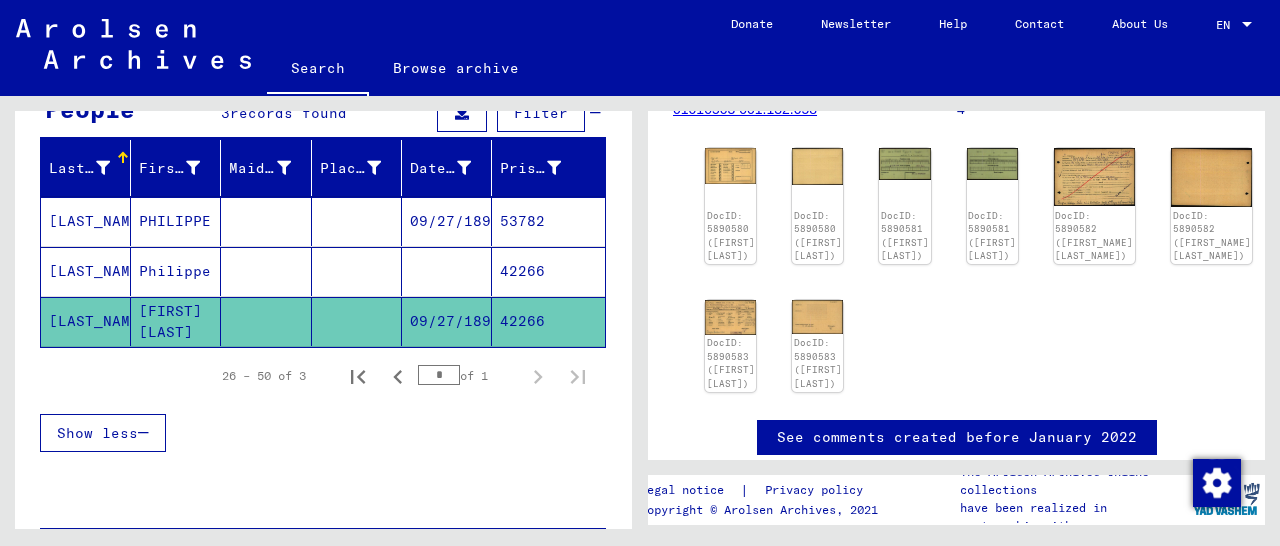 scroll, scrollTop: 0, scrollLeft: 0, axis: both 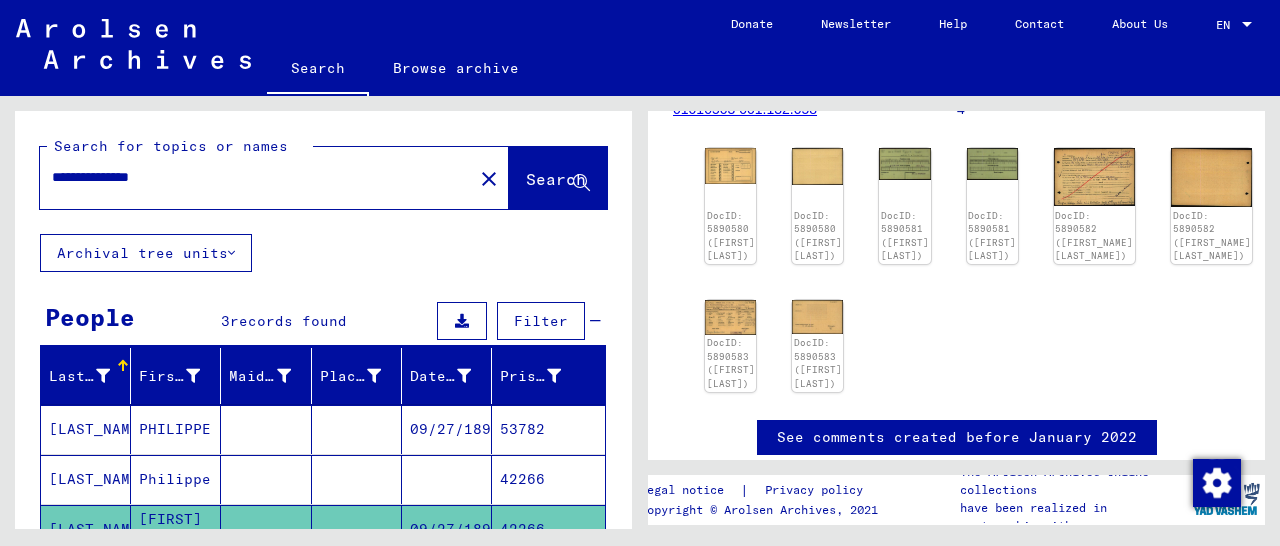 drag, startPoint x: 109, startPoint y: 179, endPoint x: 0, endPoint y: 187, distance: 109.29318 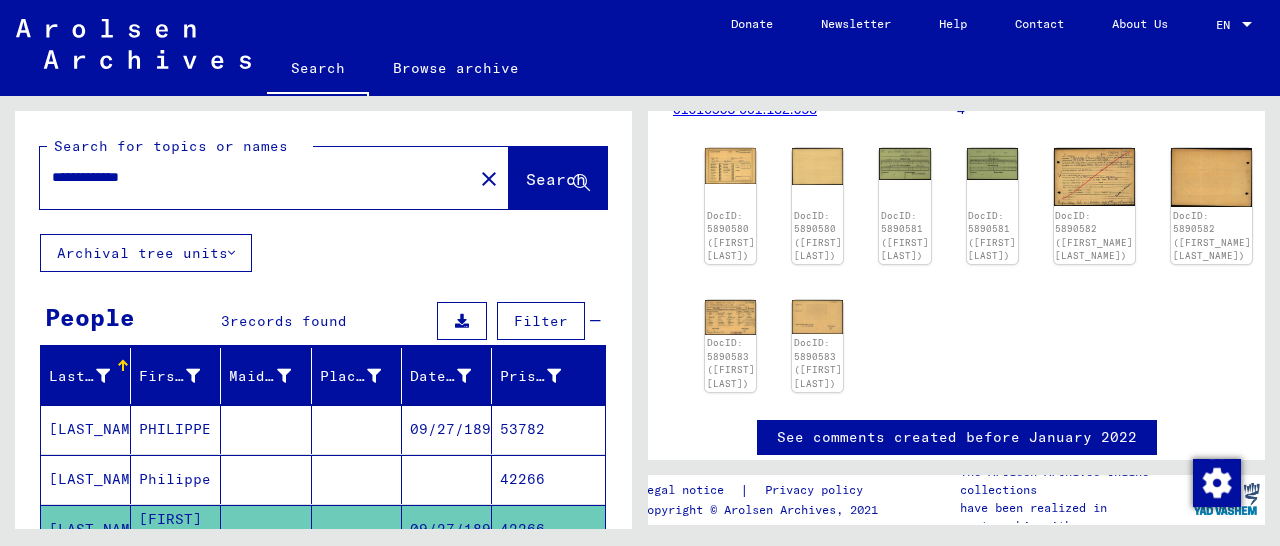 type on "**********" 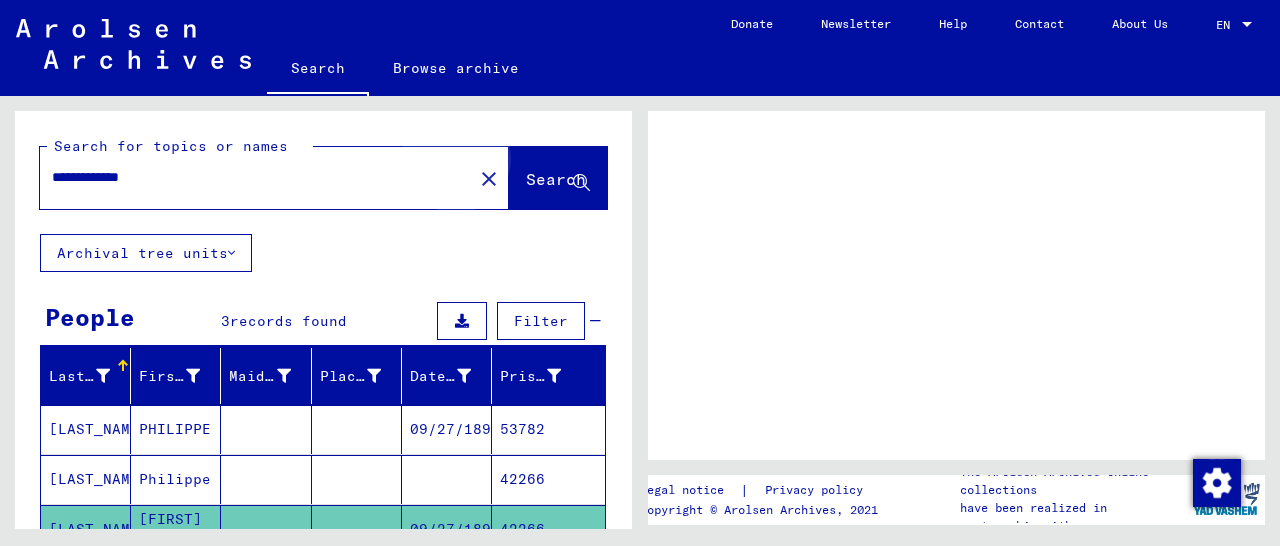scroll, scrollTop: 0, scrollLeft: 0, axis: both 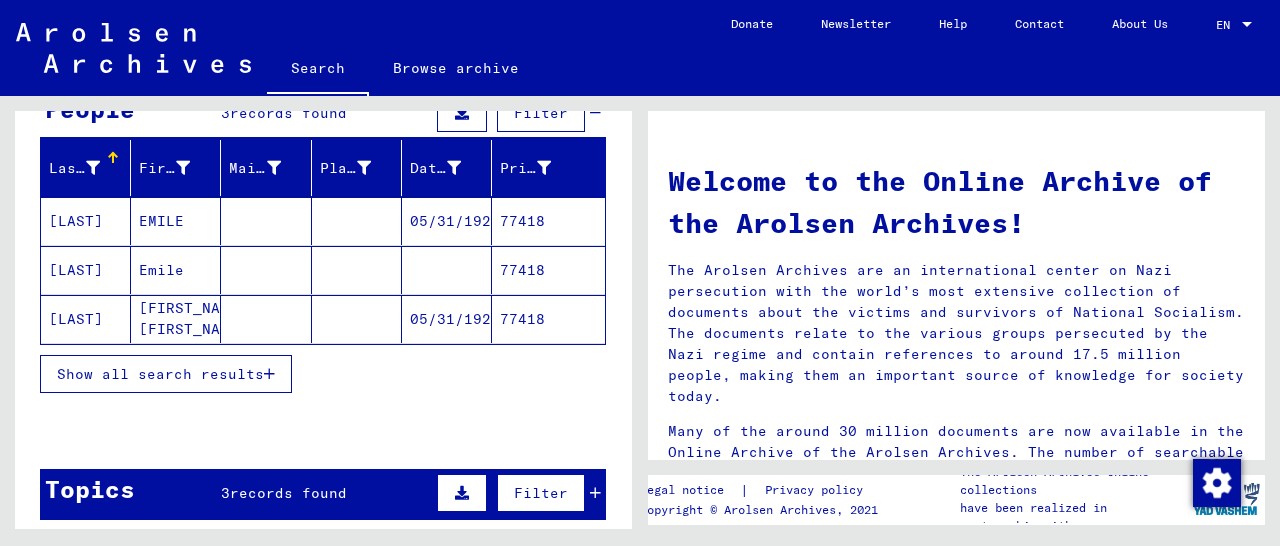 click on "77418" 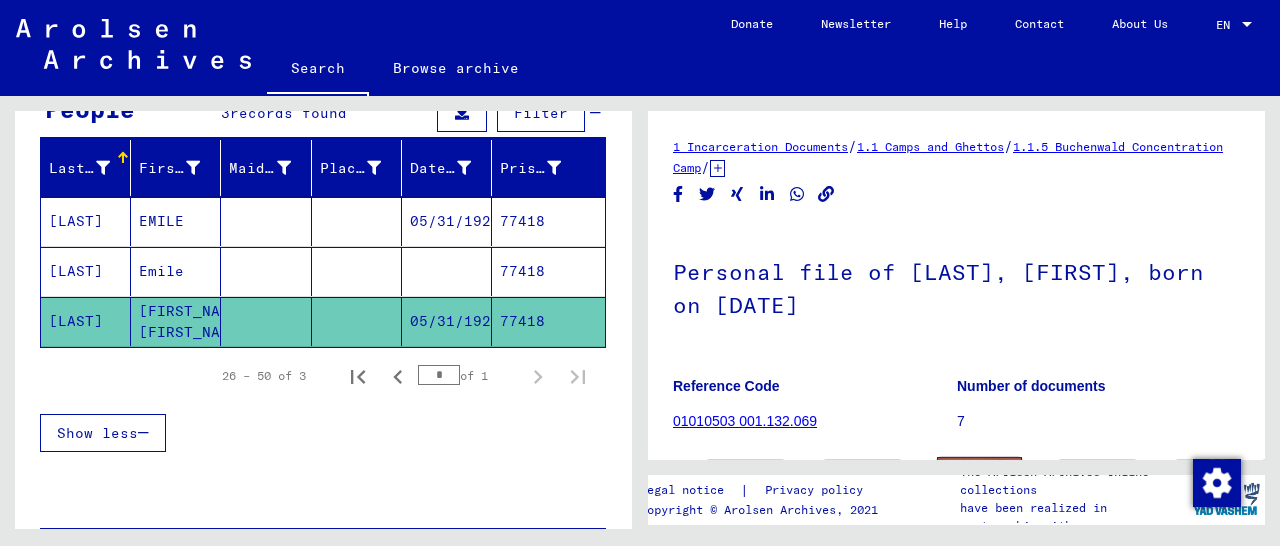 scroll, scrollTop: 312, scrollLeft: 0, axis: vertical 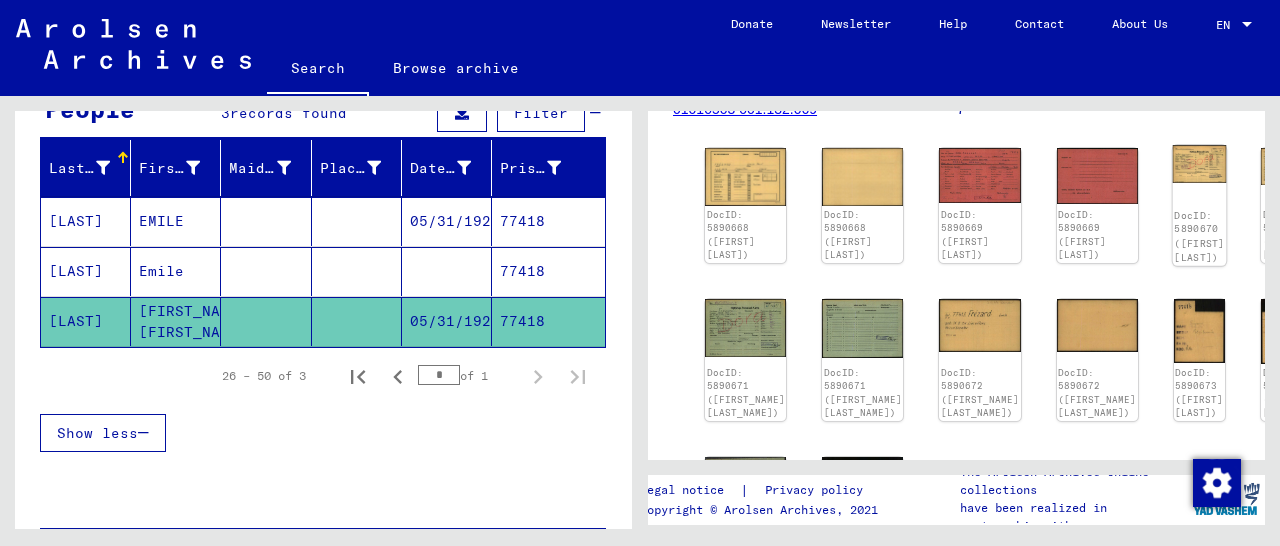 click 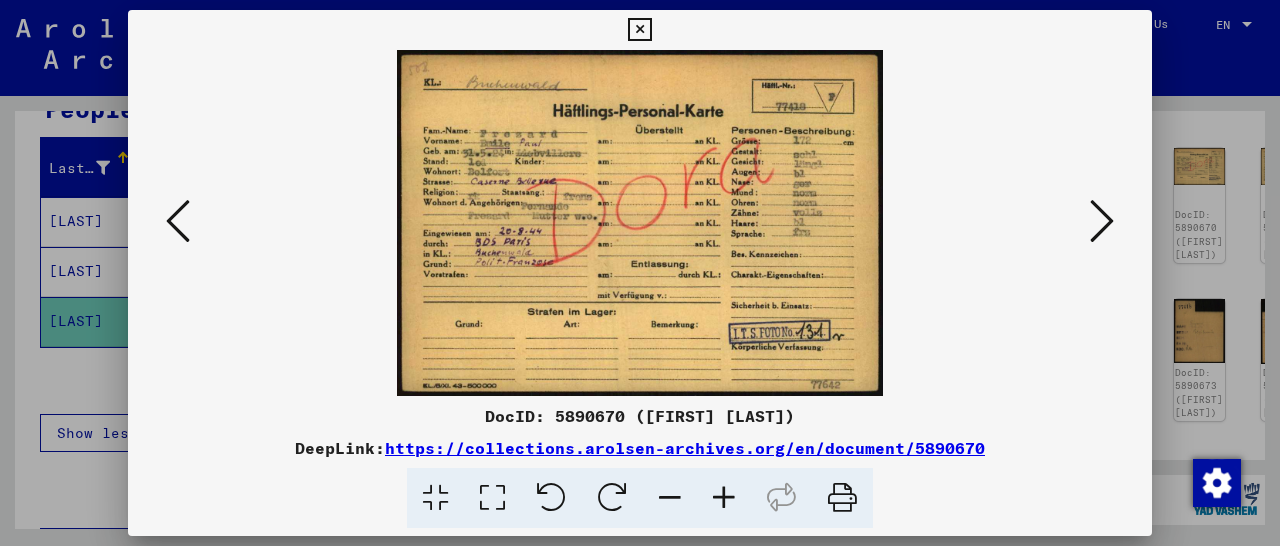click at bounding box center [724, 498] 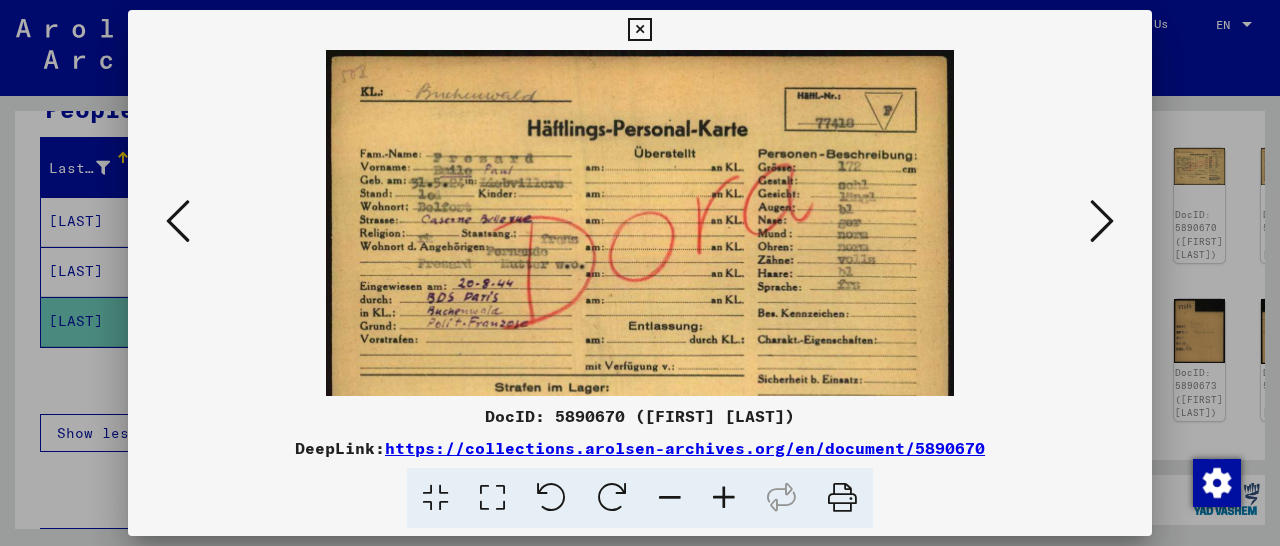 click at bounding box center (724, 498) 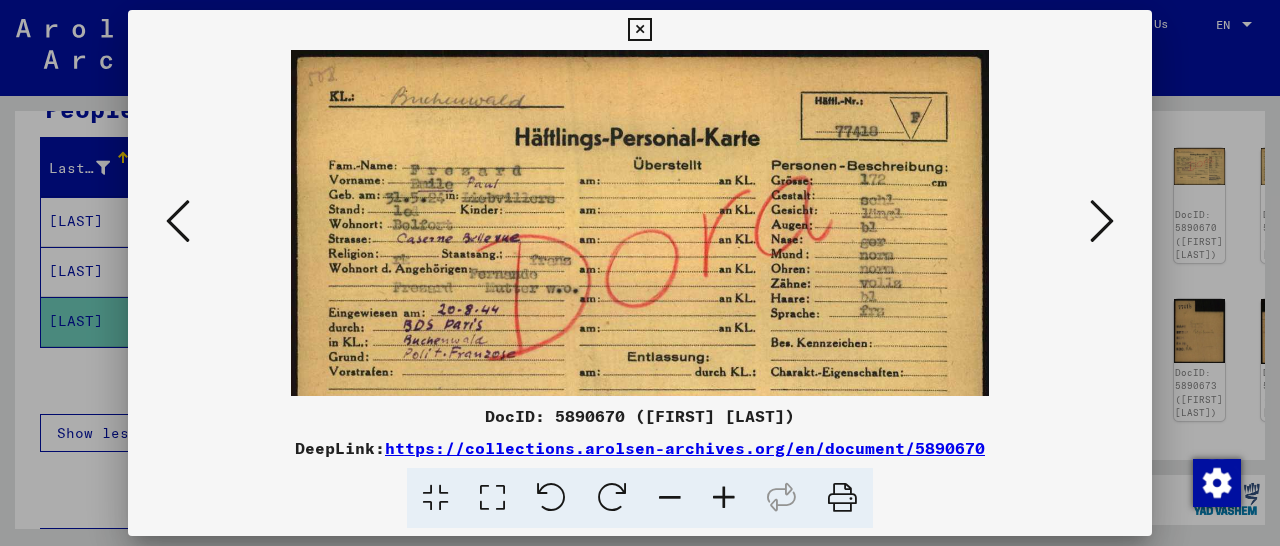 click at bounding box center [724, 498] 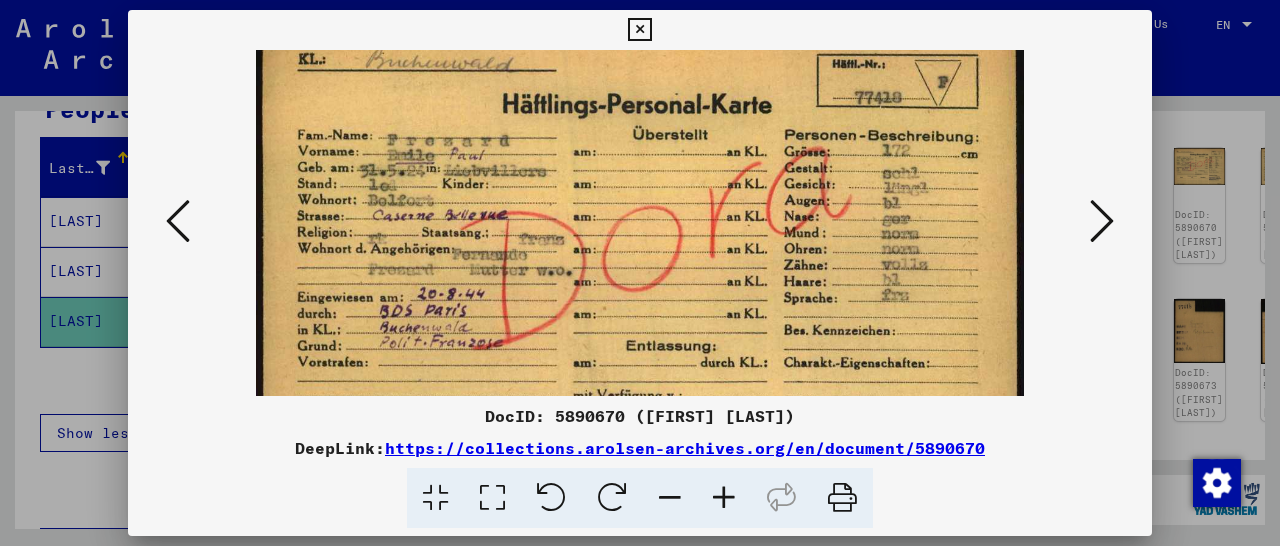 scroll, scrollTop: 41, scrollLeft: 0, axis: vertical 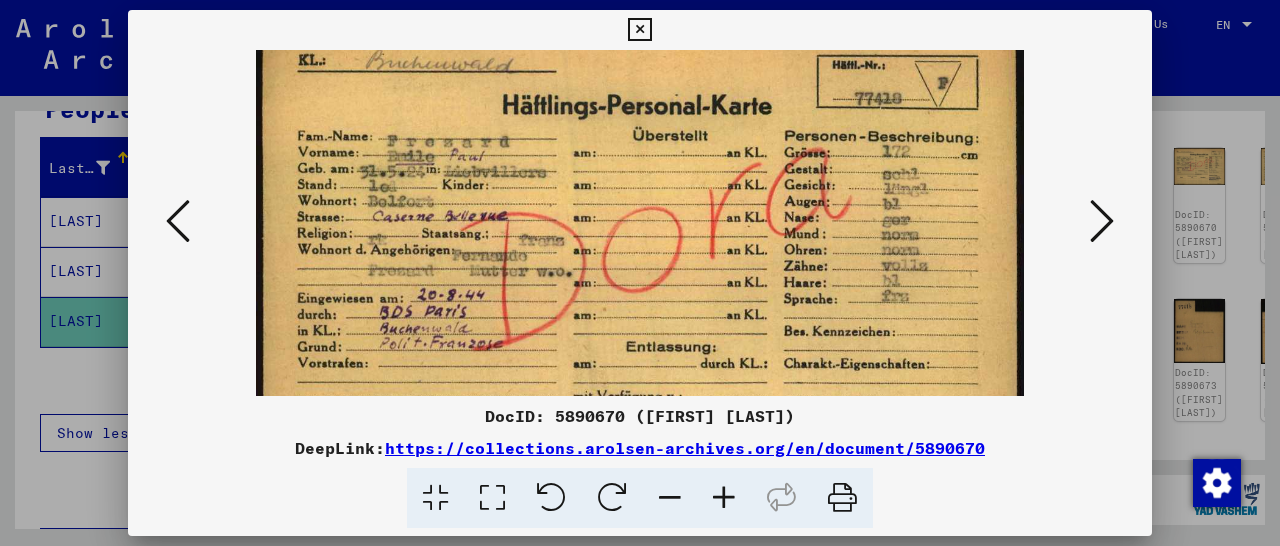 drag, startPoint x: 631, startPoint y: 337, endPoint x: 704, endPoint y: 285, distance: 89.62701 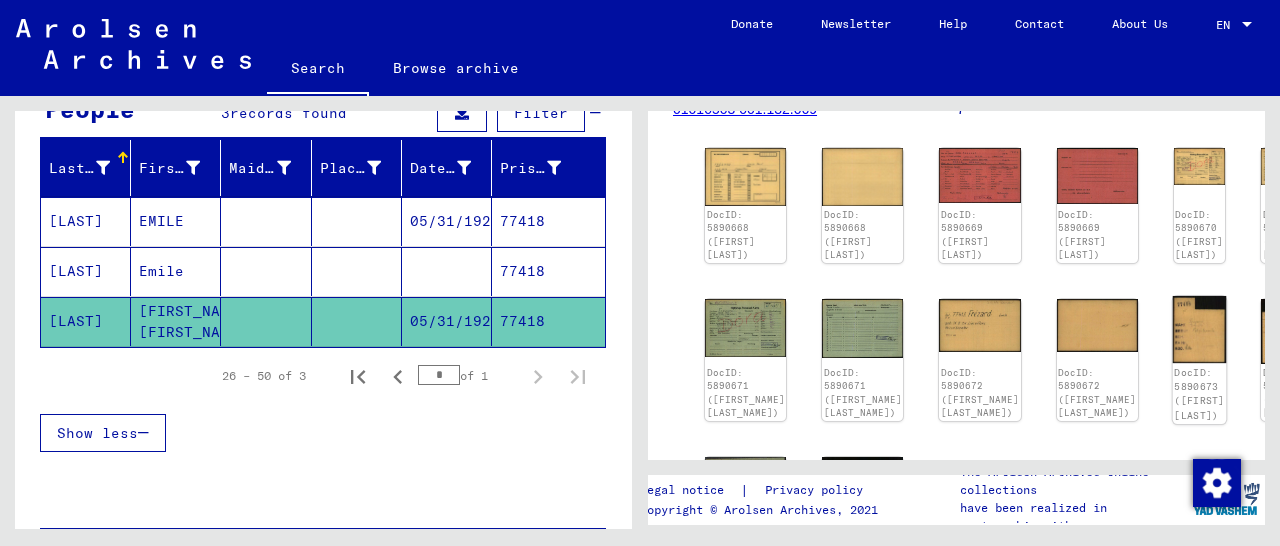 click 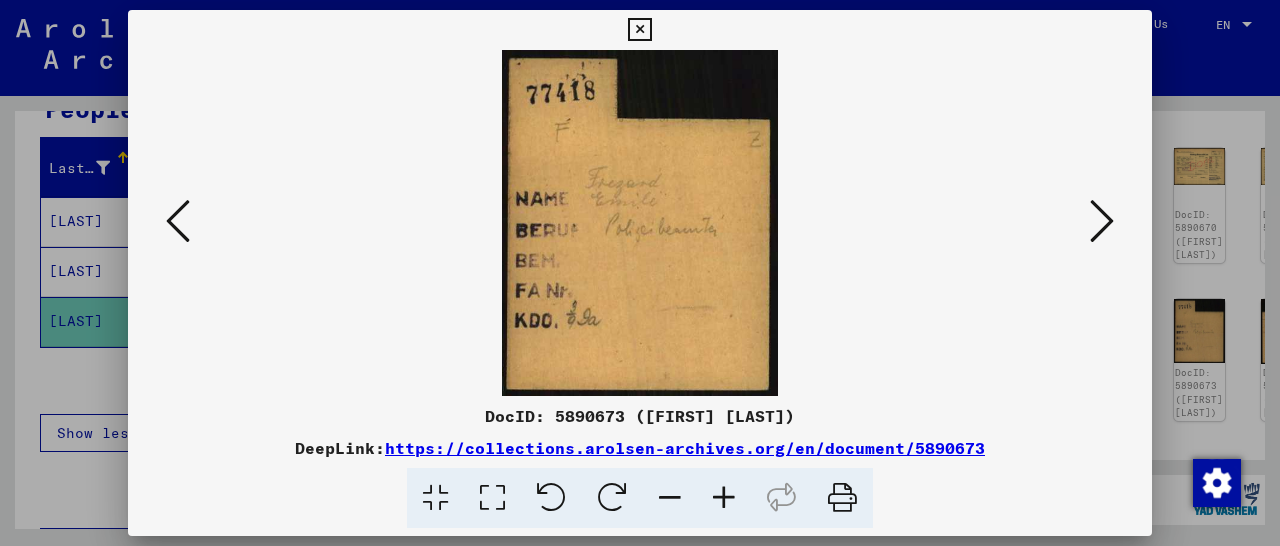 click at bounding box center (639, 30) 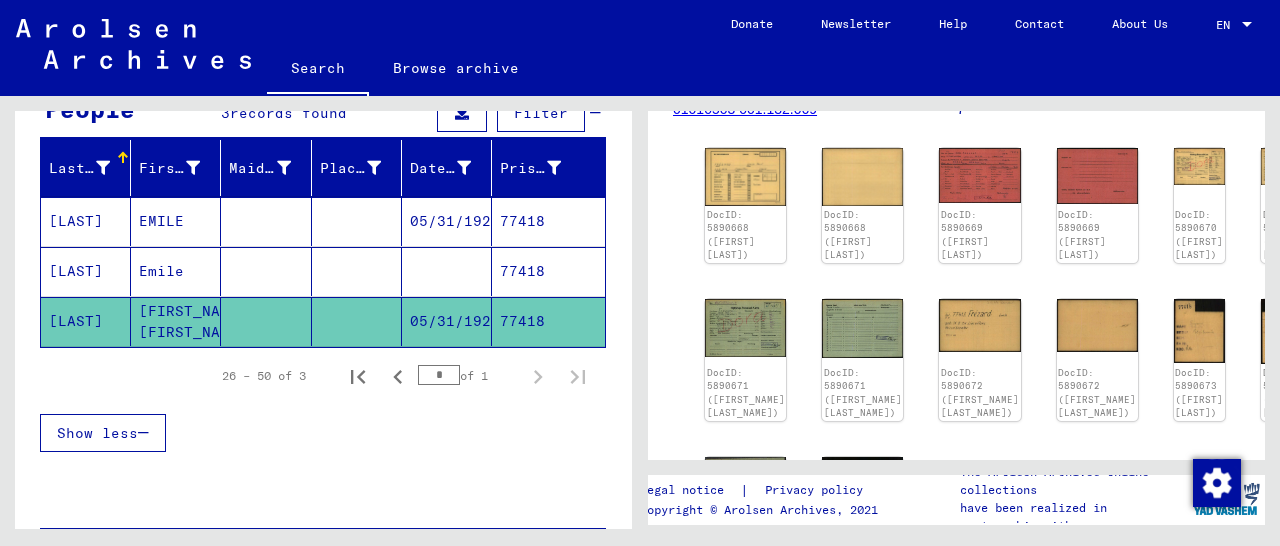 click on "77418" at bounding box center (548, 271) 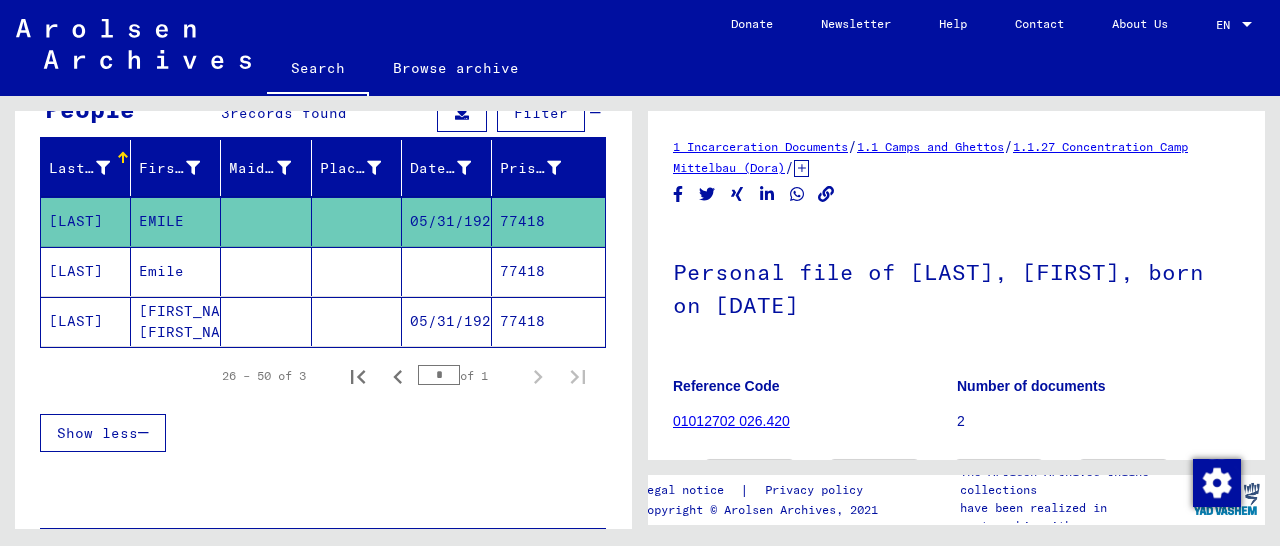 scroll, scrollTop: 270, scrollLeft: 0, axis: vertical 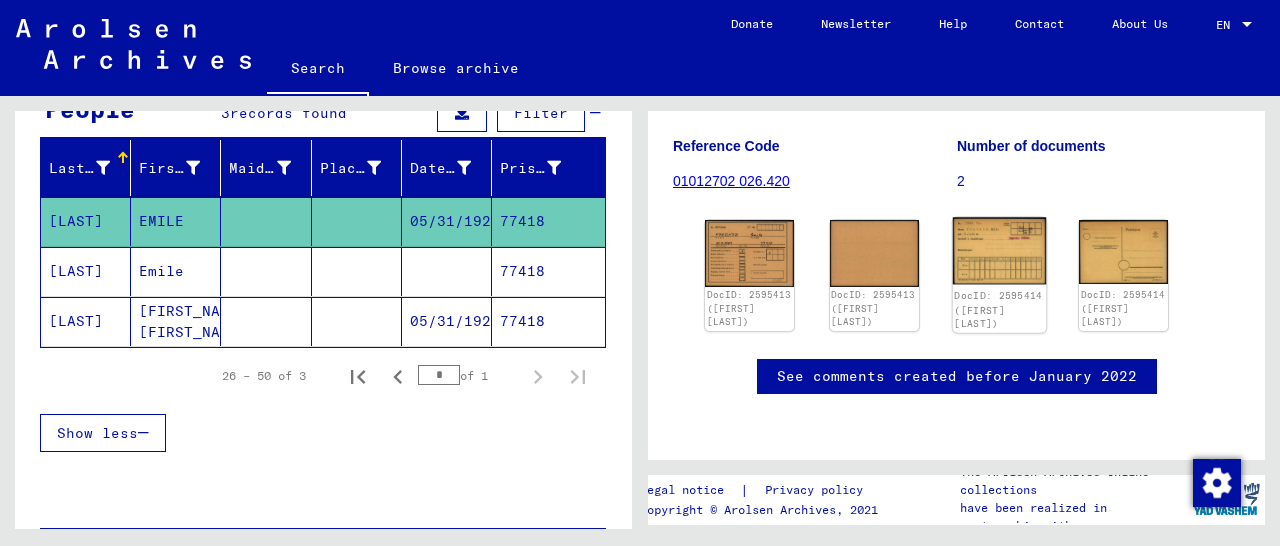 click 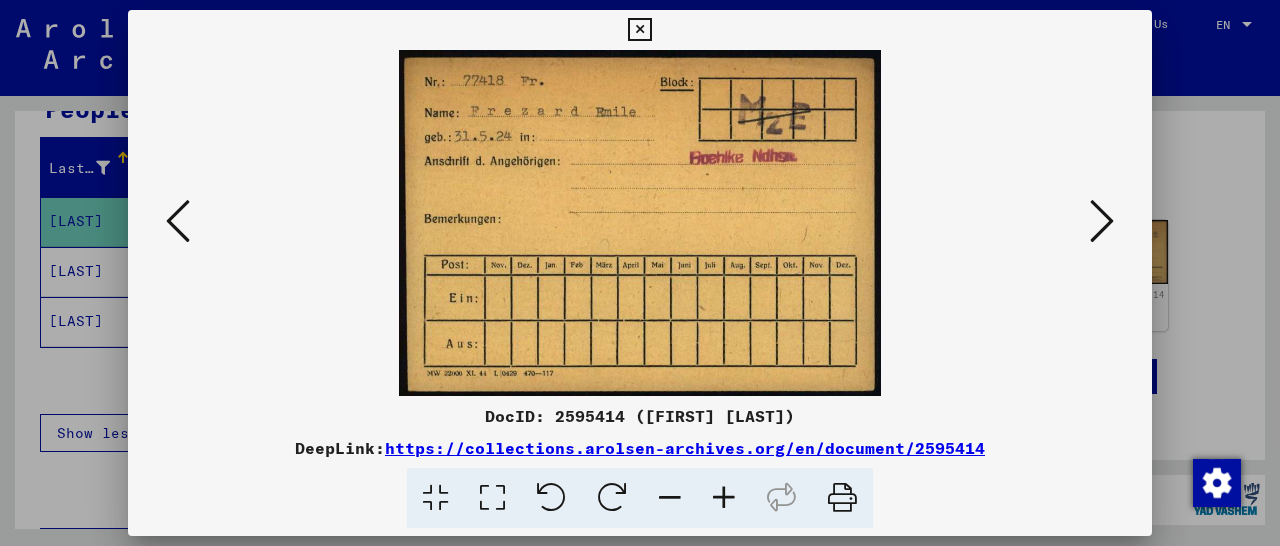 scroll, scrollTop: 269, scrollLeft: 0, axis: vertical 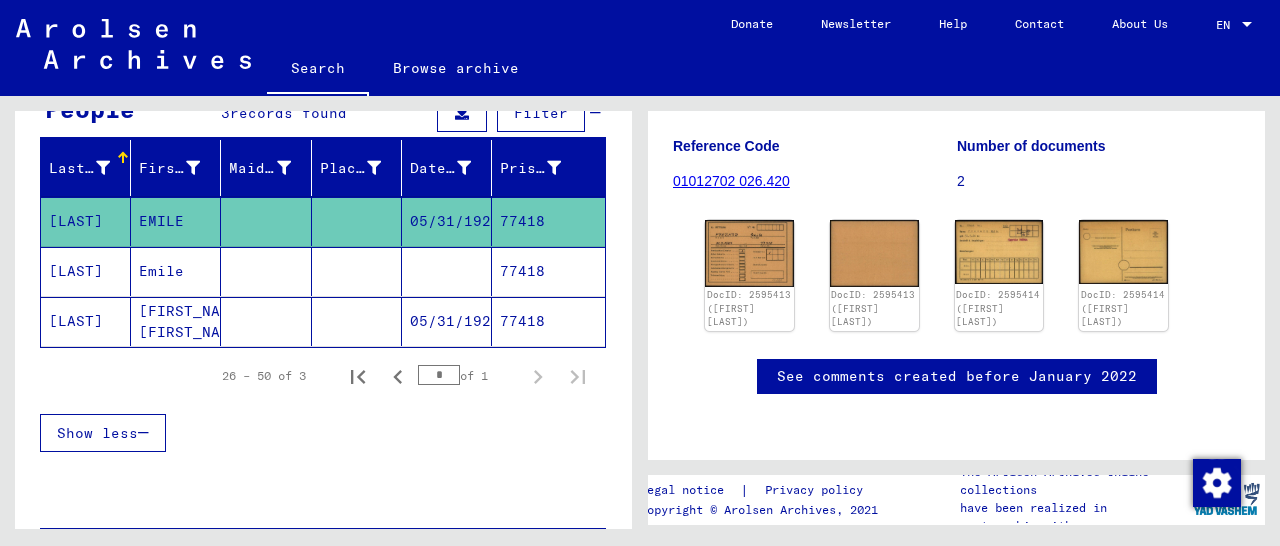 click on "77418" at bounding box center [548, 321] 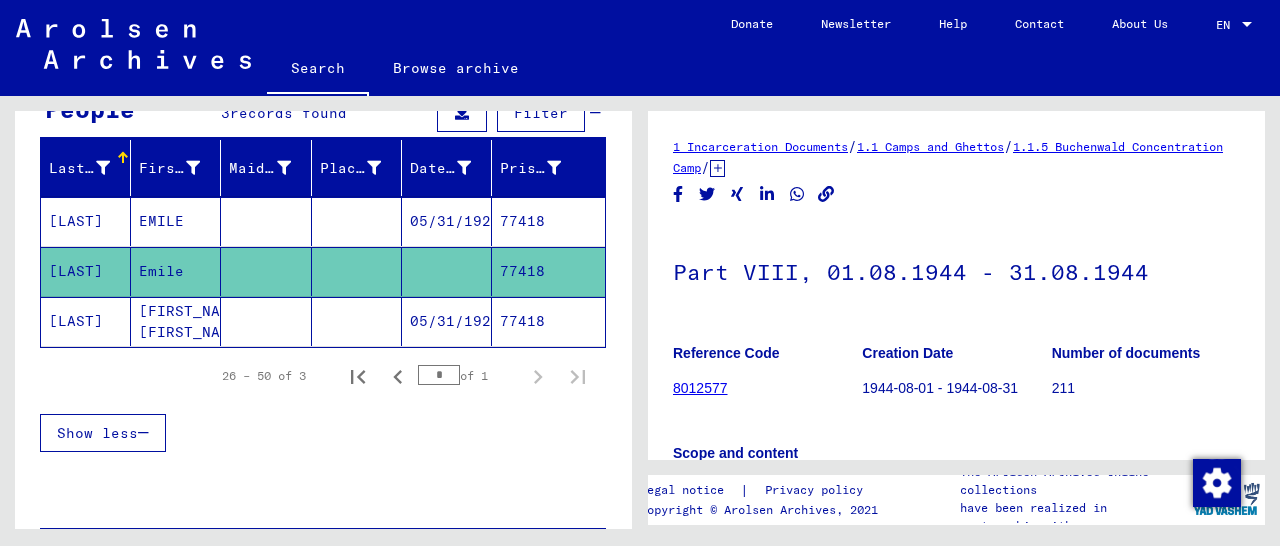 scroll, scrollTop: 312, scrollLeft: 0, axis: vertical 